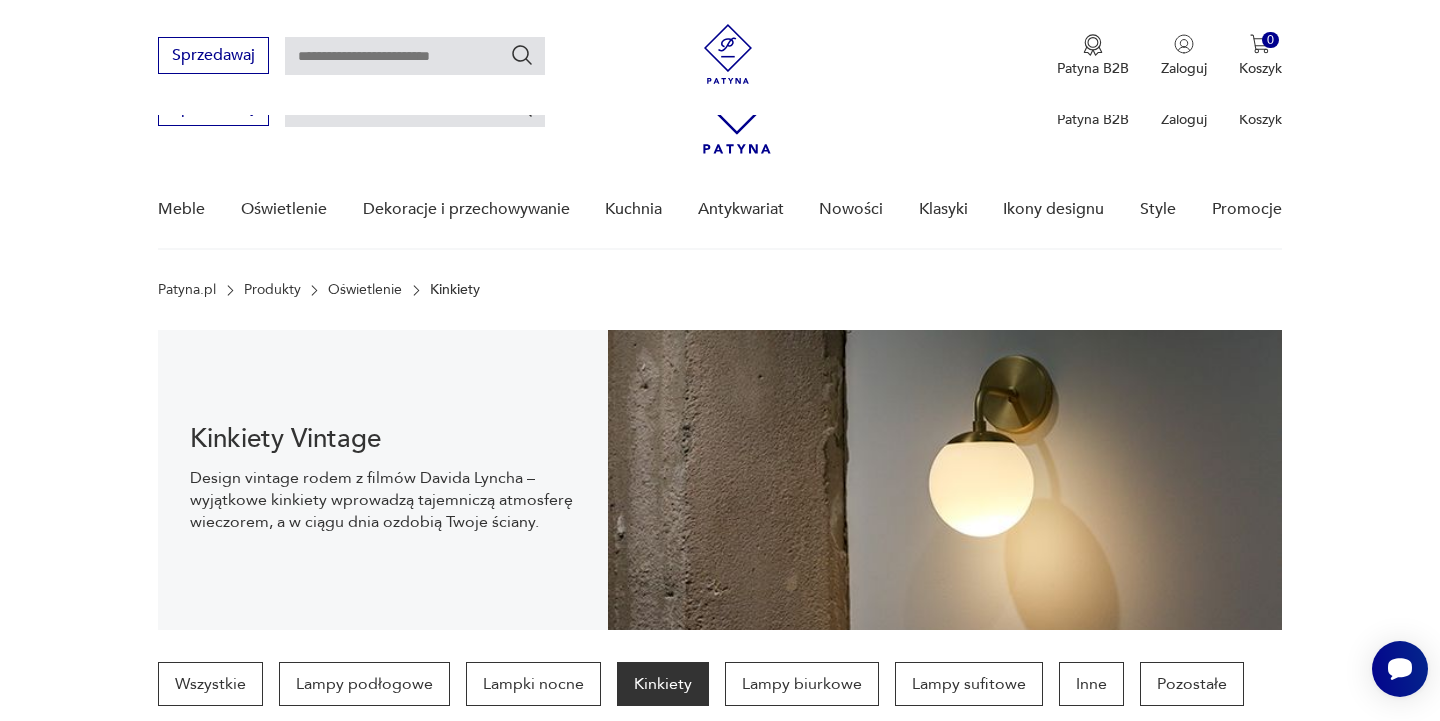 scroll, scrollTop: 2087, scrollLeft: 0, axis: vertical 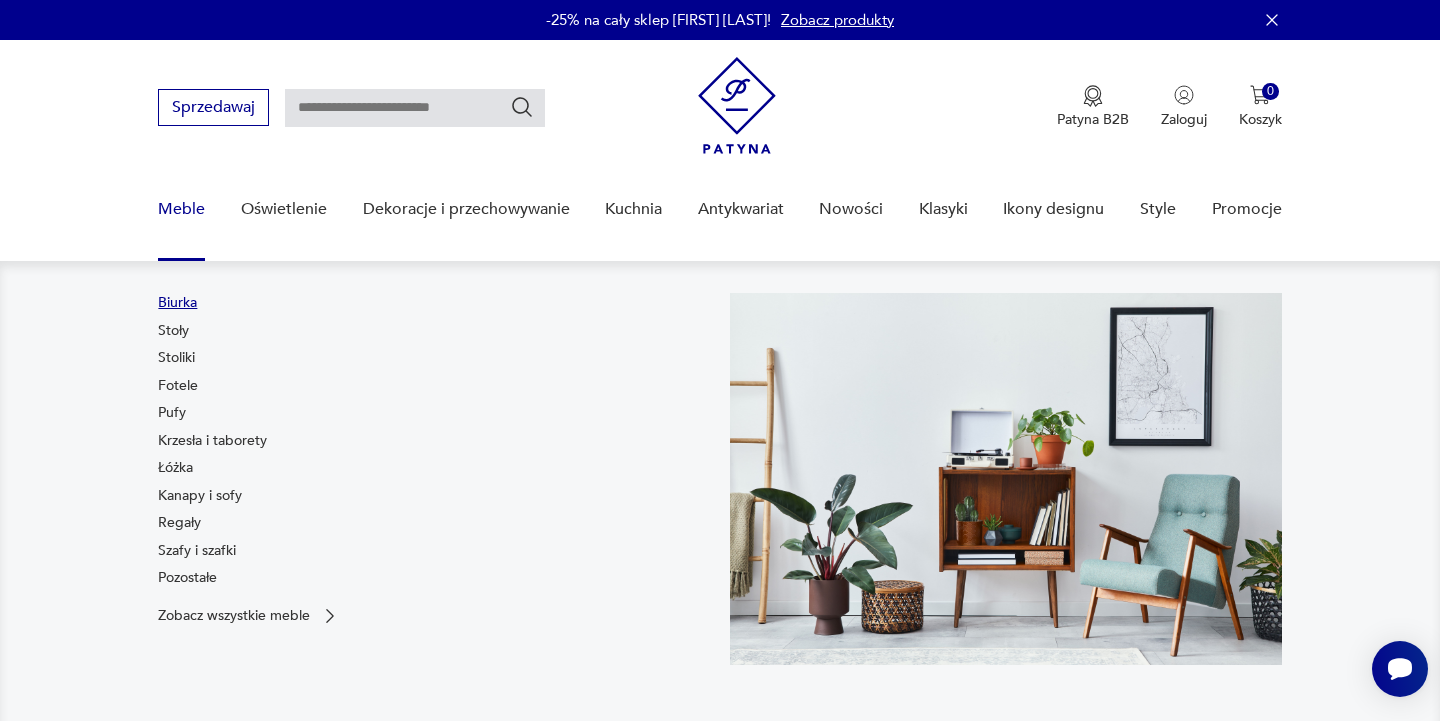 click on "Biurka" at bounding box center (177, 303) 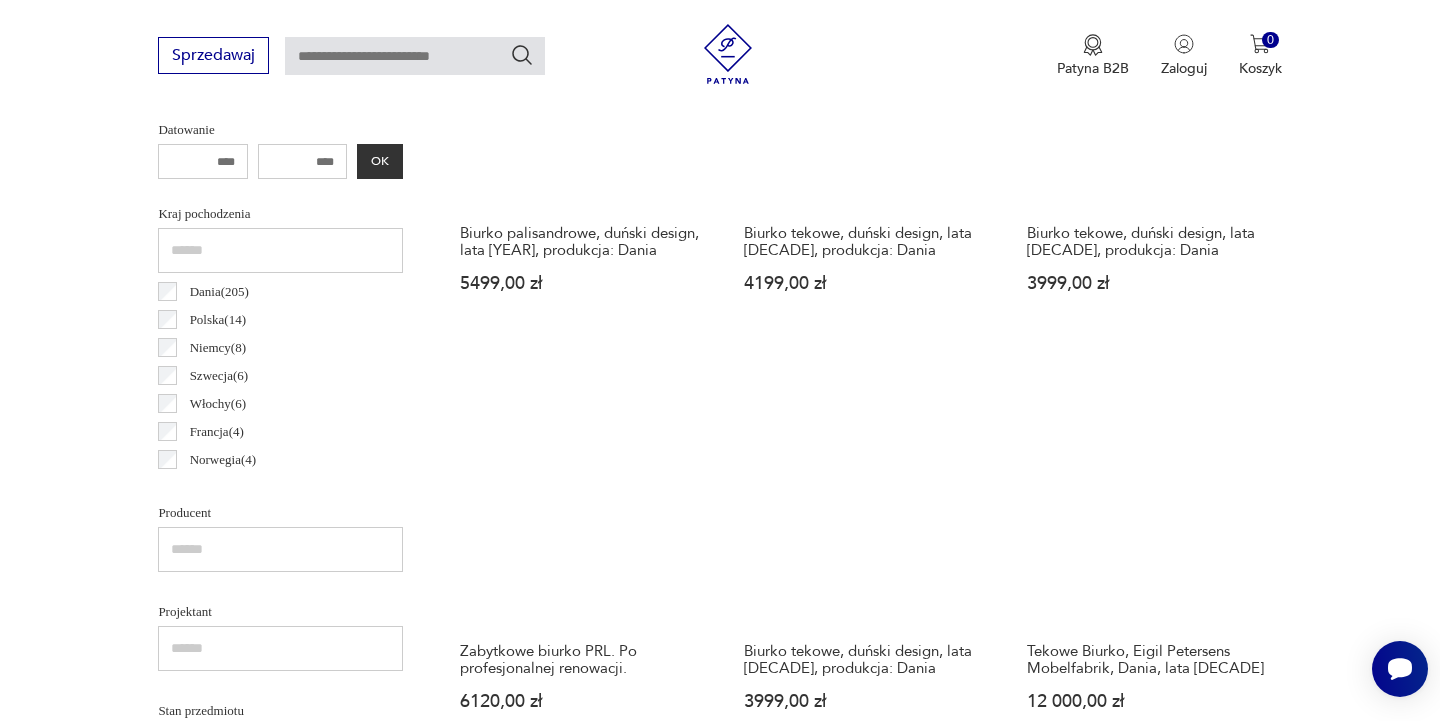 scroll, scrollTop: 956, scrollLeft: 0, axis: vertical 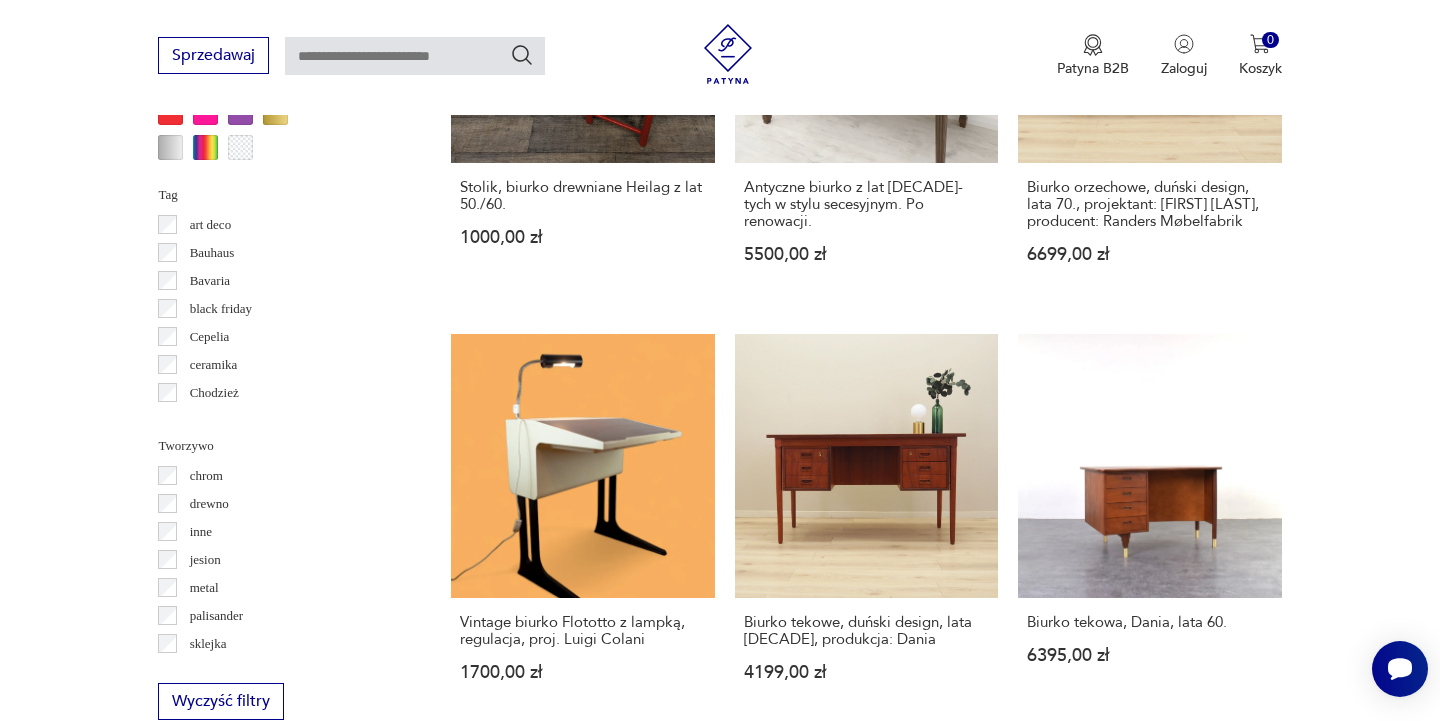 click on "6" at bounding box center [1050, 1659] 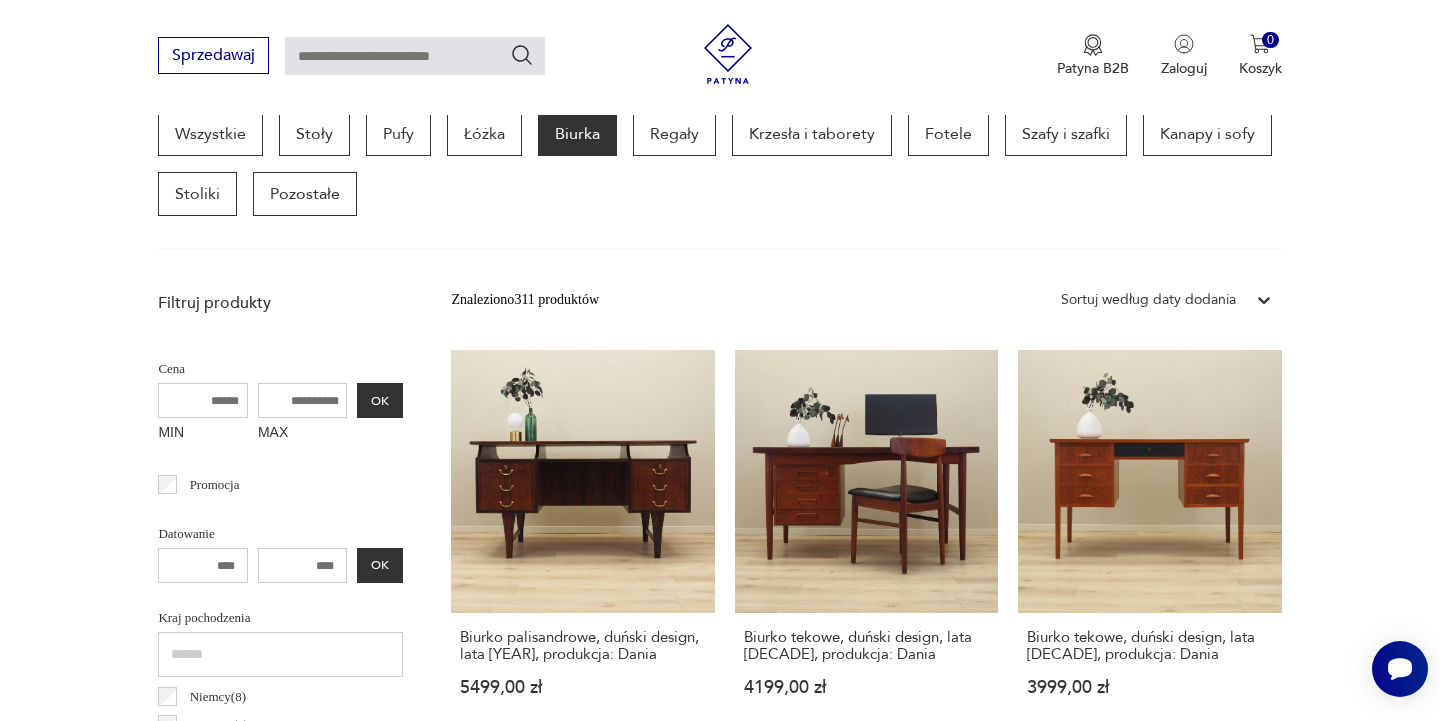 scroll, scrollTop: 532, scrollLeft: 0, axis: vertical 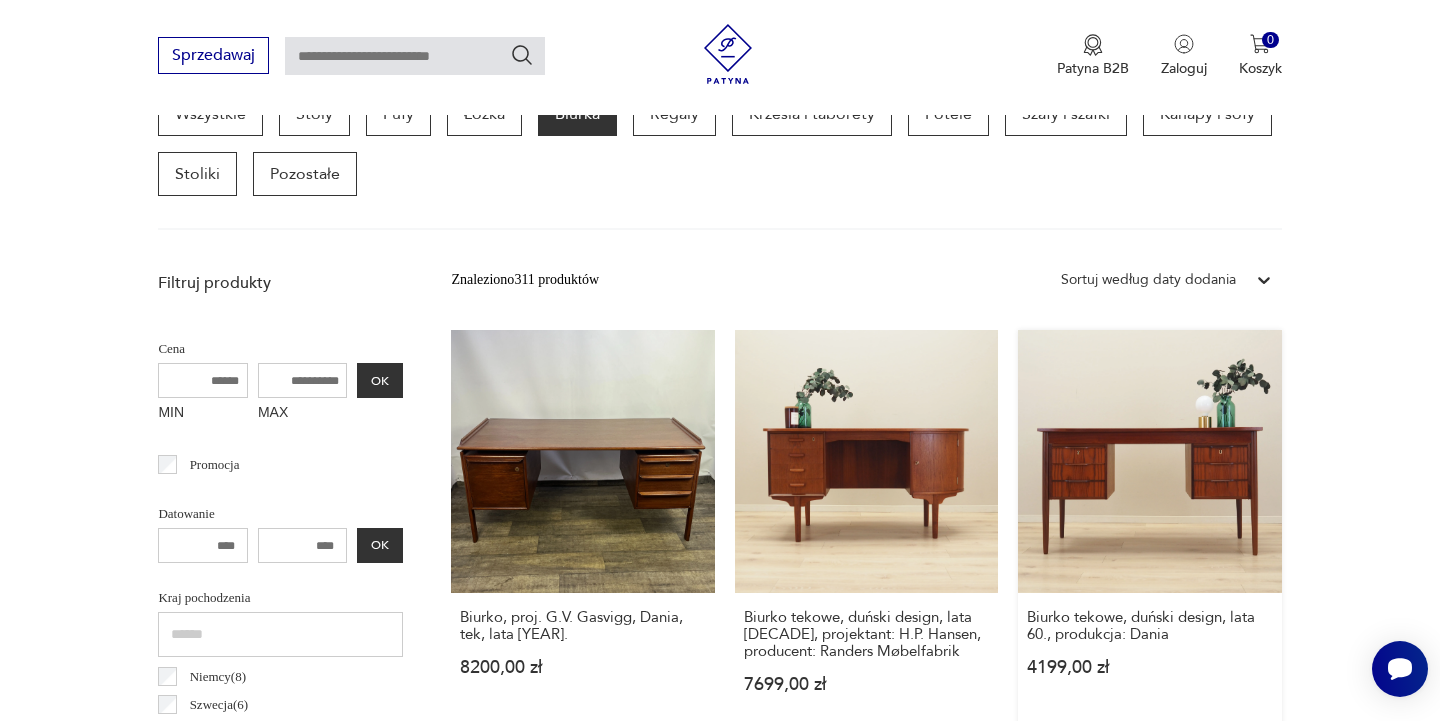 click on "Biurko tekowe, duński design, lata [DECADE], produkcja: Dania [PRICE]" at bounding box center [1149, 531] 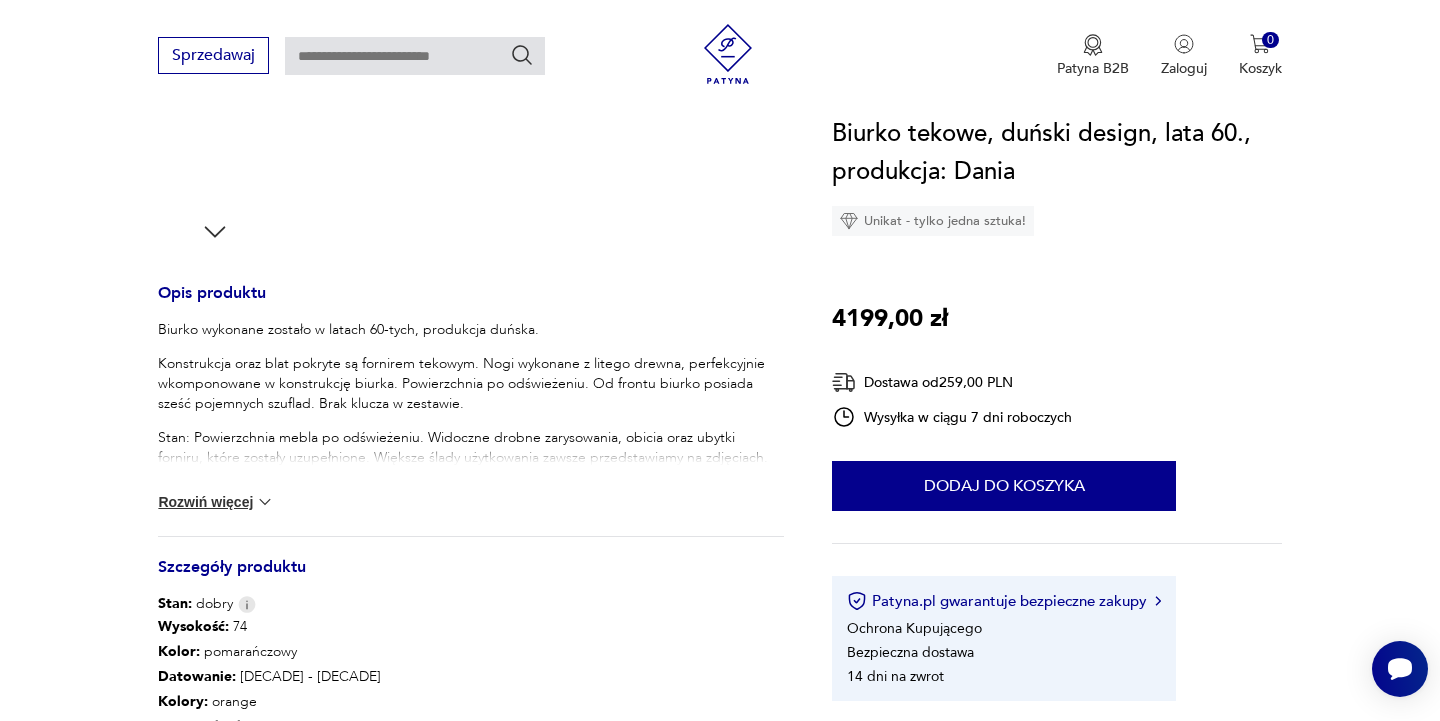 scroll, scrollTop: 701, scrollLeft: 0, axis: vertical 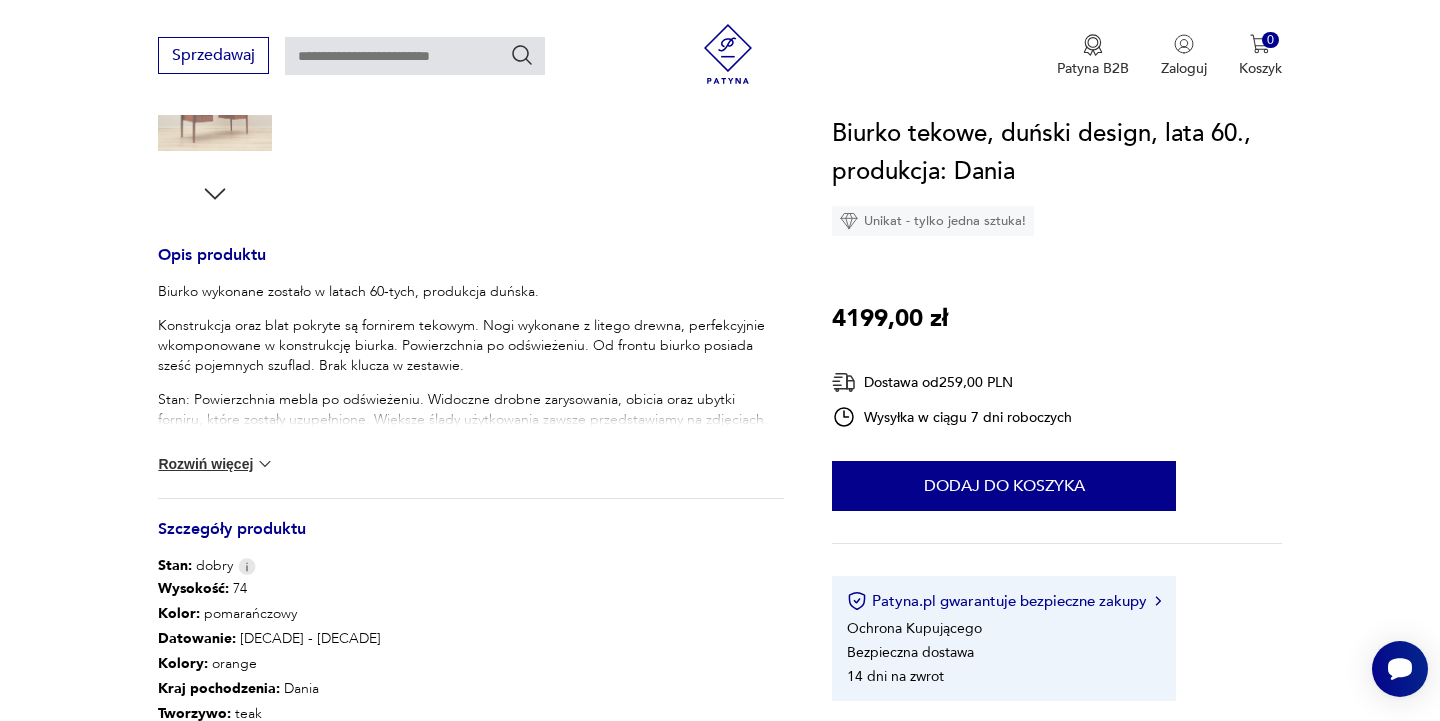 click on "Rozwiń więcej" at bounding box center (216, 464) 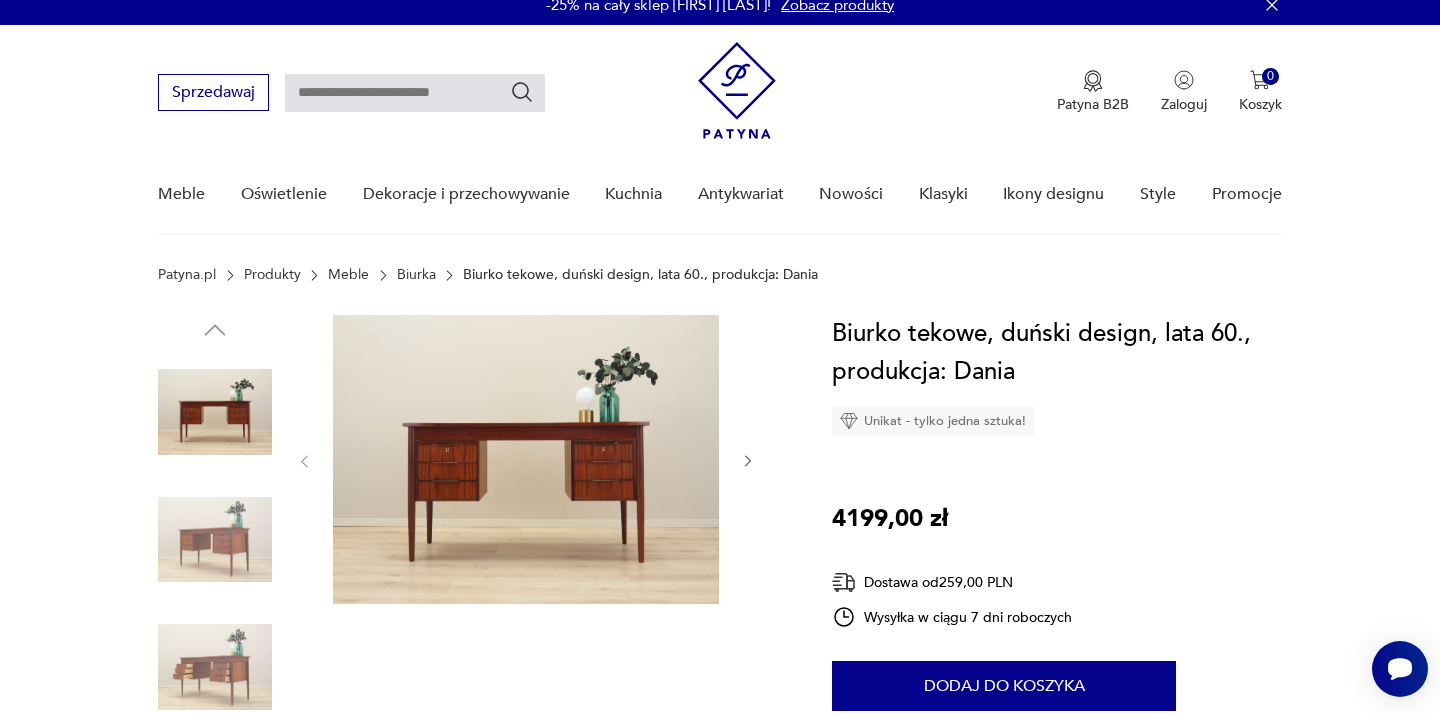 scroll, scrollTop: 21, scrollLeft: 0, axis: vertical 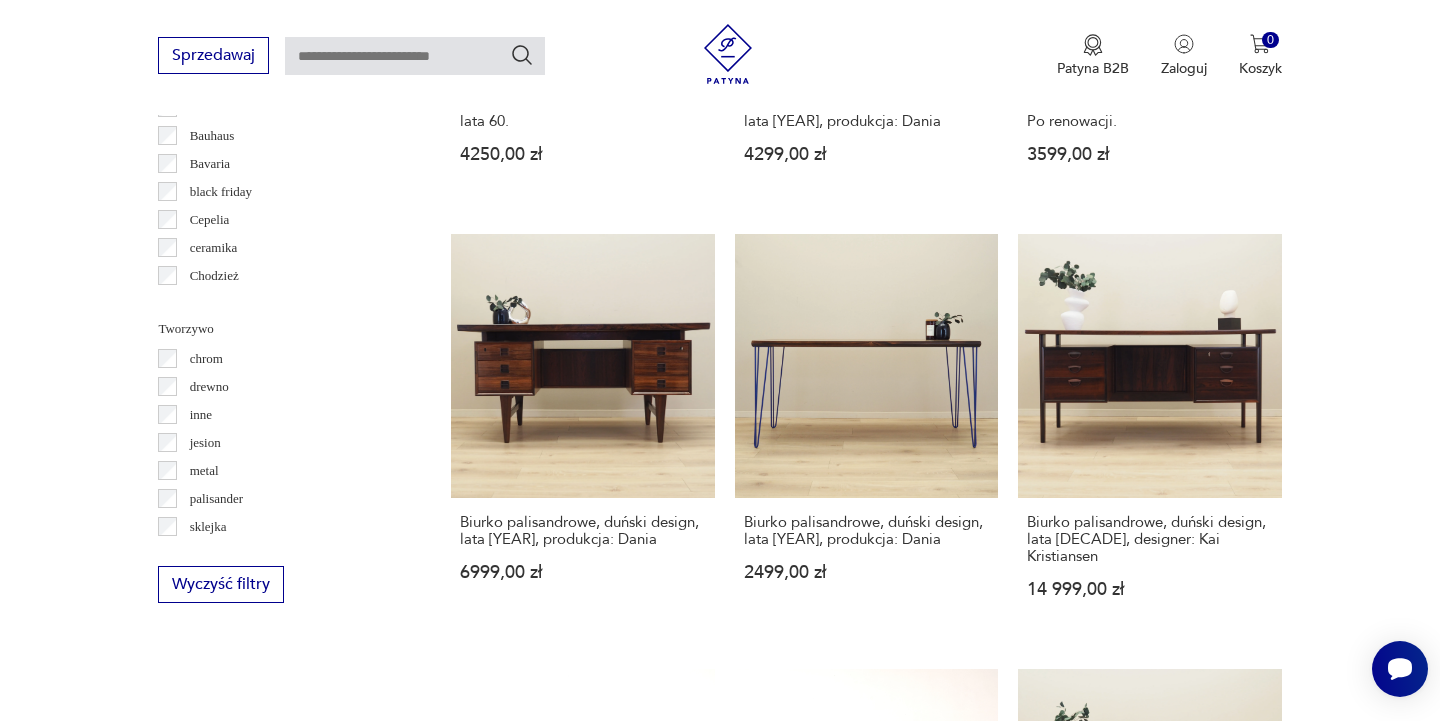 click on "7" at bounding box center [1050, 1559] 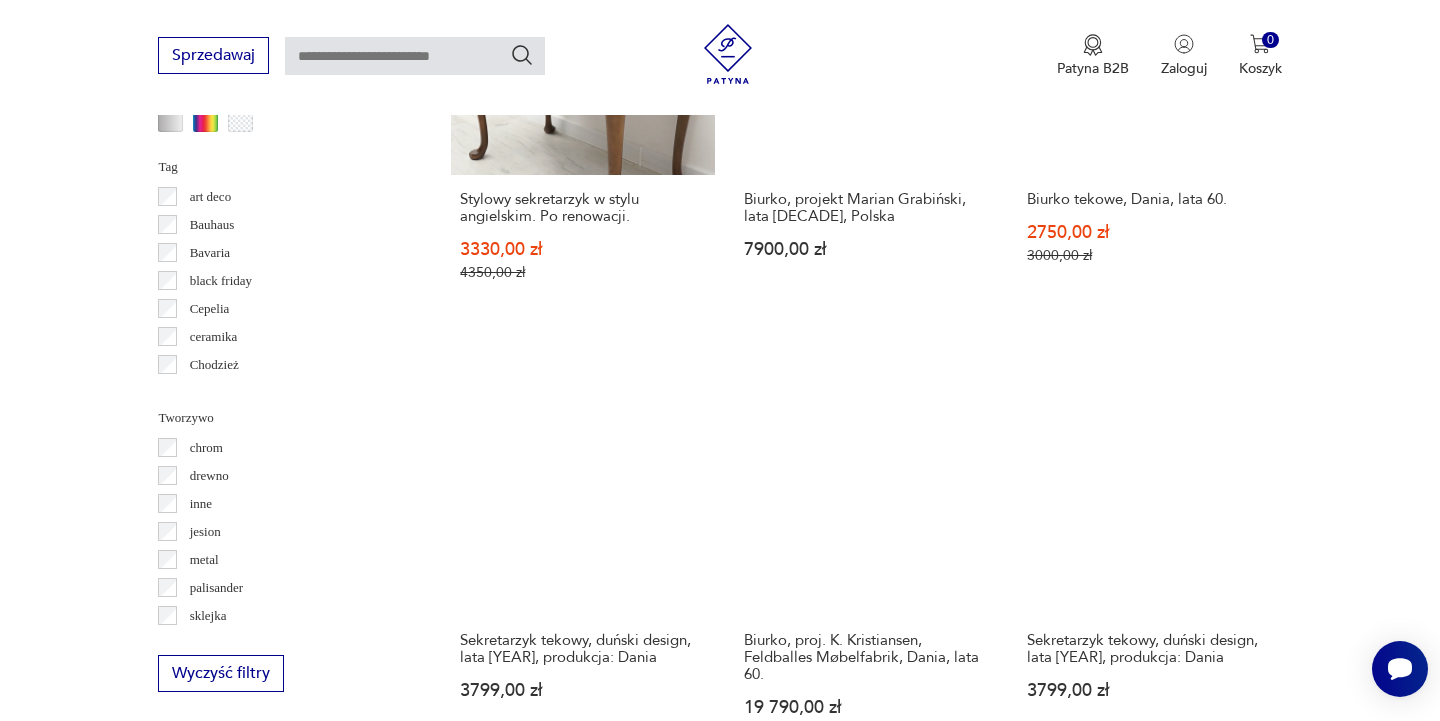 scroll, scrollTop: 1881, scrollLeft: 0, axis: vertical 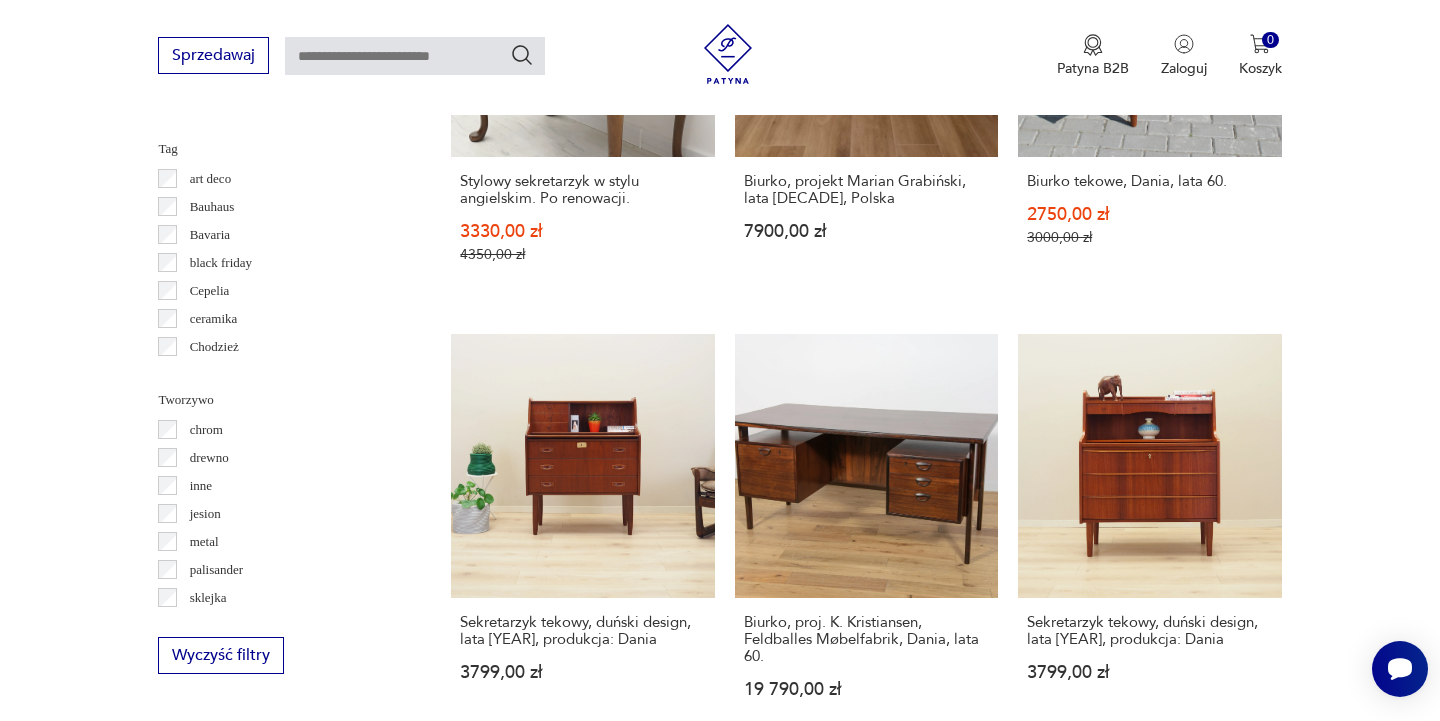 click on "8" at bounding box center (1050, 1676) 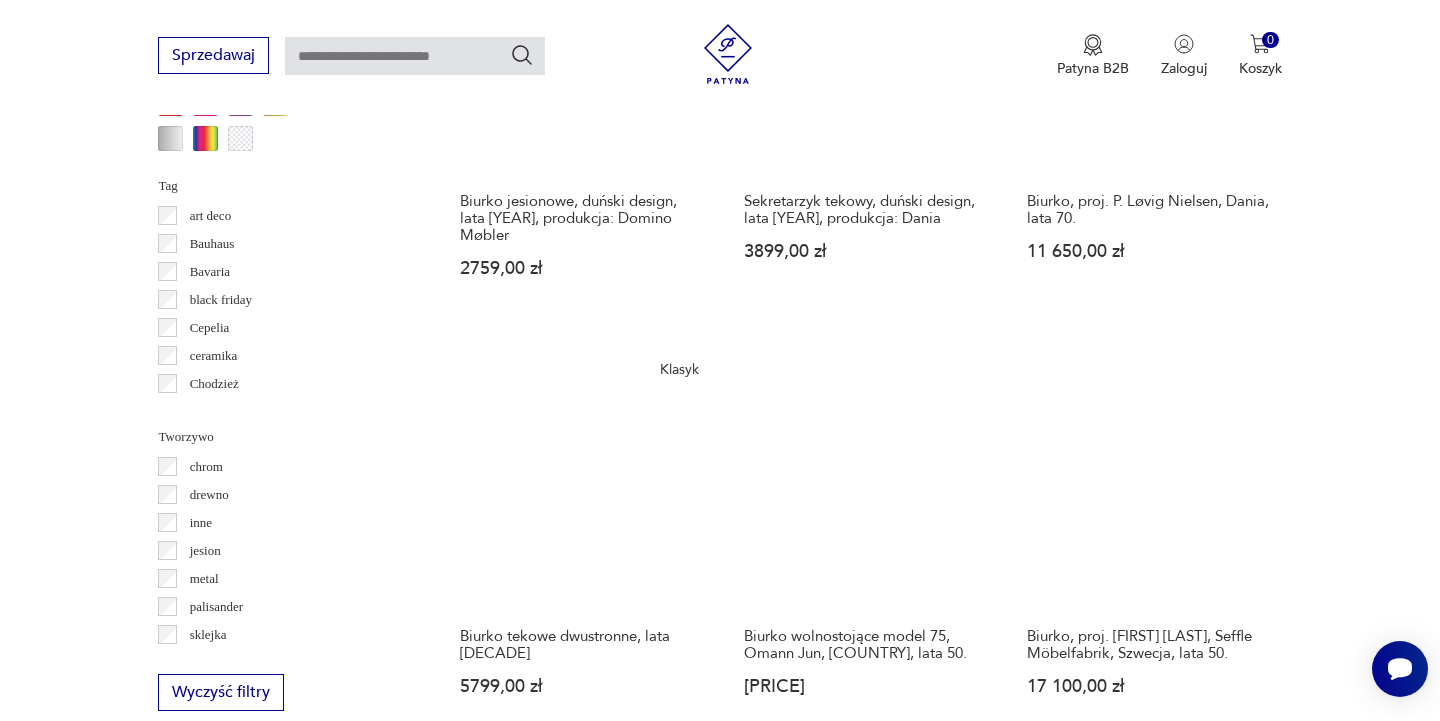 scroll, scrollTop: 1903, scrollLeft: 0, axis: vertical 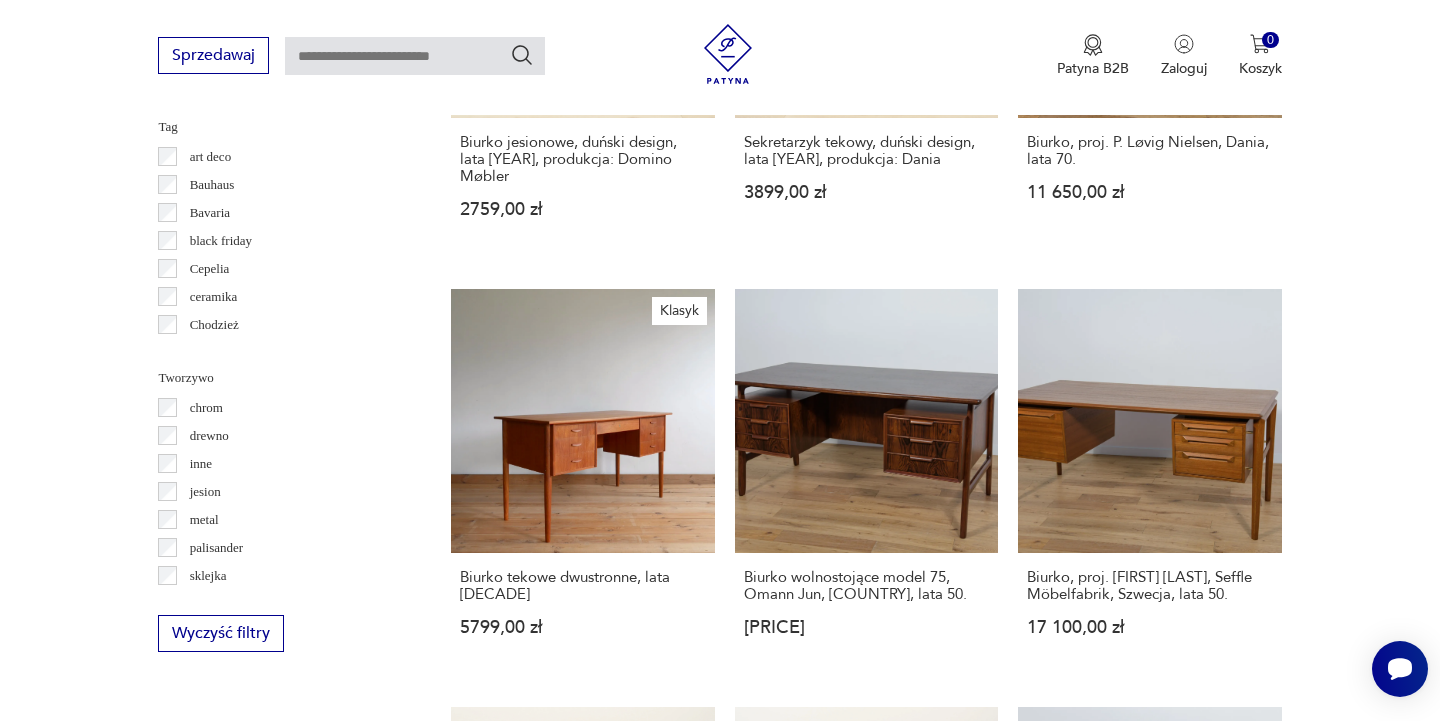 click on "9" at bounding box center [1050, 1614] 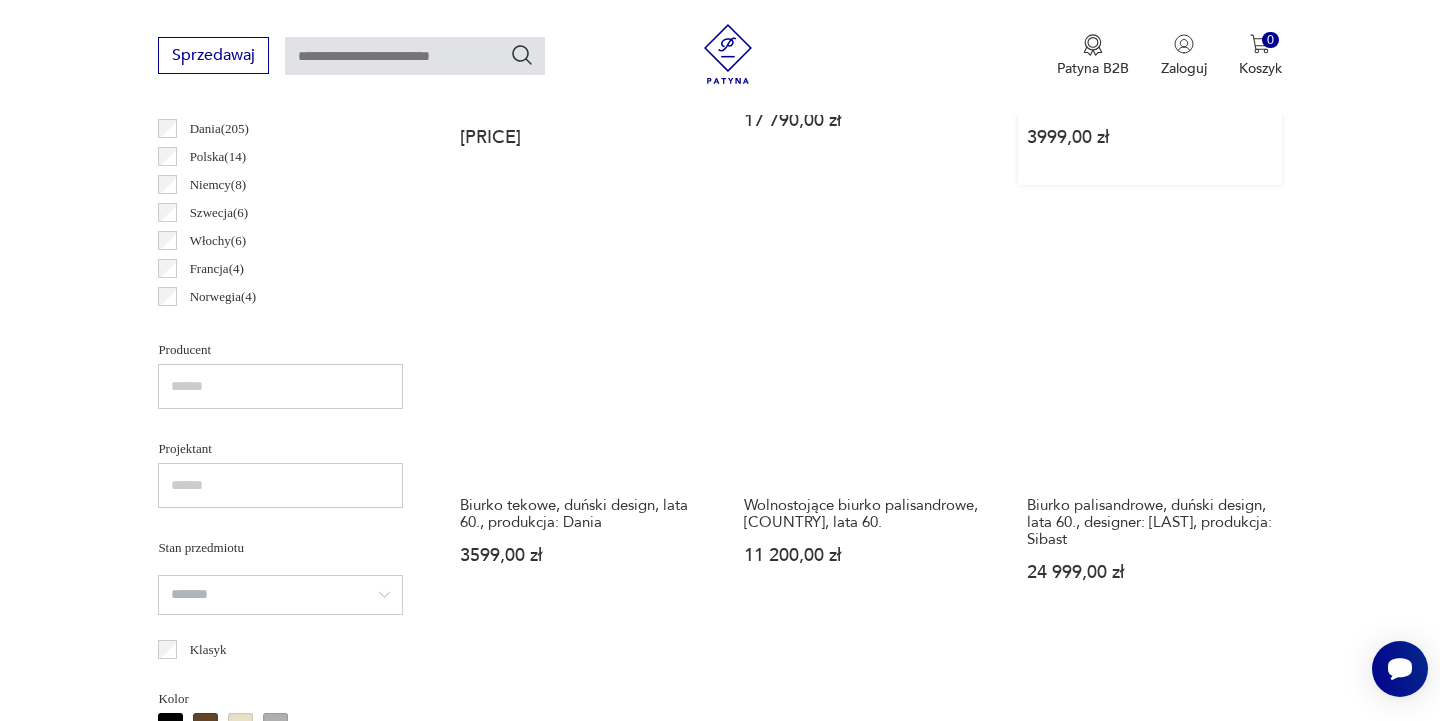 scroll, scrollTop: 1161, scrollLeft: 0, axis: vertical 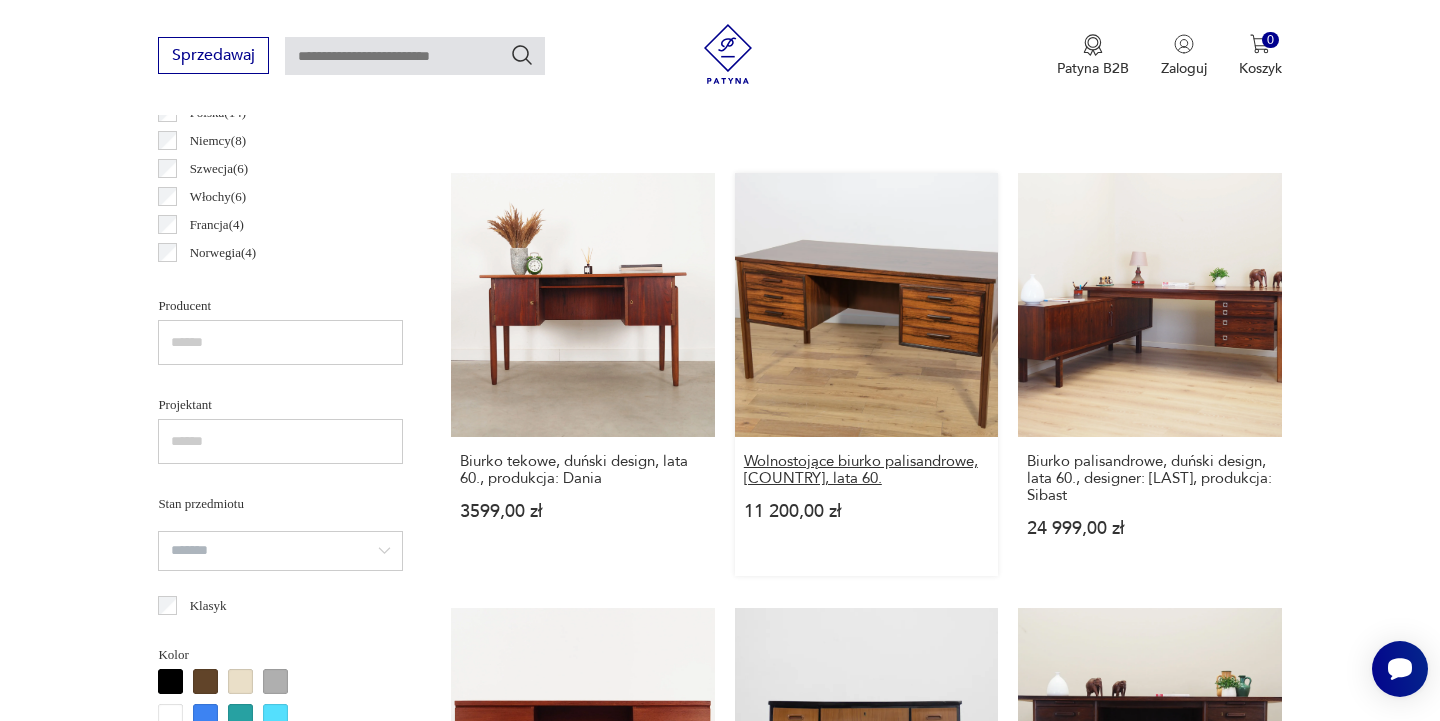 click on "Wolnostojące biurko palisandrowe, [COUNTRY], lata 60." at bounding box center (866, 470) 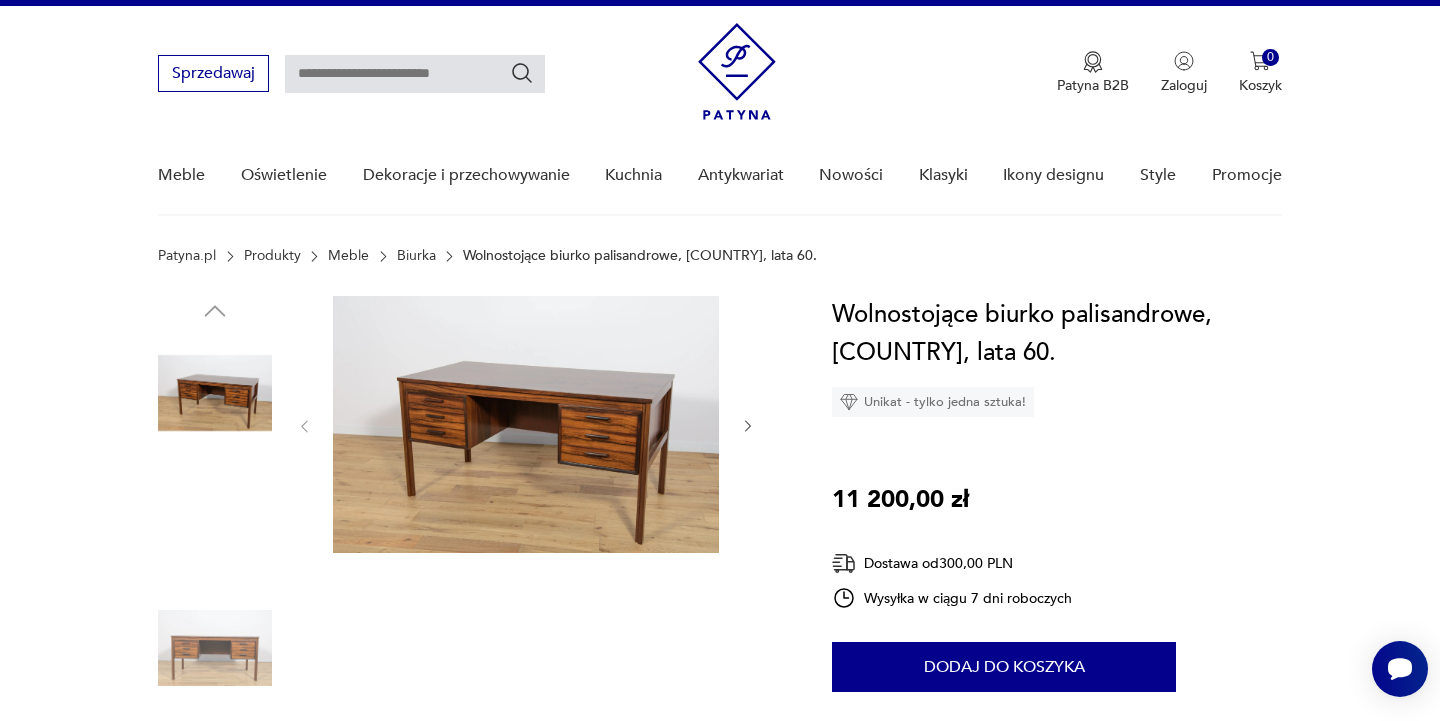 scroll, scrollTop: 54, scrollLeft: 0, axis: vertical 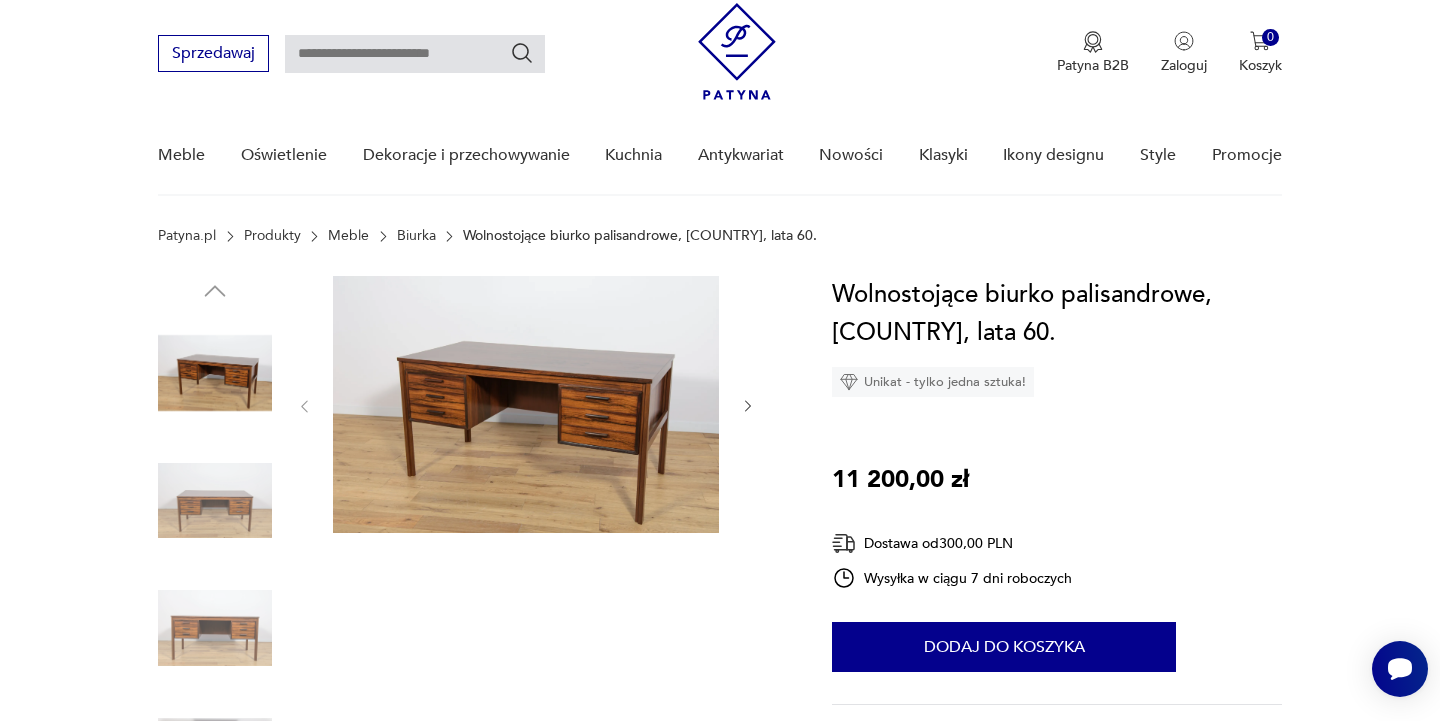 click at bounding box center (526, 404) 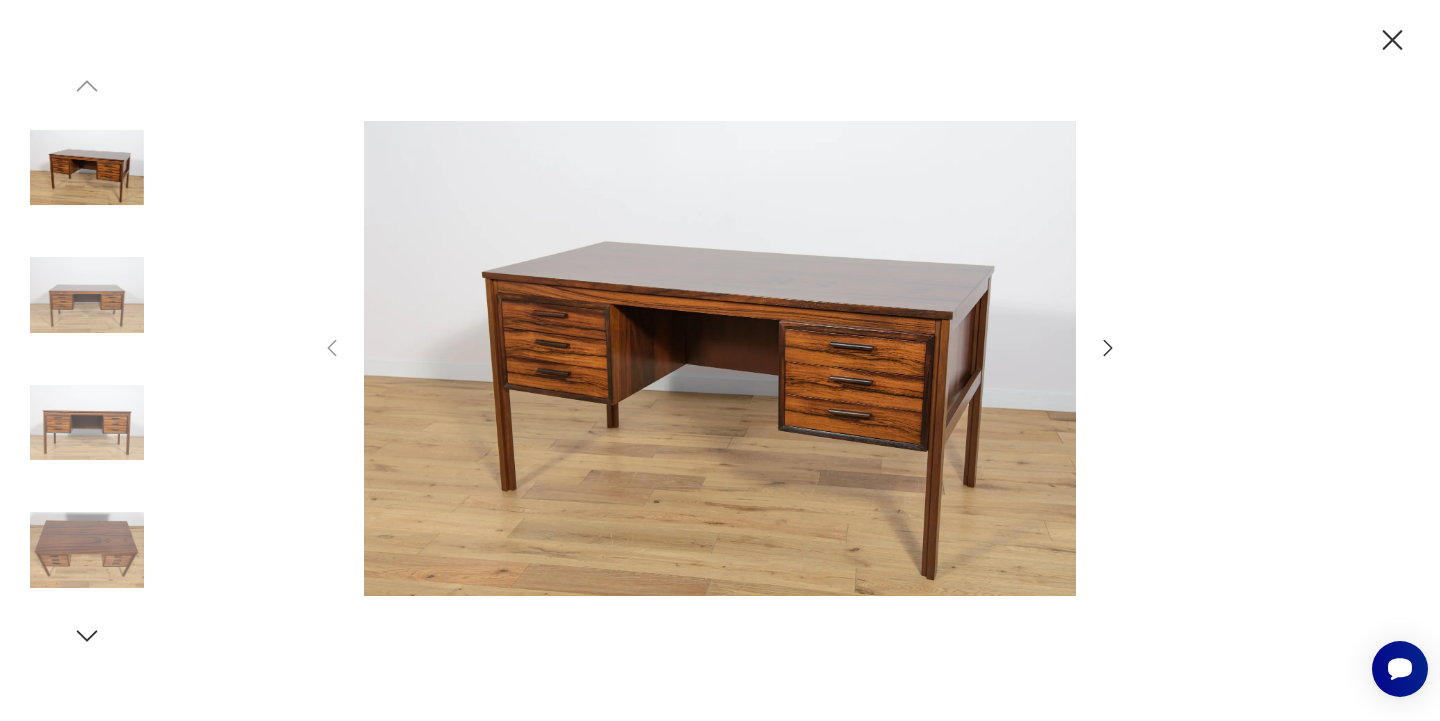 click 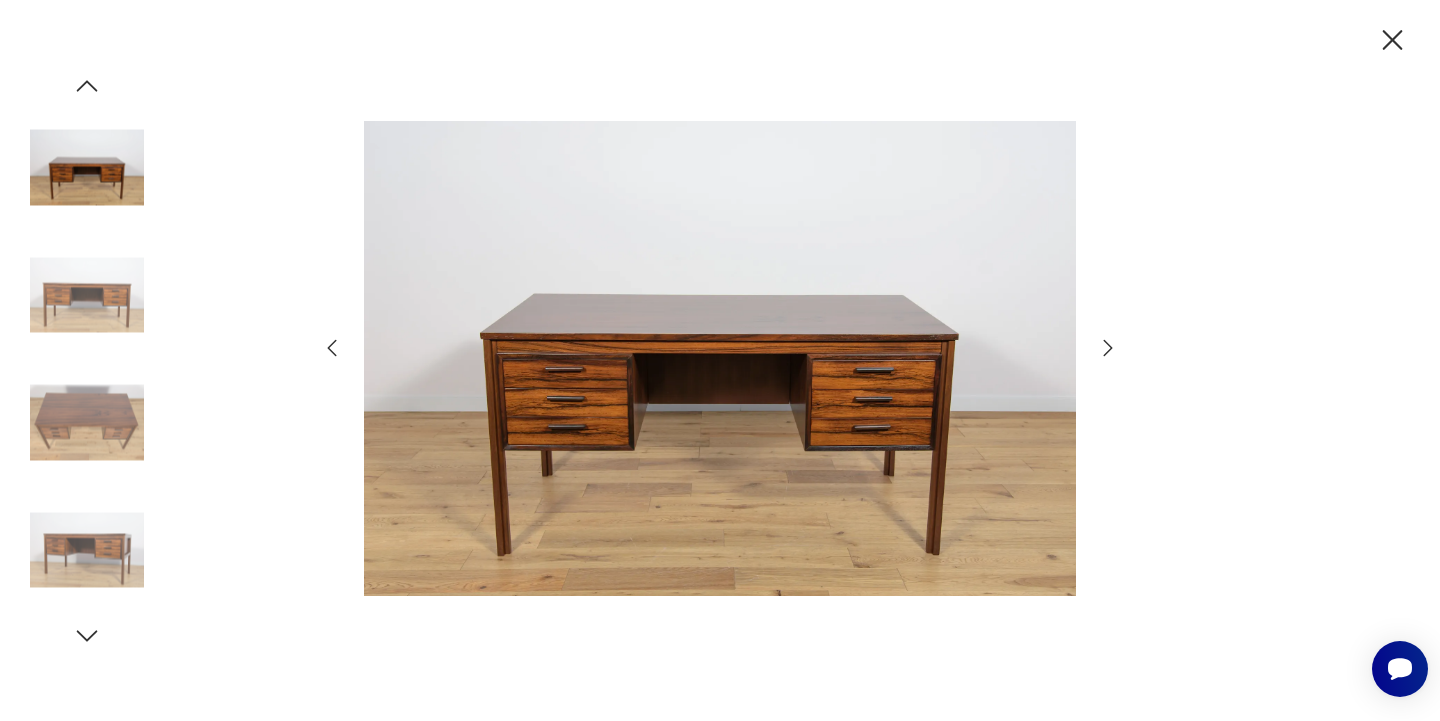 click 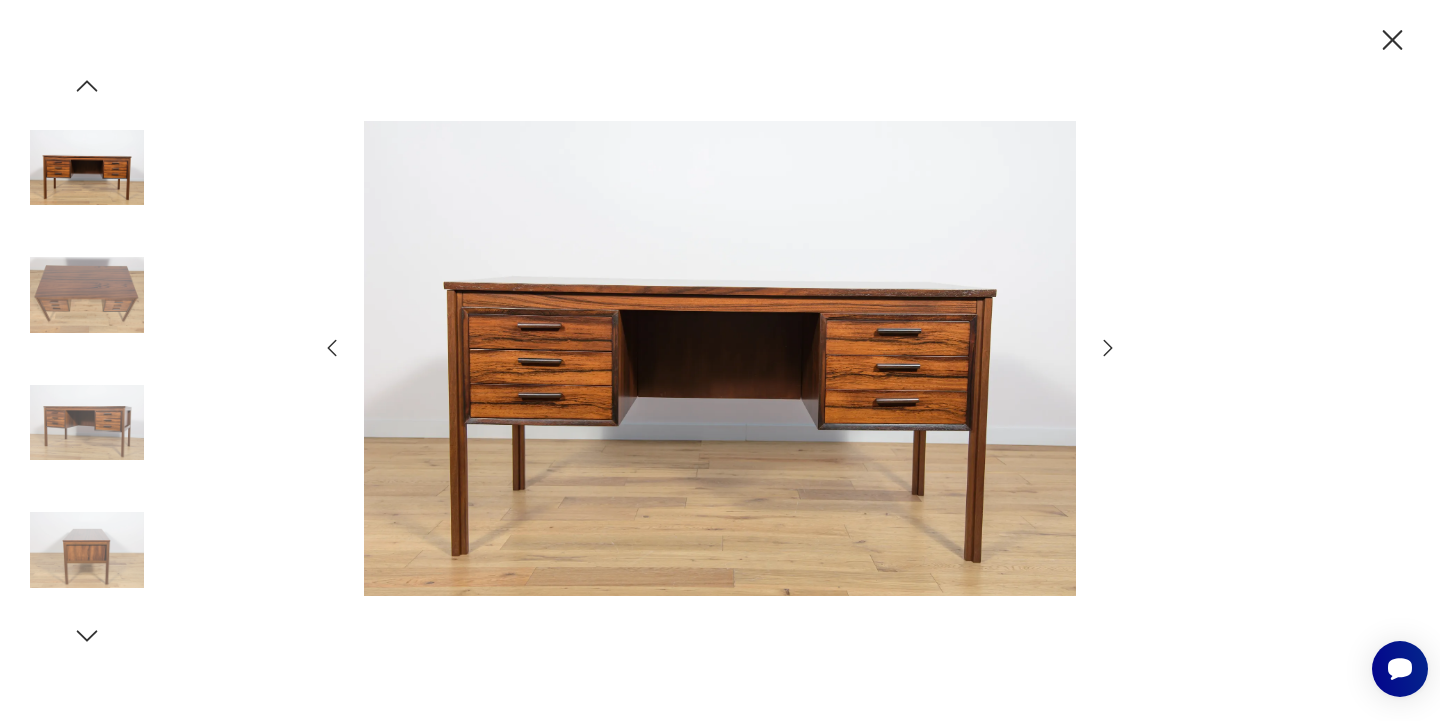 click 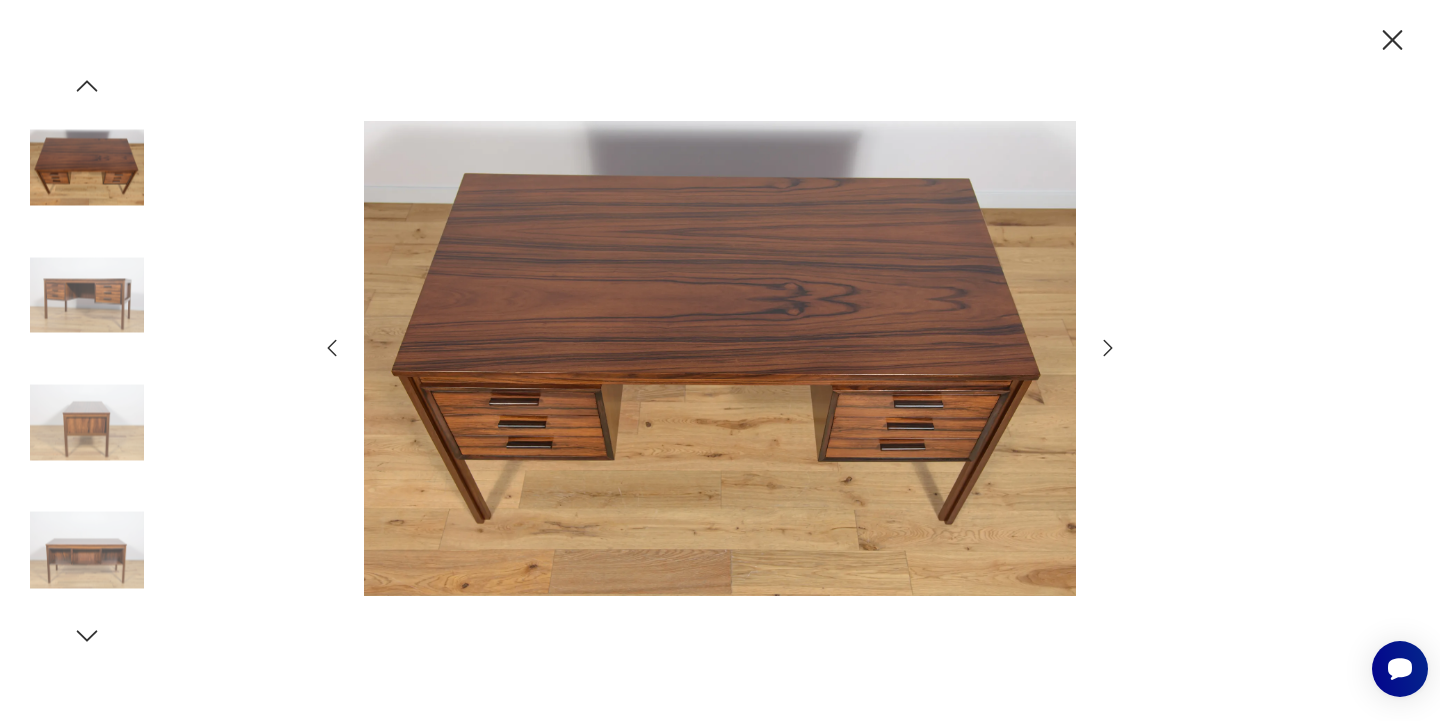 click 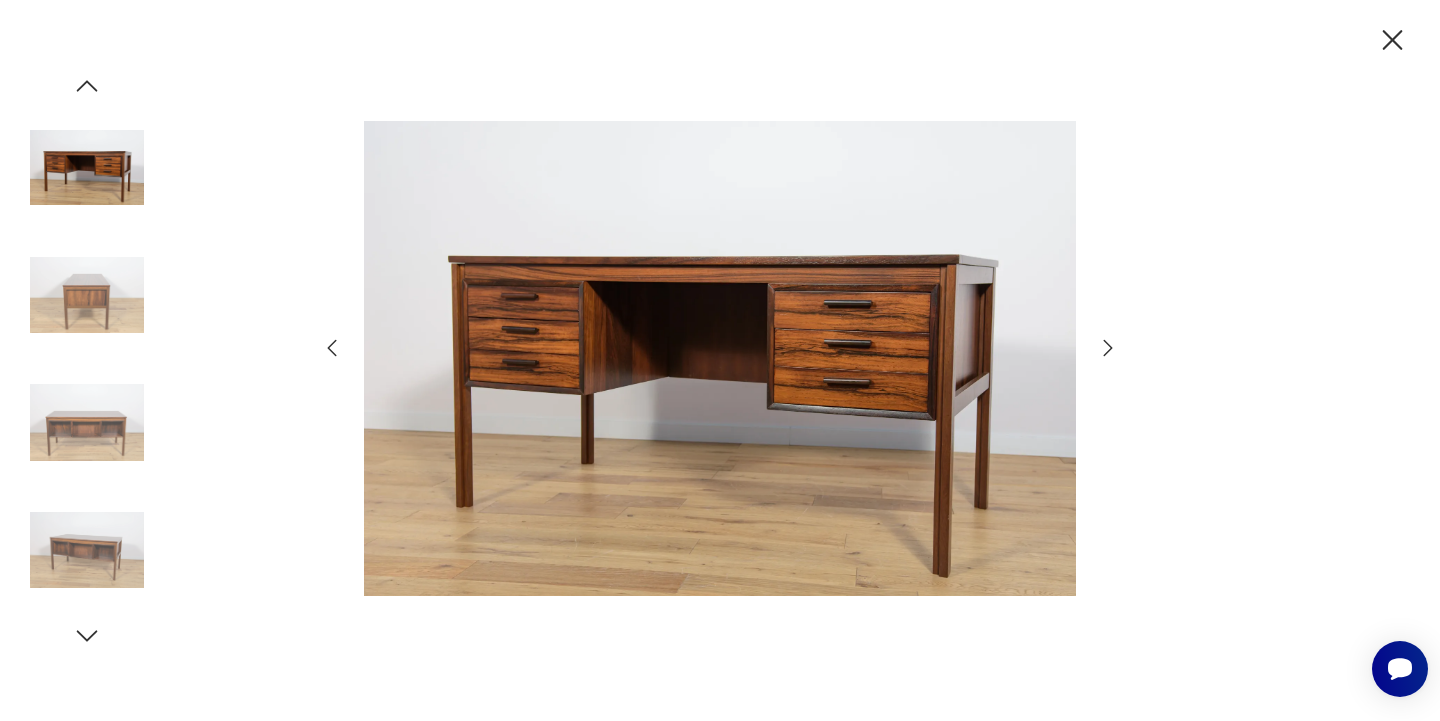 click 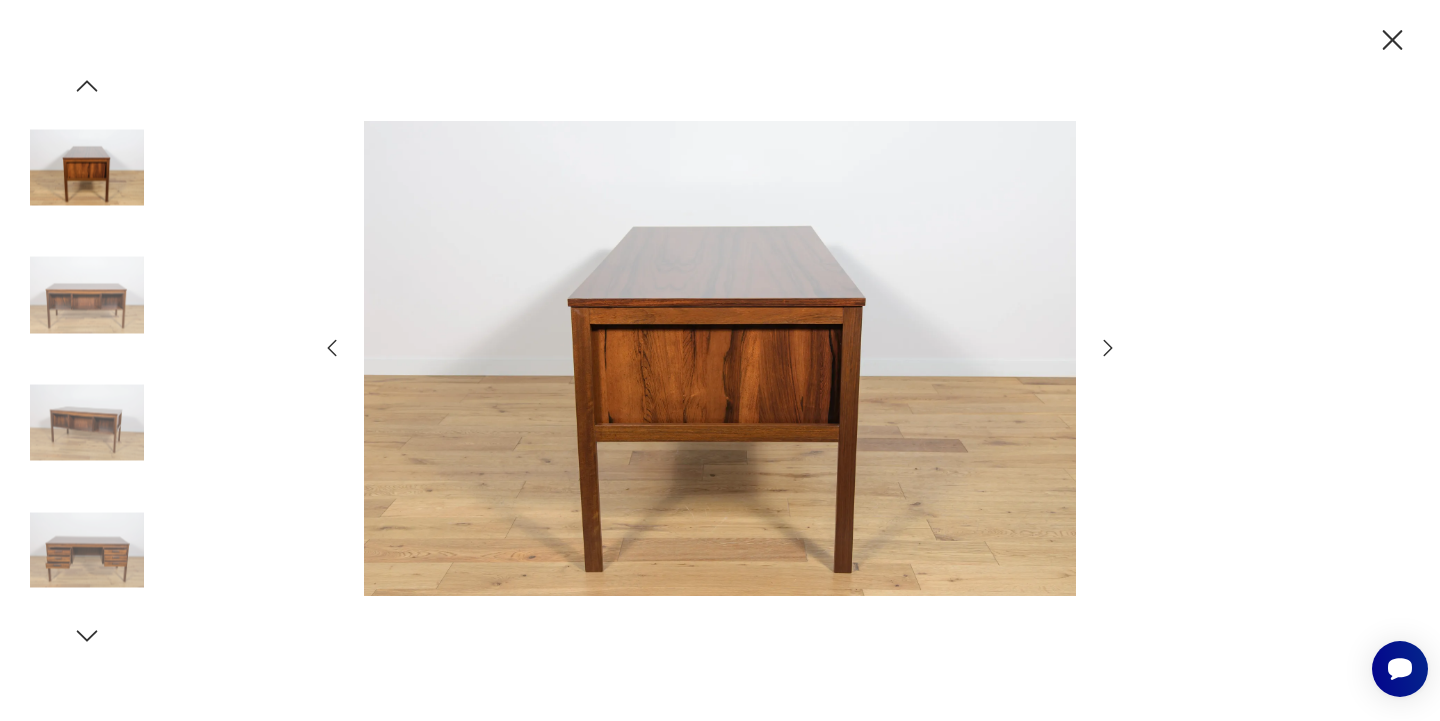 click 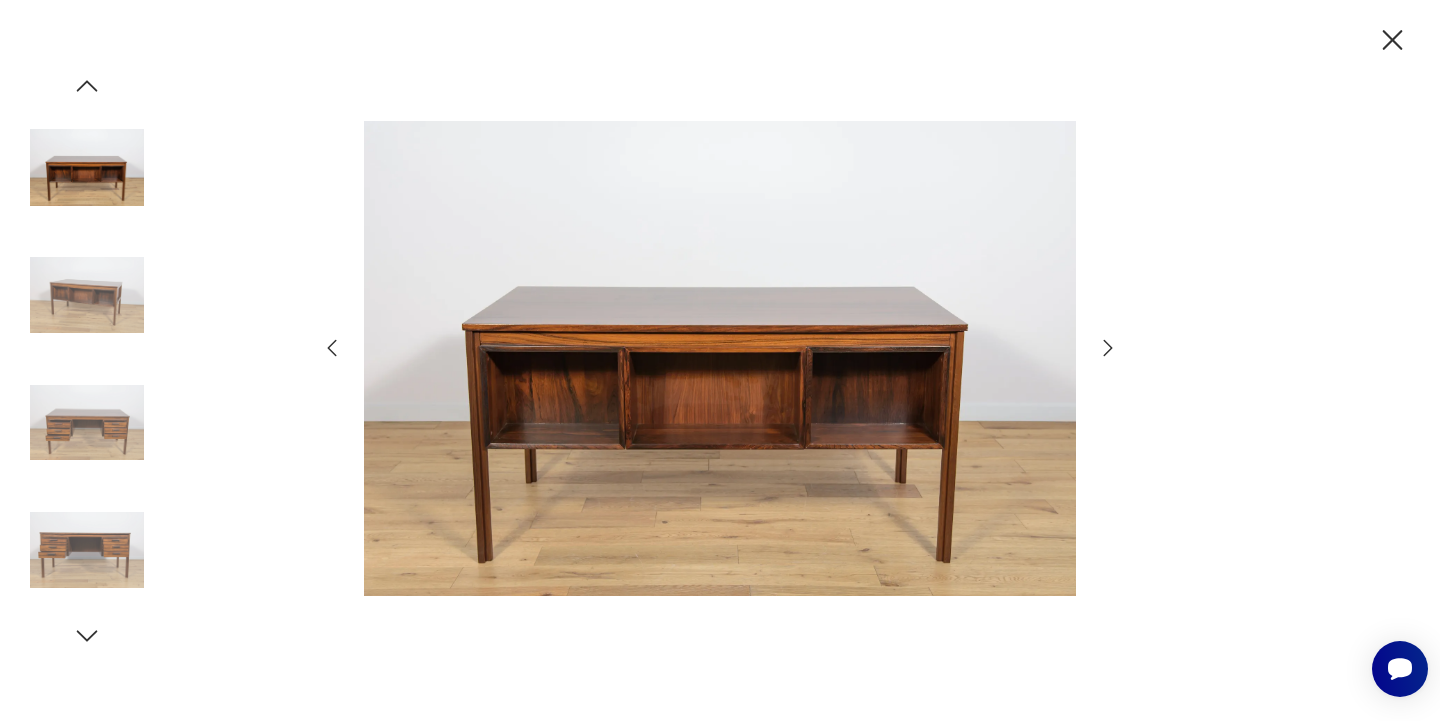 click 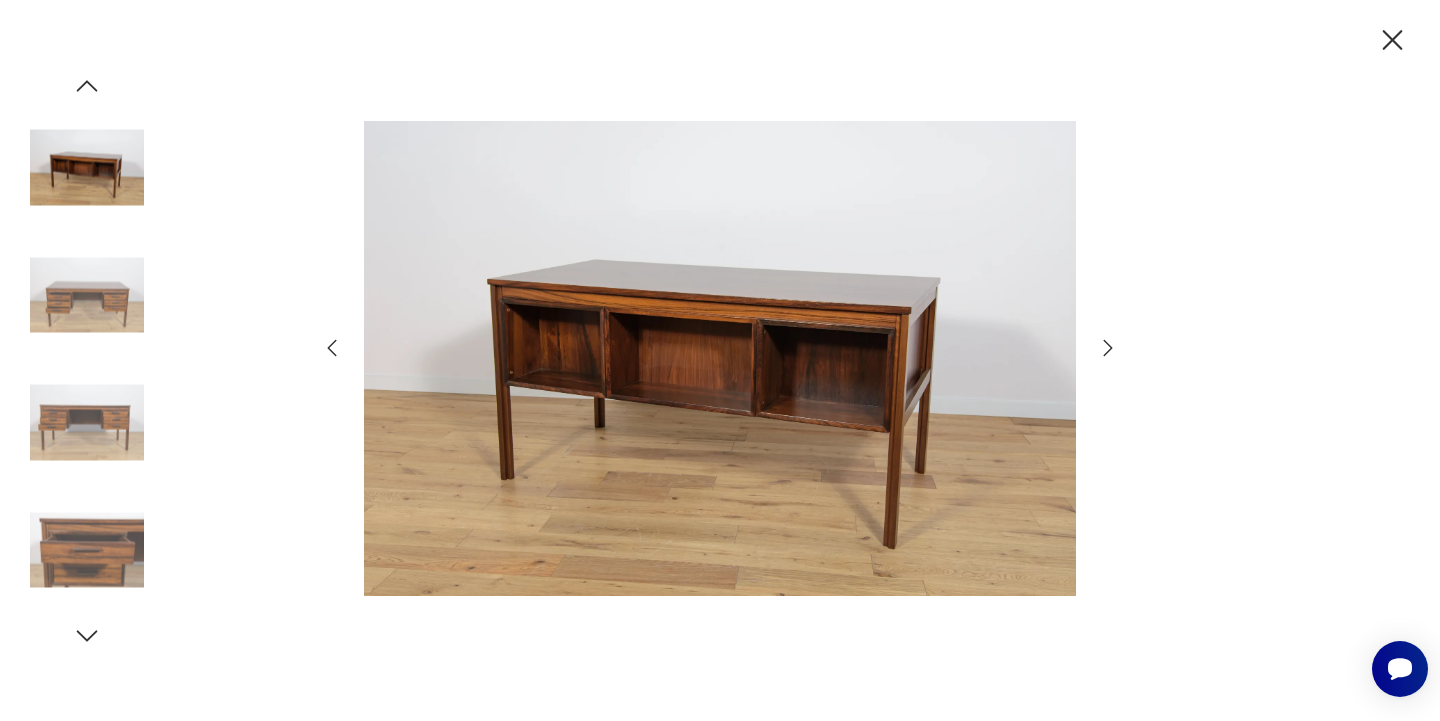 click 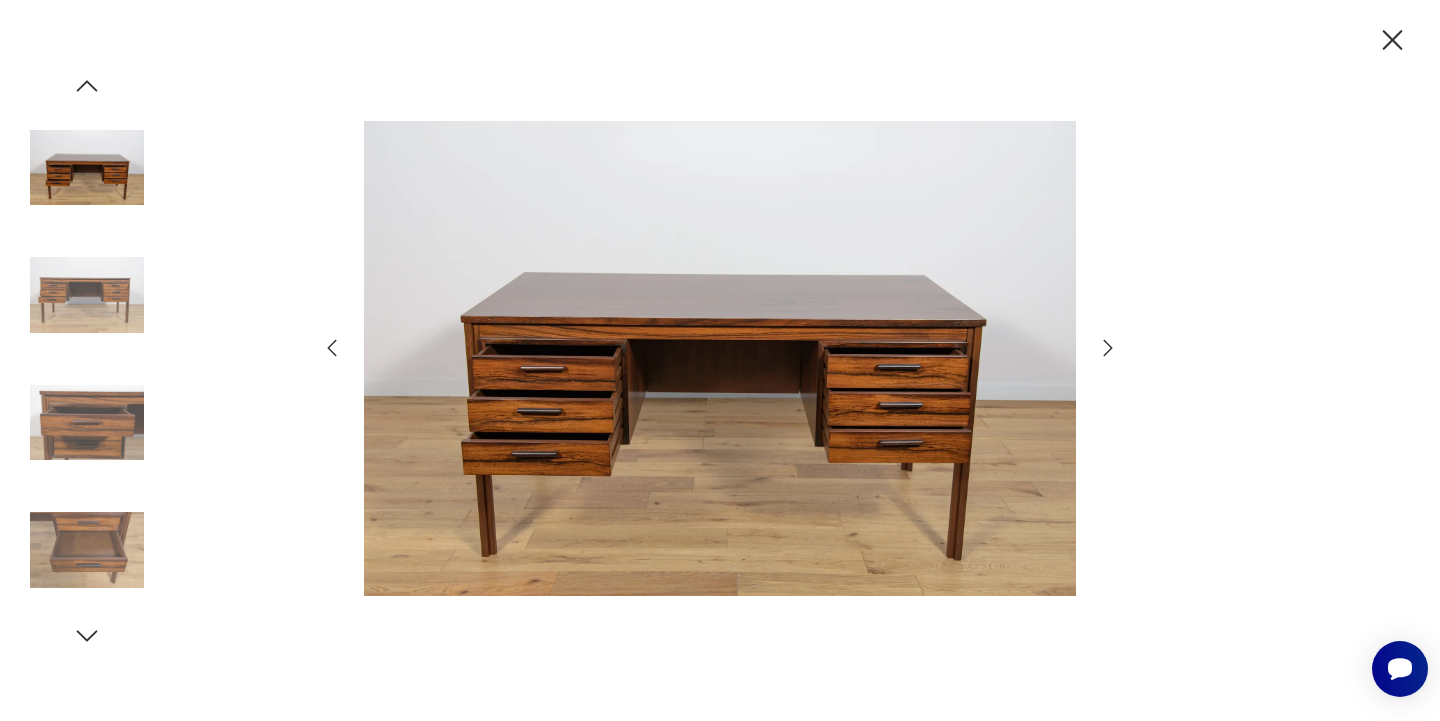 click 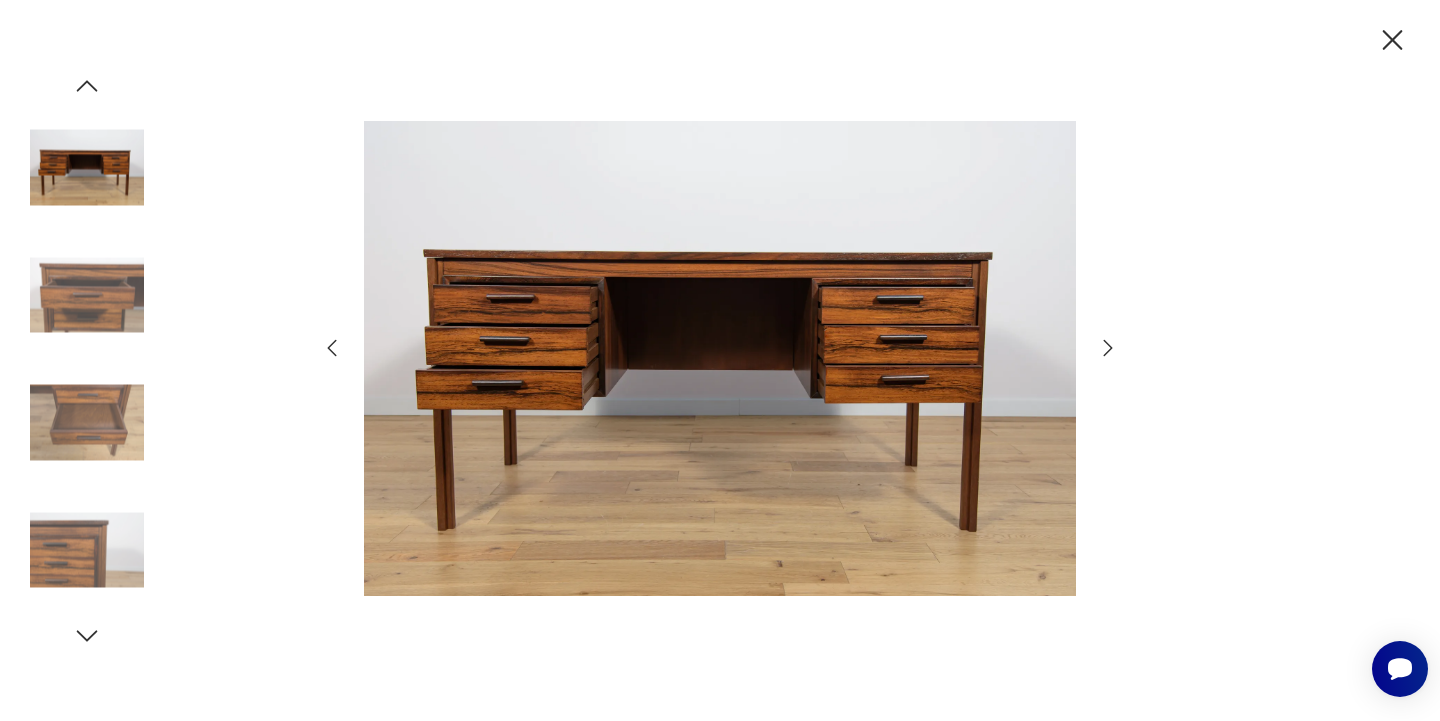 click 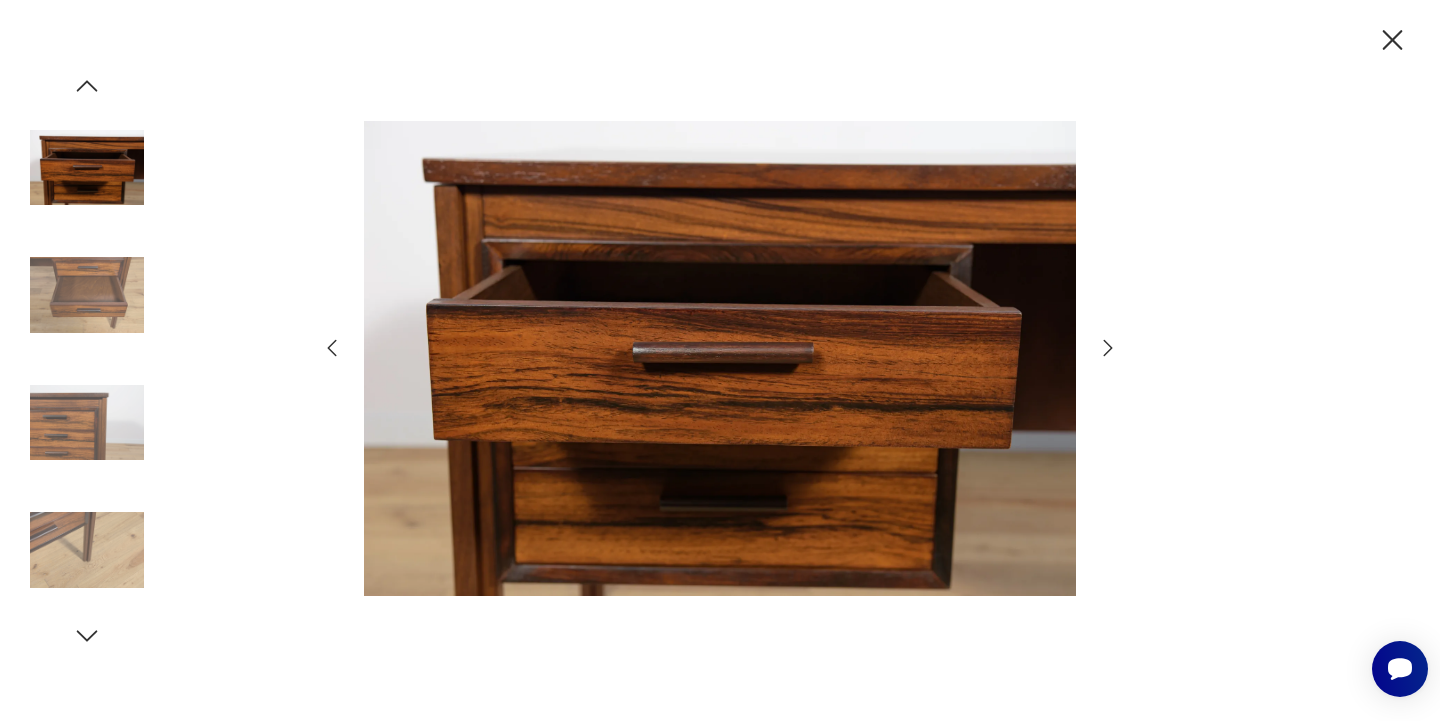 click 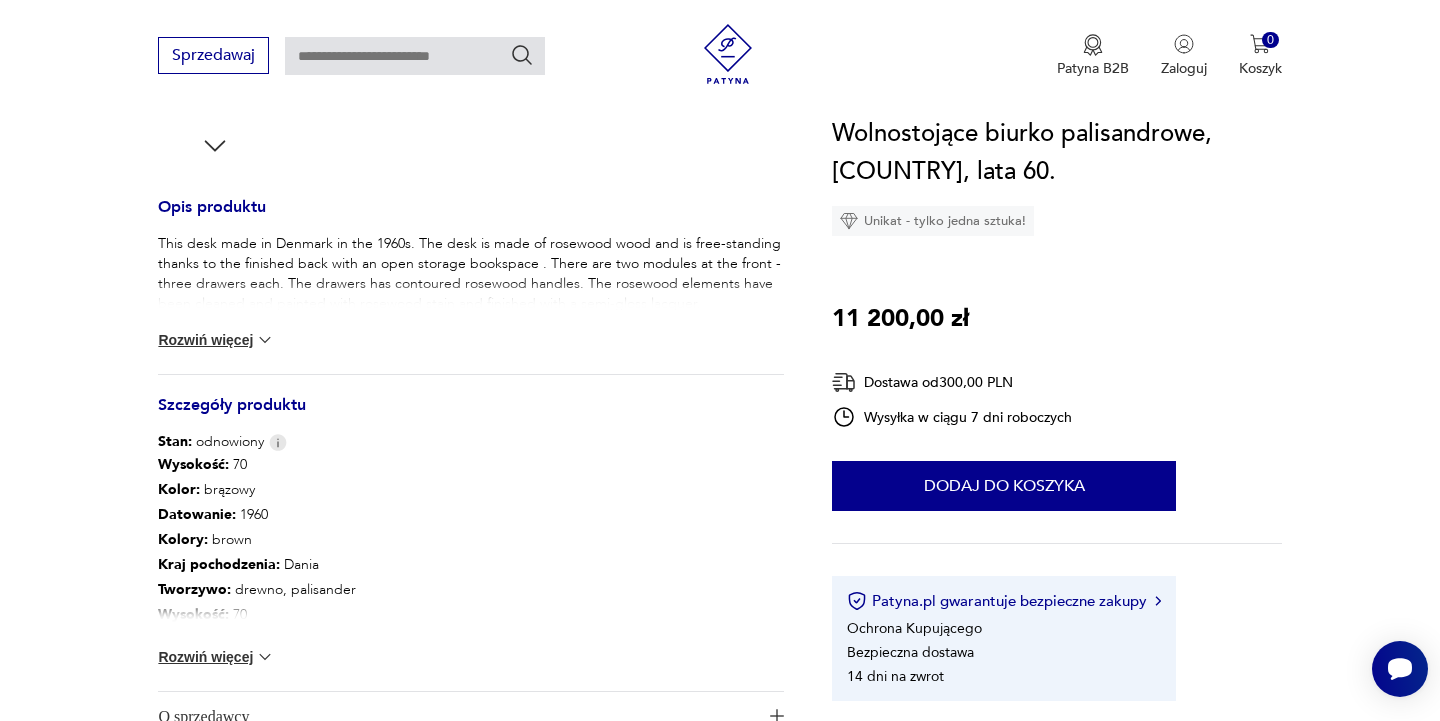 scroll, scrollTop: 787, scrollLeft: 0, axis: vertical 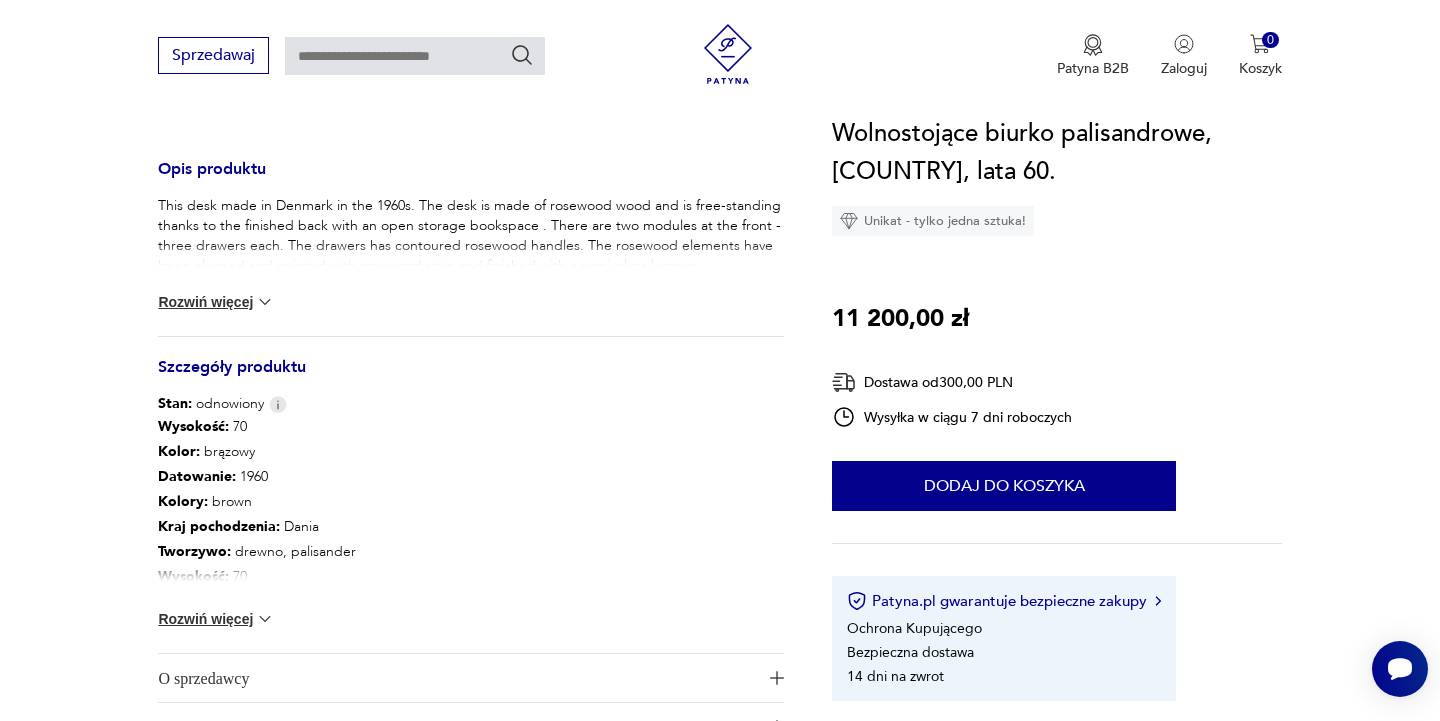 click at bounding box center (265, 302) 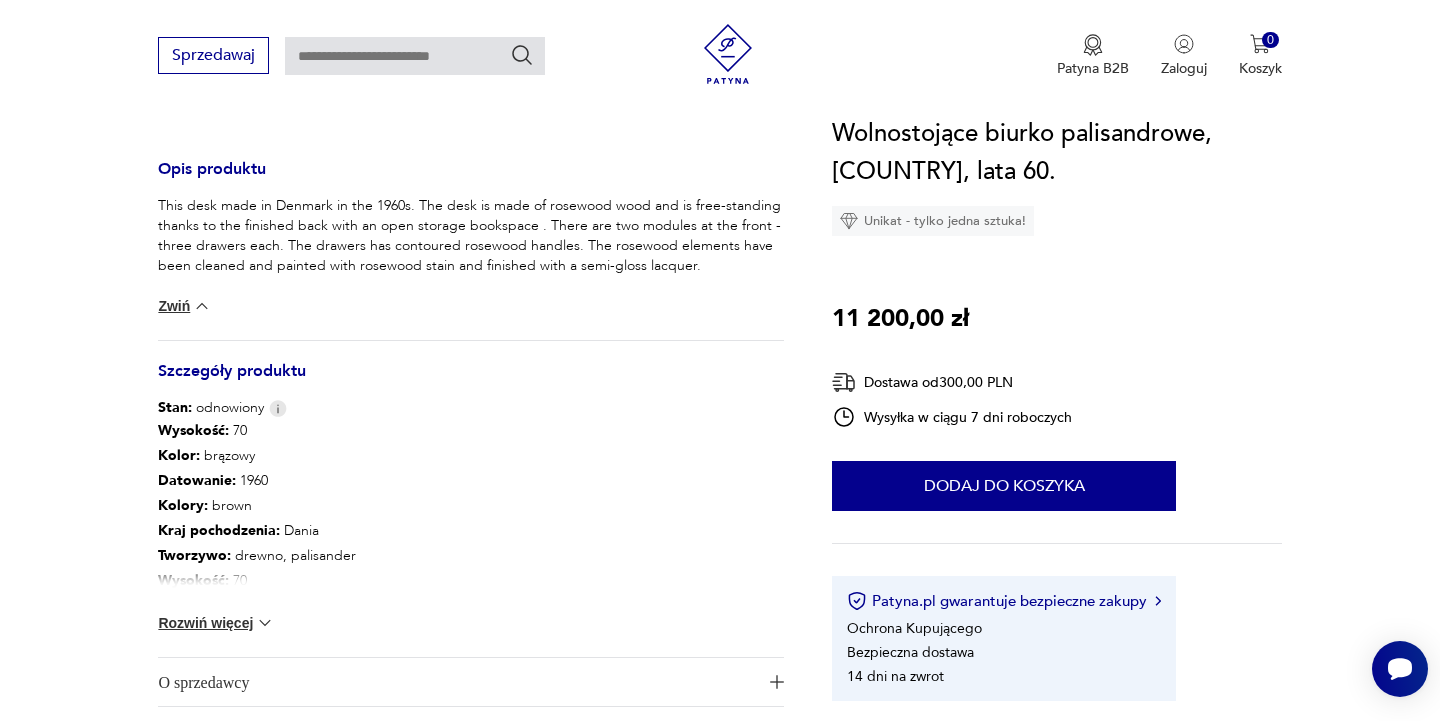 click on "Rozwiń więcej" at bounding box center [216, 623] 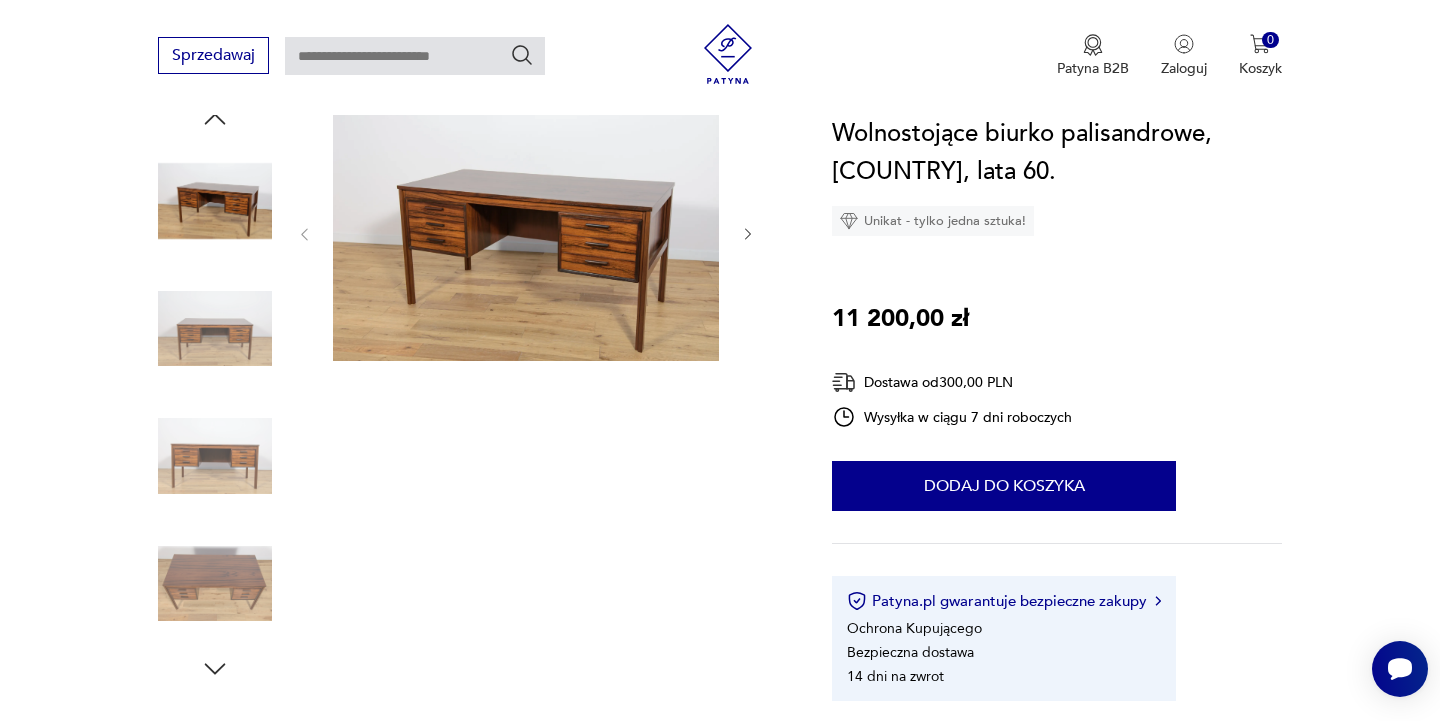 scroll, scrollTop: 210, scrollLeft: 0, axis: vertical 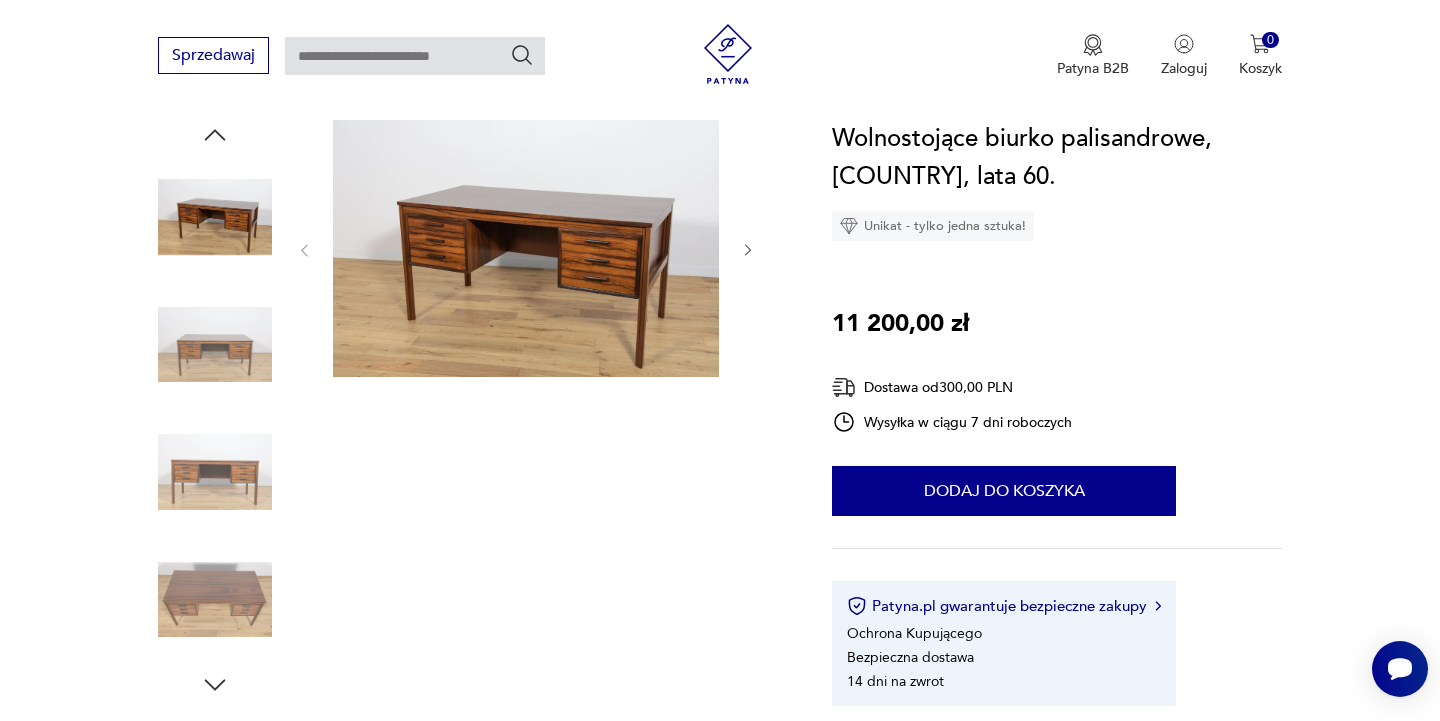 click at bounding box center (526, 248) 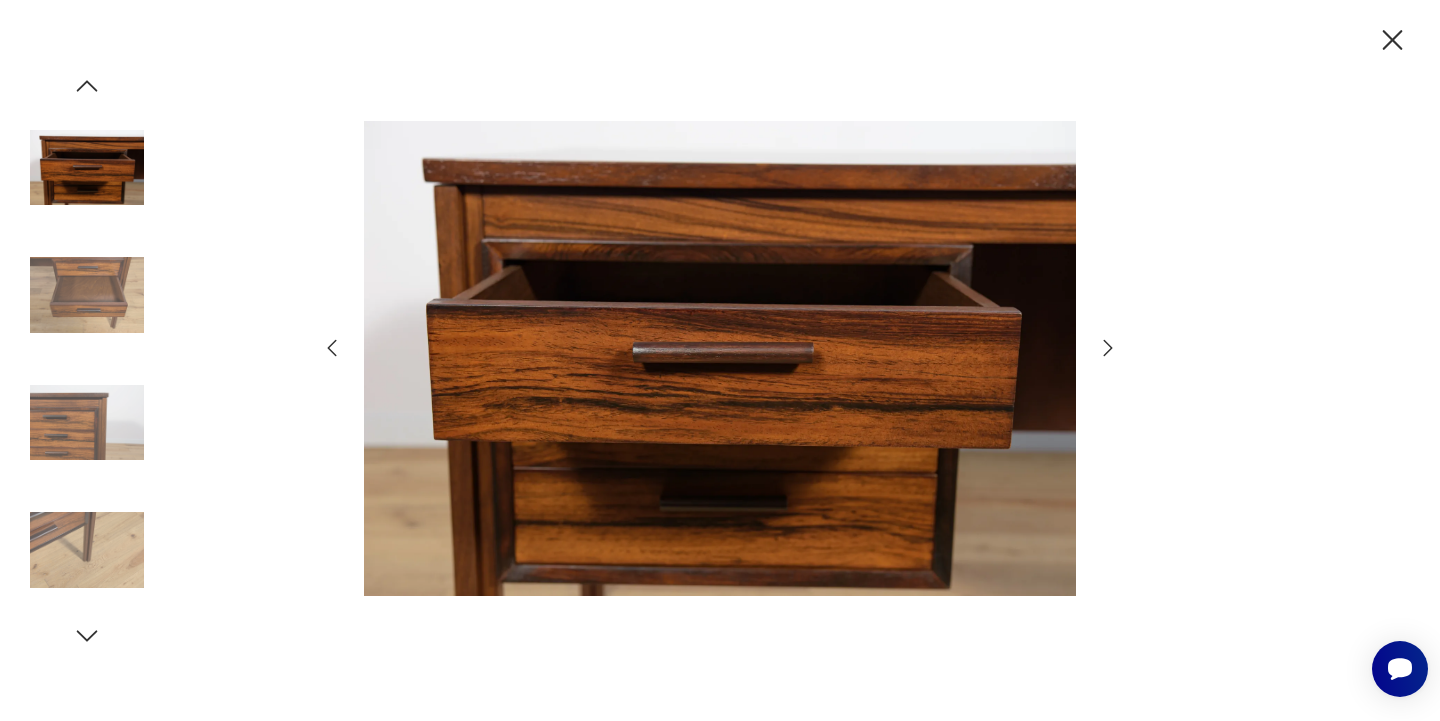 click 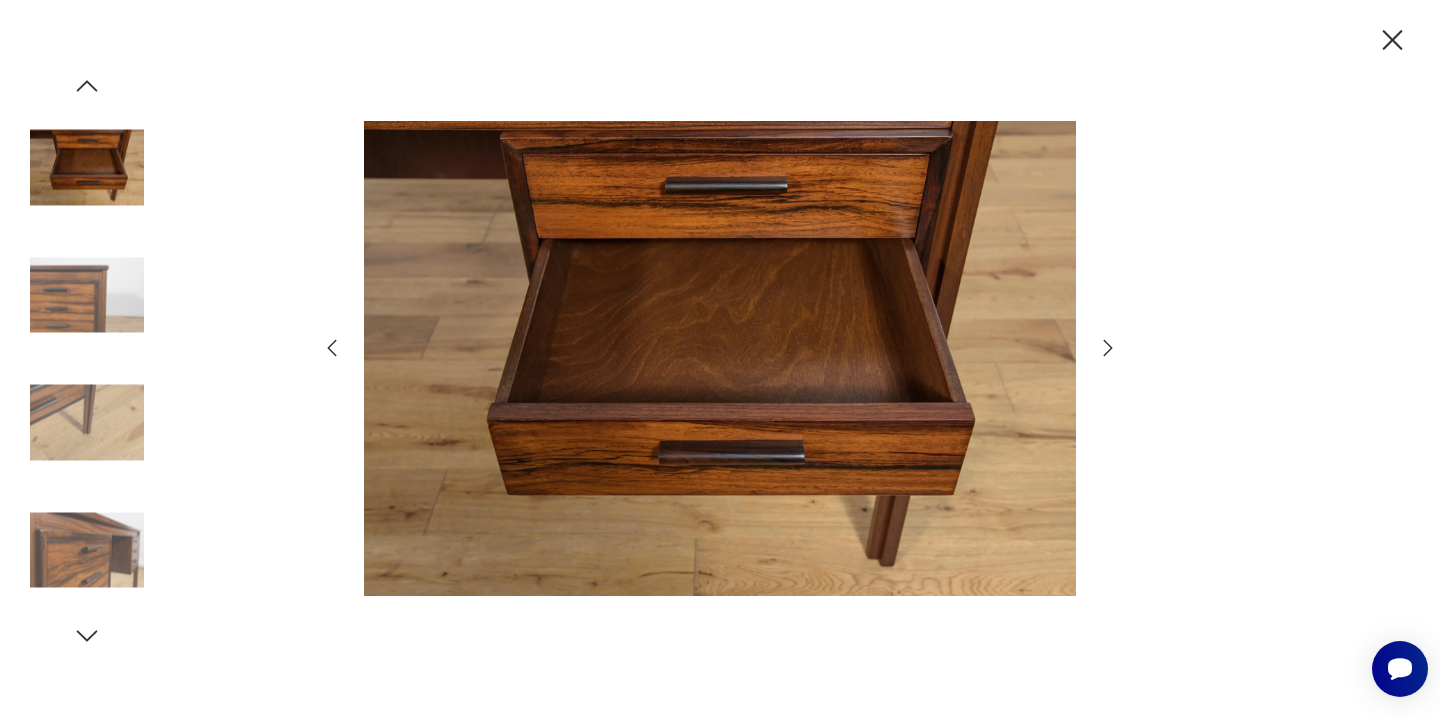 click 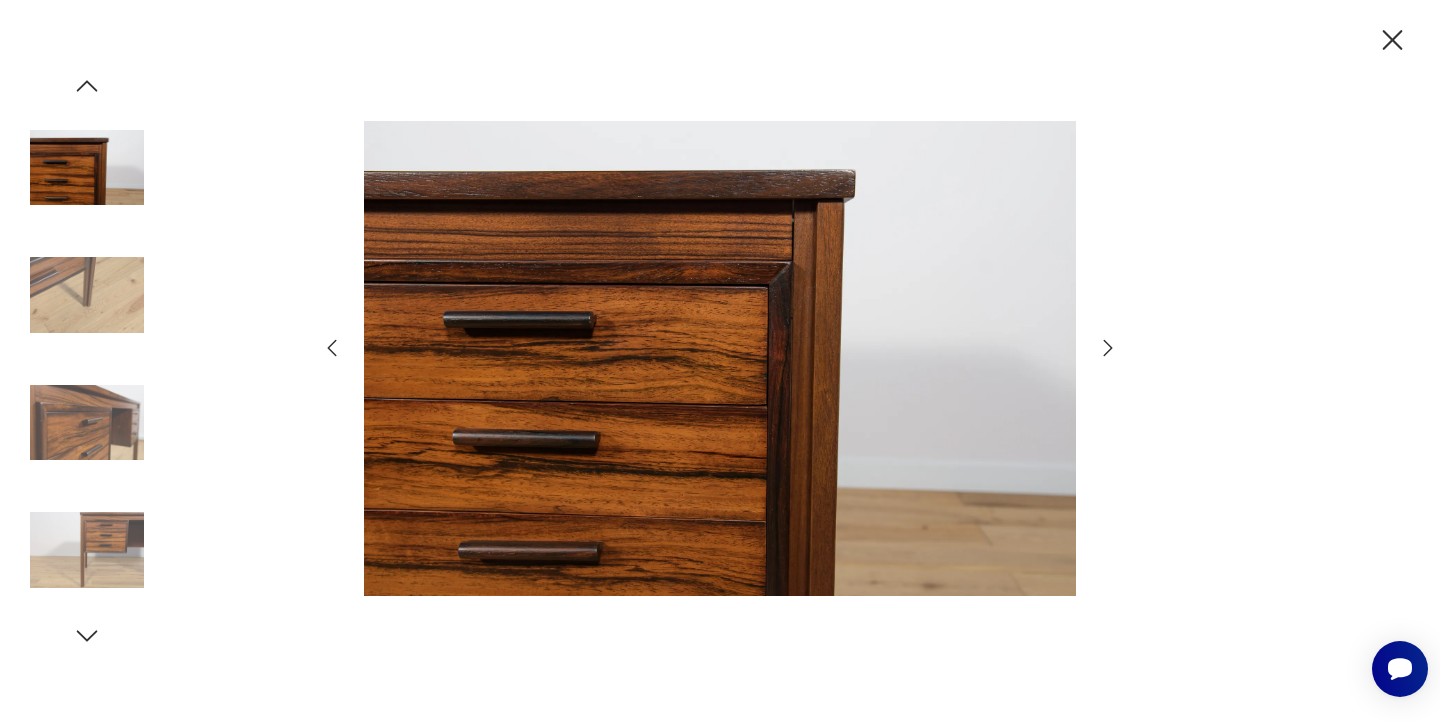 click 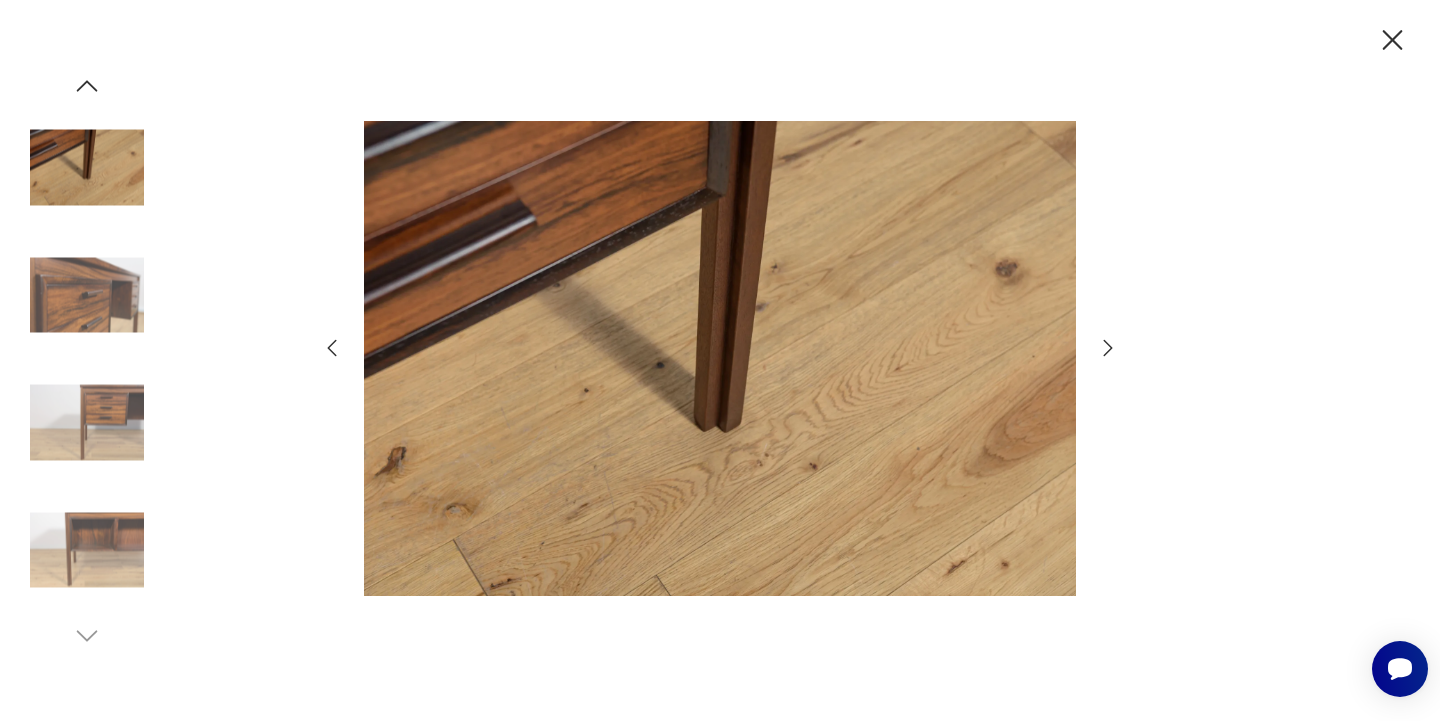 click 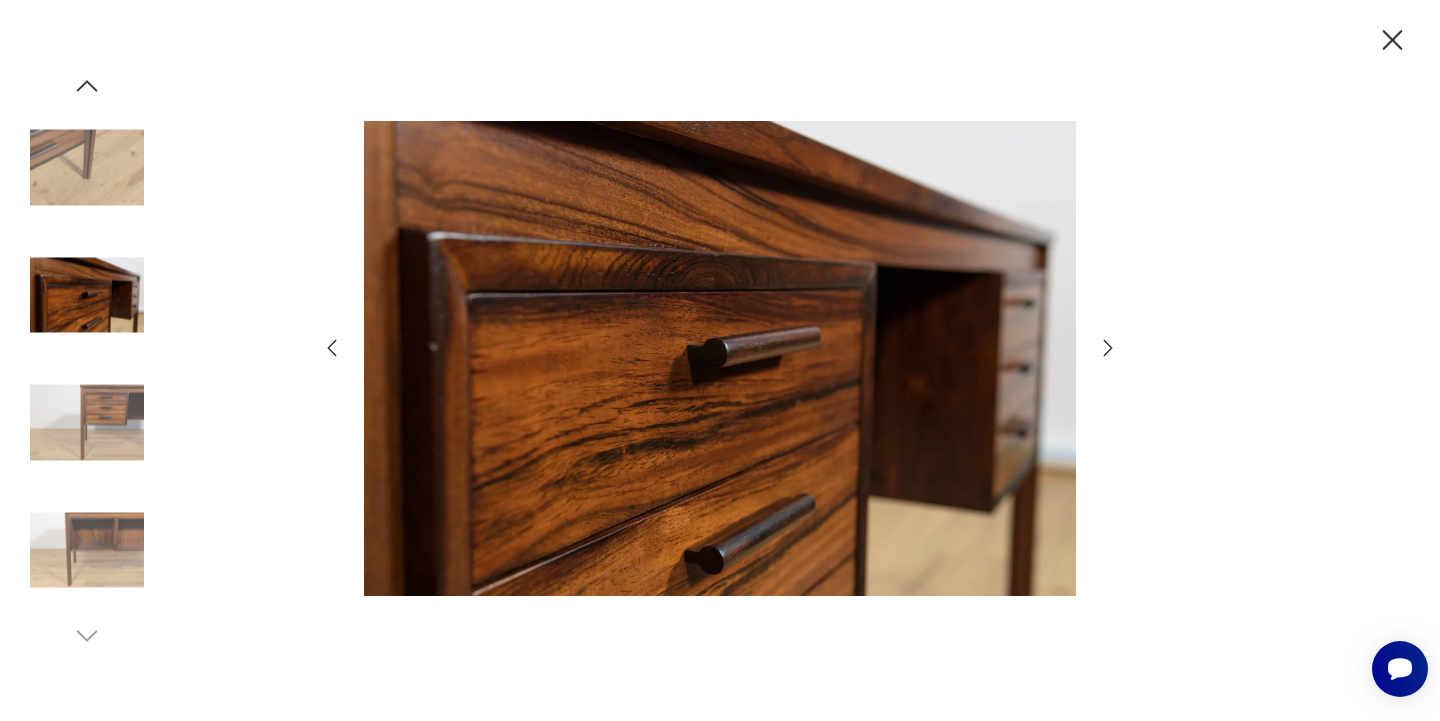click 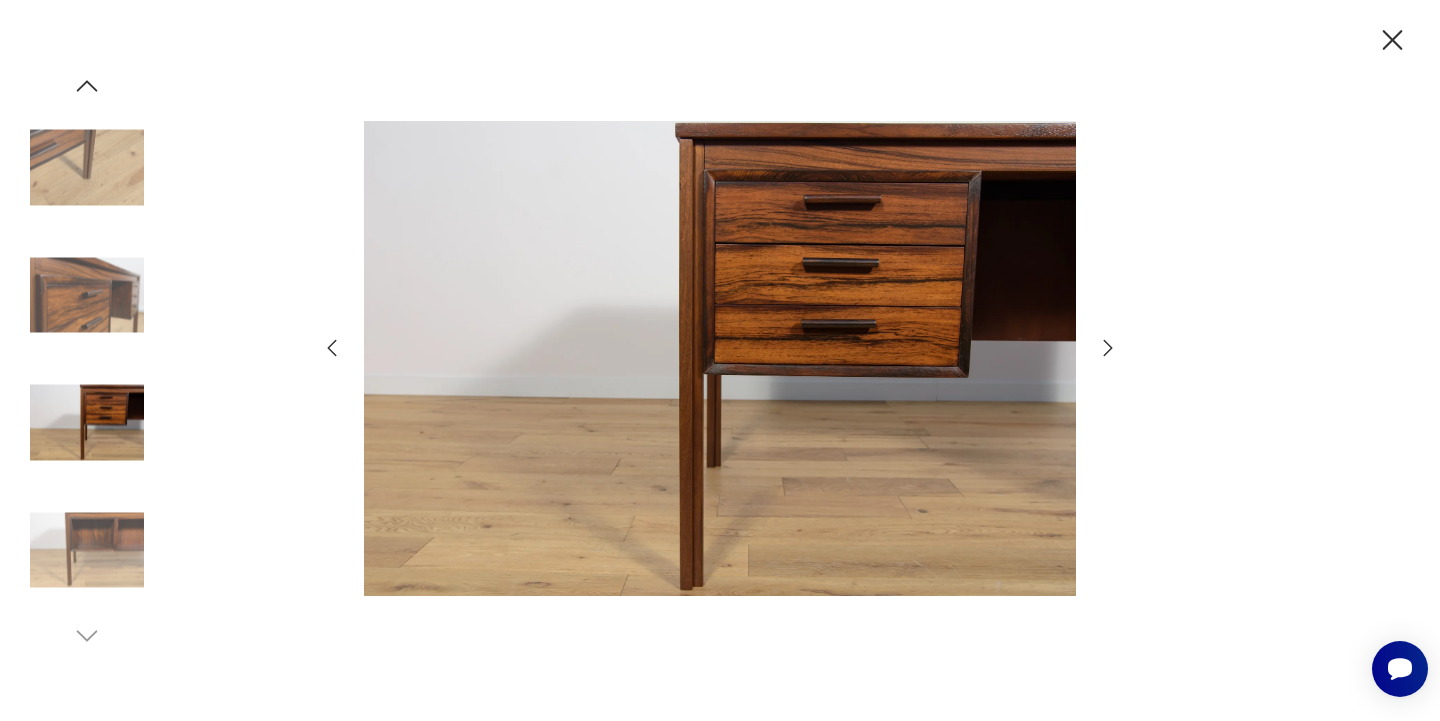 click 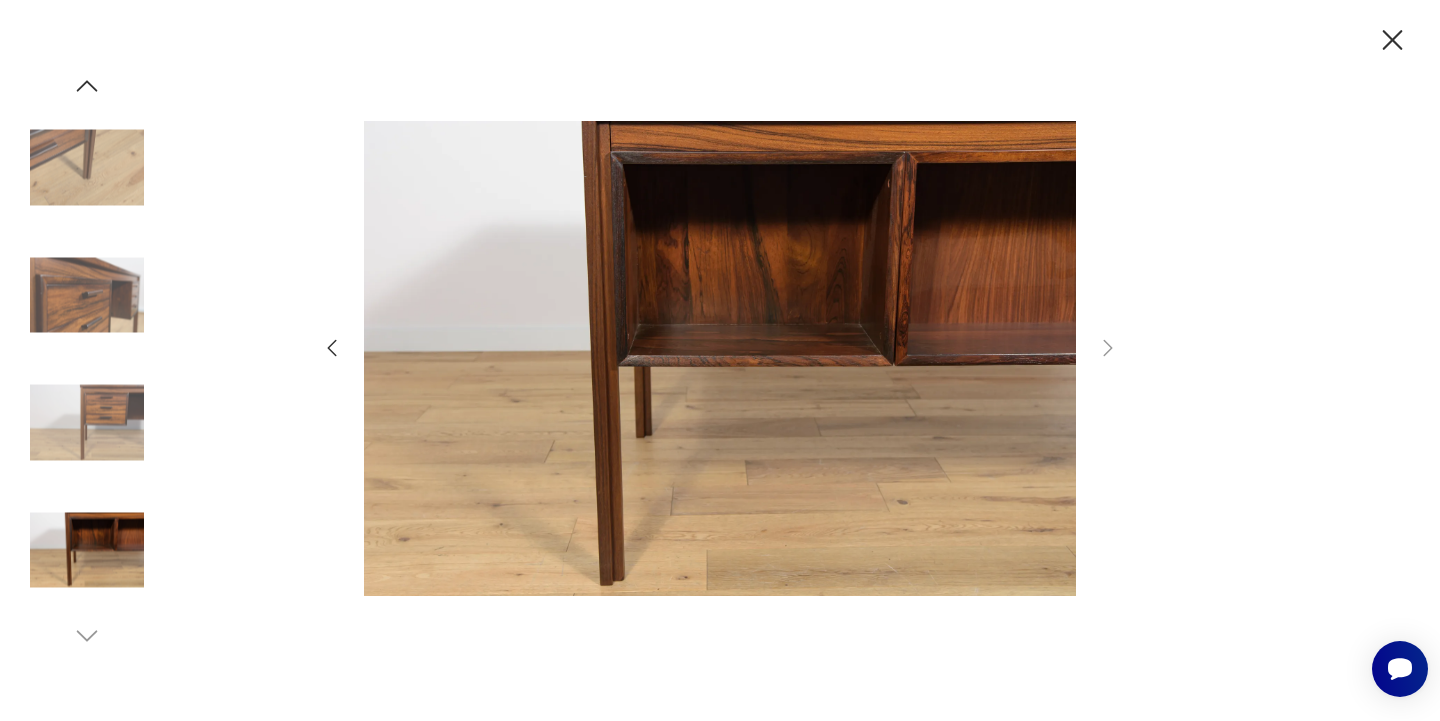 click 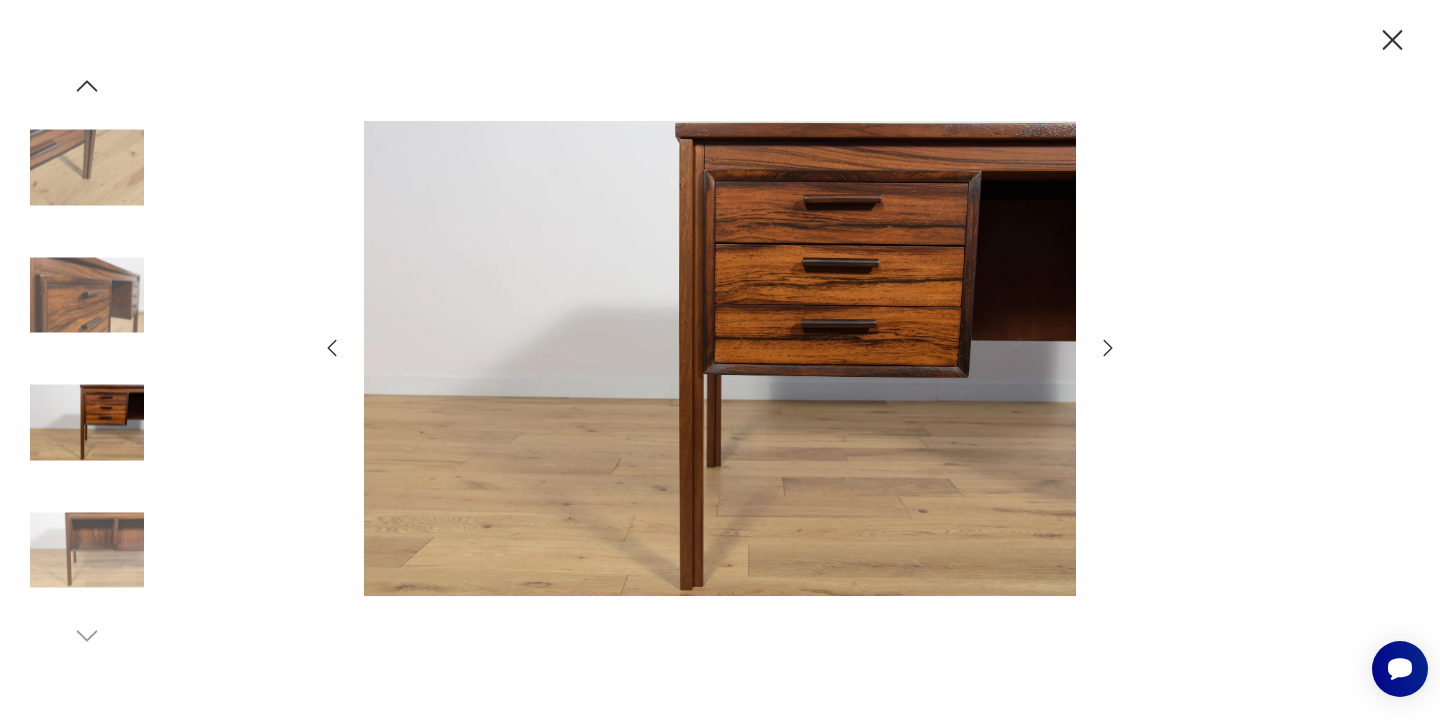 click 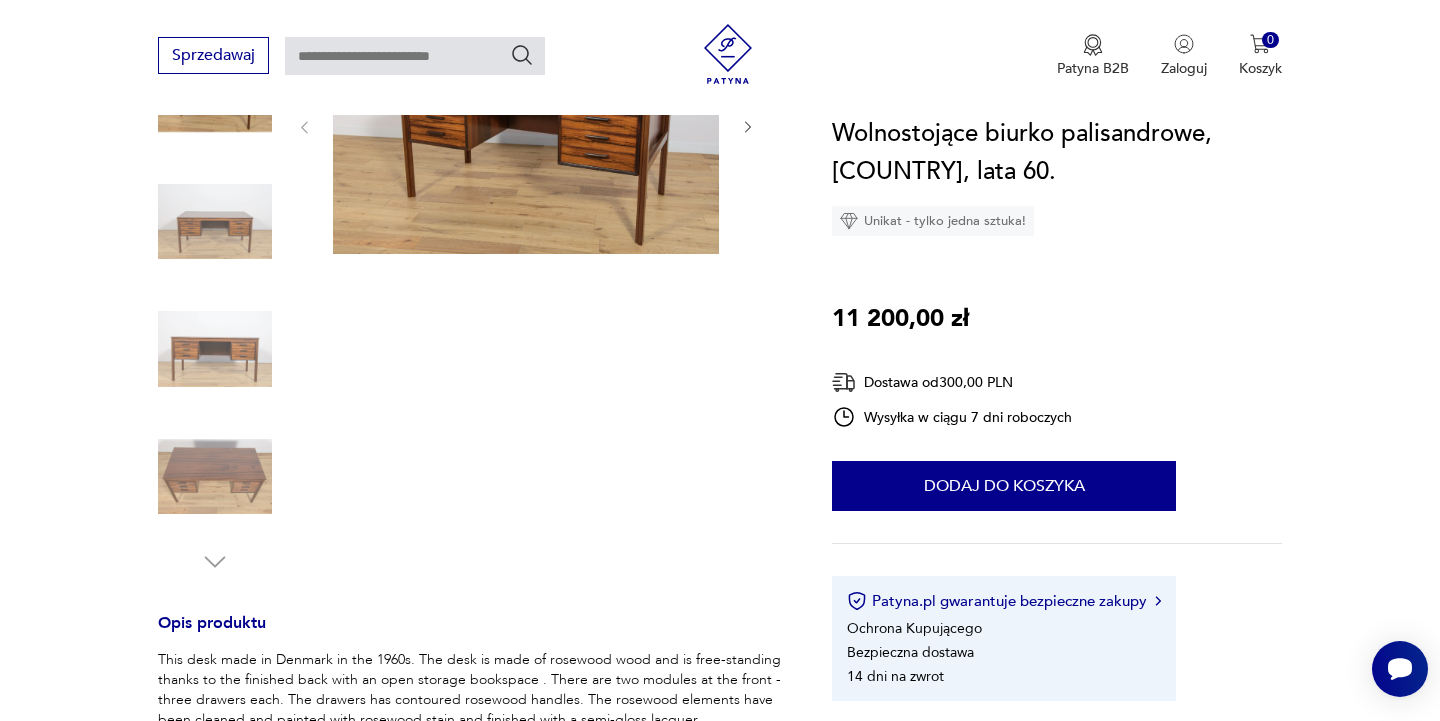 scroll, scrollTop: 82, scrollLeft: 0, axis: vertical 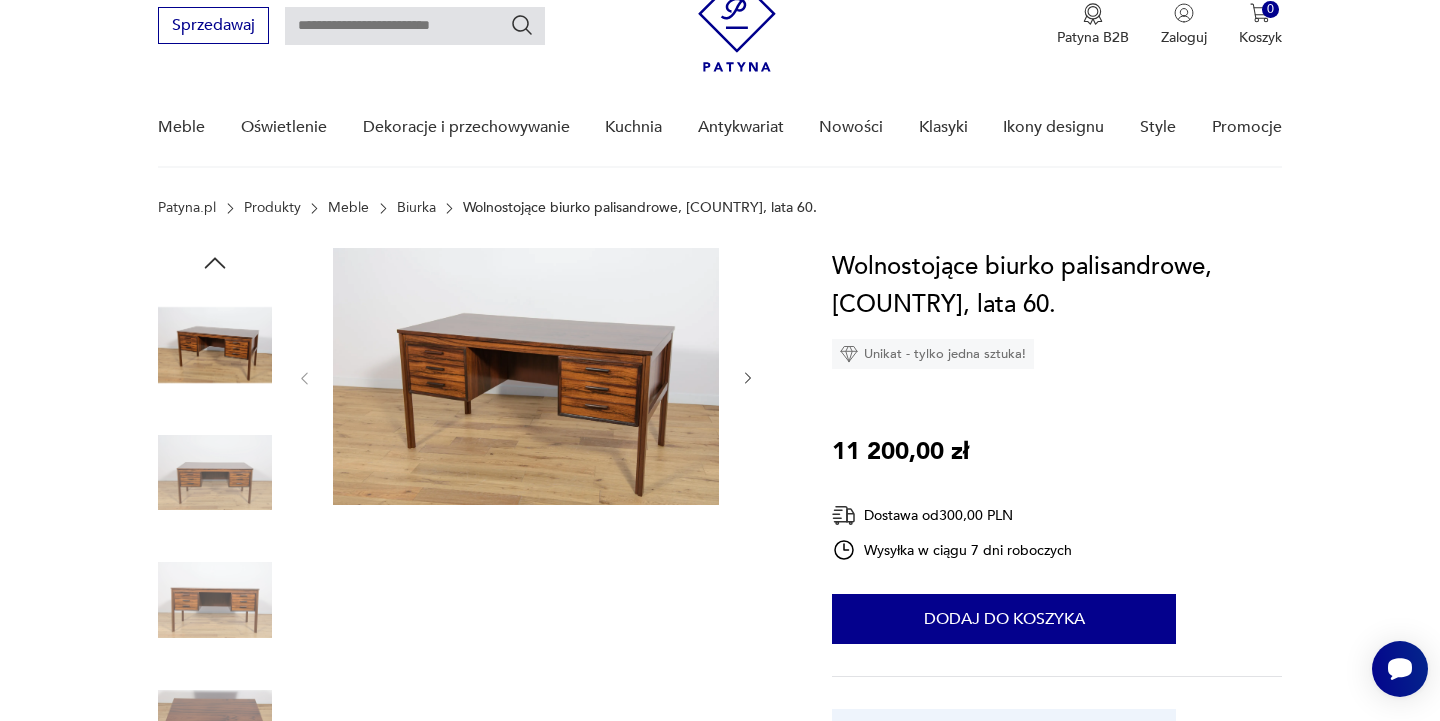 click at bounding box center (526, 376) 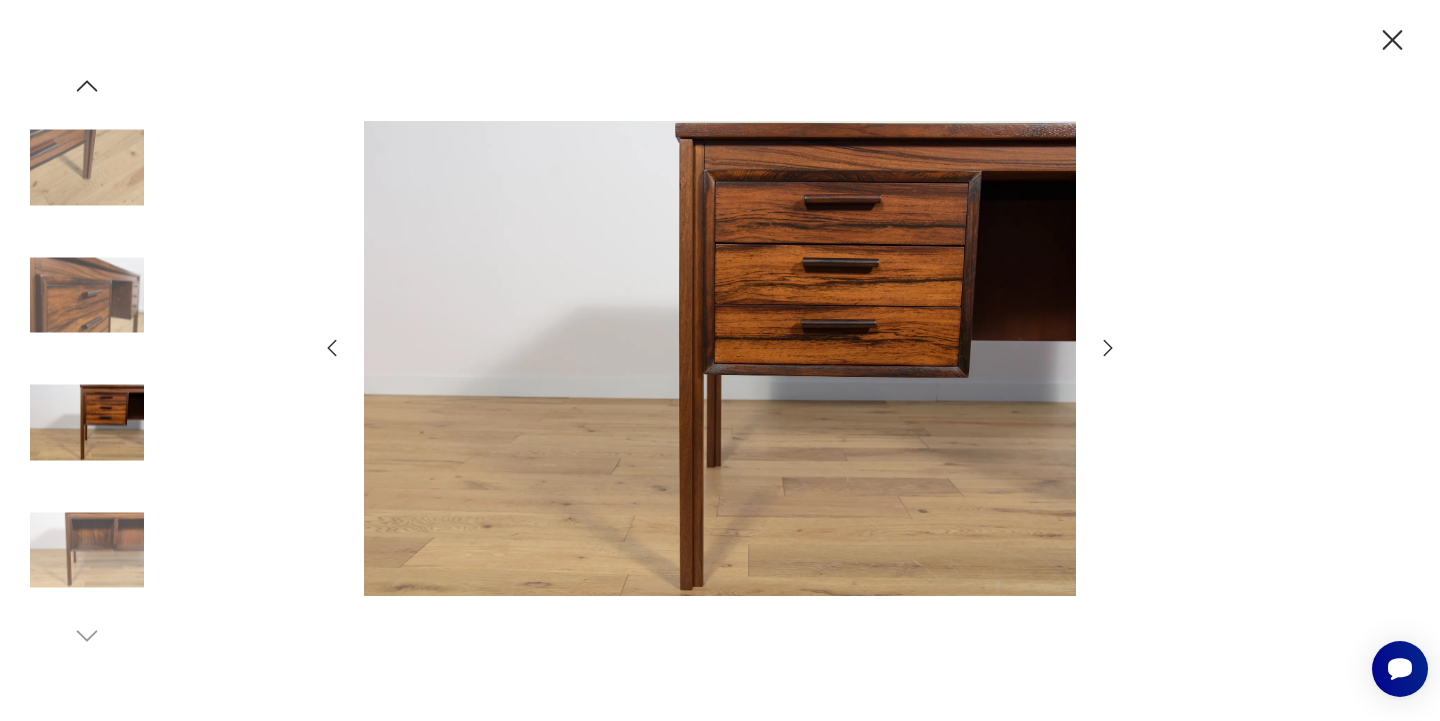 click at bounding box center (720, 358) 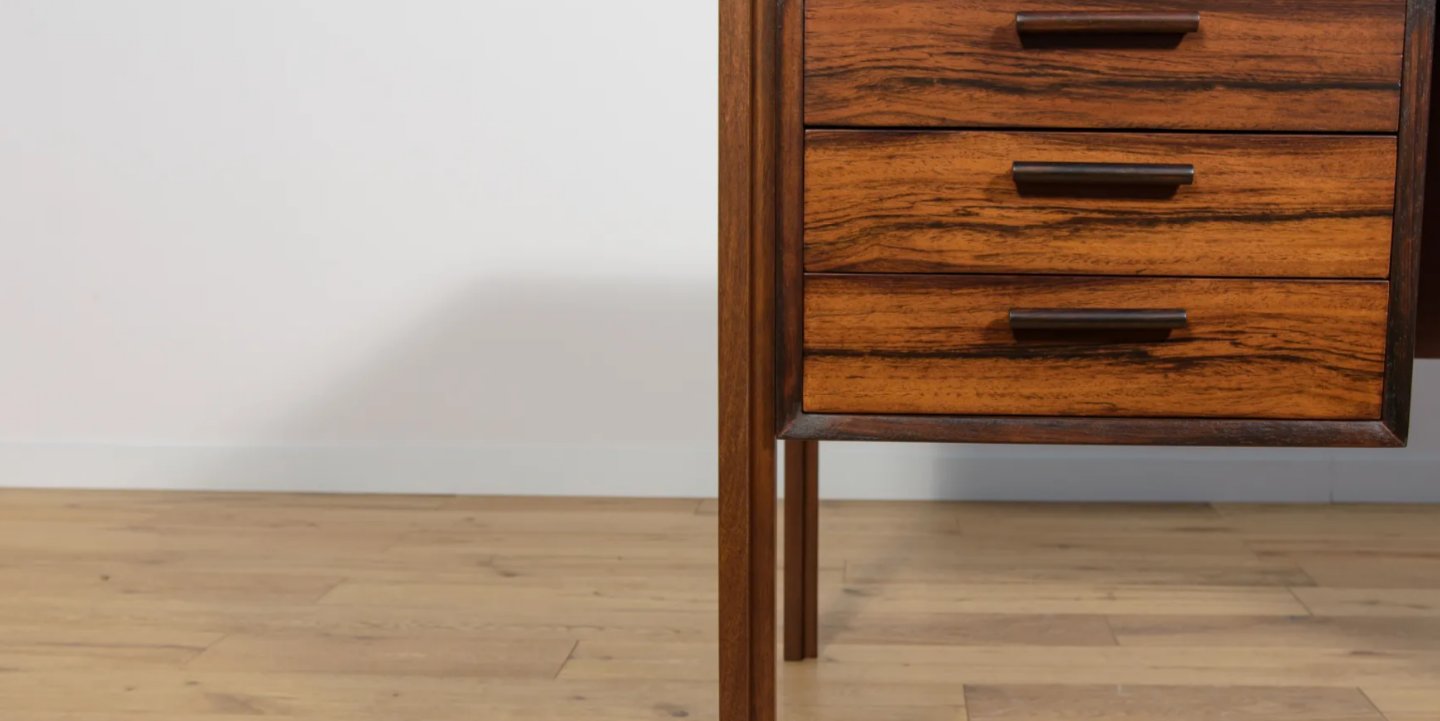 scroll, scrollTop: 0, scrollLeft: 0, axis: both 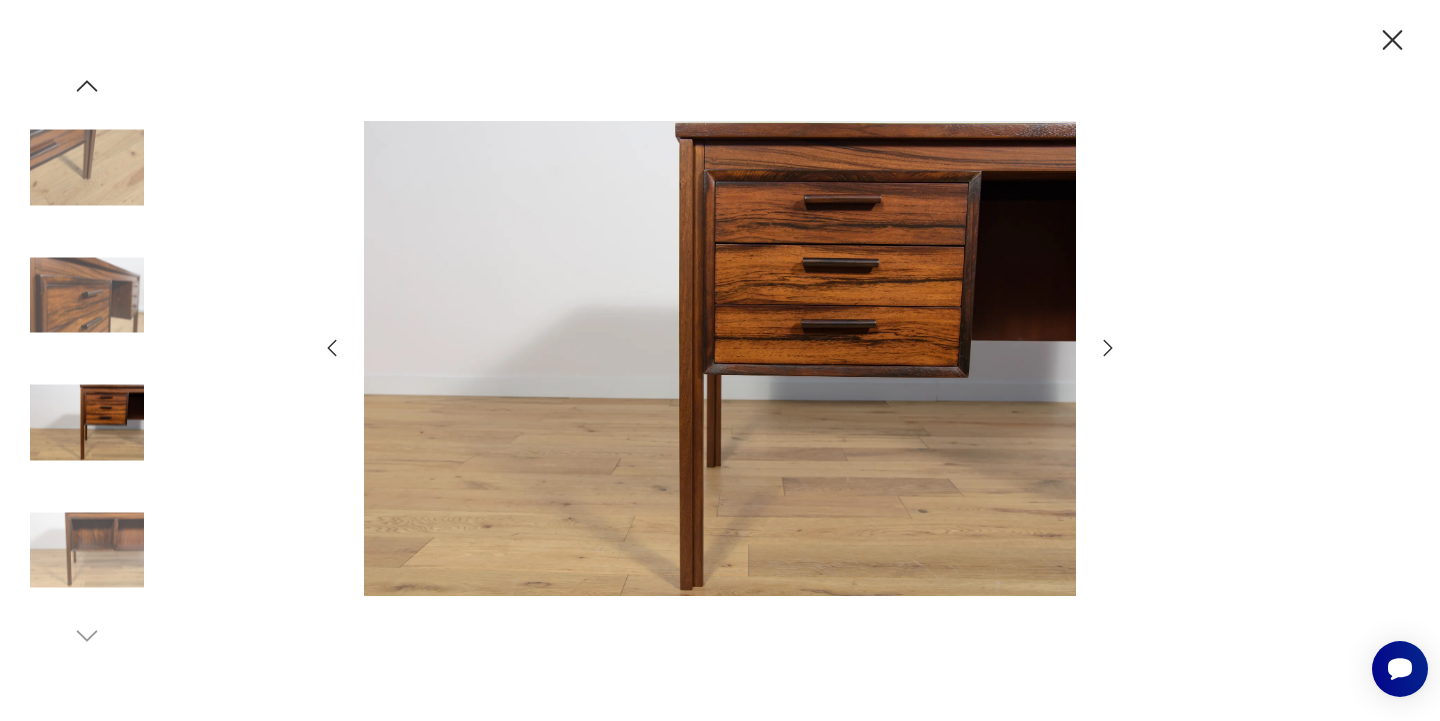 click 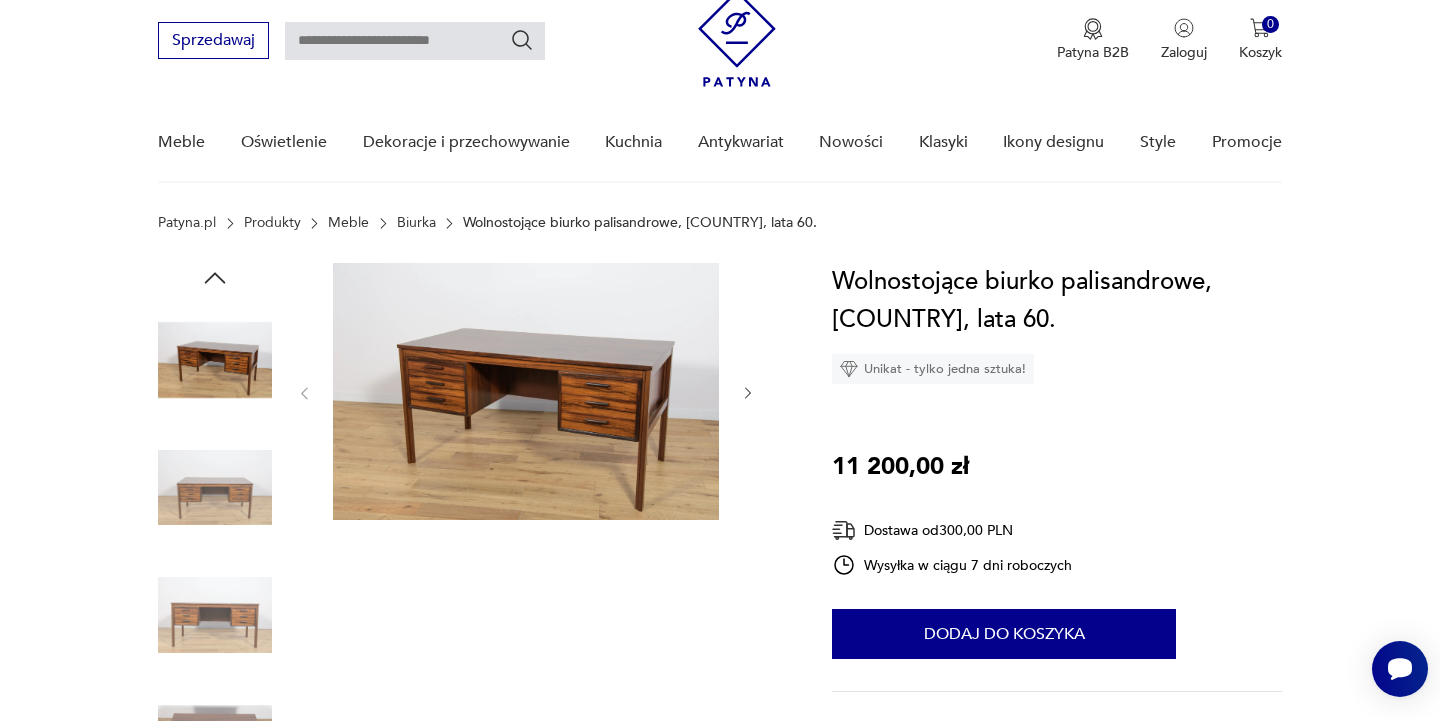 scroll, scrollTop: 102, scrollLeft: 0, axis: vertical 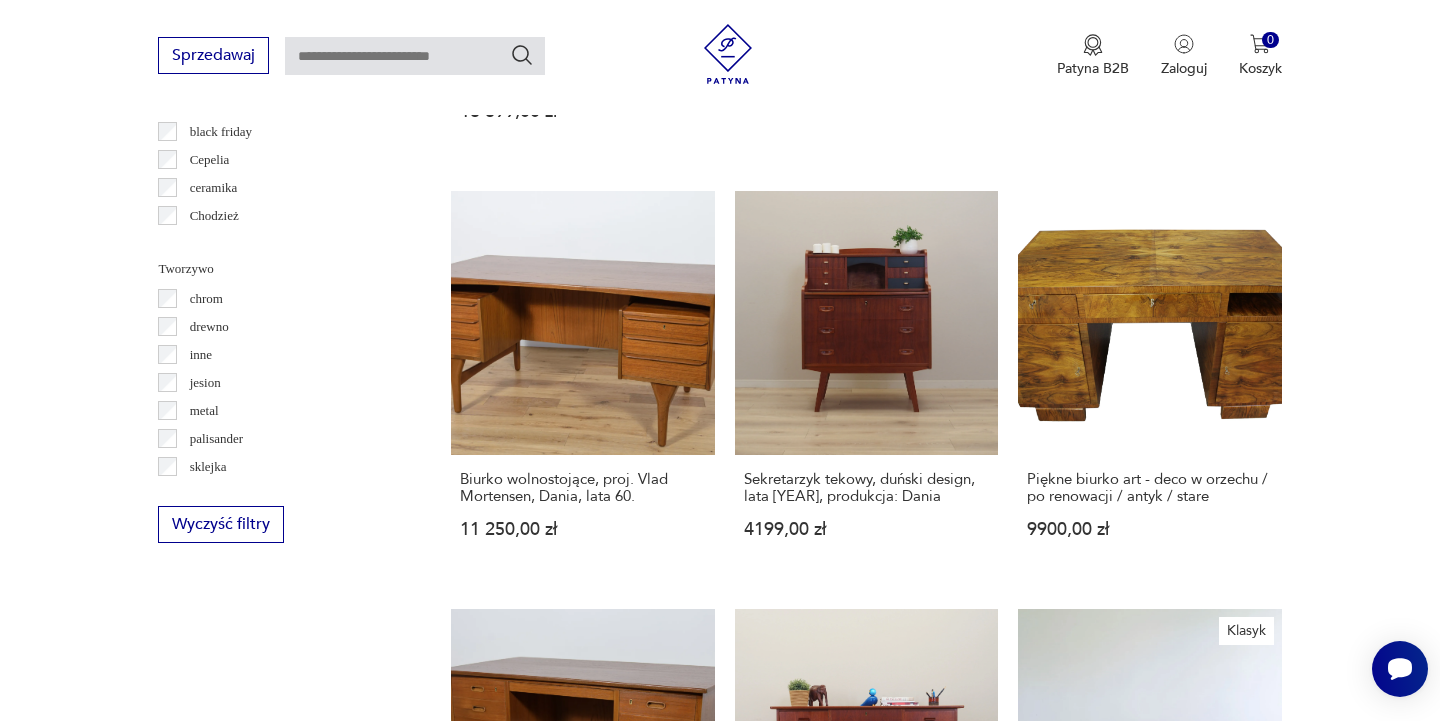 click on "10" at bounding box center (1050, 1499) 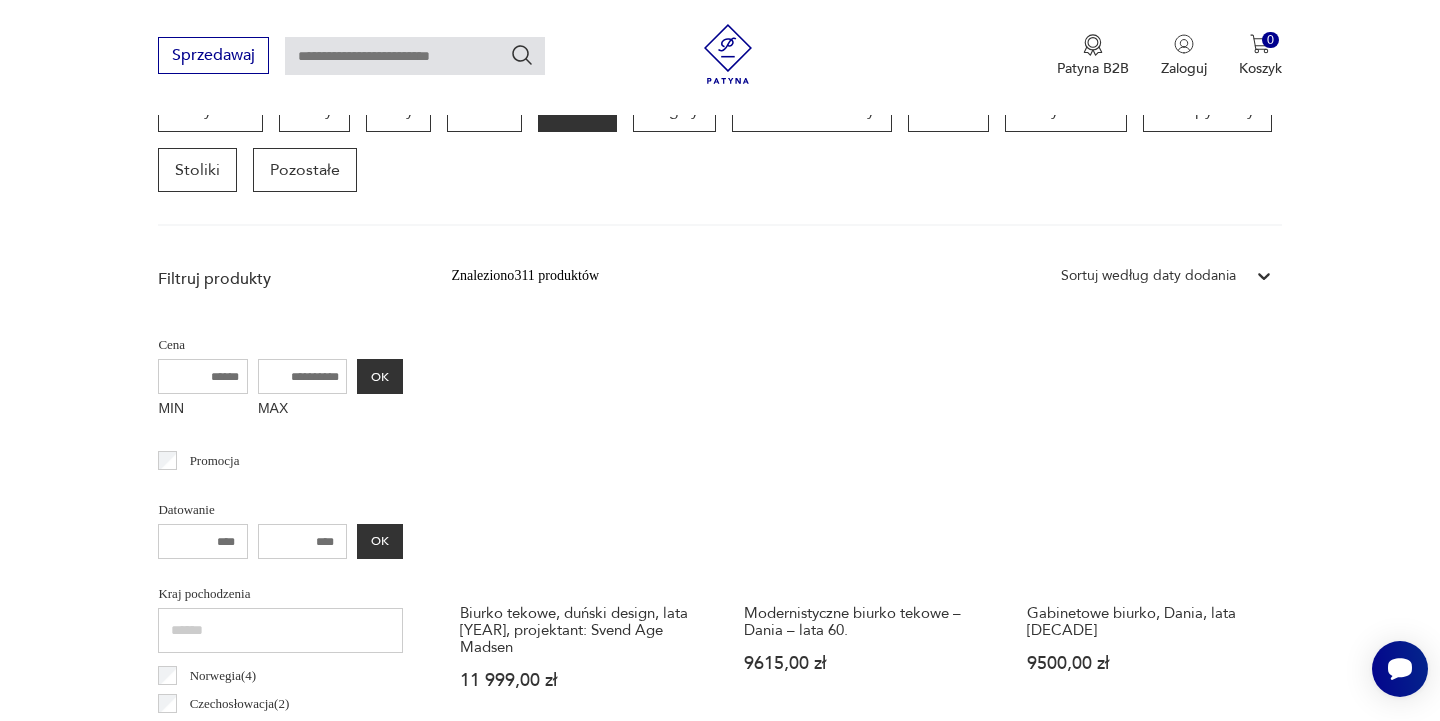 scroll, scrollTop: 582, scrollLeft: 0, axis: vertical 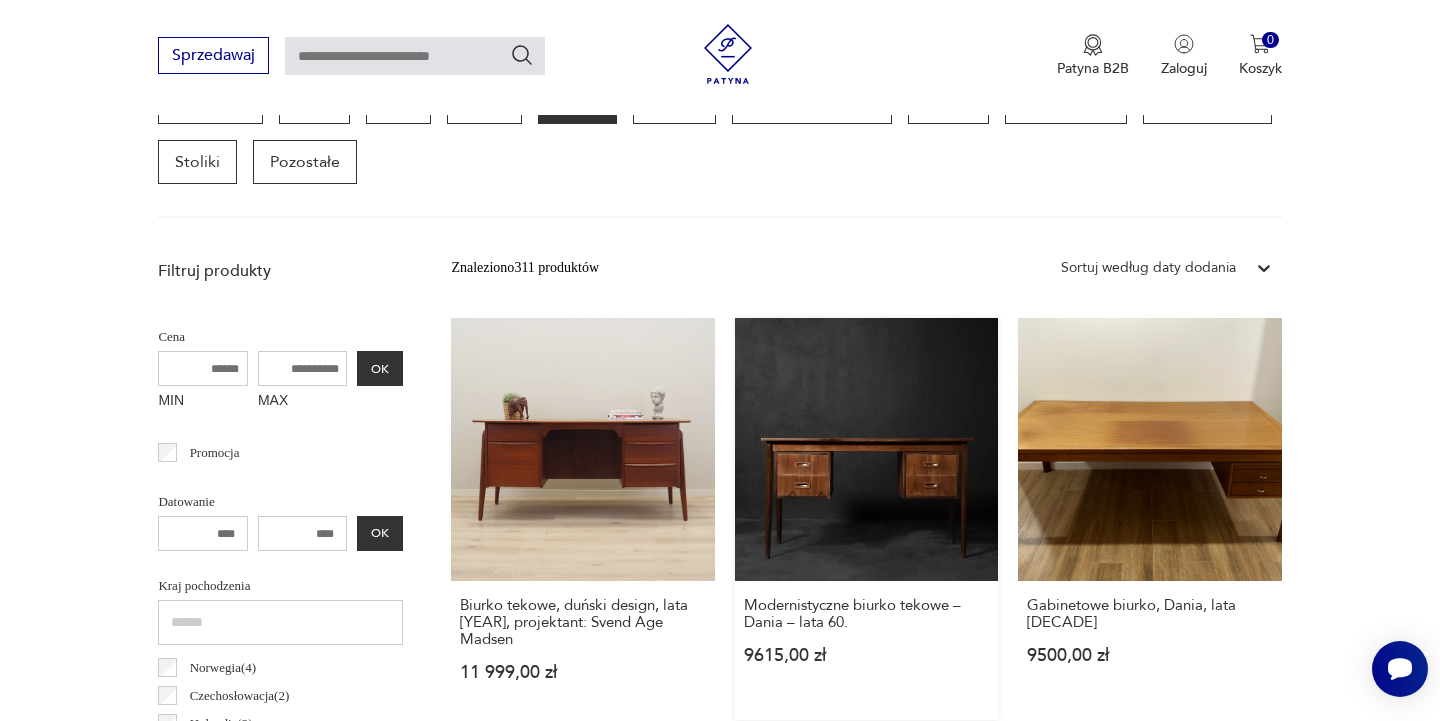click on "Modernistyczne biurko tekowe – Dania – lata 60. 9615,00 zł" at bounding box center (866, 519) 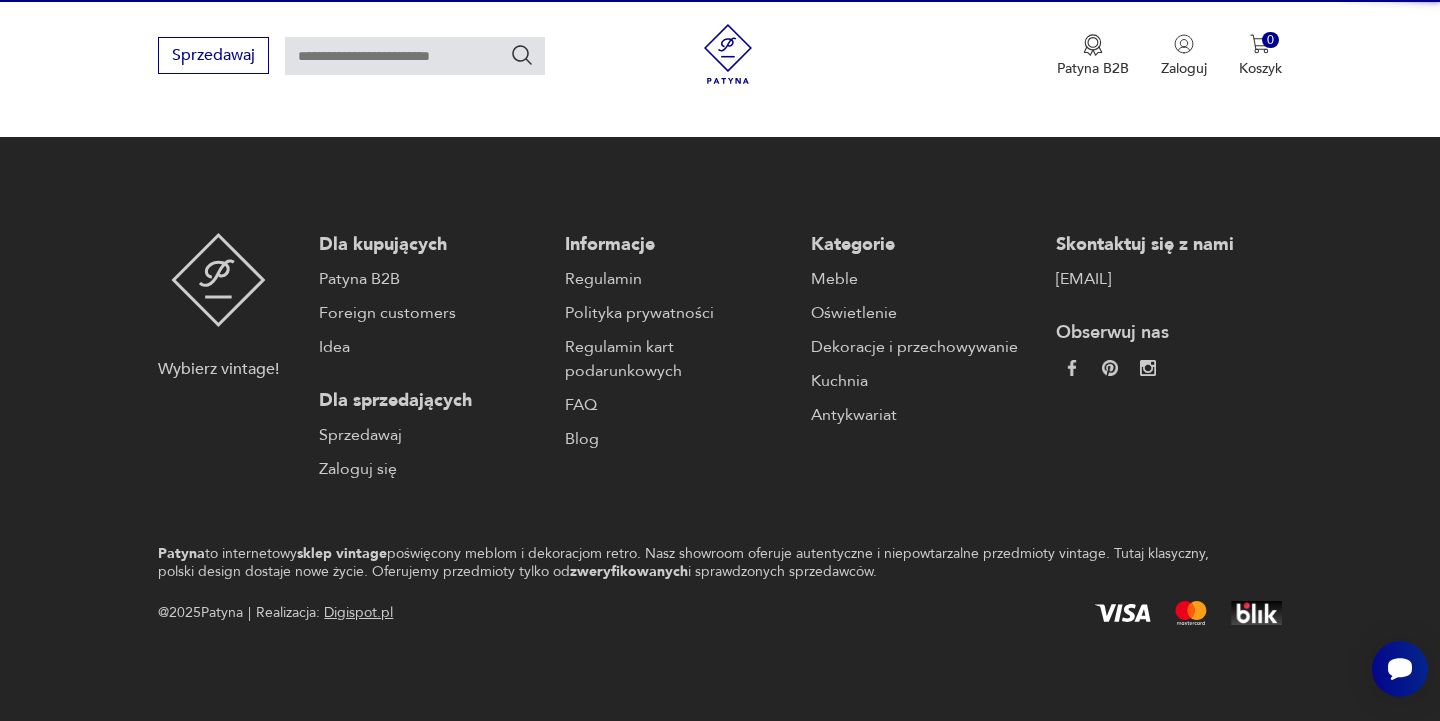 scroll, scrollTop: 239, scrollLeft: 0, axis: vertical 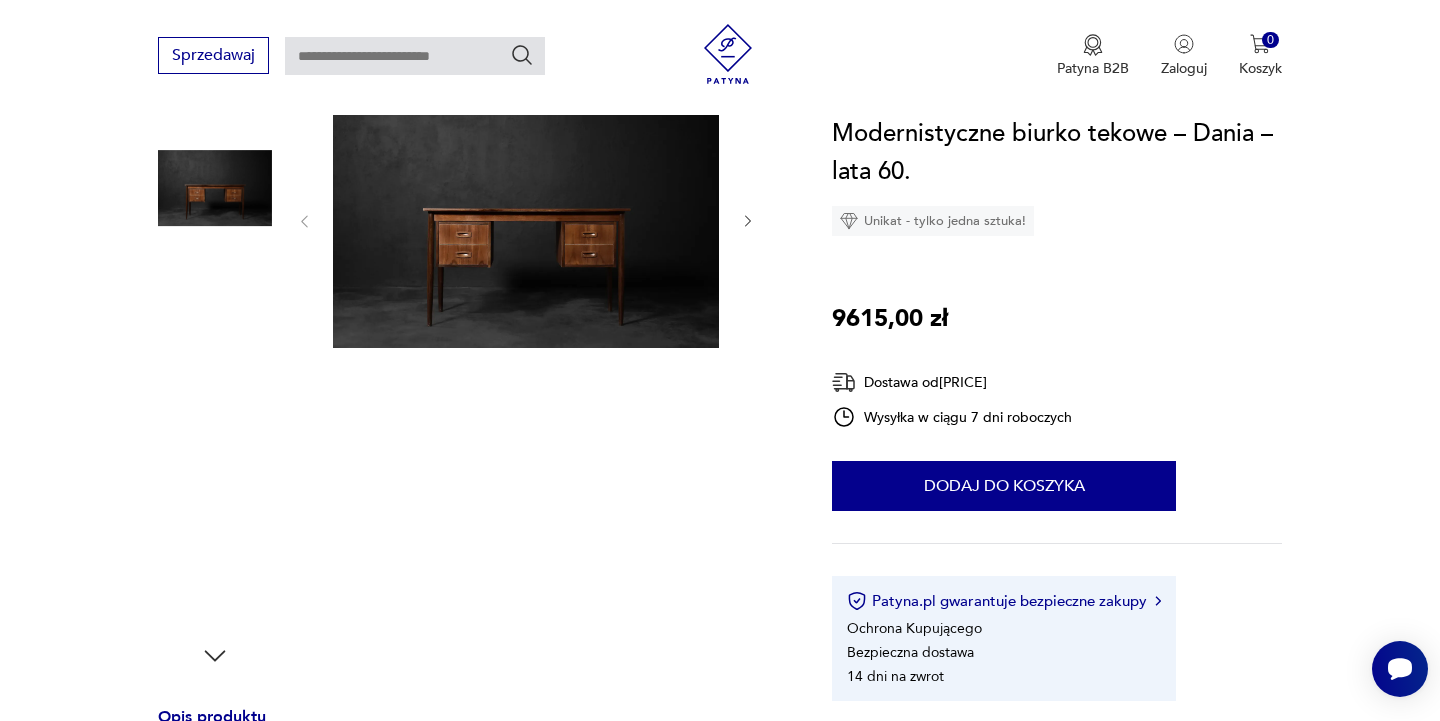 click at bounding box center [526, 219] 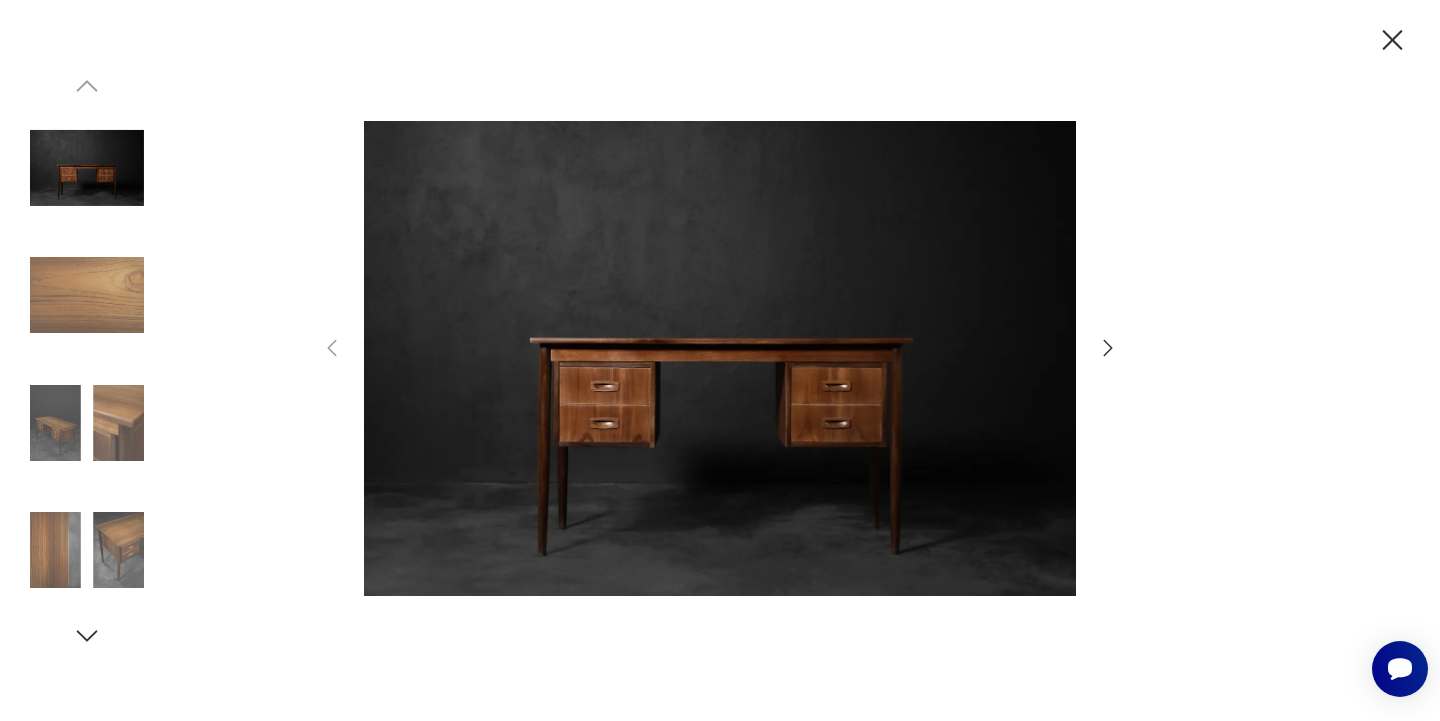 click at bounding box center (720, 358) 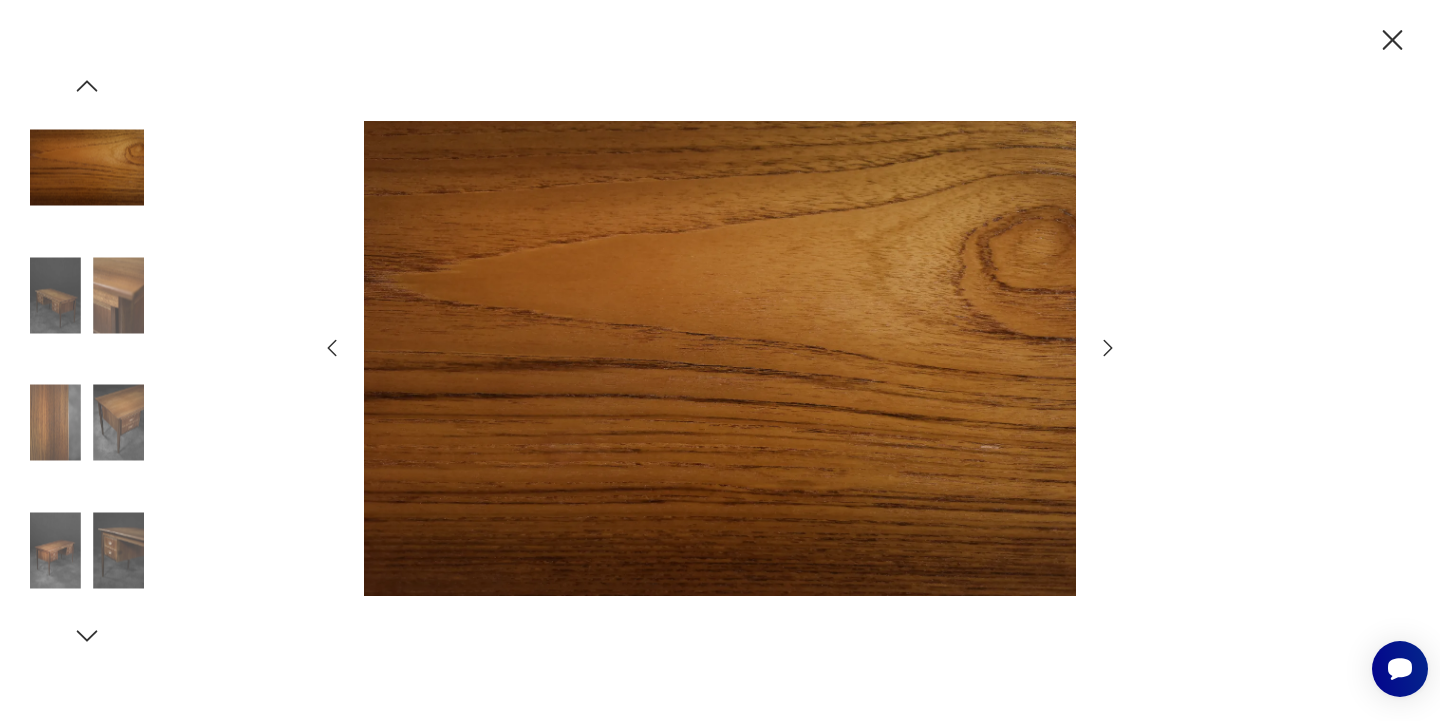 click 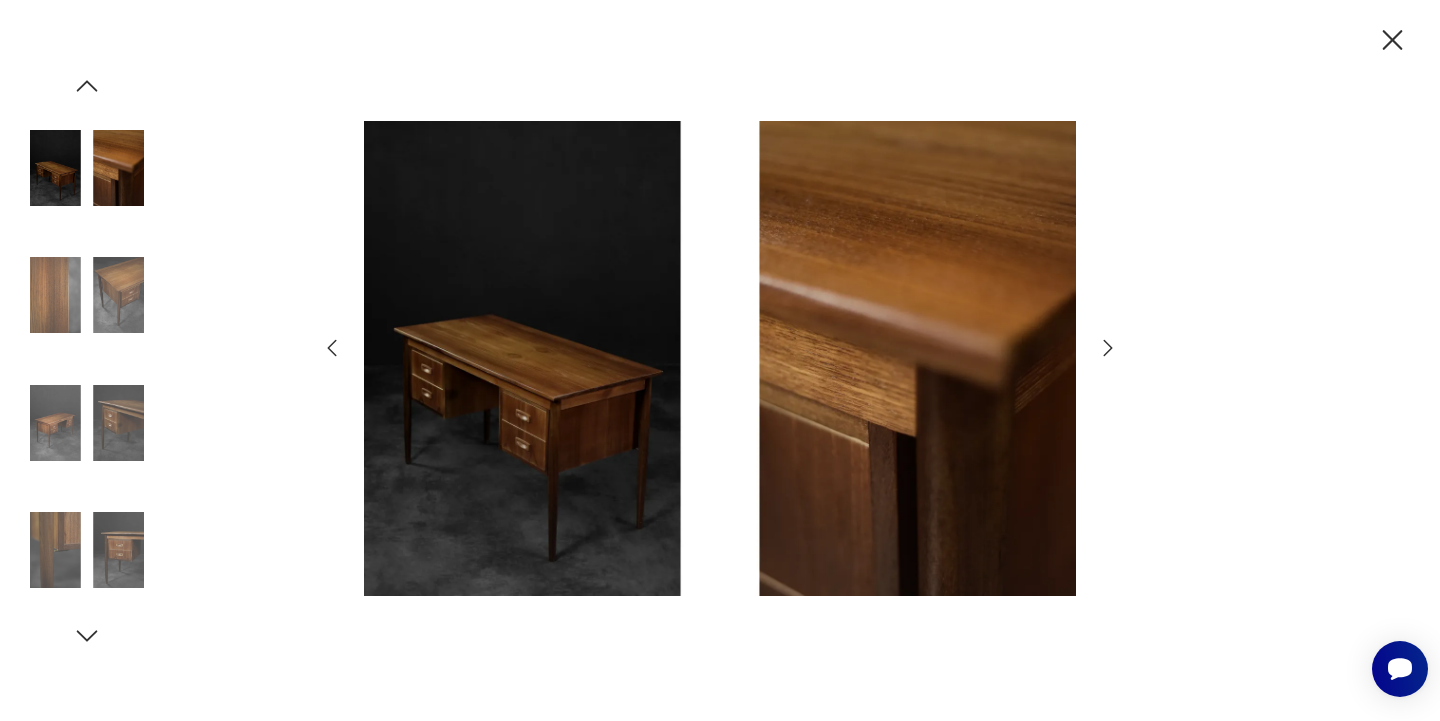click 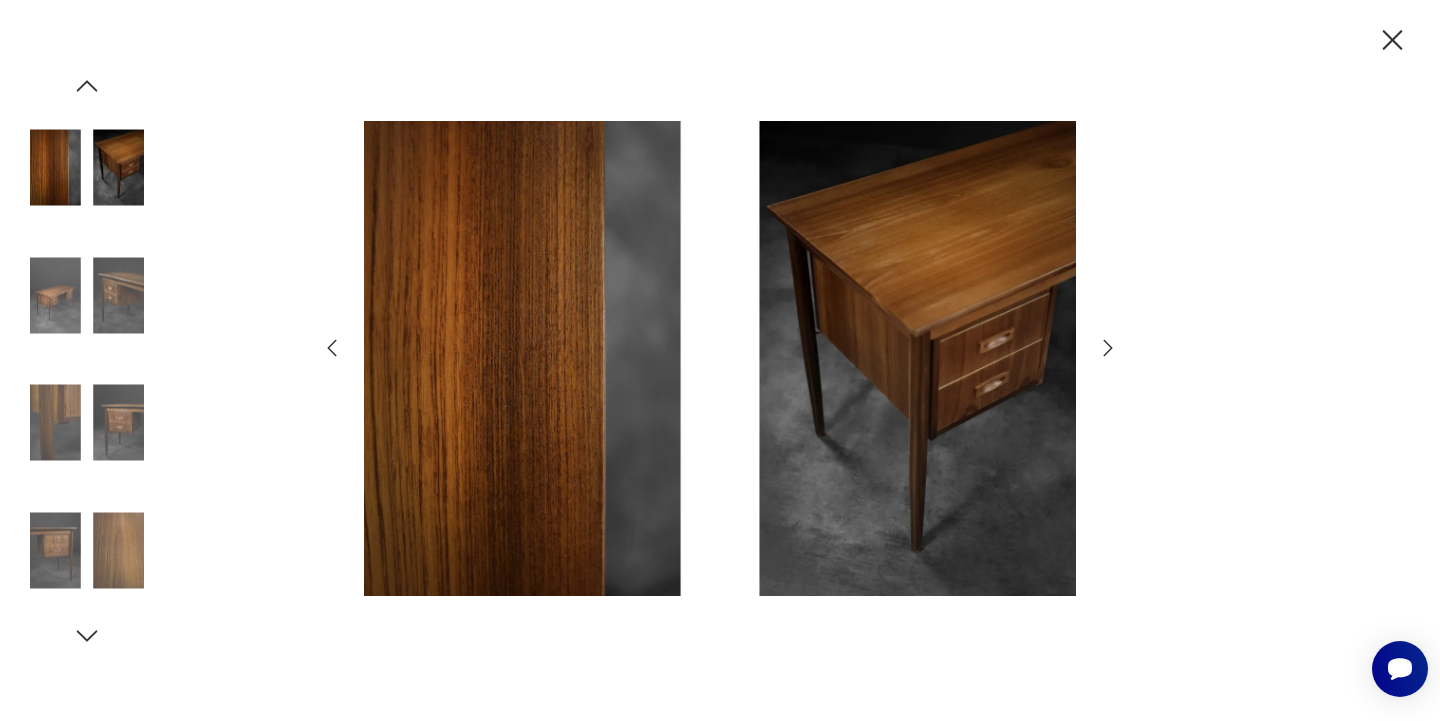 click 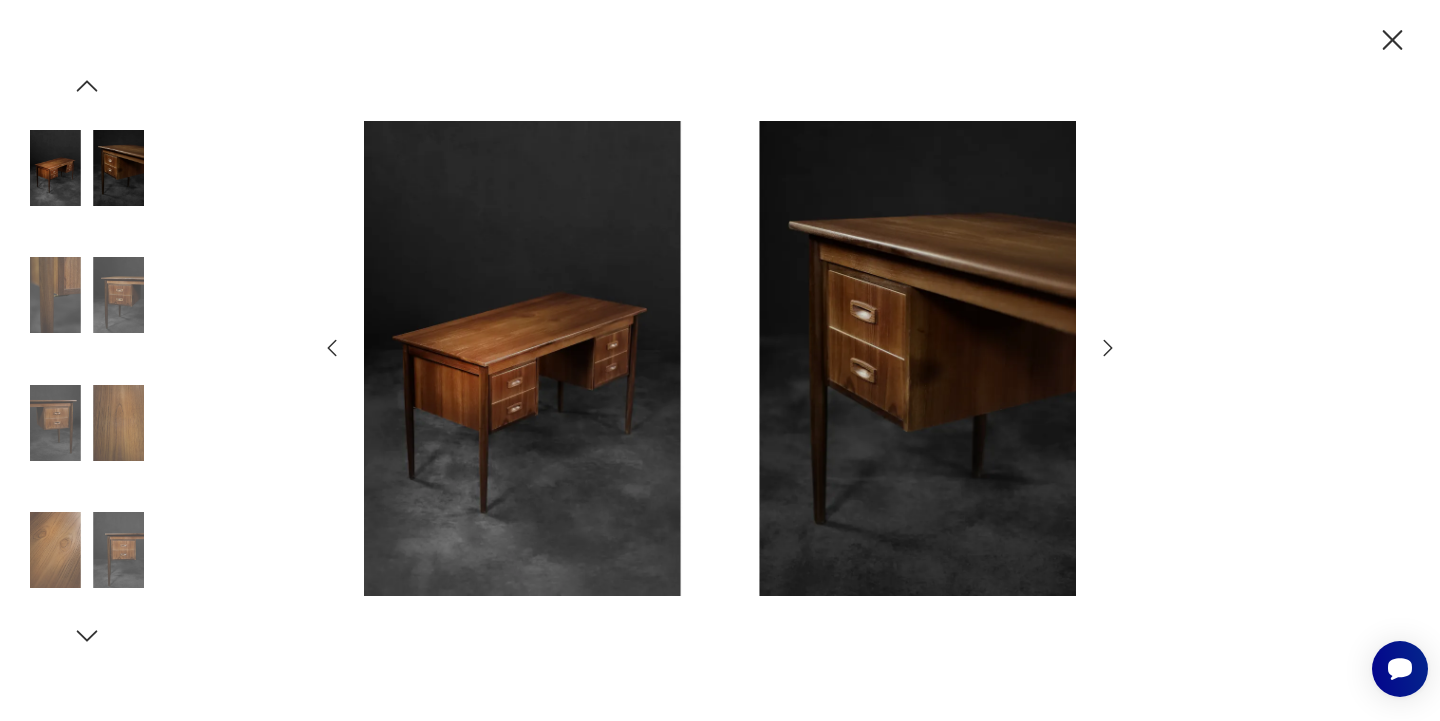 click 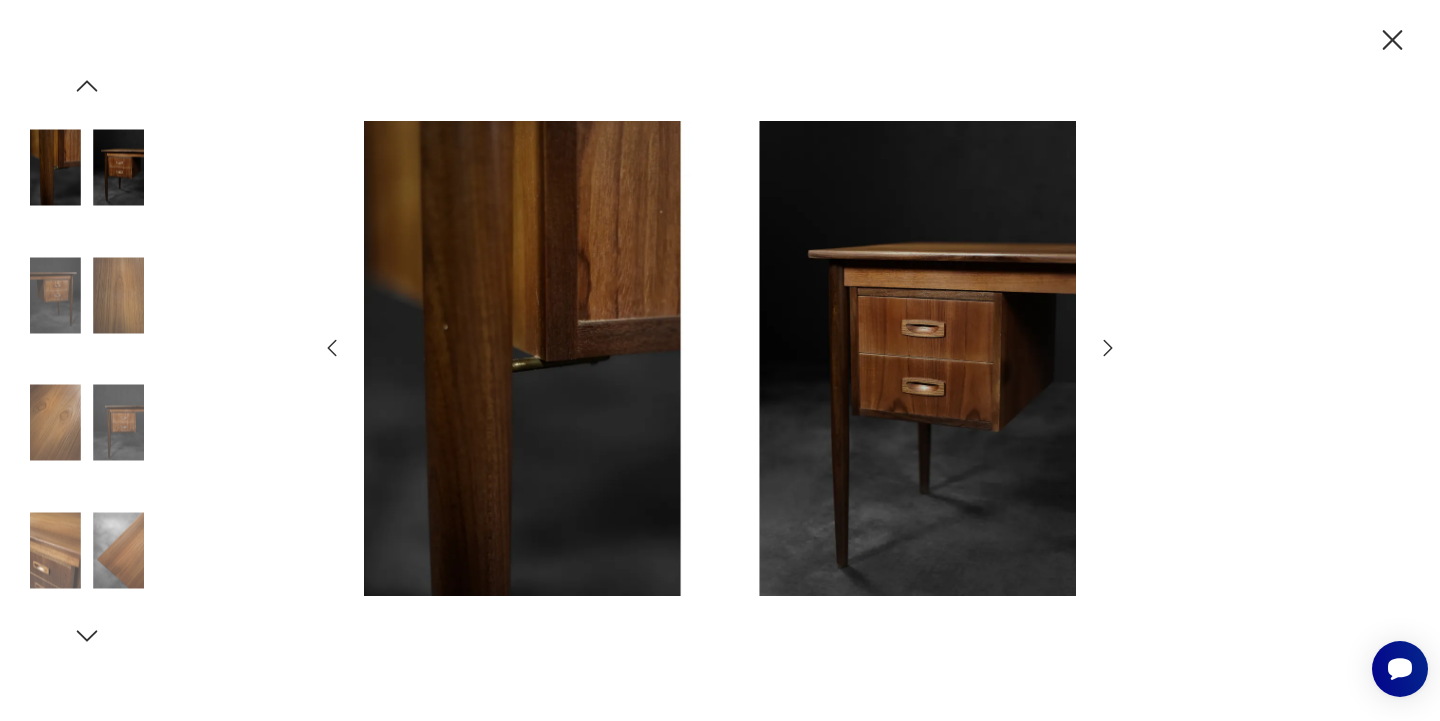 click 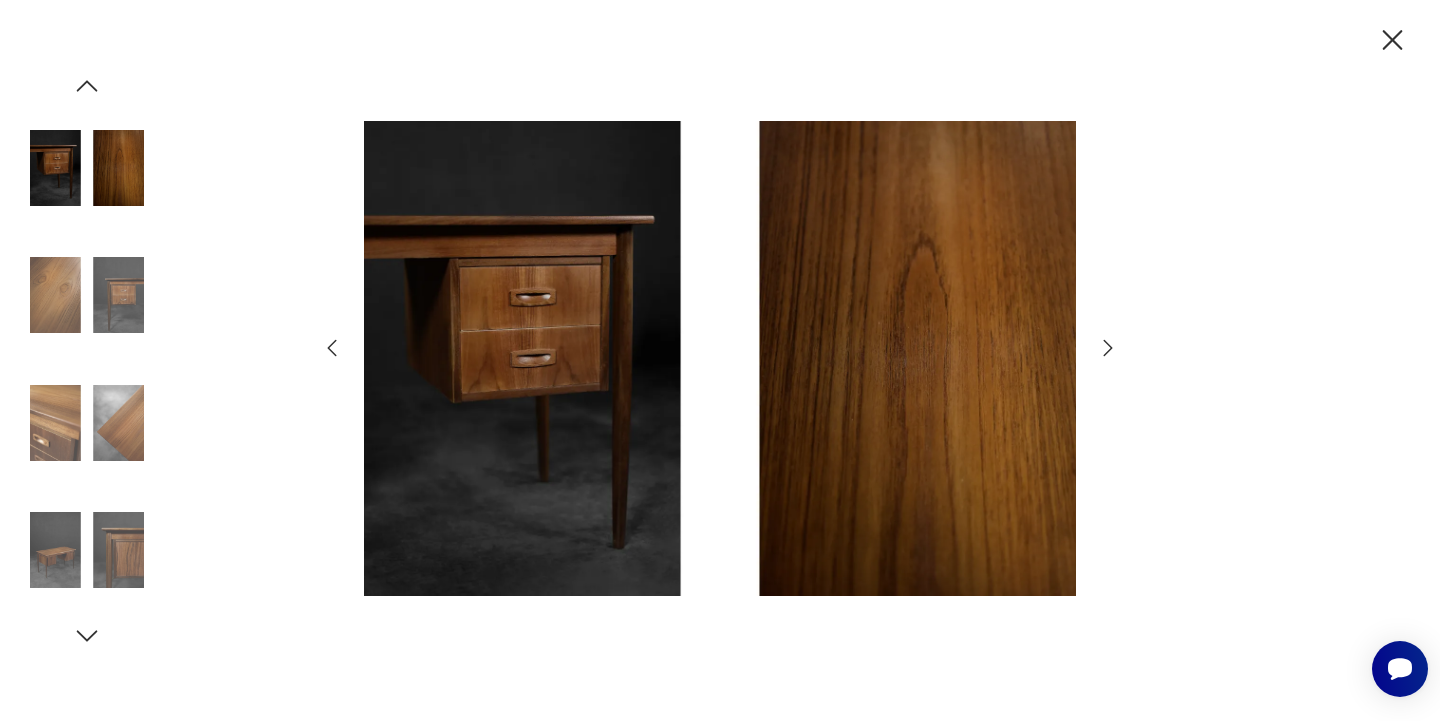 click 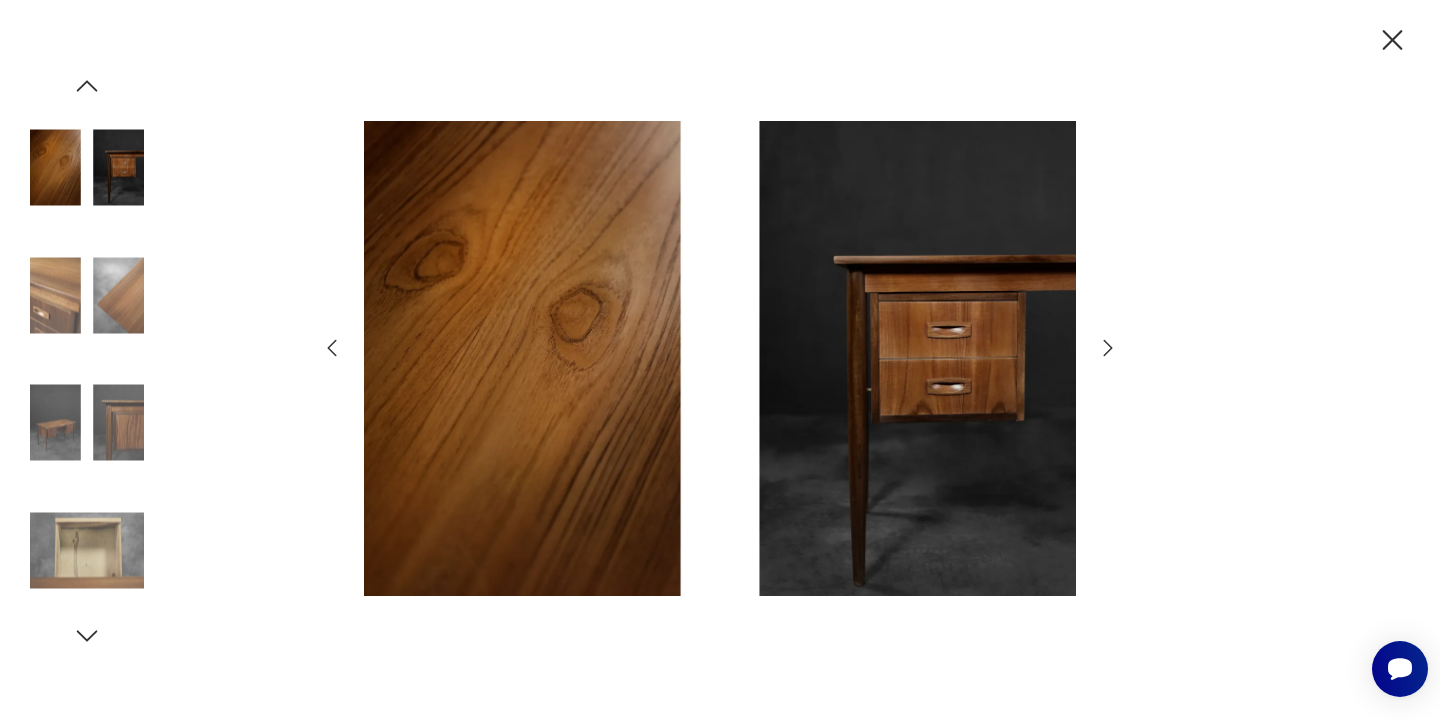 click 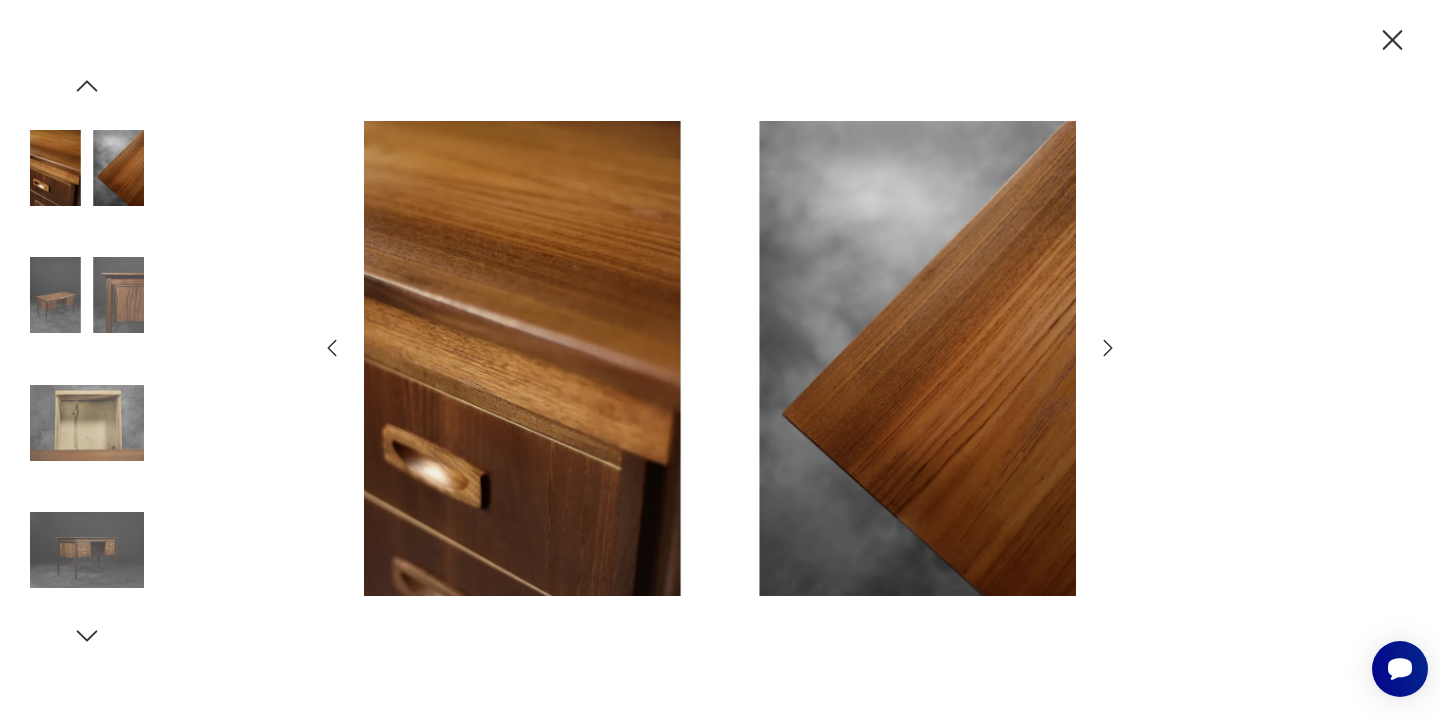 click 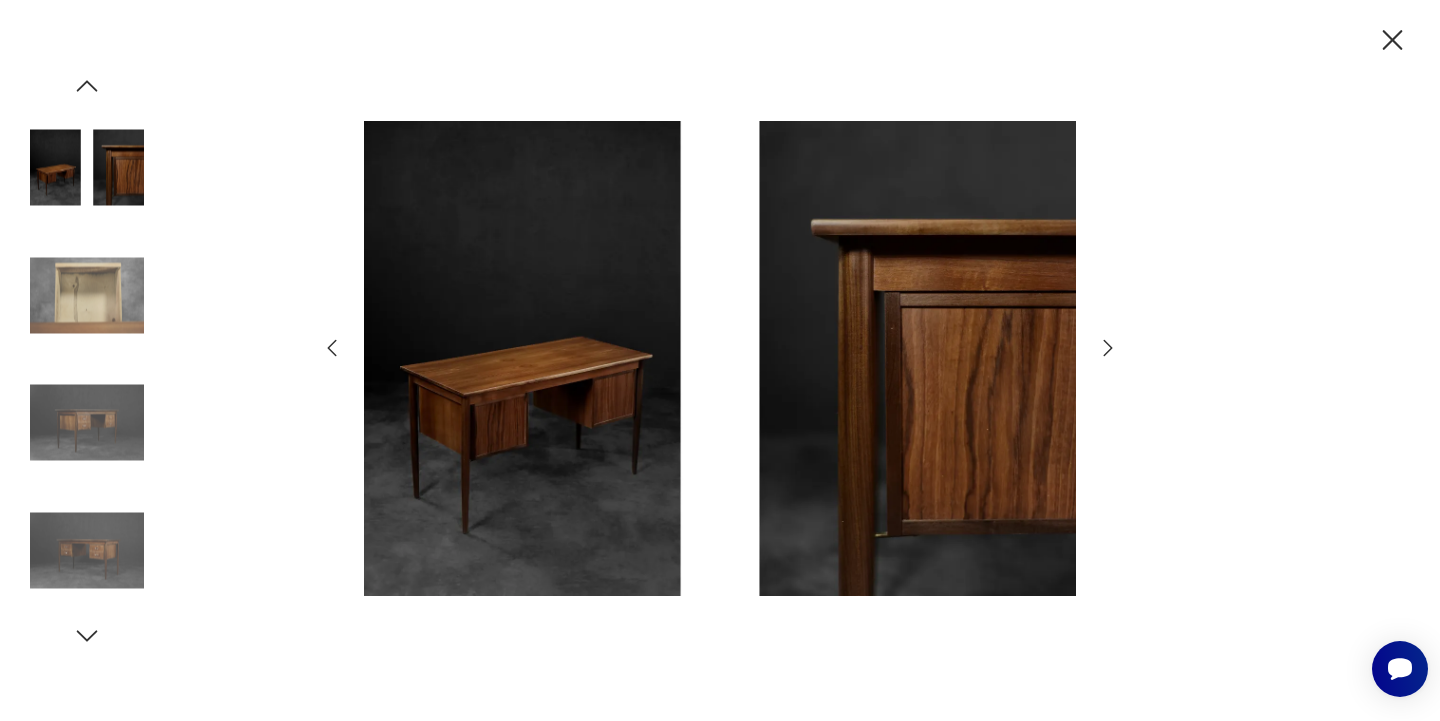 click 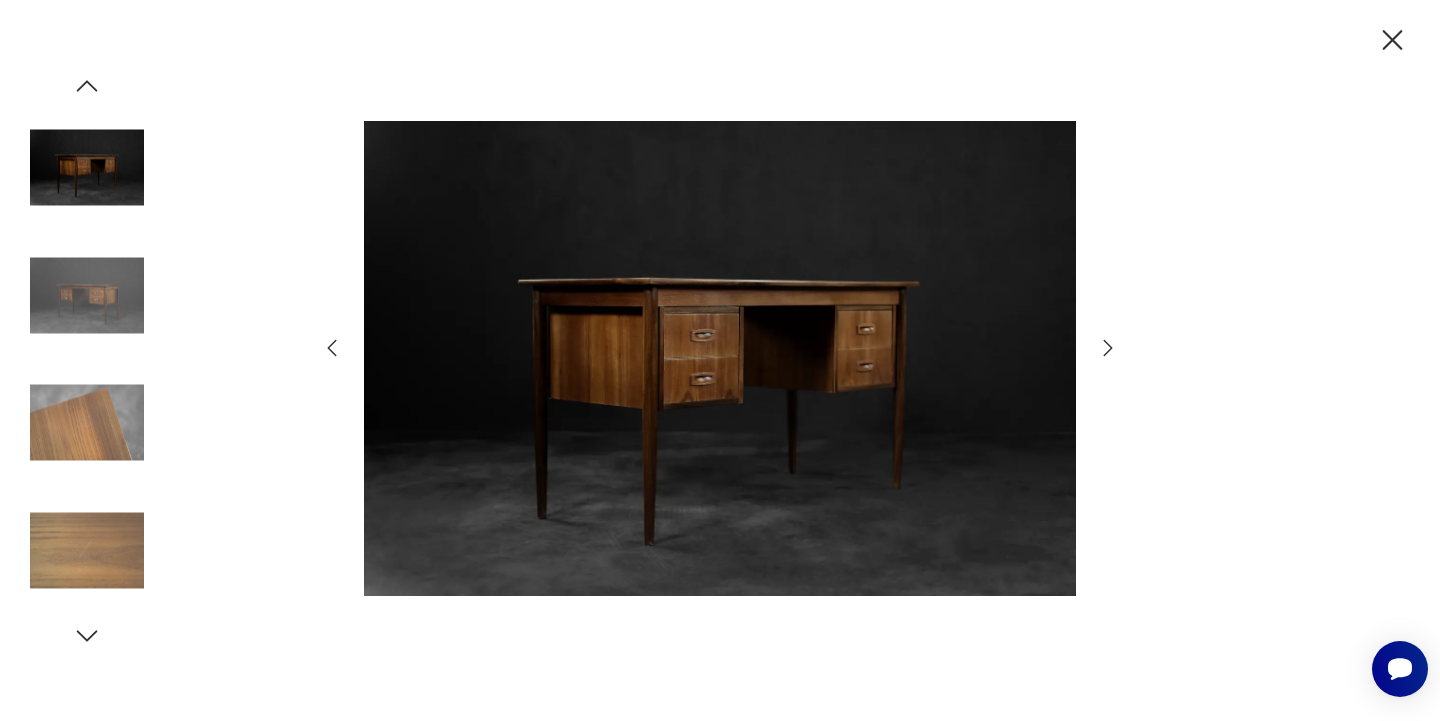 click 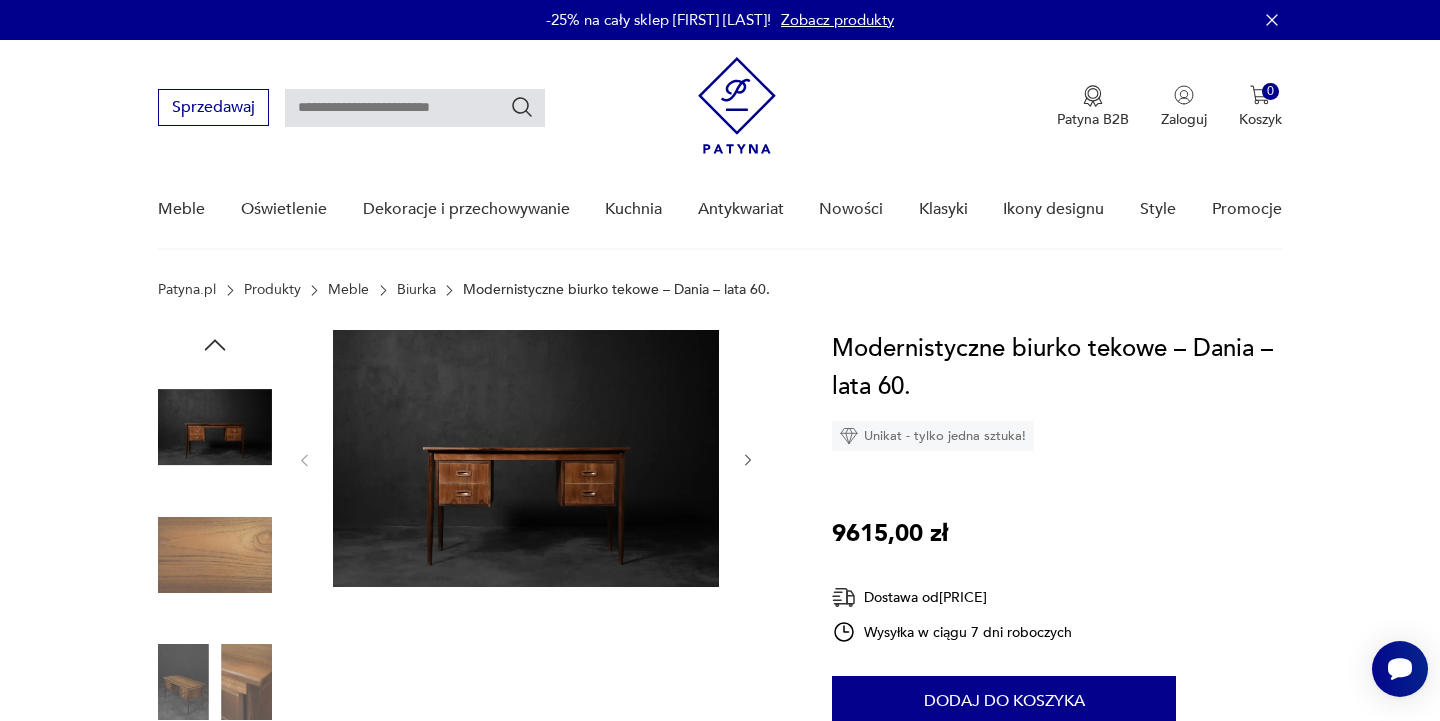 scroll, scrollTop: 0, scrollLeft: 0, axis: both 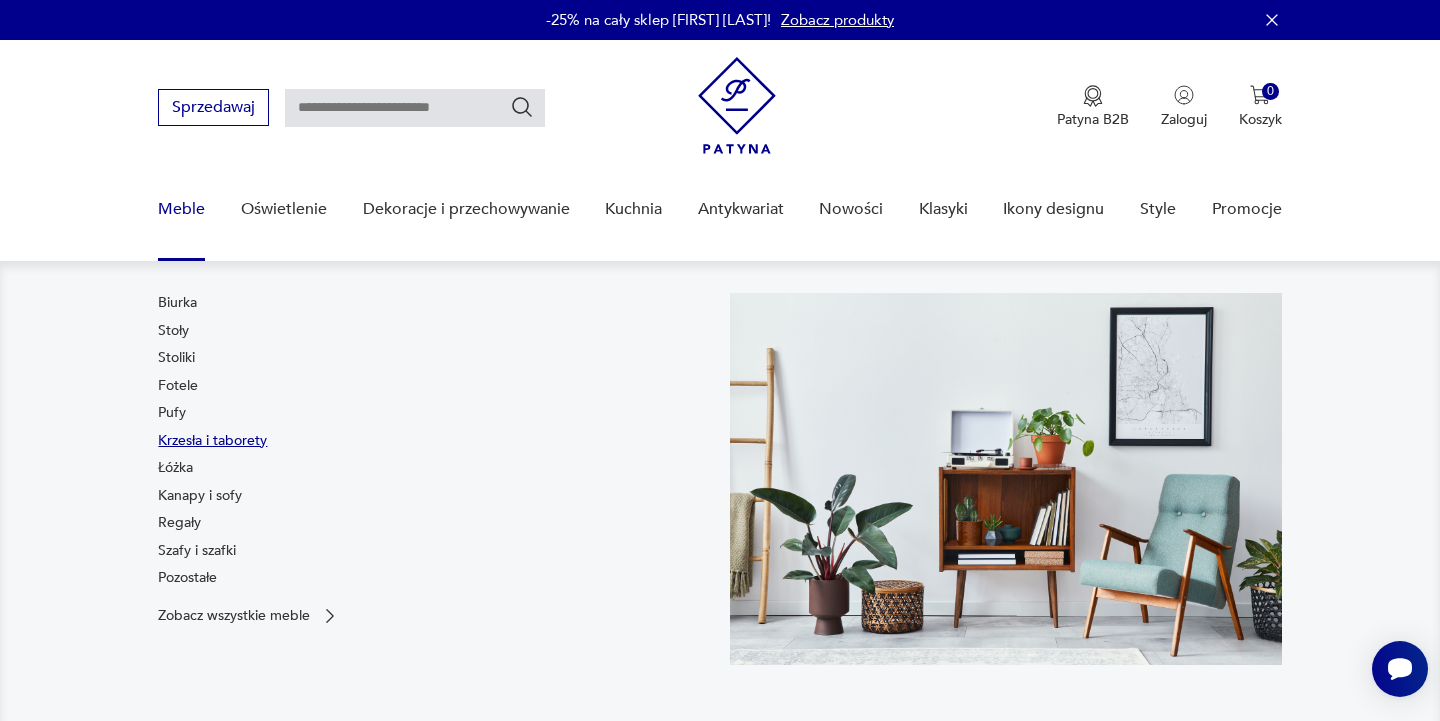 click on "Krzesła i taborety" at bounding box center (212, 441) 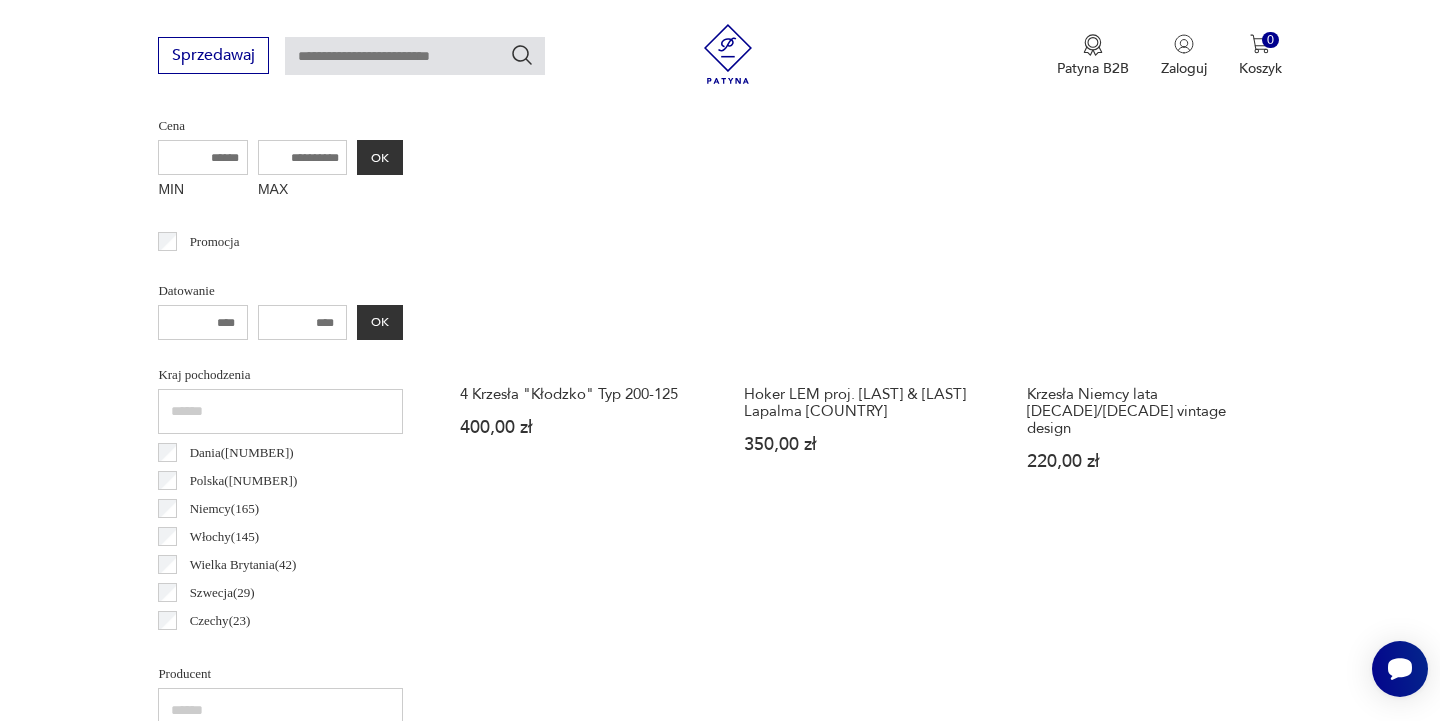 scroll, scrollTop: 799, scrollLeft: 0, axis: vertical 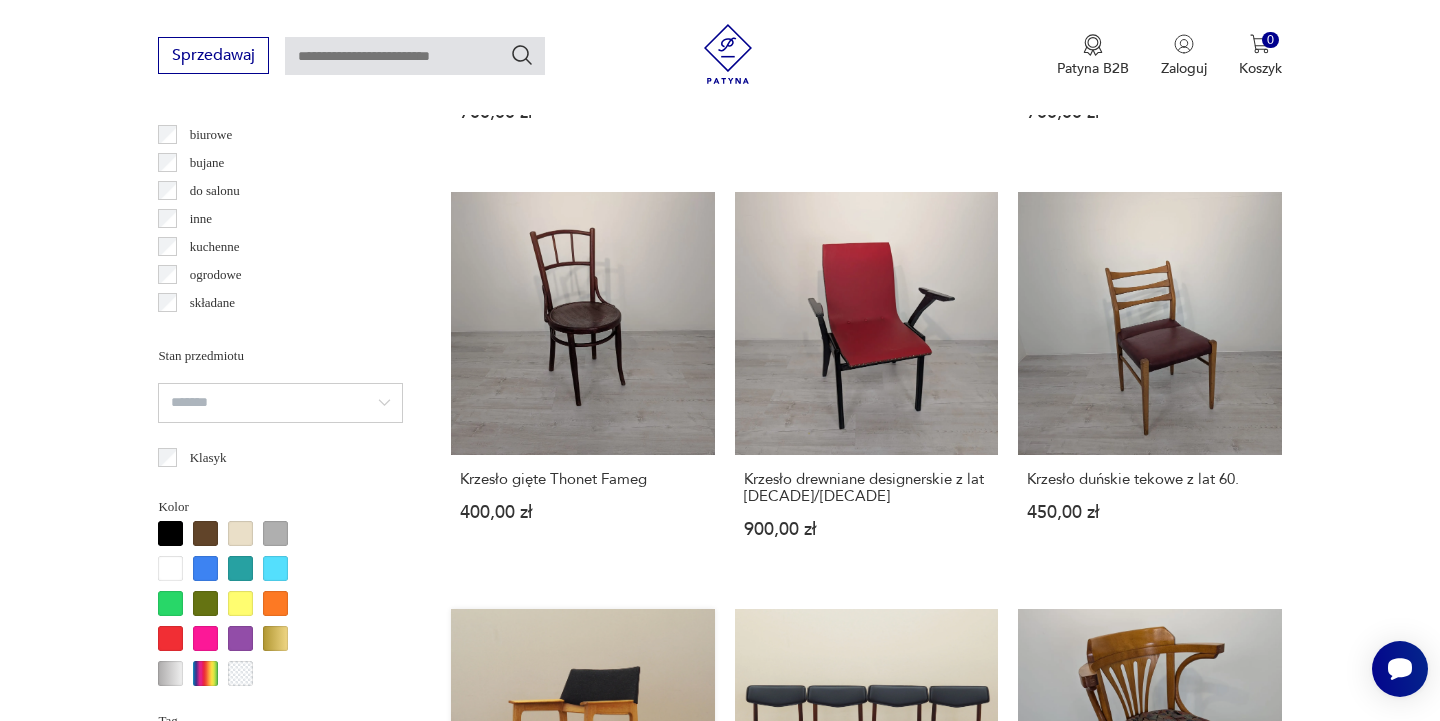 click on "Fotel dębowy, duński design, lata [DECADE], produkcja: Bjerringbro Møbelfabrik [PRICE]" at bounding box center (582, 810) 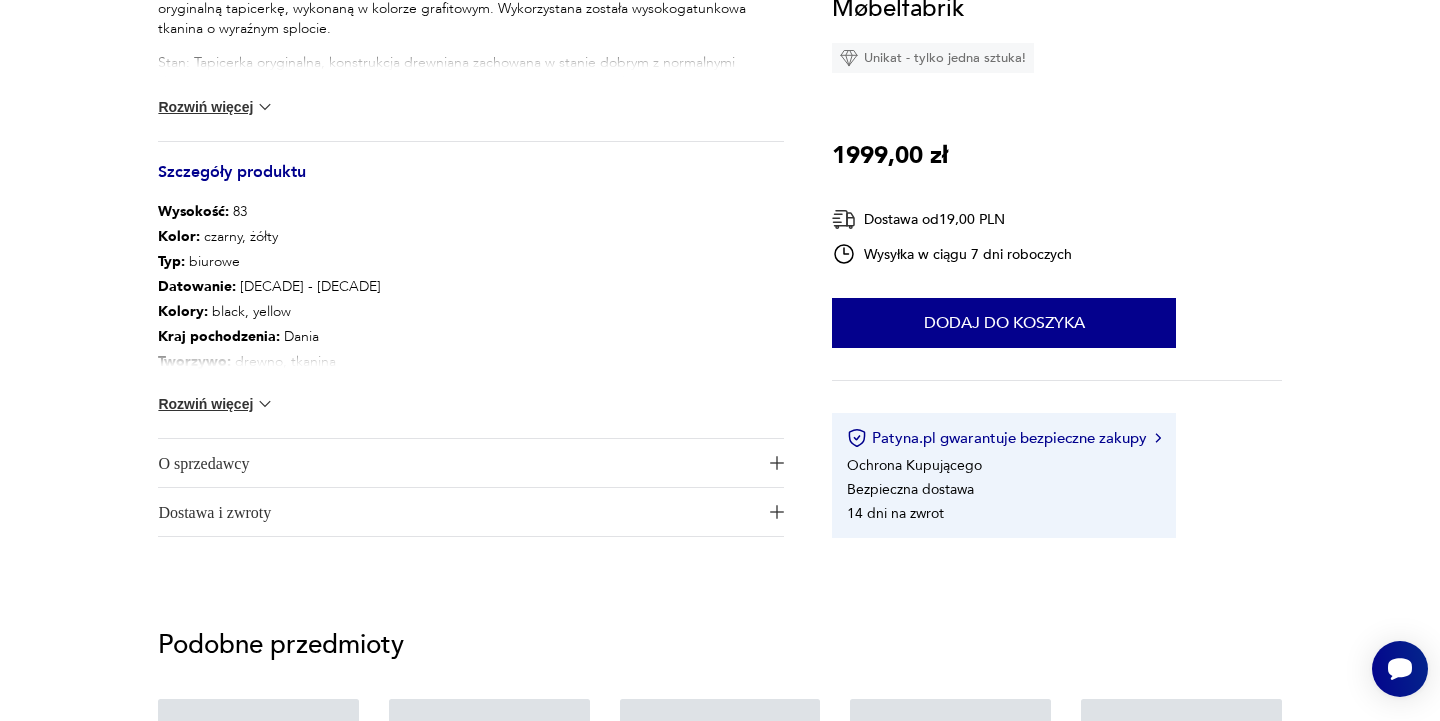 scroll, scrollTop: 0, scrollLeft: 0, axis: both 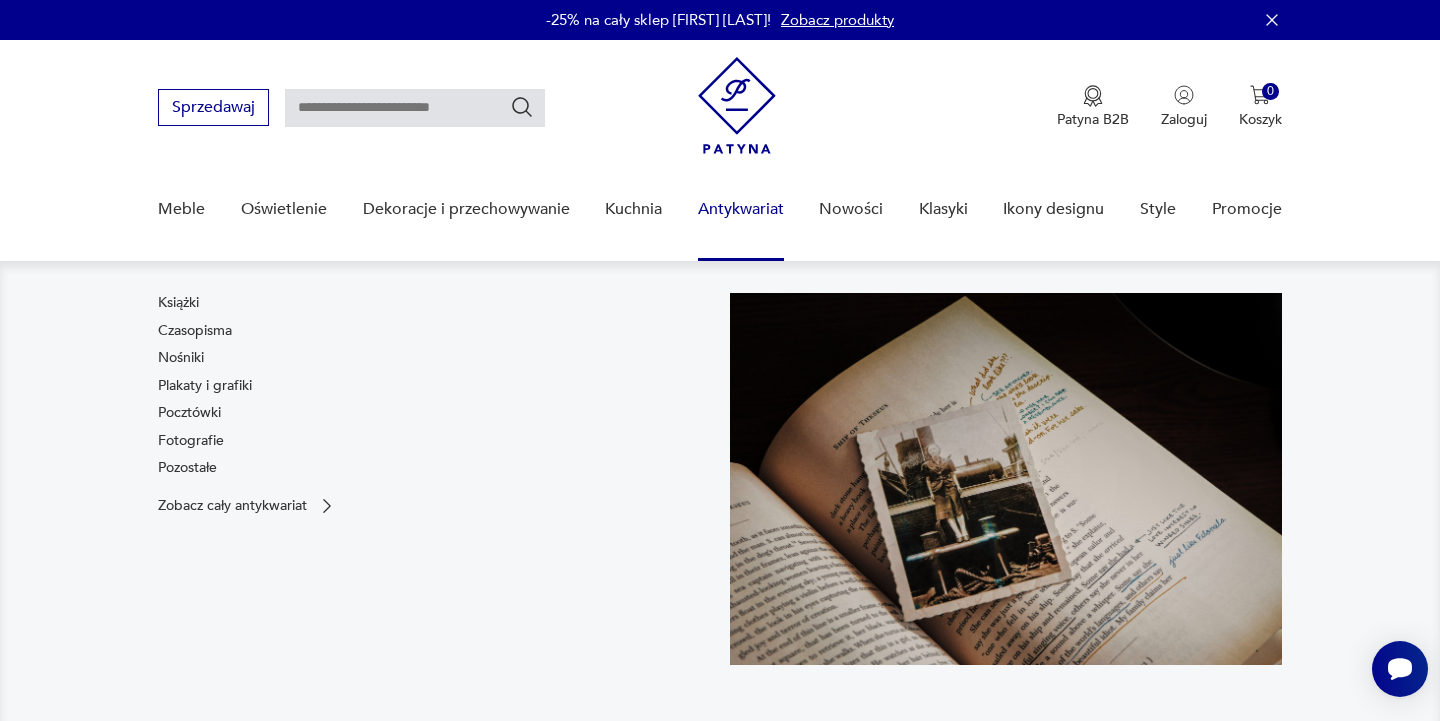 click on "Antykwariat" at bounding box center (741, 209) 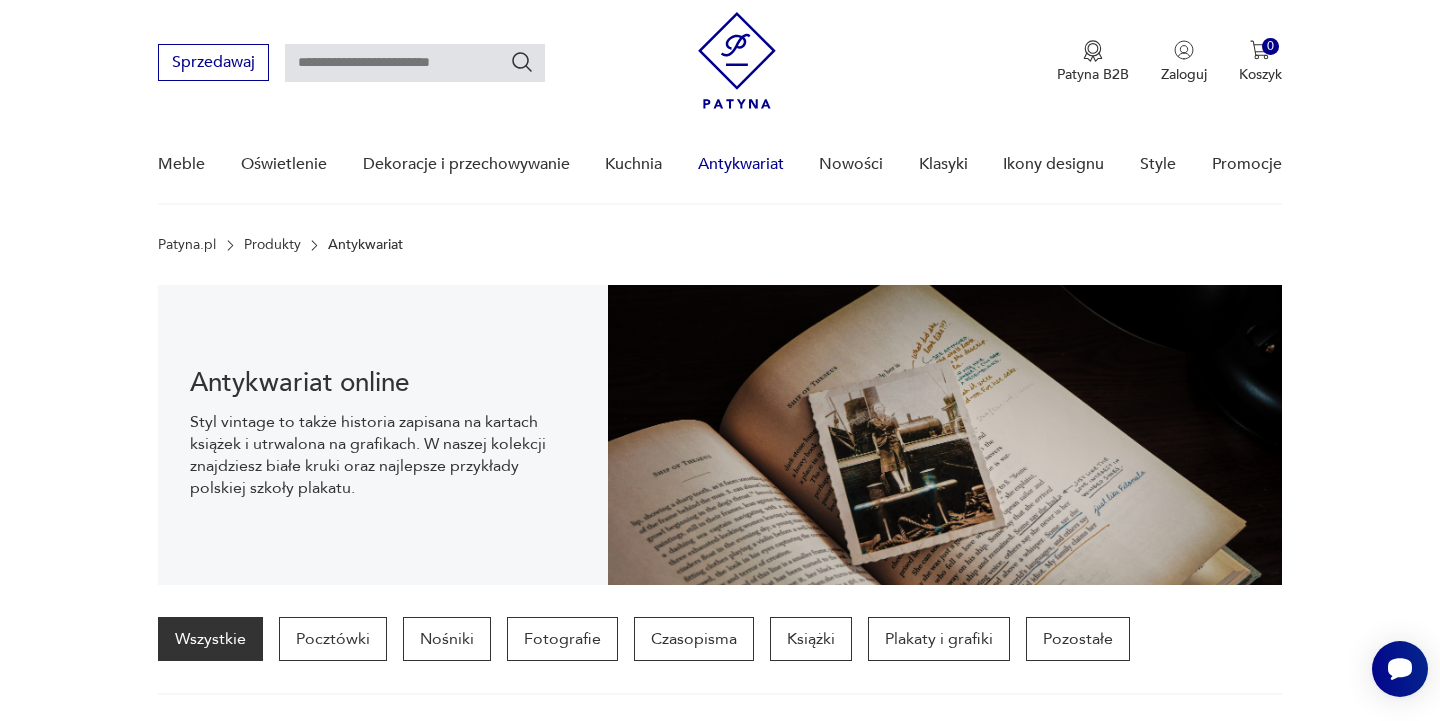 click on "Antykwariat" at bounding box center (741, 164) 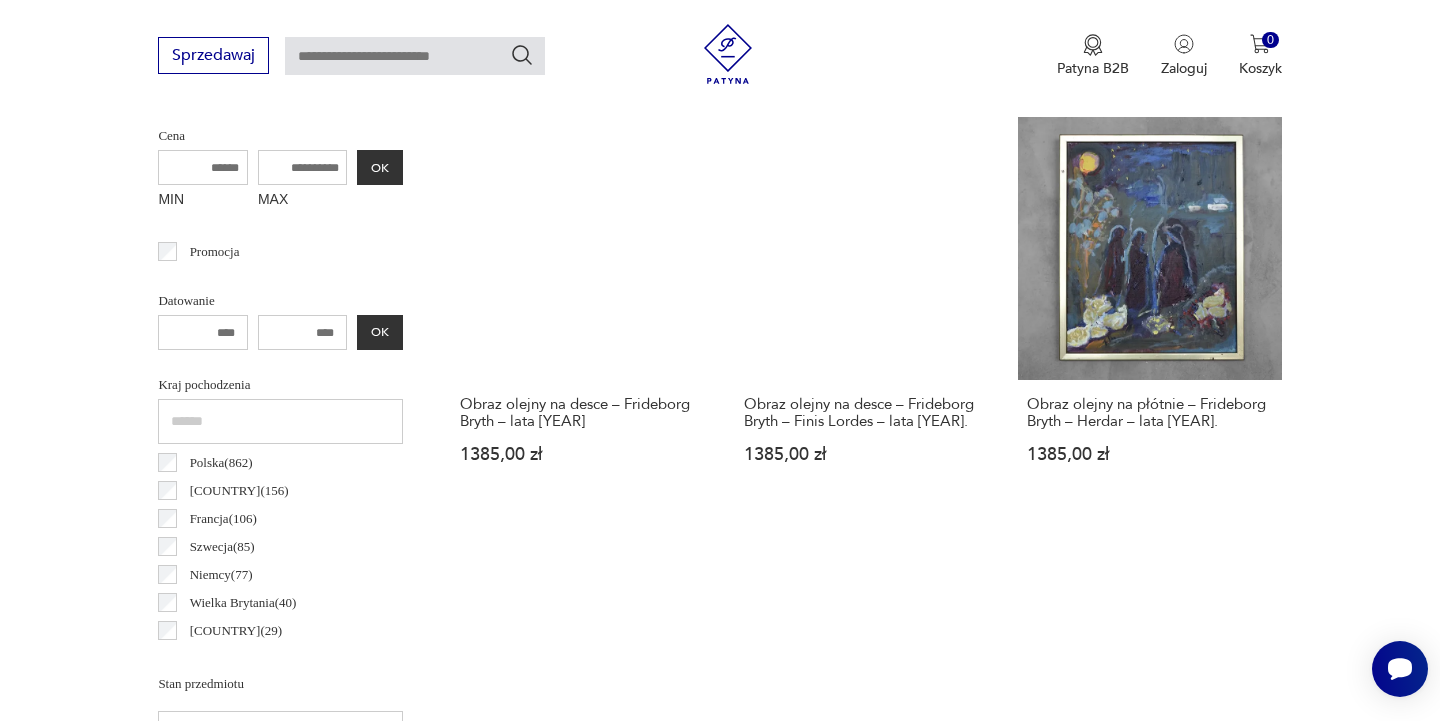 scroll, scrollTop: 720, scrollLeft: 0, axis: vertical 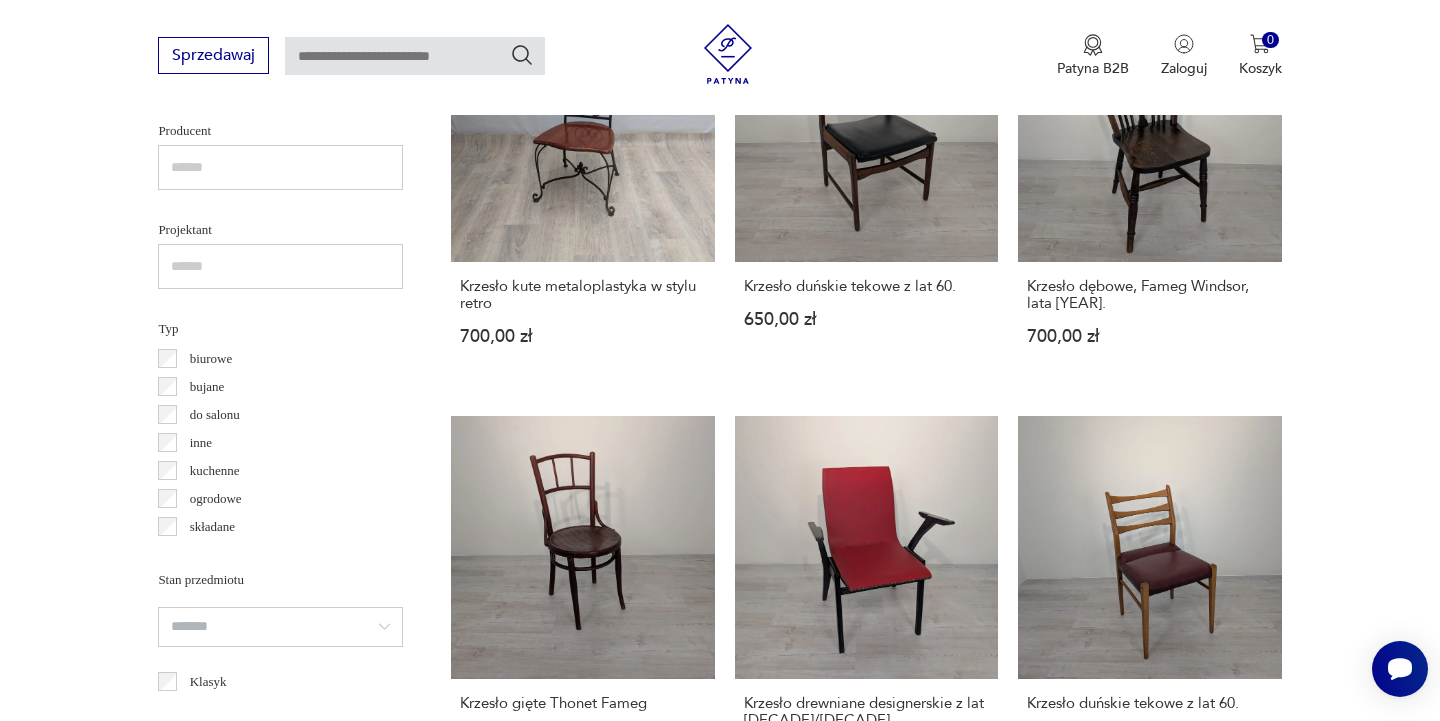 click on "Fotel dębowy, duński design, lata [DECADE], produkcja: Bjerringbro Møbelfabrik [PRICE]" at bounding box center (582, 1034) 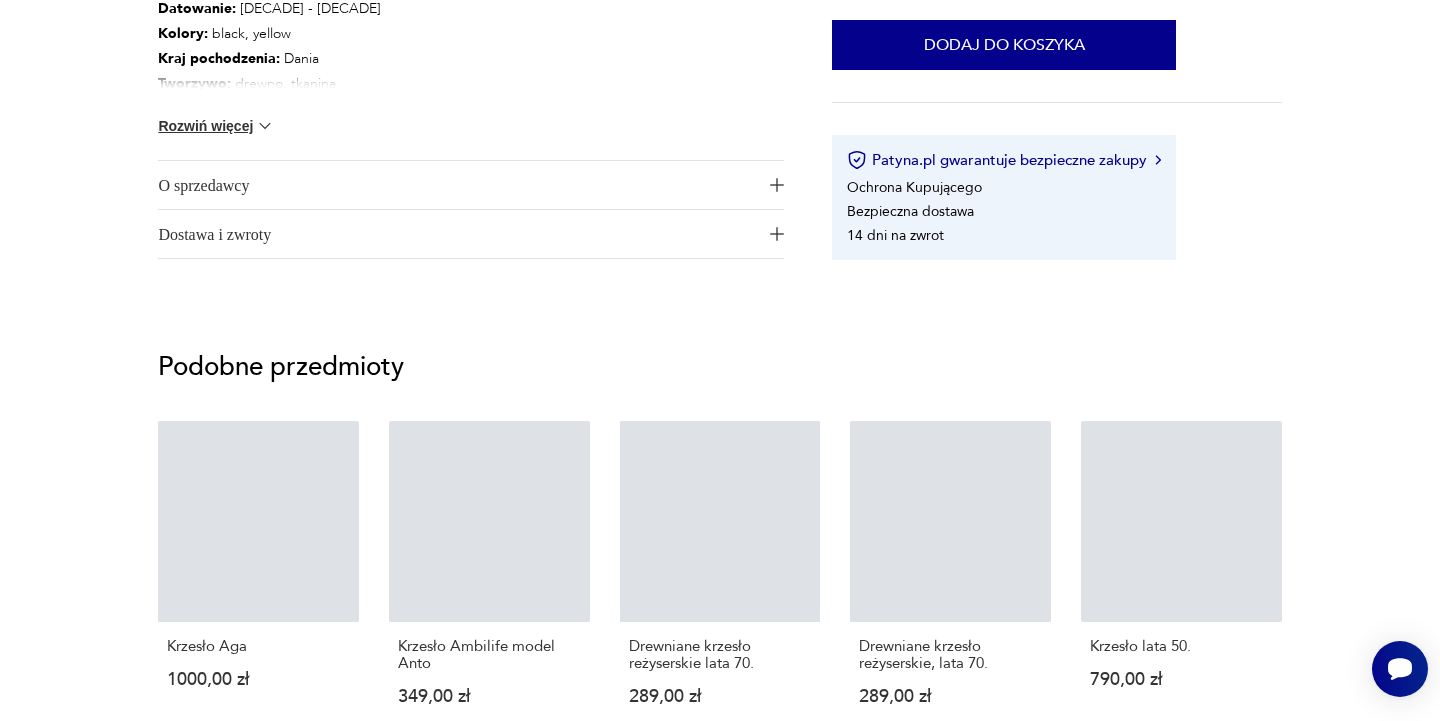 scroll, scrollTop: 0, scrollLeft: 0, axis: both 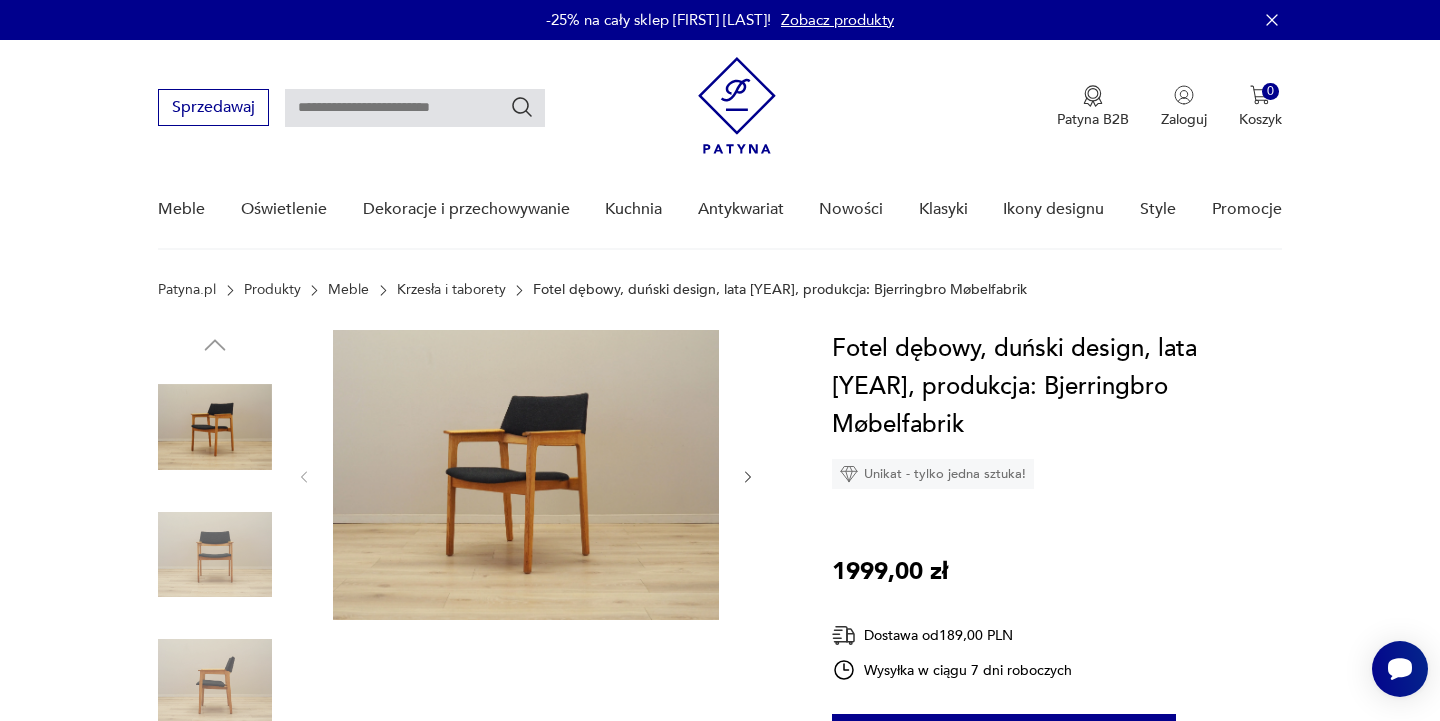 click at bounding box center (526, 475) 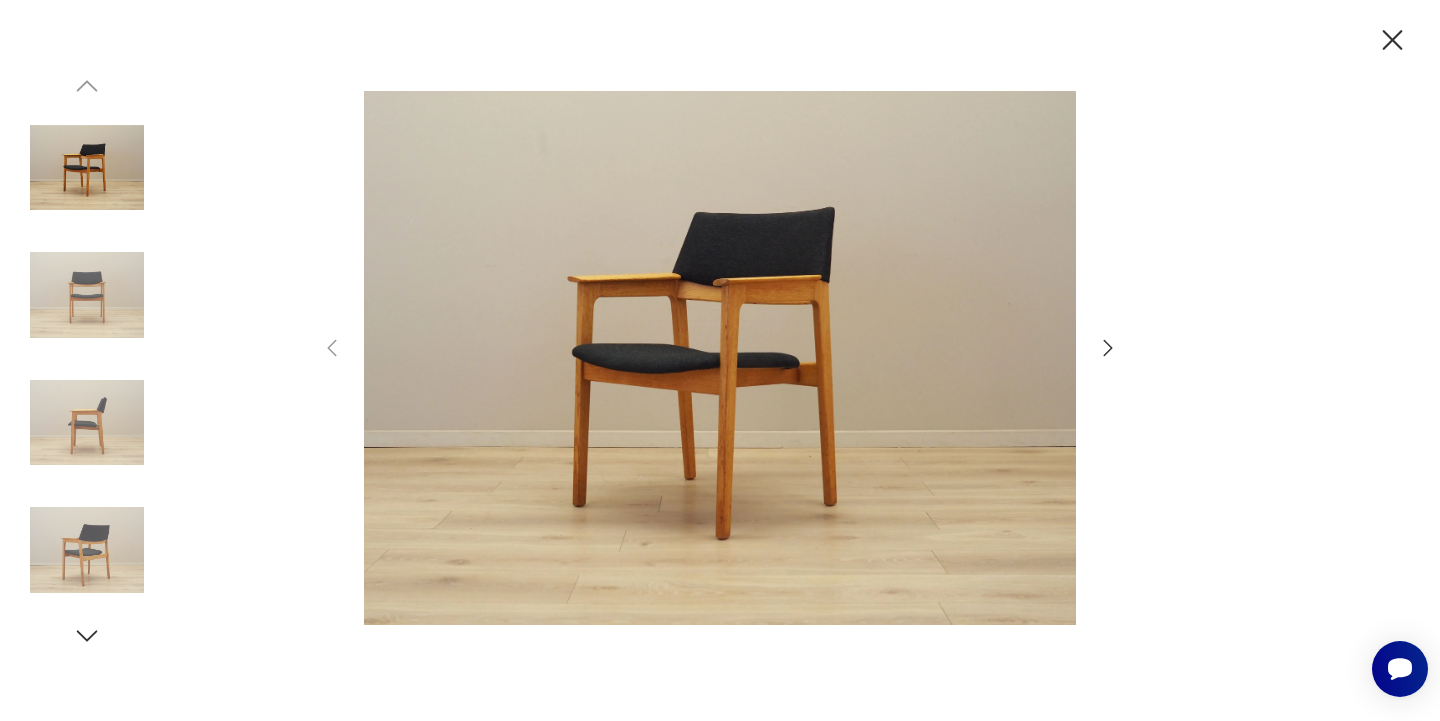 click 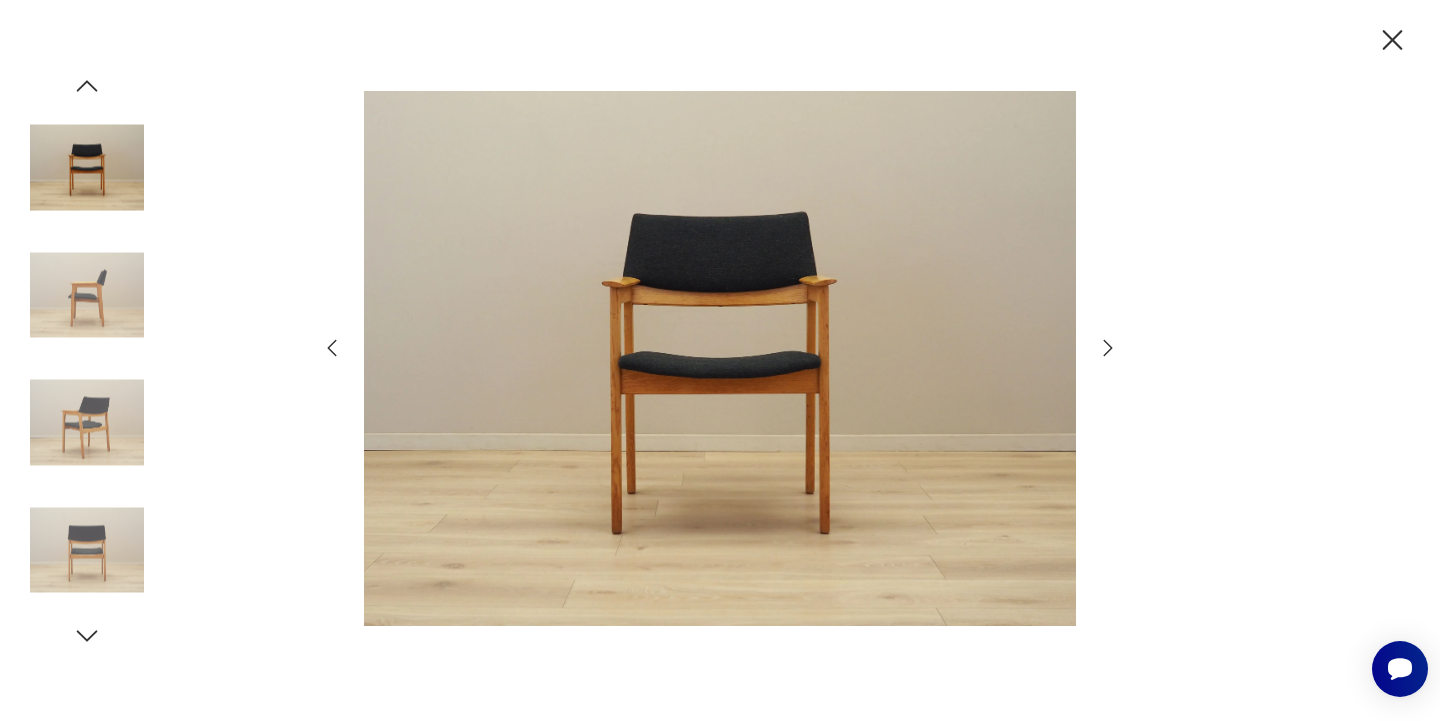 click 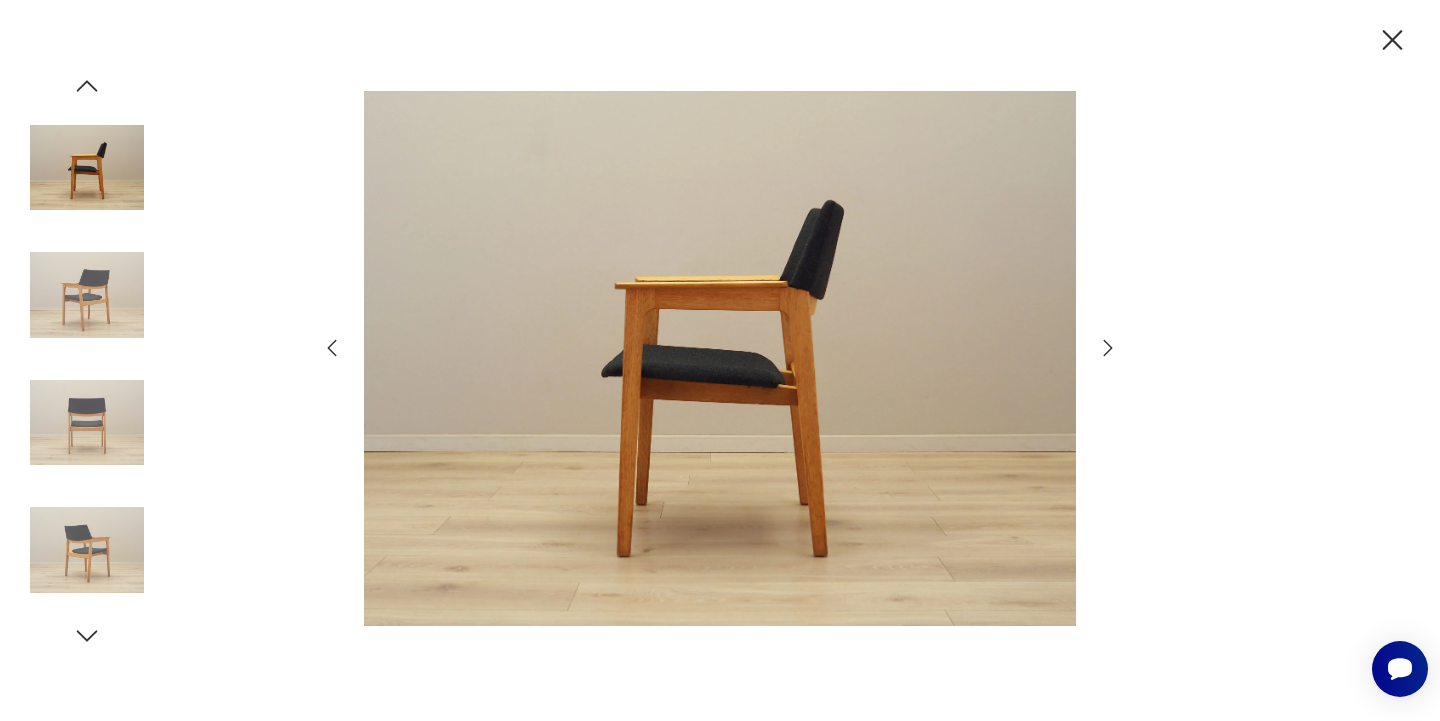 click 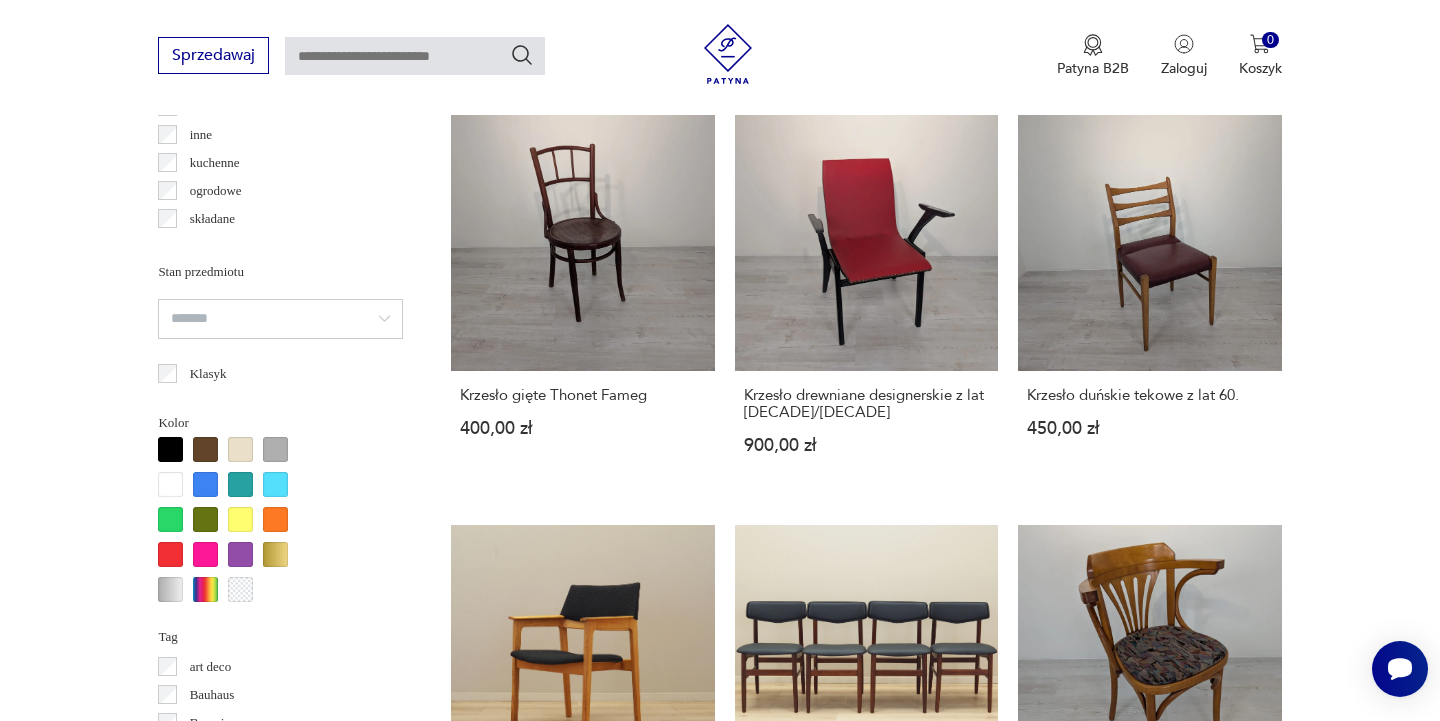 scroll, scrollTop: 1645, scrollLeft: 0, axis: vertical 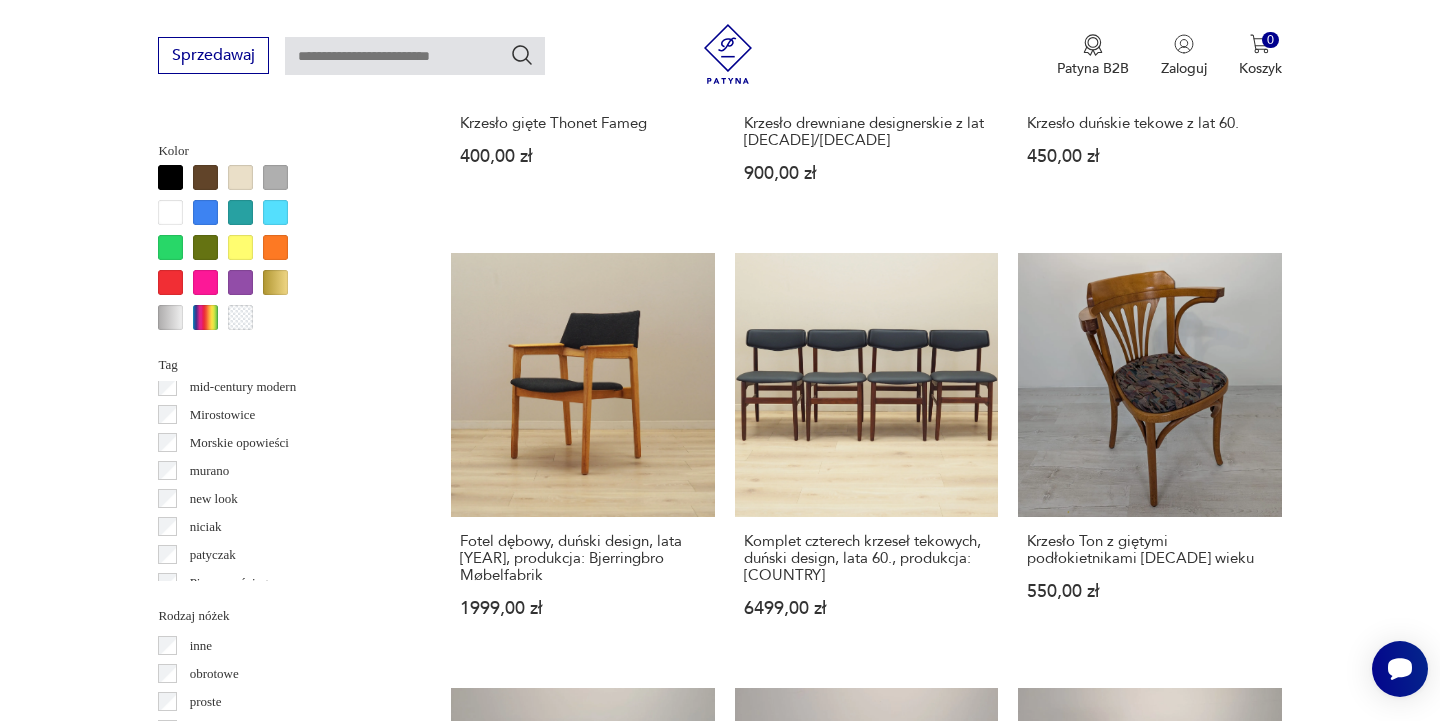 click 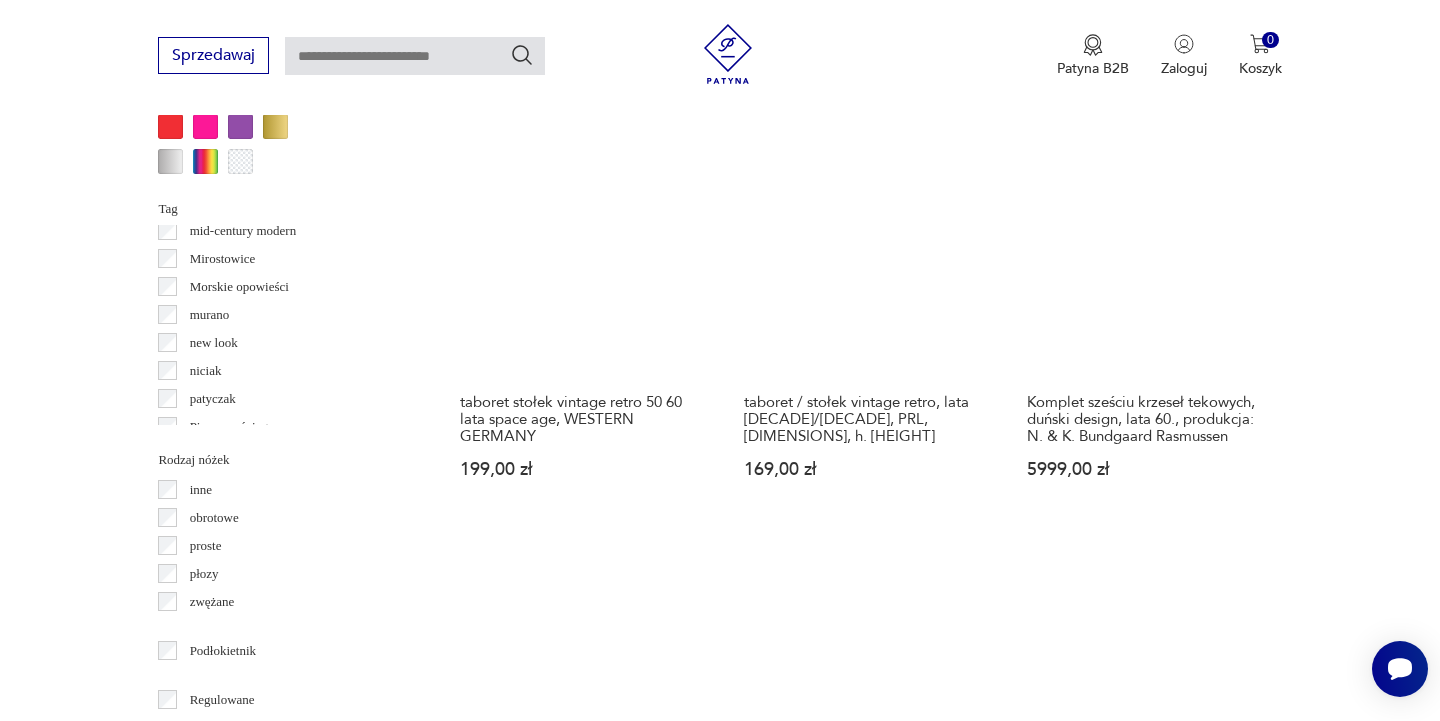 scroll, scrollTop: 2074, scrollLeft: 0, axis: vertical 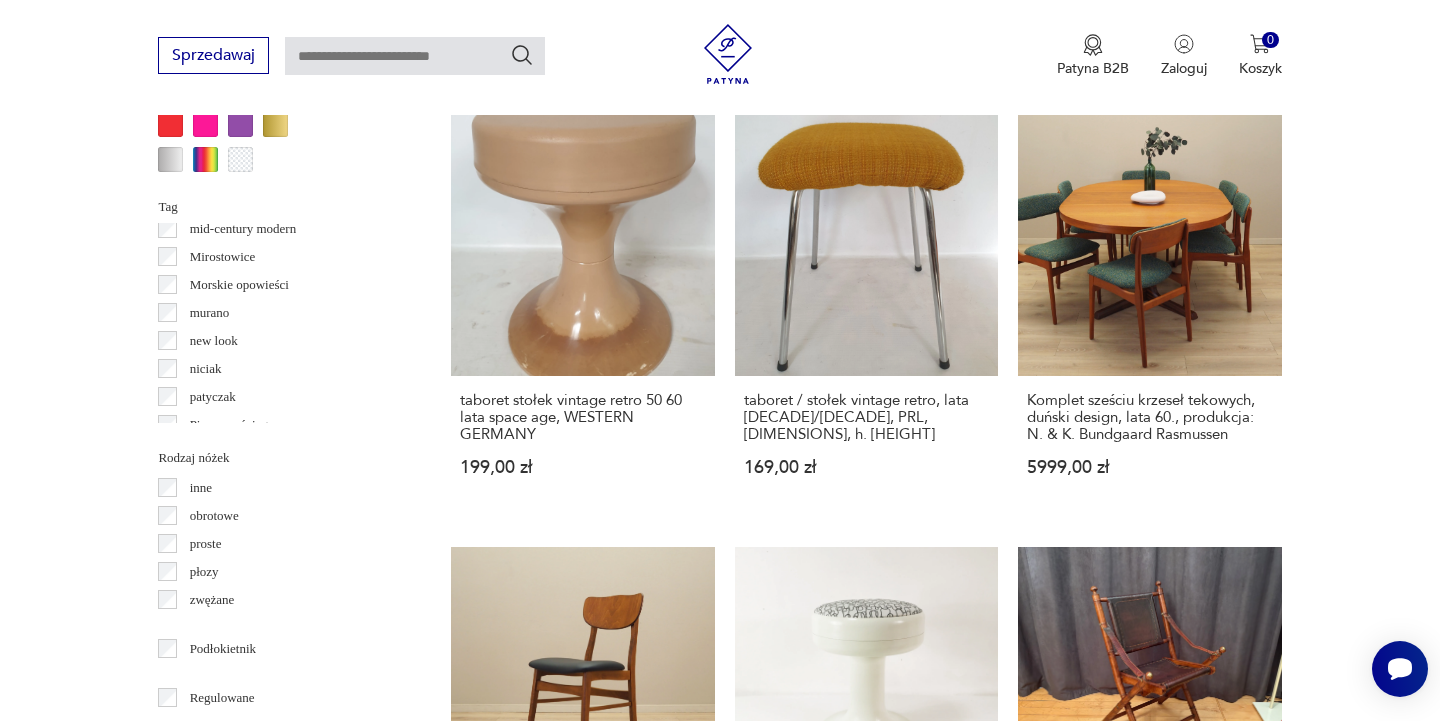click on "3" at bounding box center [859, 1454] 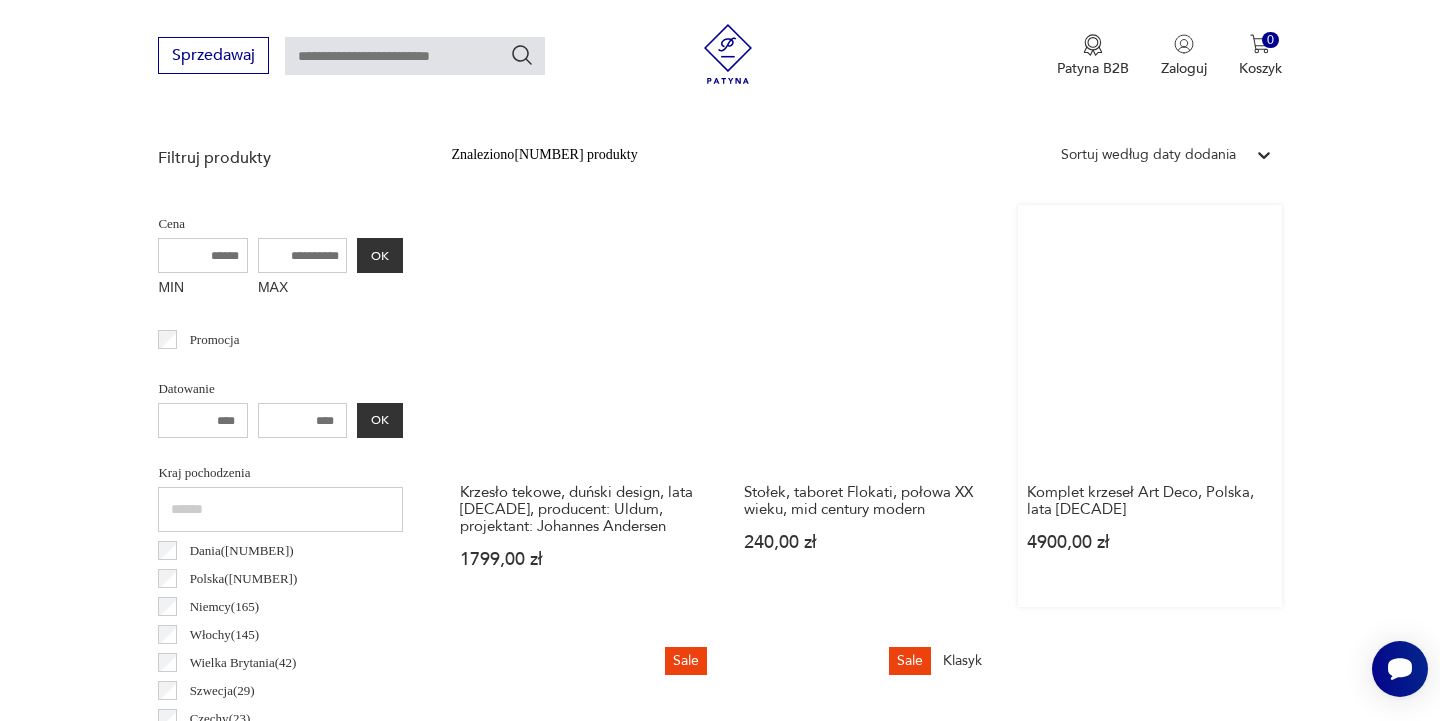 scroll, scrollTop: 696, scrollLeft: 0, axis: vertical 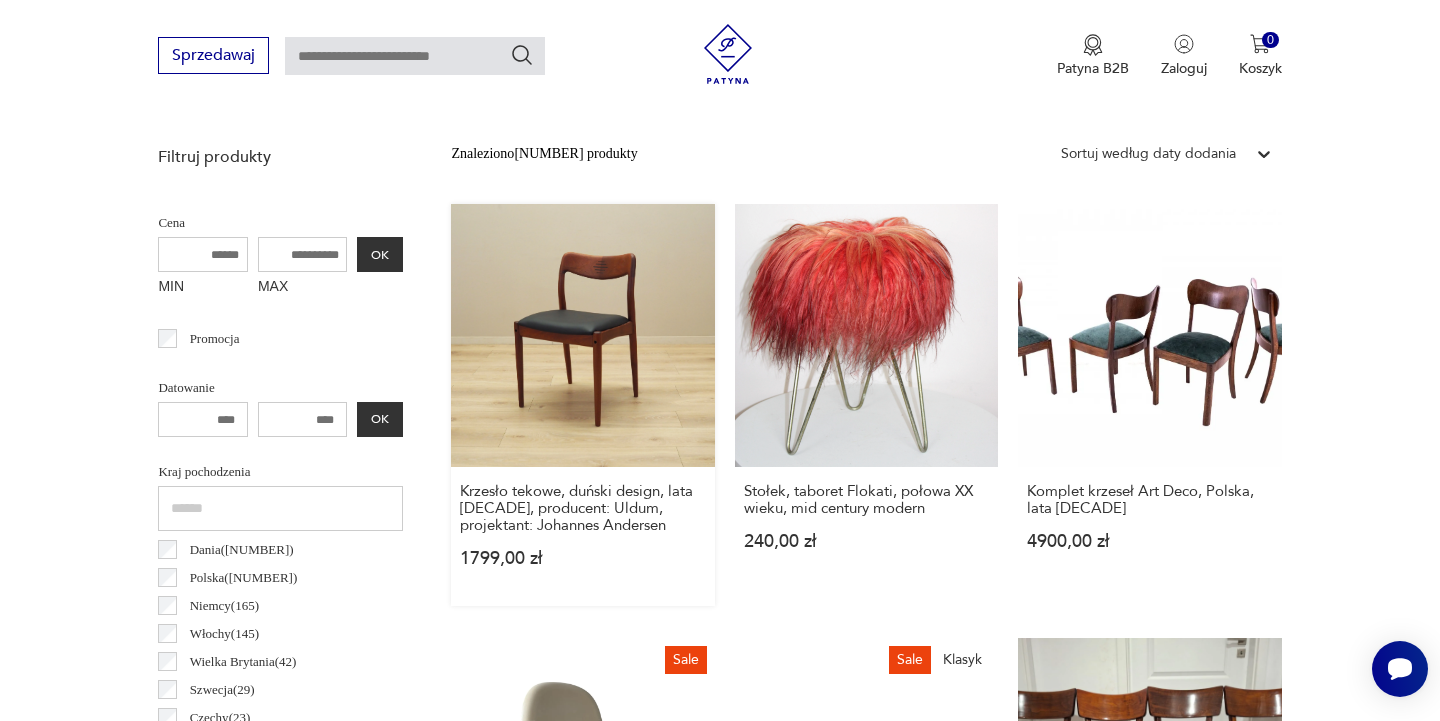 click on "Krzesło tekowe, duński design, lata [YEAR], producent: Uldum, projektant: Johannes Andersen [PRICE]" at bounding box center (582, 405) 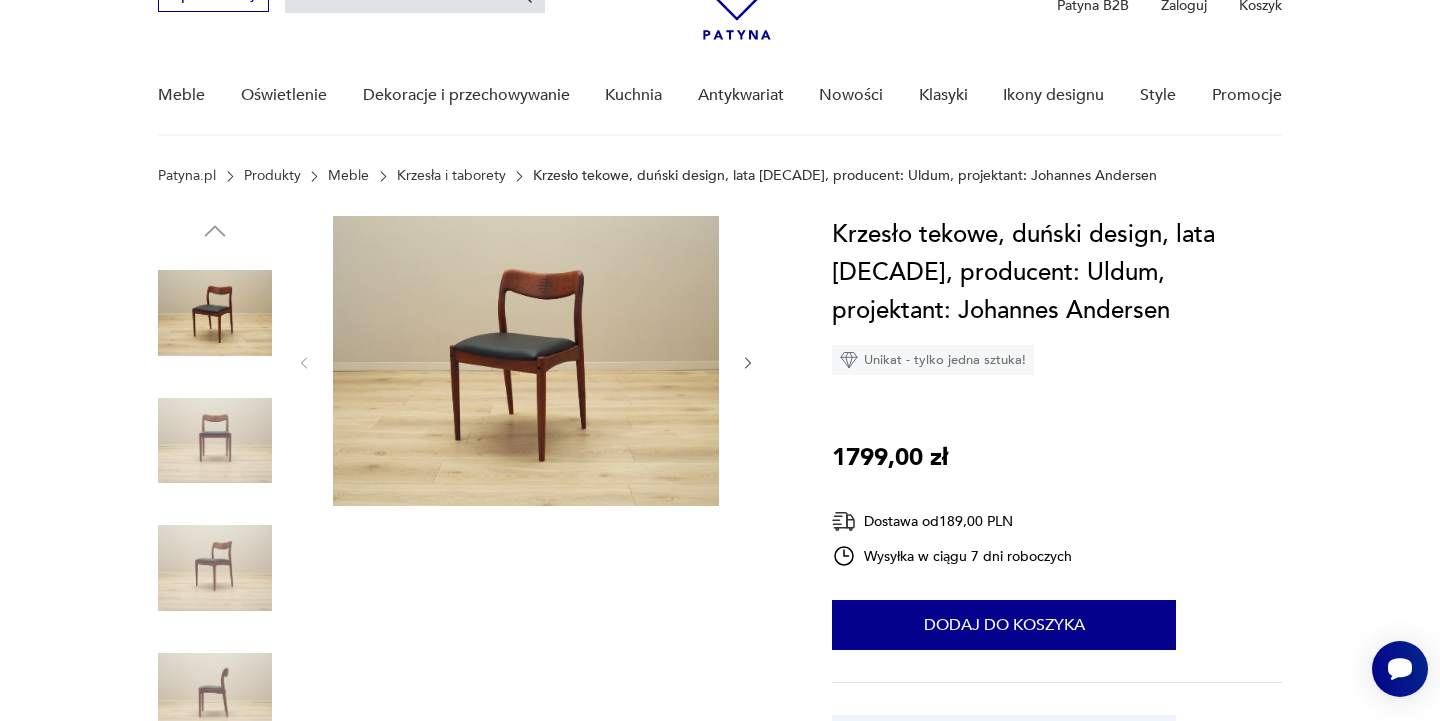 click on "Cenimy prywatność użytkowników Używamy plików cookie, aby poprawić jakość przeglądania, wyświetlać reklamy lub treści dostosowane do indywidualnych potrzeb użytkowników oraz analizować ruch na stronie. Kliknięcie przycisku „Akceptuj wszystkie” oznacza zgodę na wykorzystywanie przez nas plików cookie. Ustawienia    Akceptuję wszystkie Dostosuj preferencje dotyczące zgody   Używamy plików cookie, aby pomóc użytkownikom w sprawnej nawigacji i wykonywaniu określonych funkcji. Szczegółowe informacje na temat wszystkich plików cookie odpowiadających poszczególnym kategoriom zgody znajdują się poniżej. Pliki cookie sklasyfikowane jako „niezbędne” są przechowywane w przeglądarce użytkownika, ponieważ są niezbędne do włączenia podstawowych funkcji witryny....  Pokaż więcej Niezbędne Zawsze aktywne Plik cookie connect.sid Czas trwania 10 godzin Opis This cookie is used for authentication and for secure log-in. It registers the log-in information.  Plik cookie Opis" at bounding box center (720, 1987) 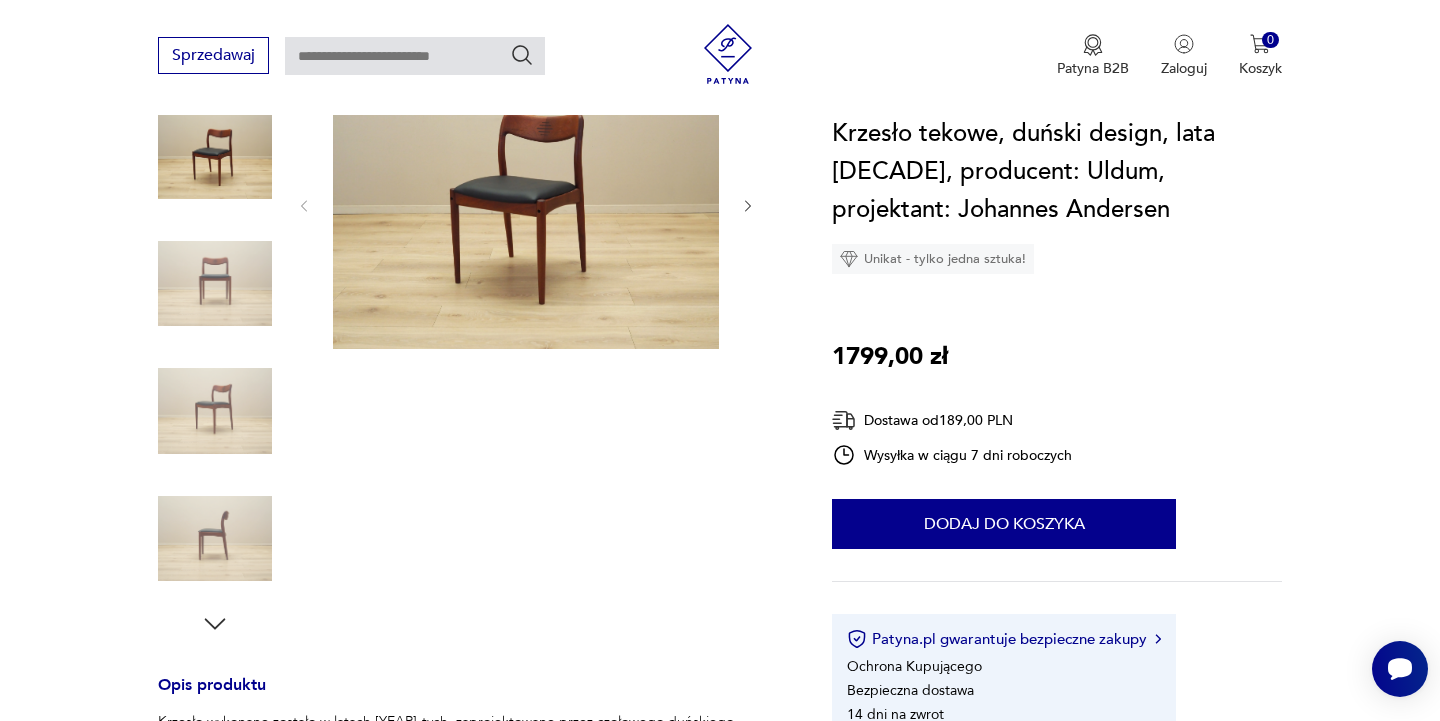 scroll, scrollTop: 261, scrollLeft: 0, axis: vertical 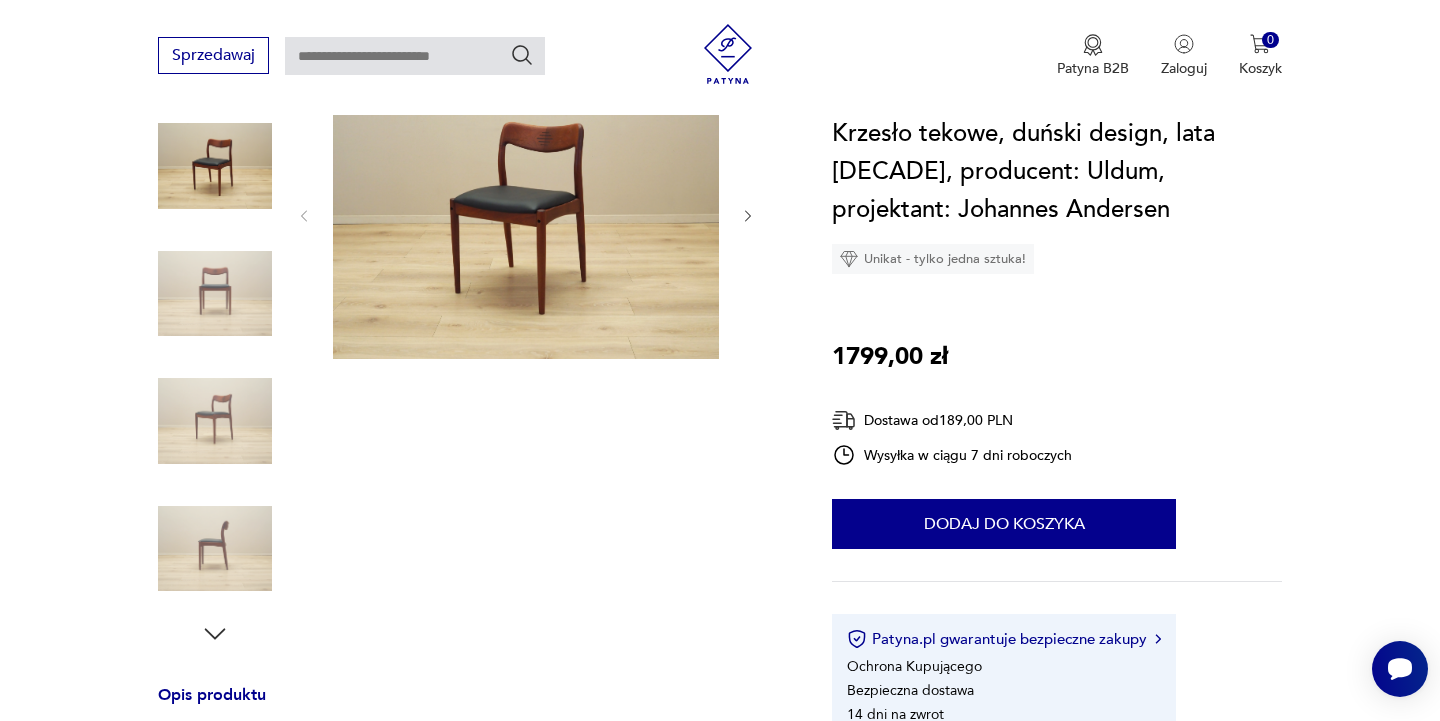 click at bounding box center [526, 214] 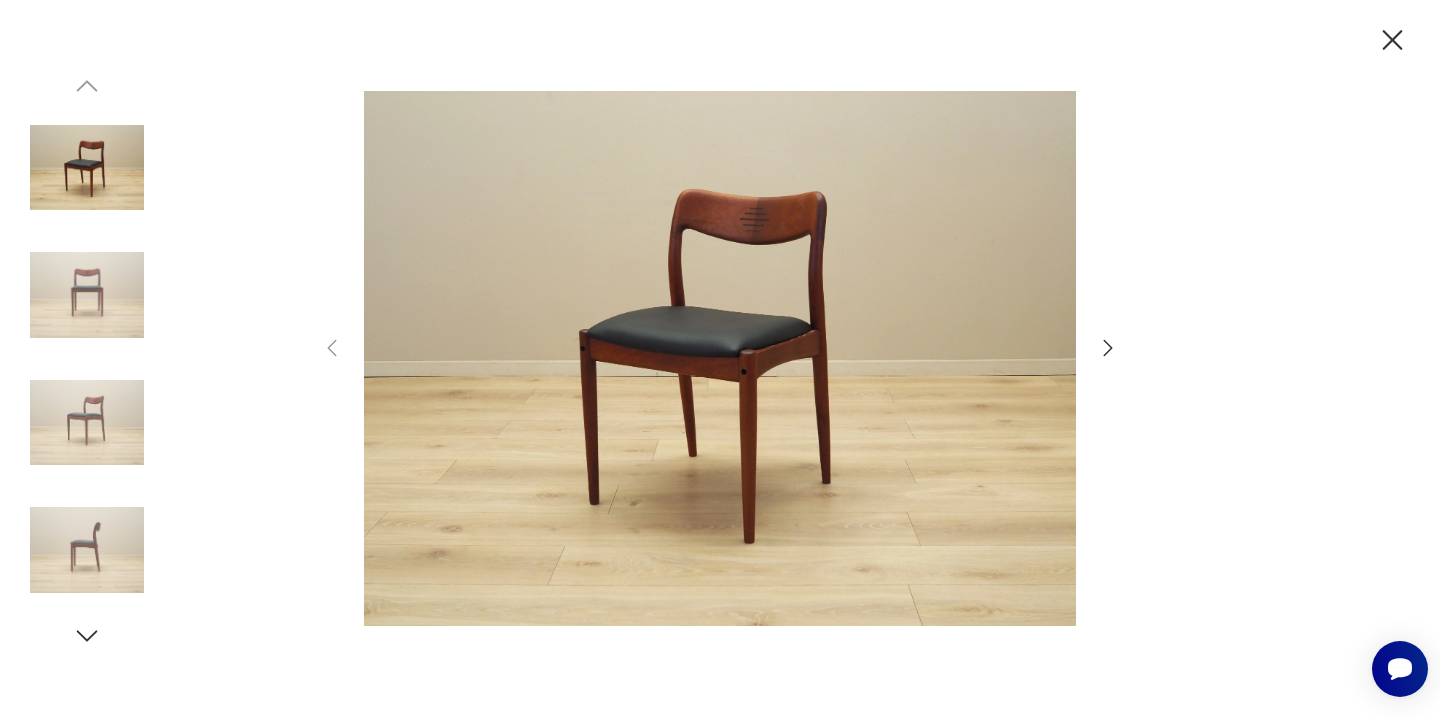 click 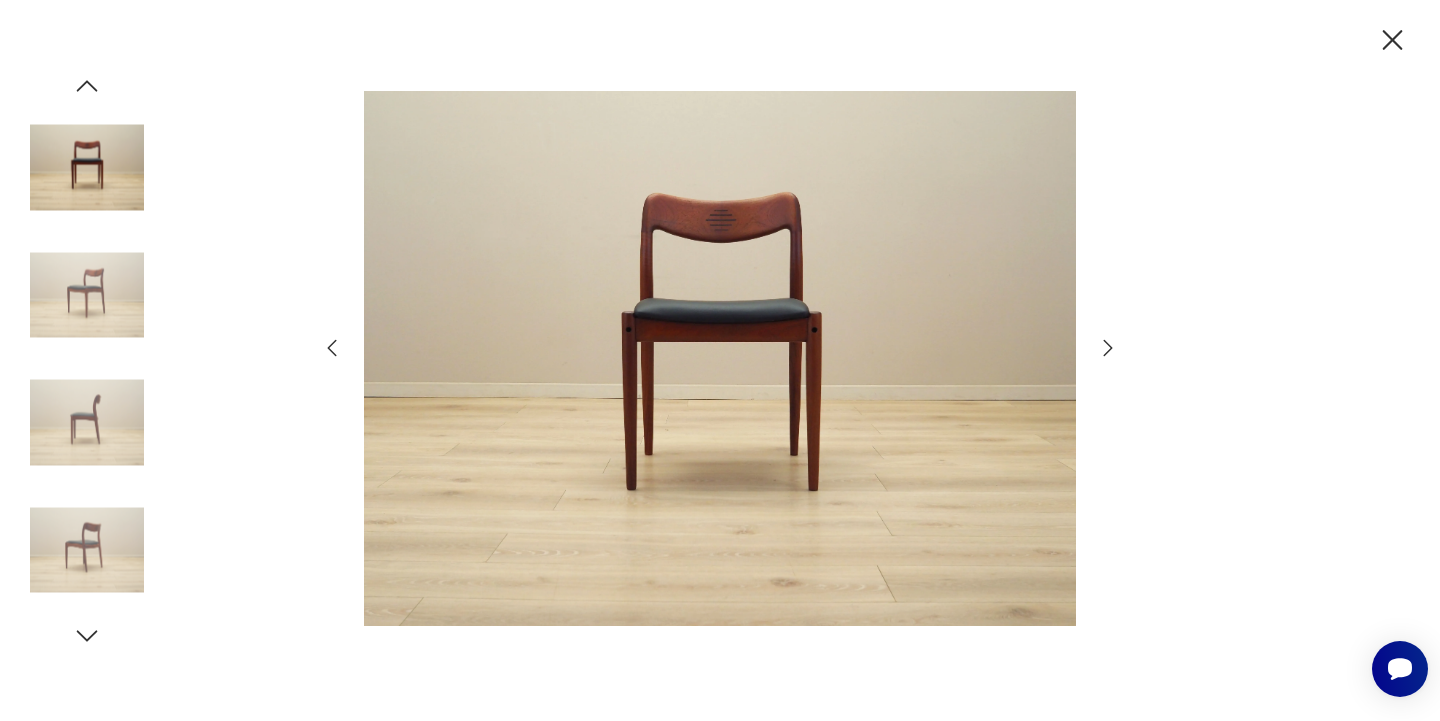 click 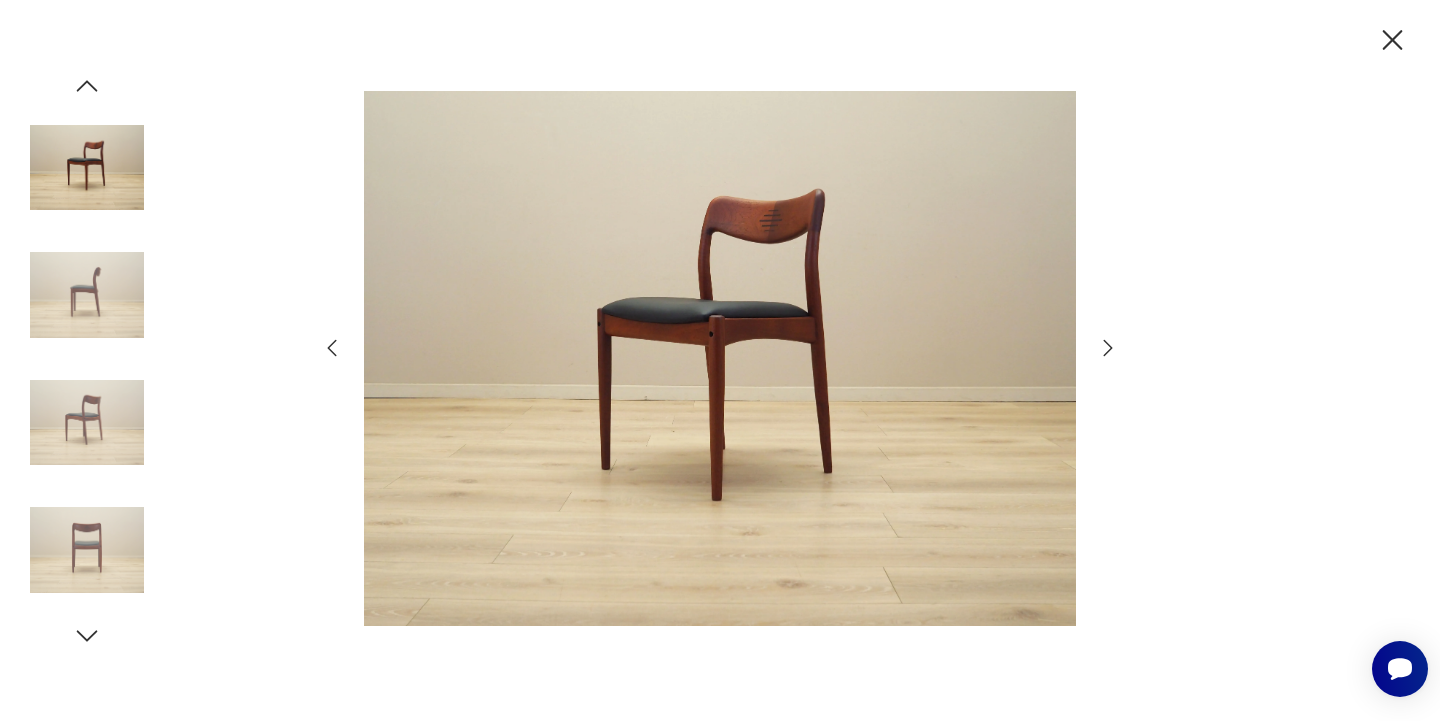 click 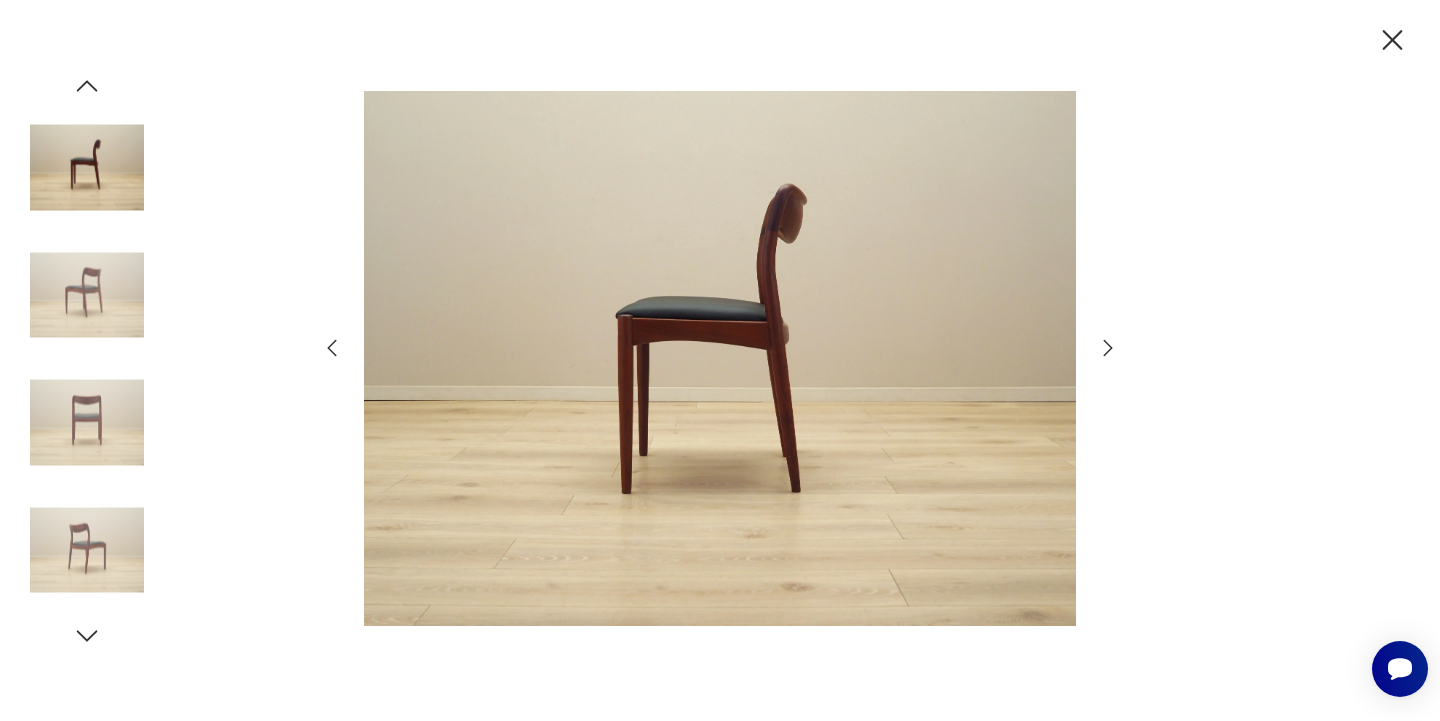 click 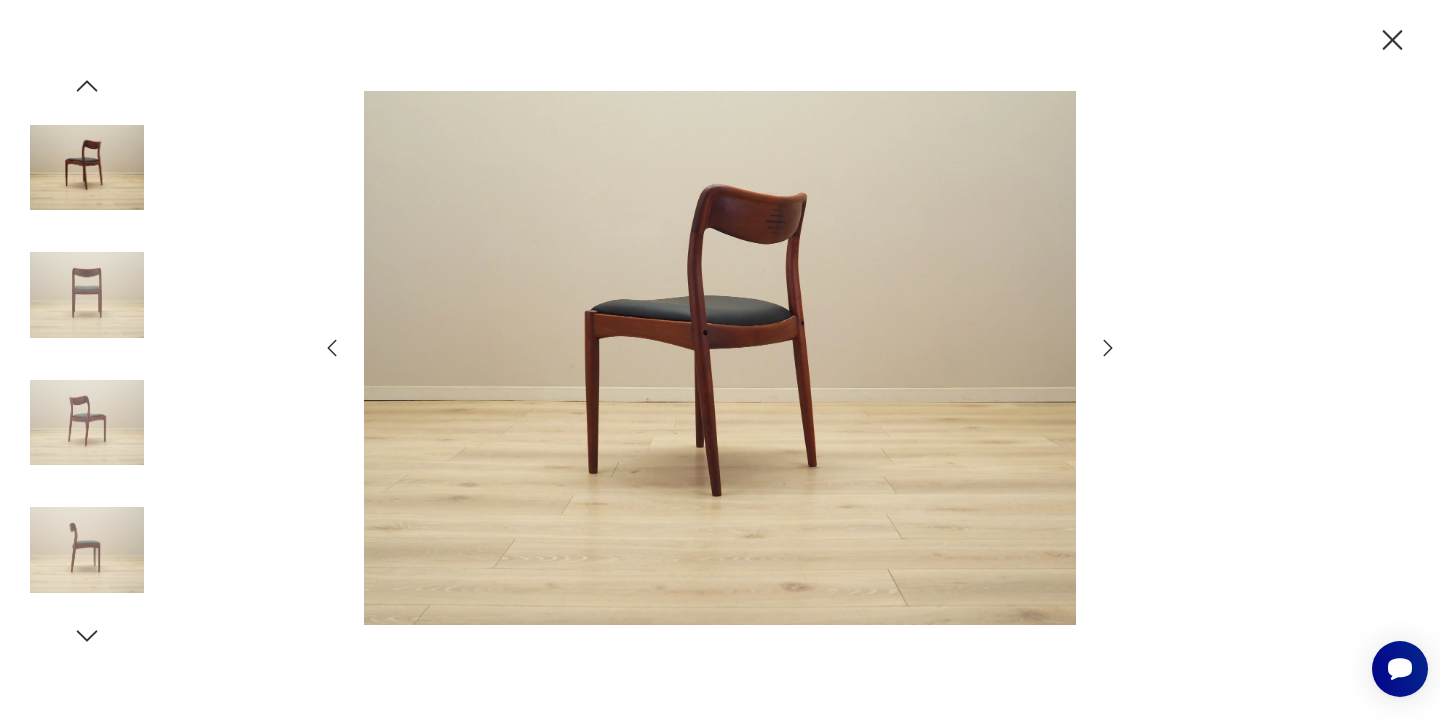 click 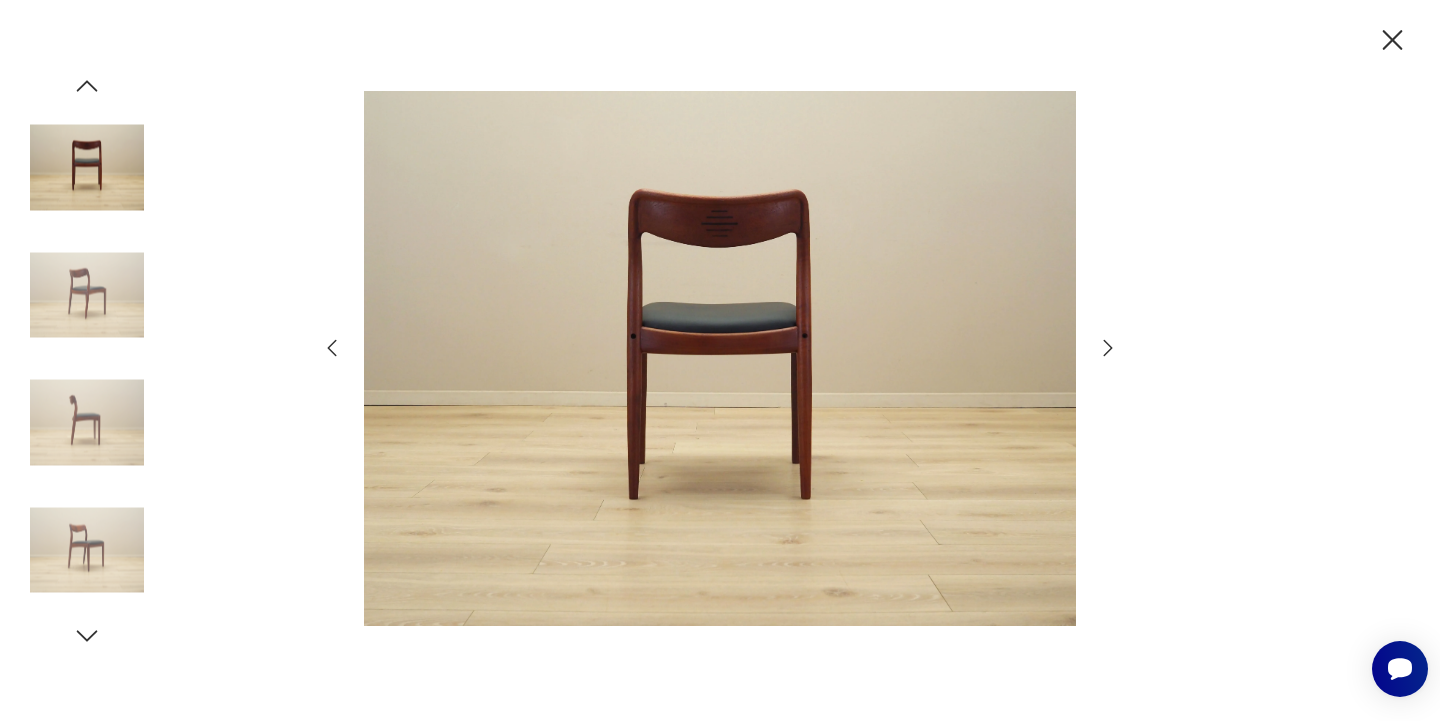 click 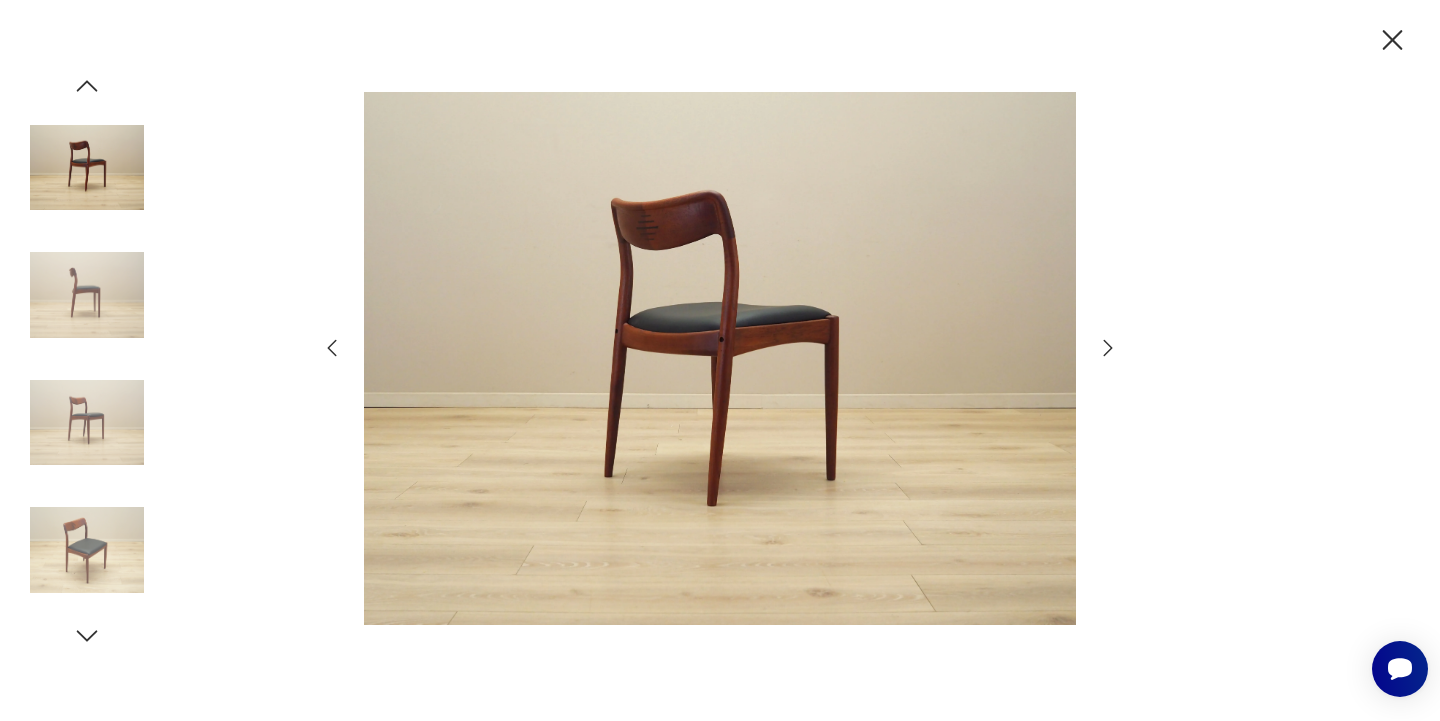 click 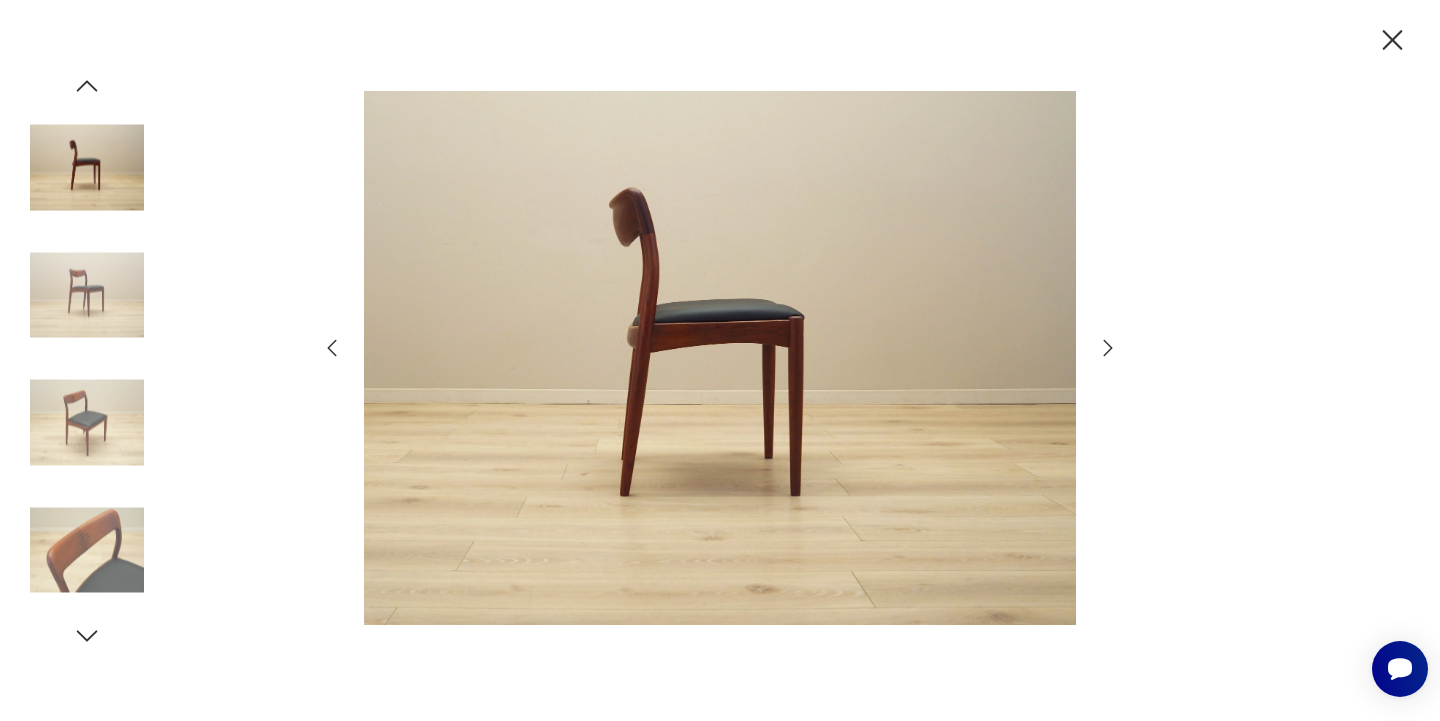 click 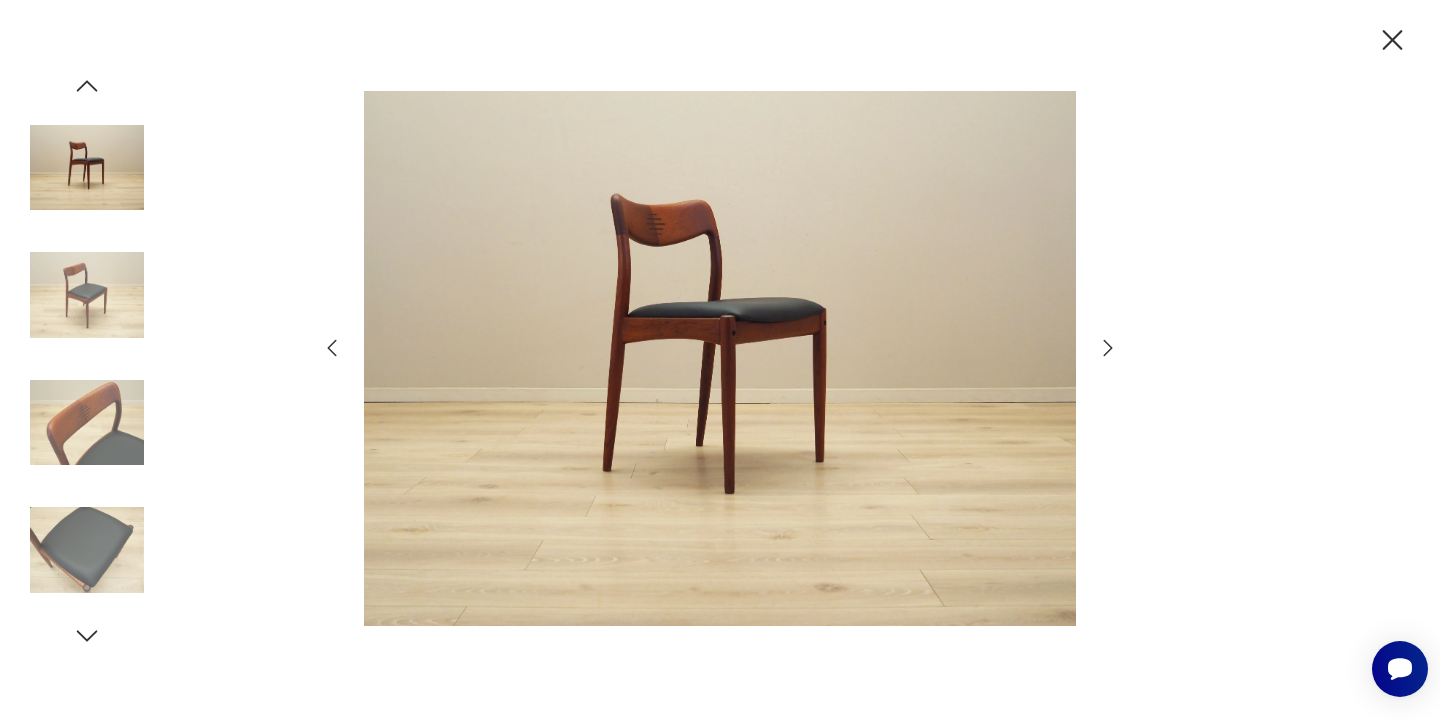 click 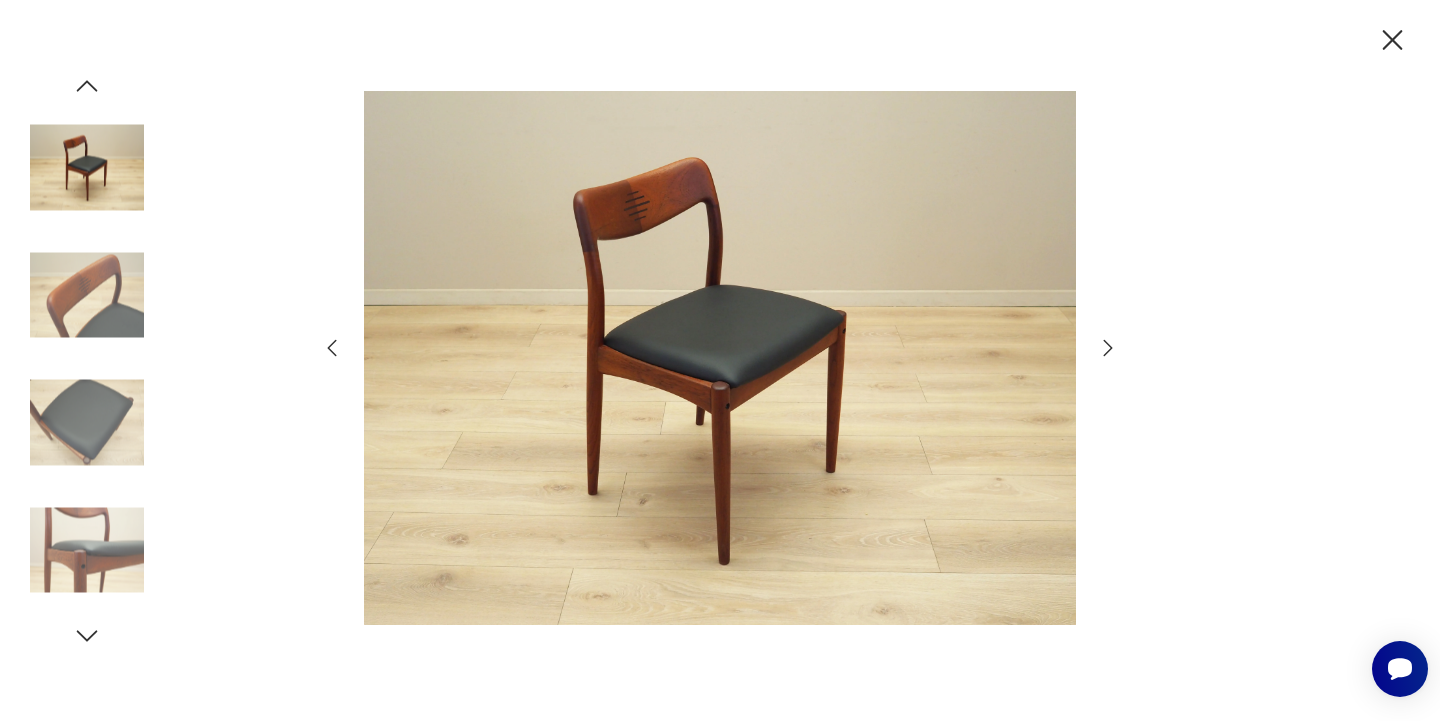 click 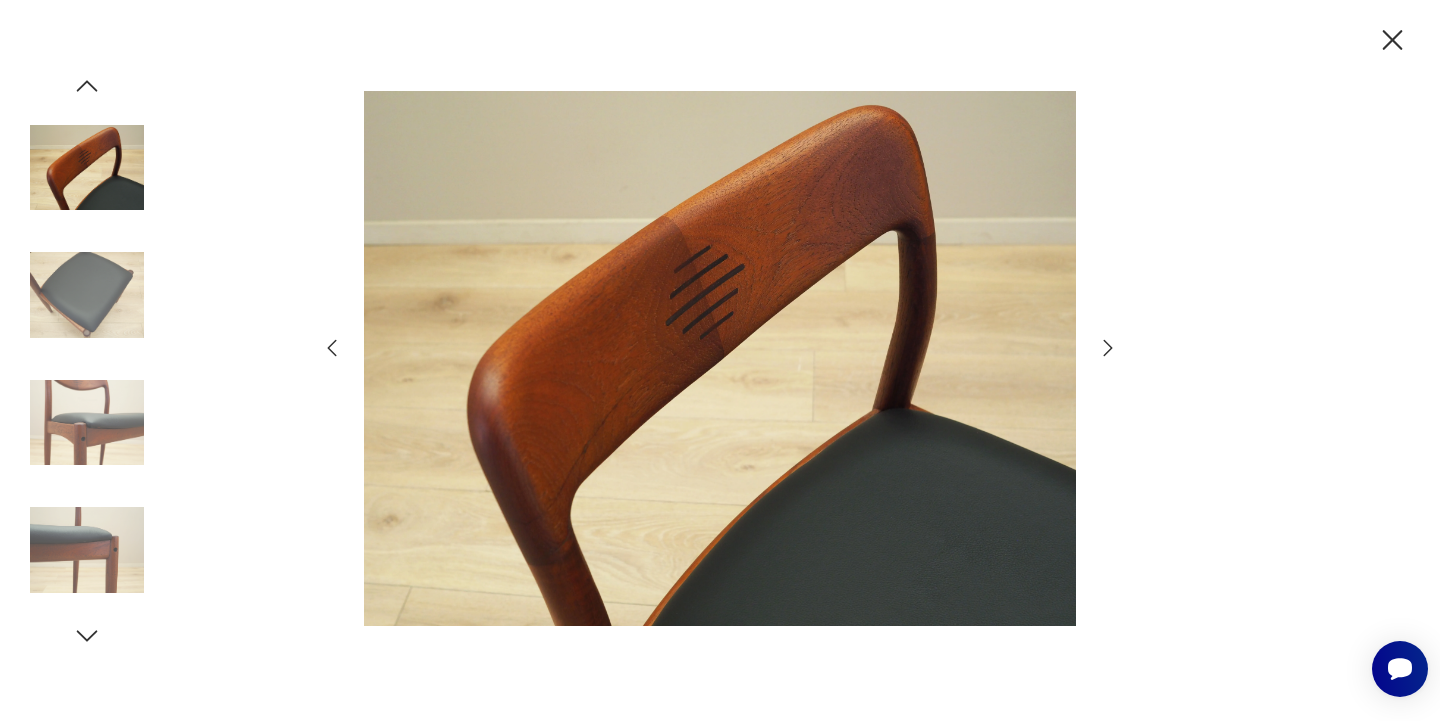 click 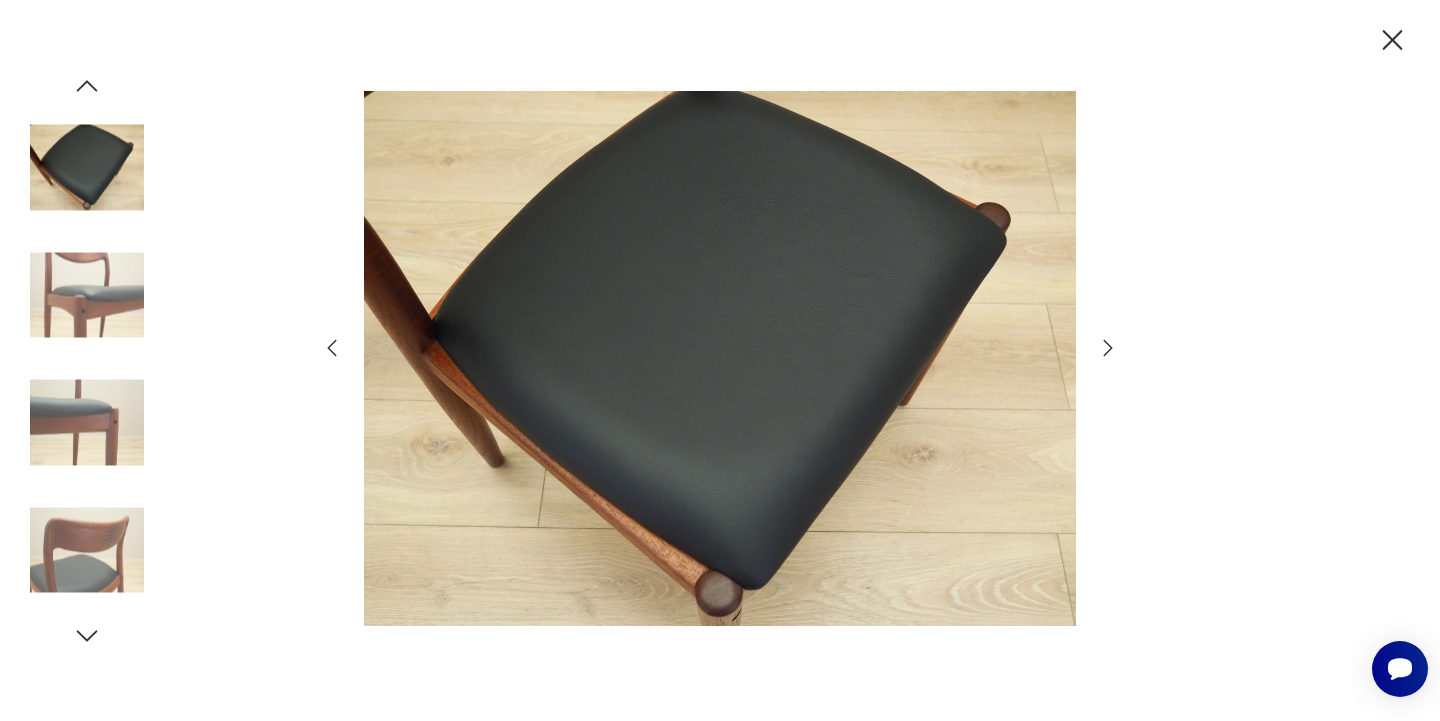 click 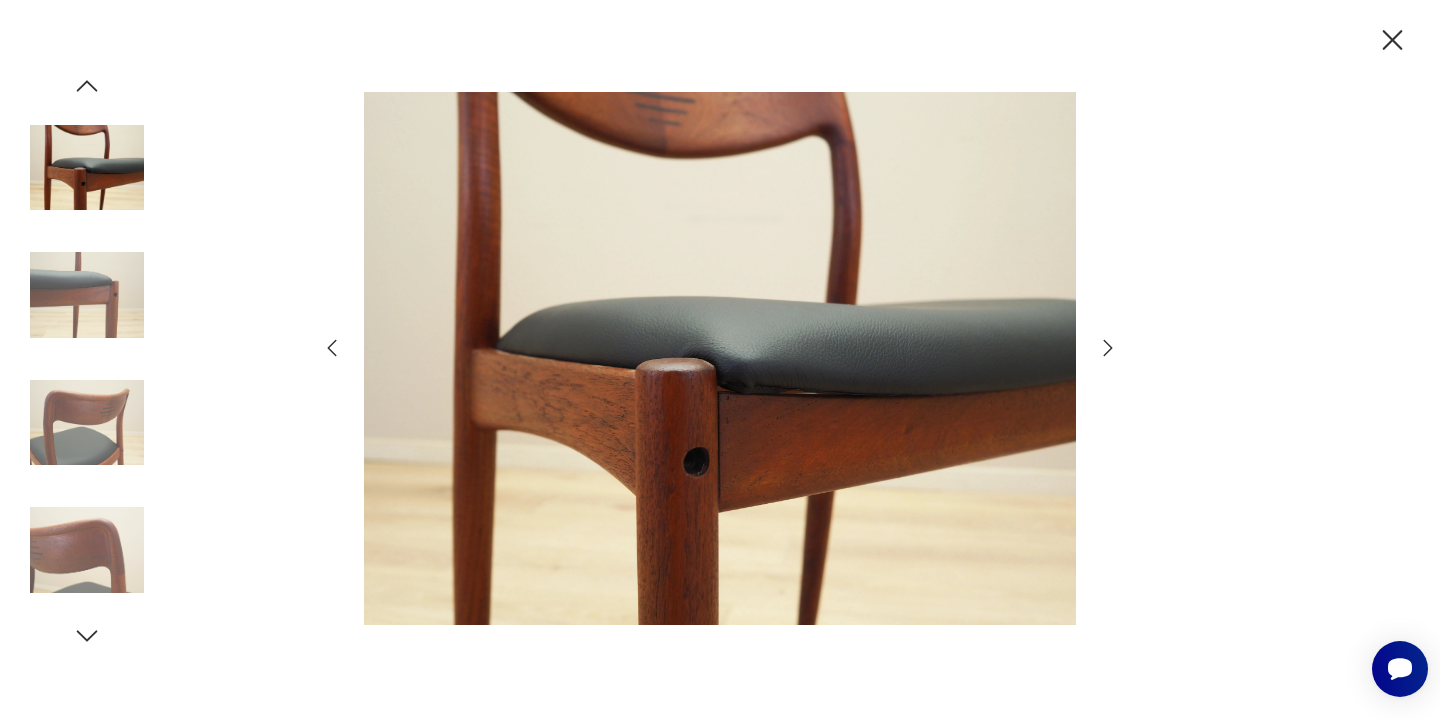 click 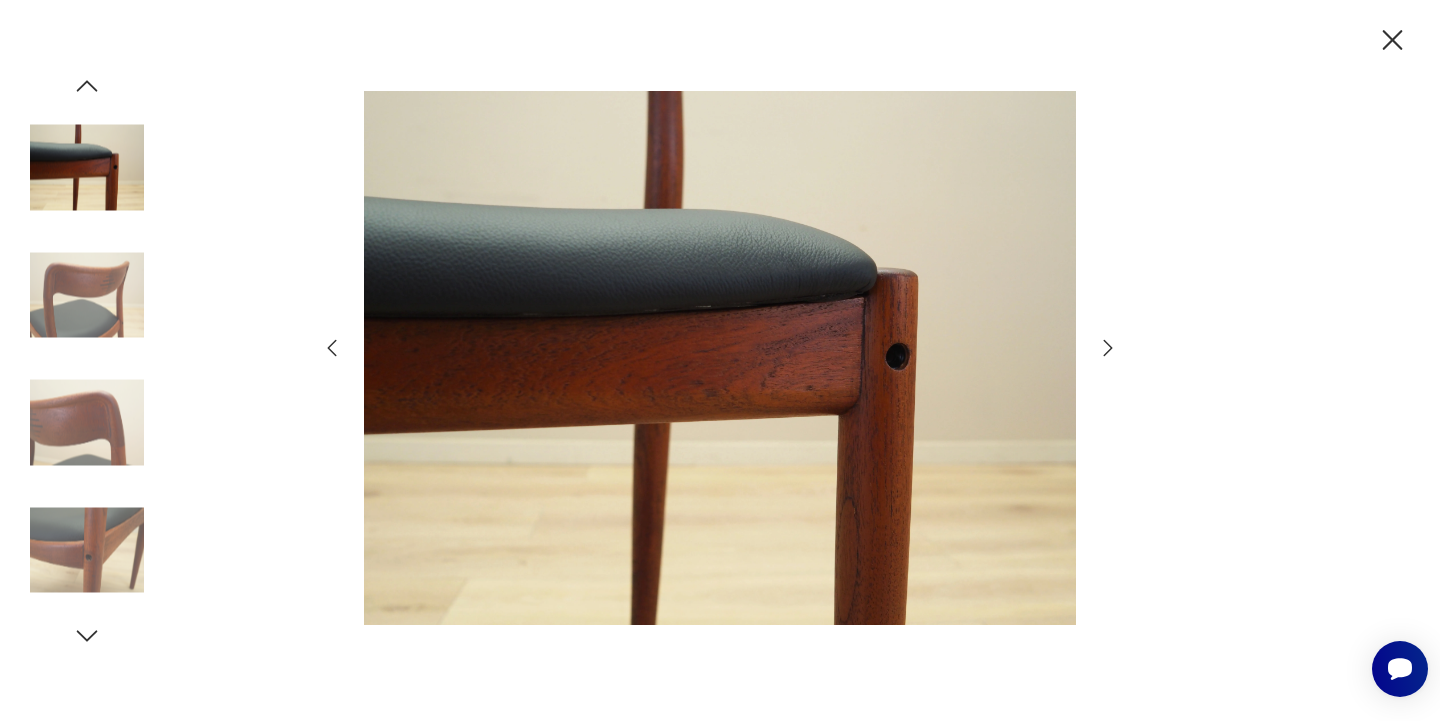 click 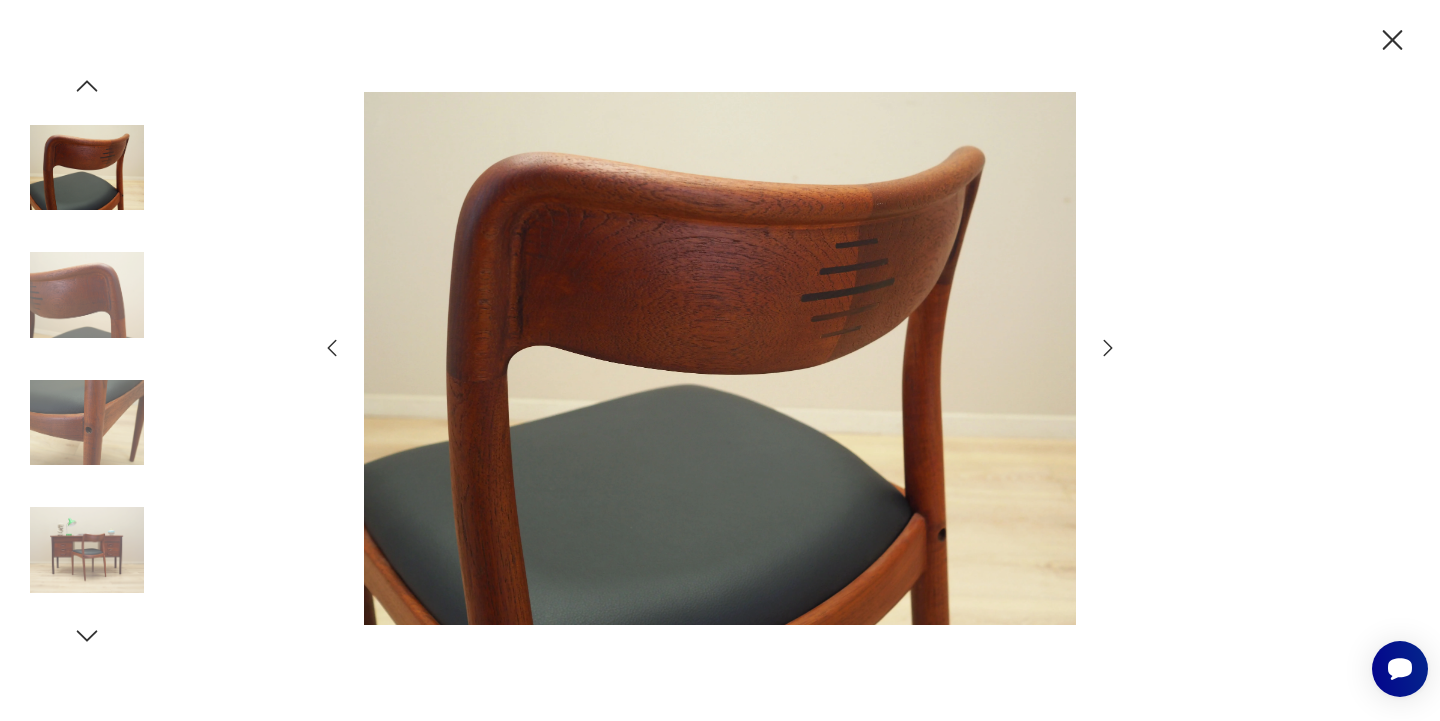 click 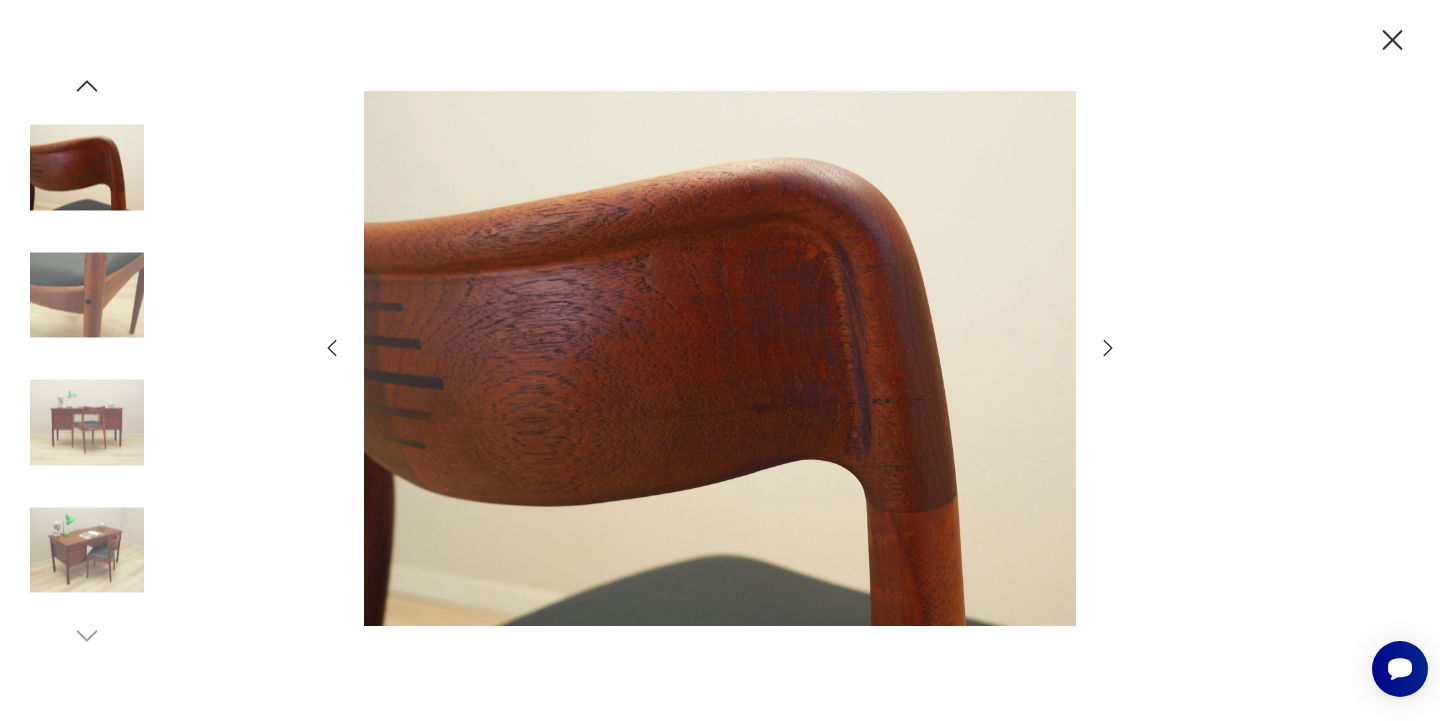 click 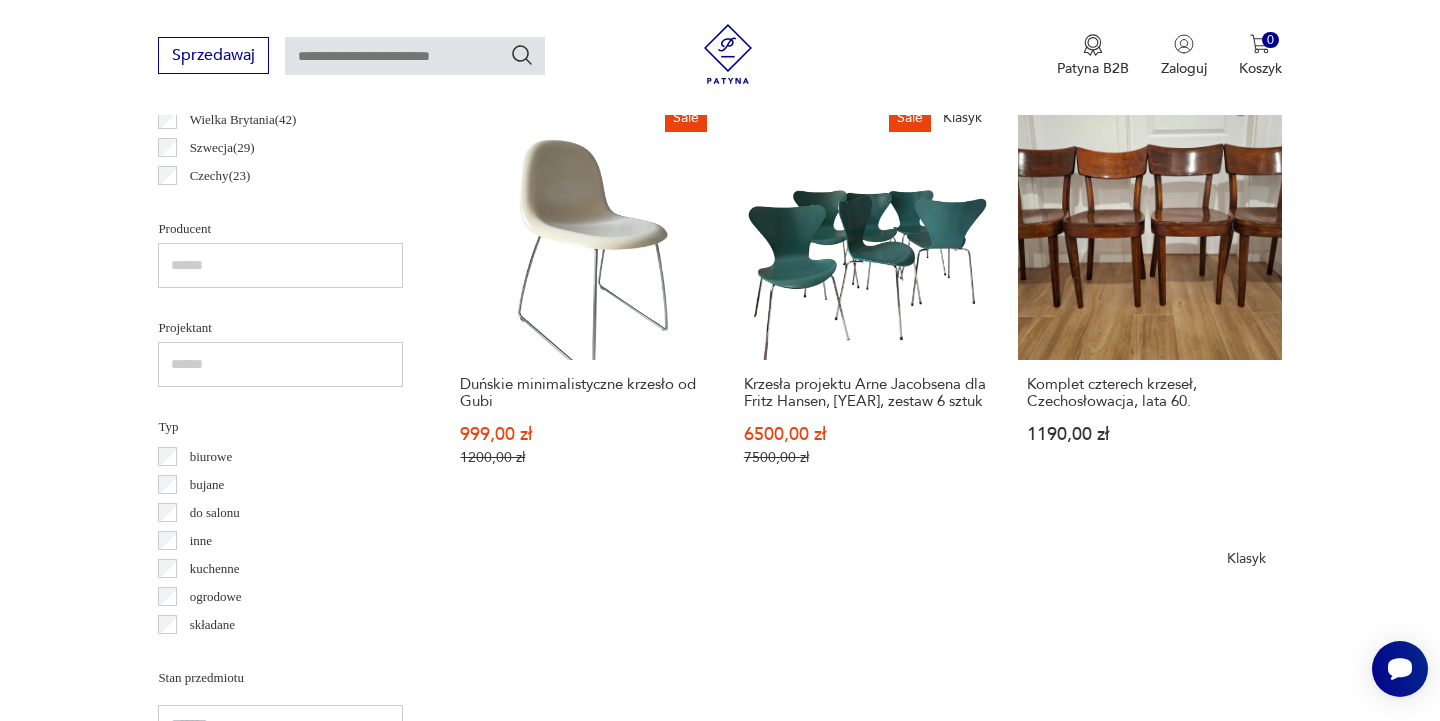 scroll, scrollTop: 1257, scrollLeft: 0, axis: vertical 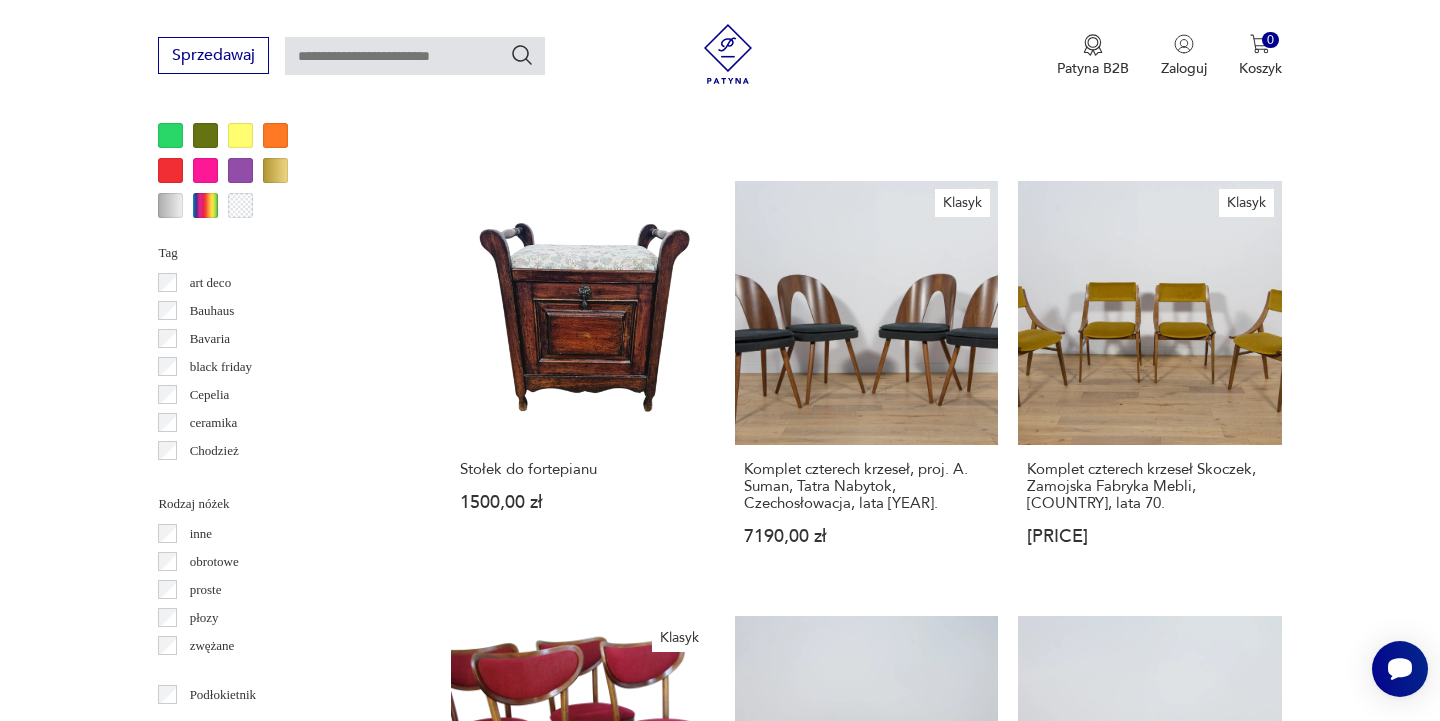 click 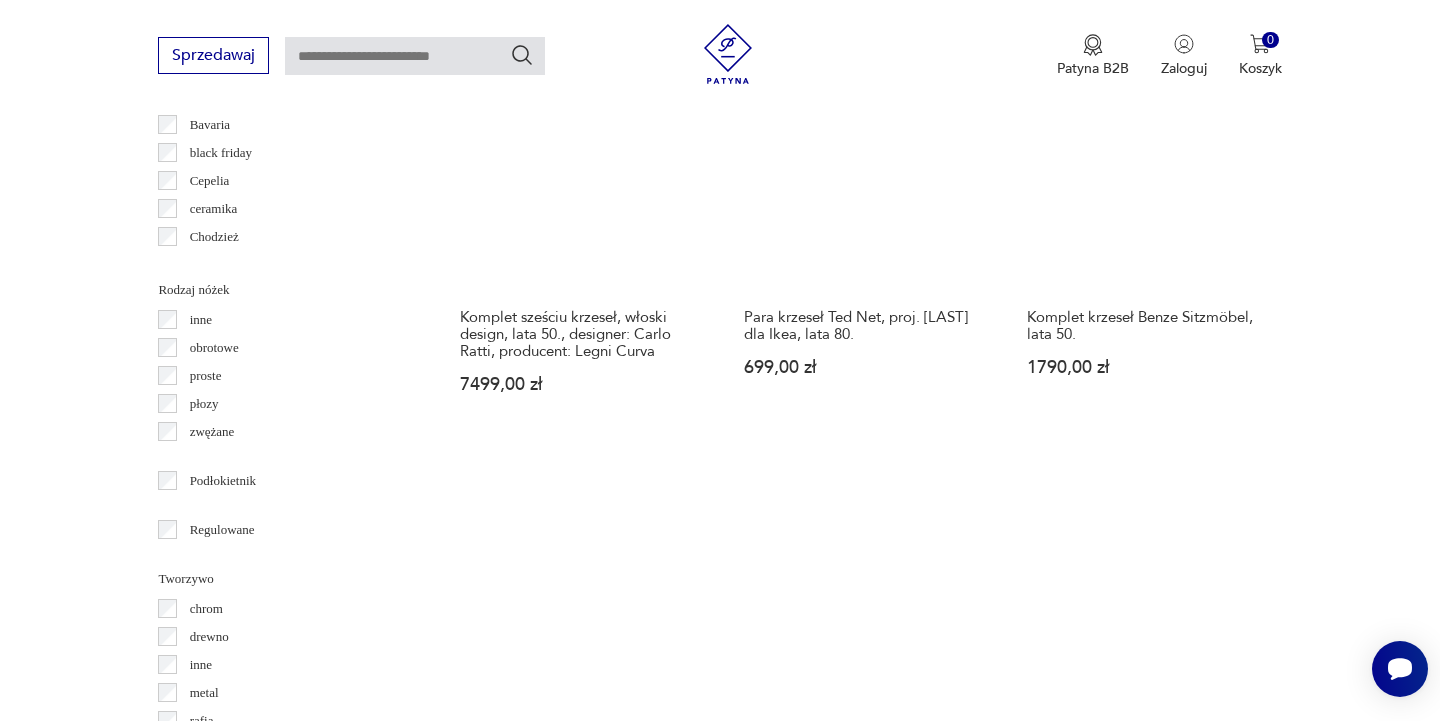 scroll, scrollTop: 2249, scrollLeft: 0, axis: vertical 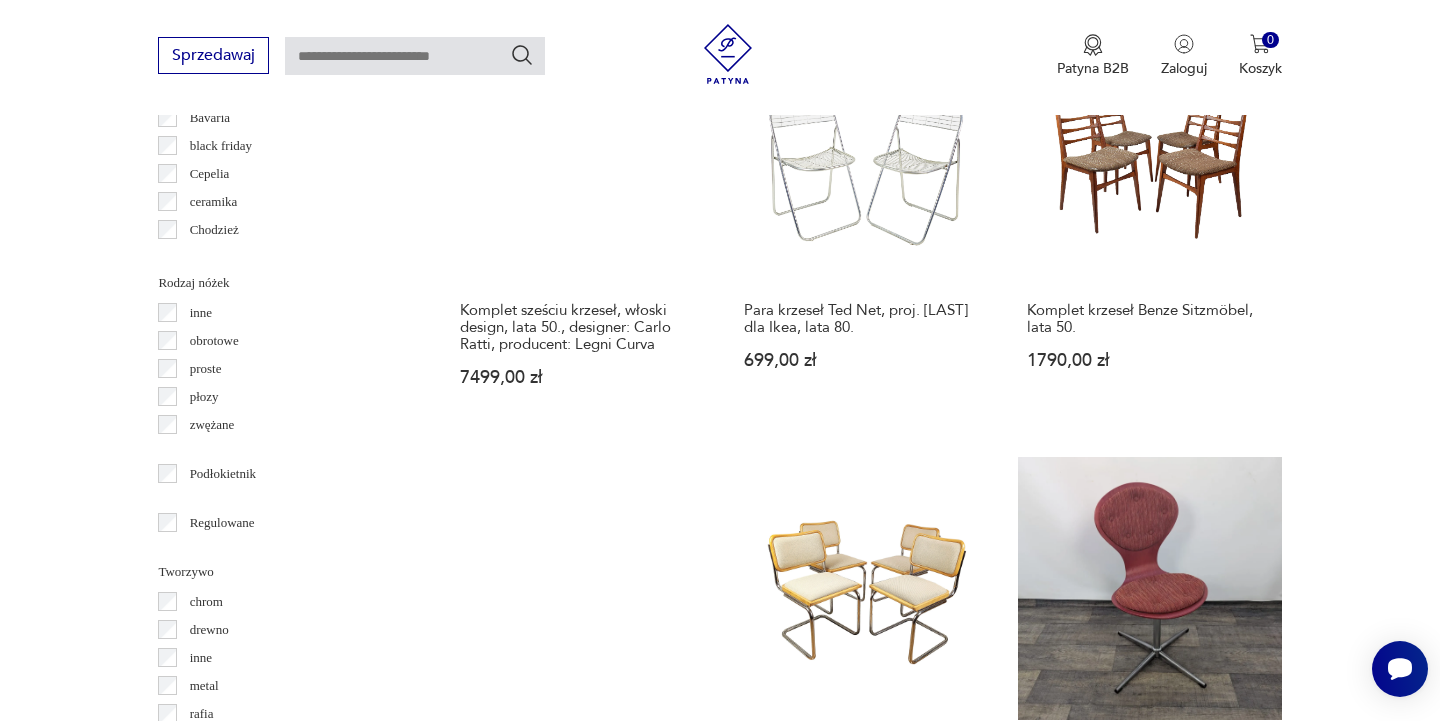 click 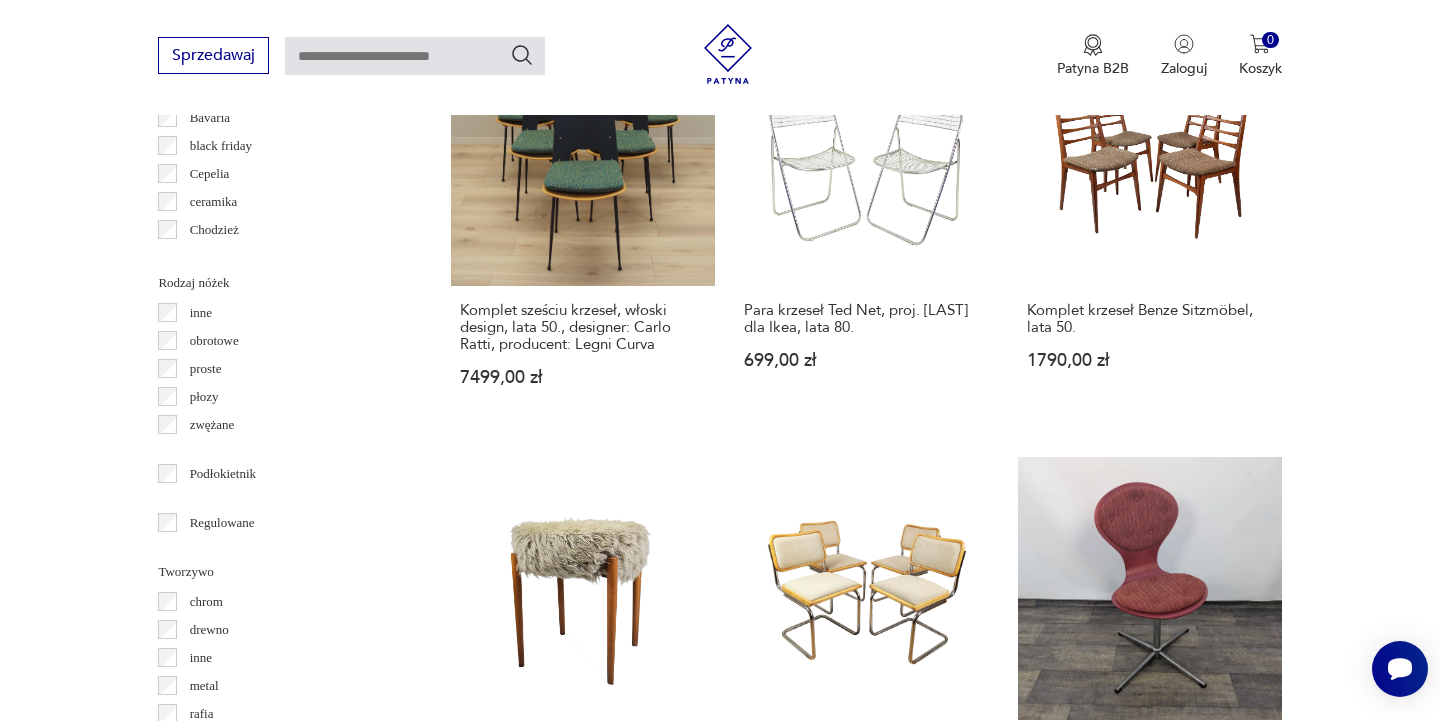 click 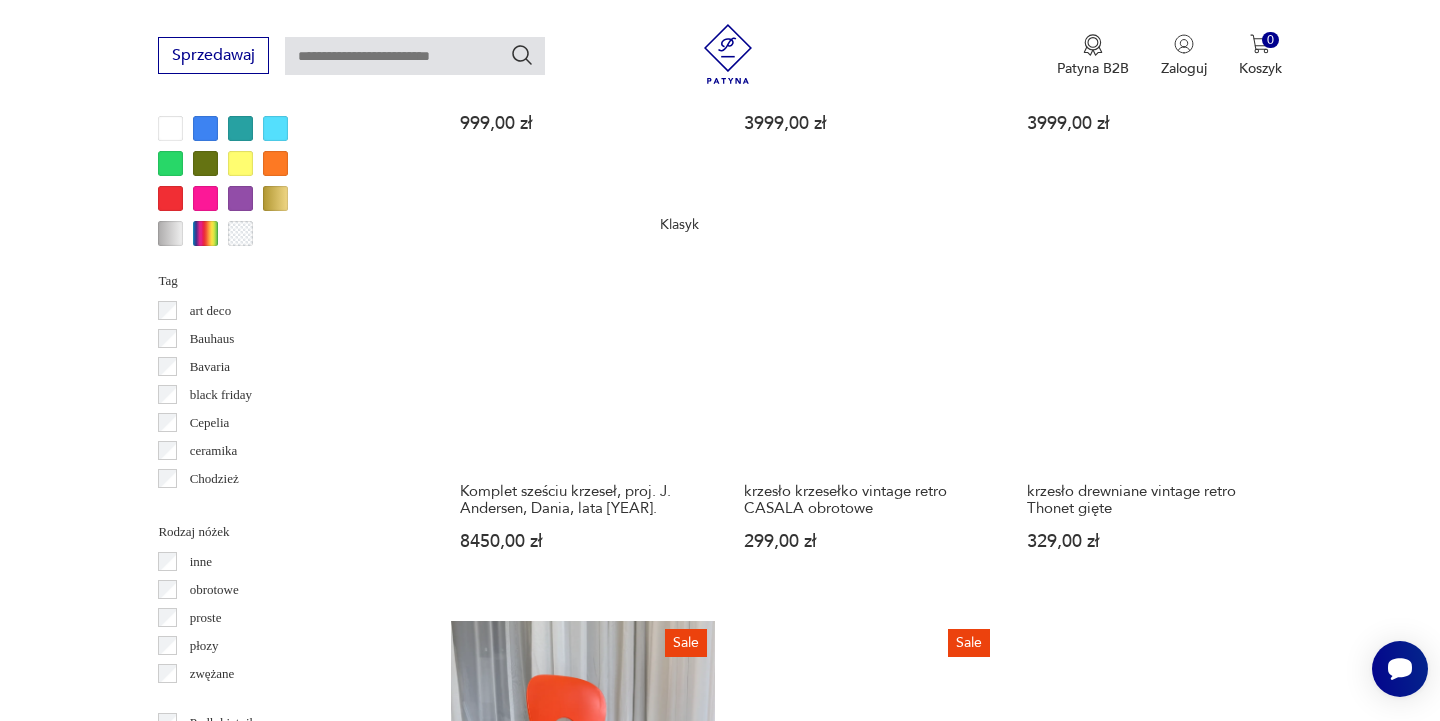 scroll, scrollTop: 2005, scrollLeft: 0, axis: vertical 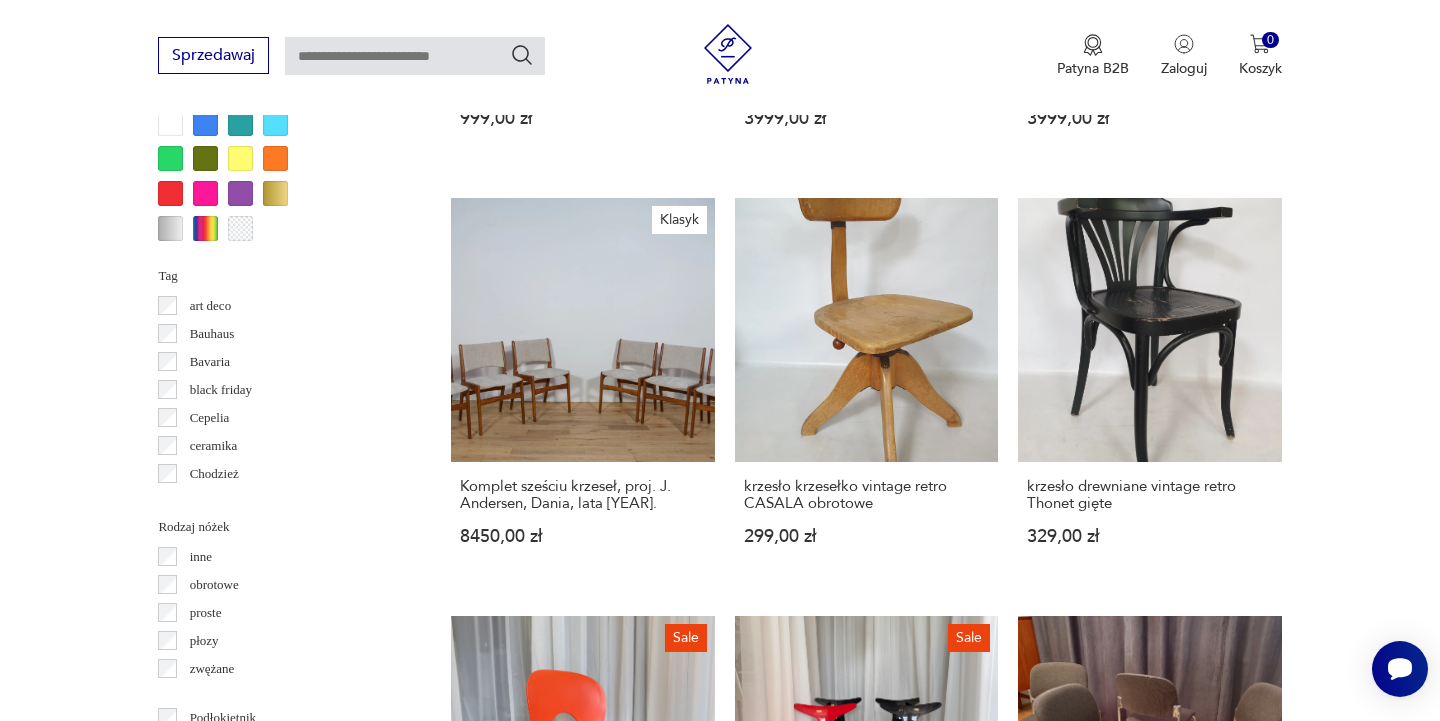 click 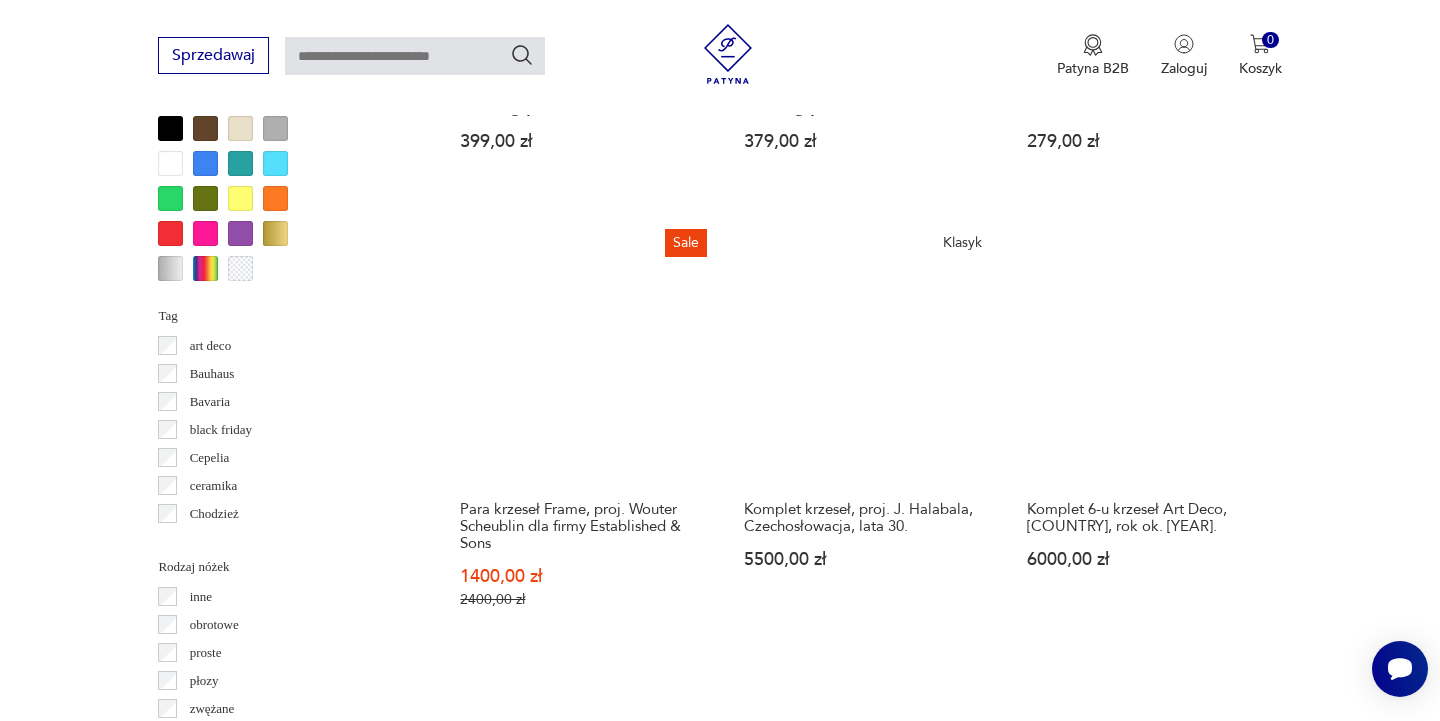scroll, scrollTop: 2002, scrollLeft: 0, axis: vertical 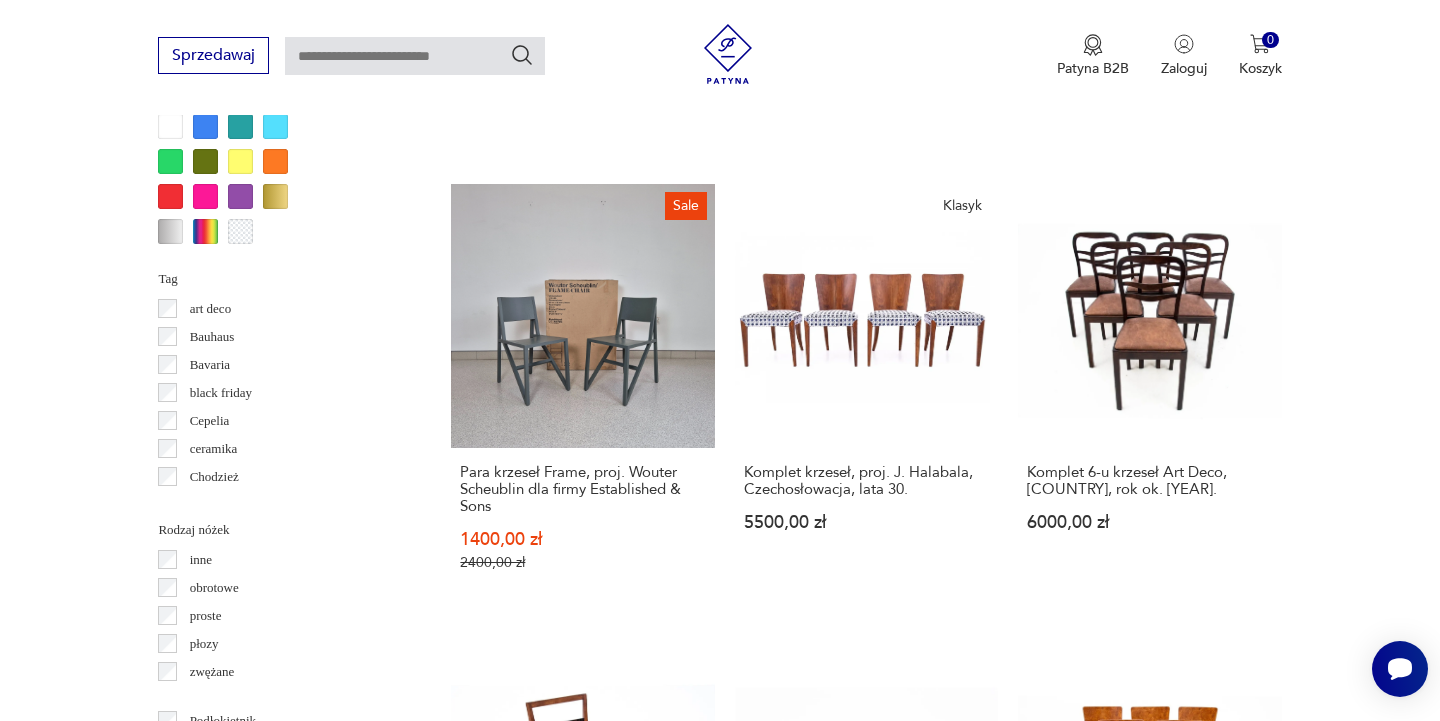 click 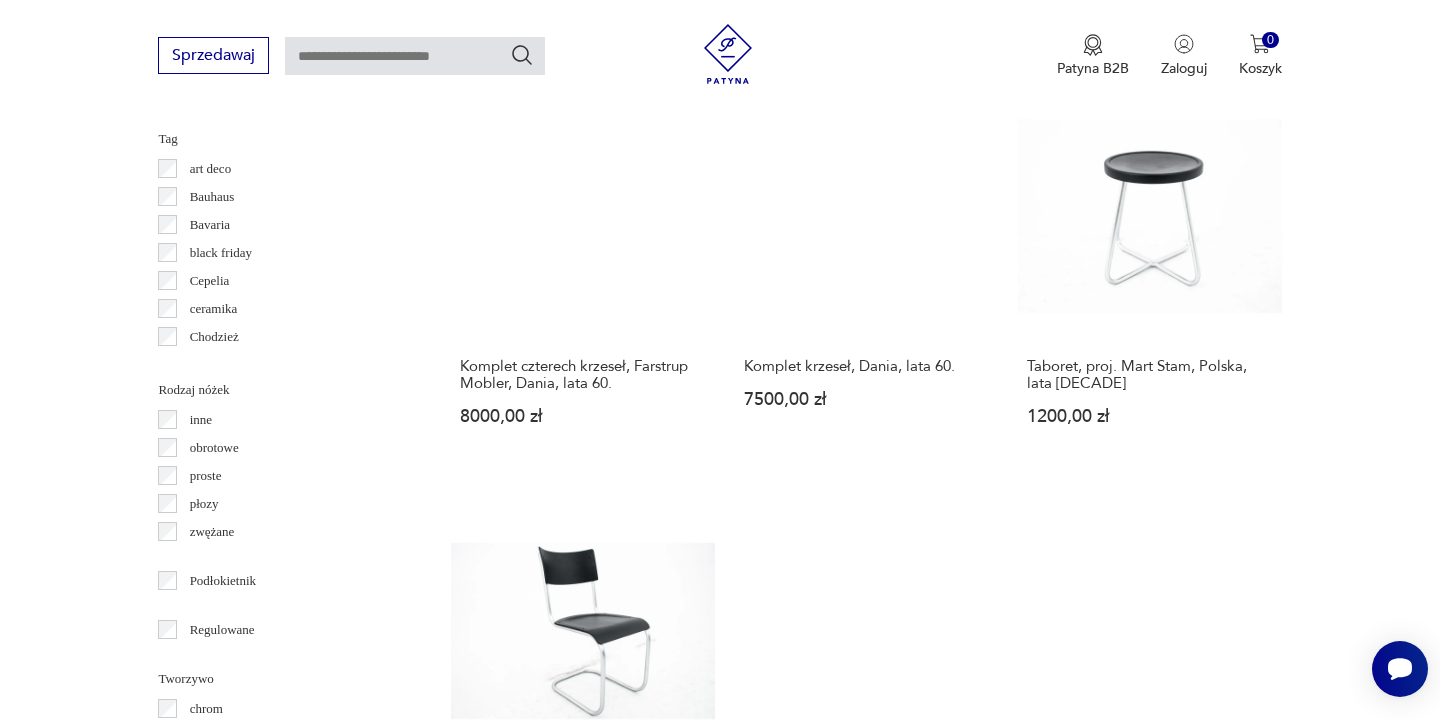 scroll, scrollTop: 2159, scrollLeft: 0, axis: vertical 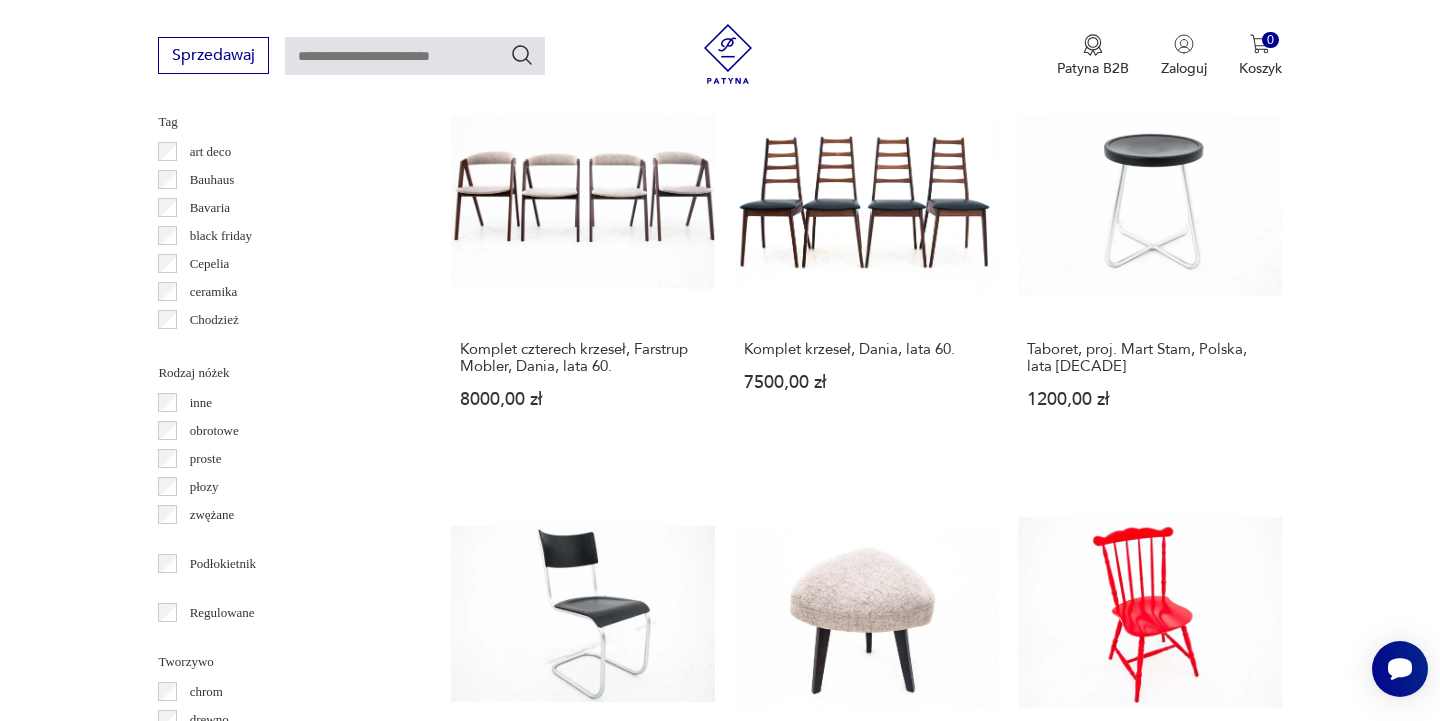 click 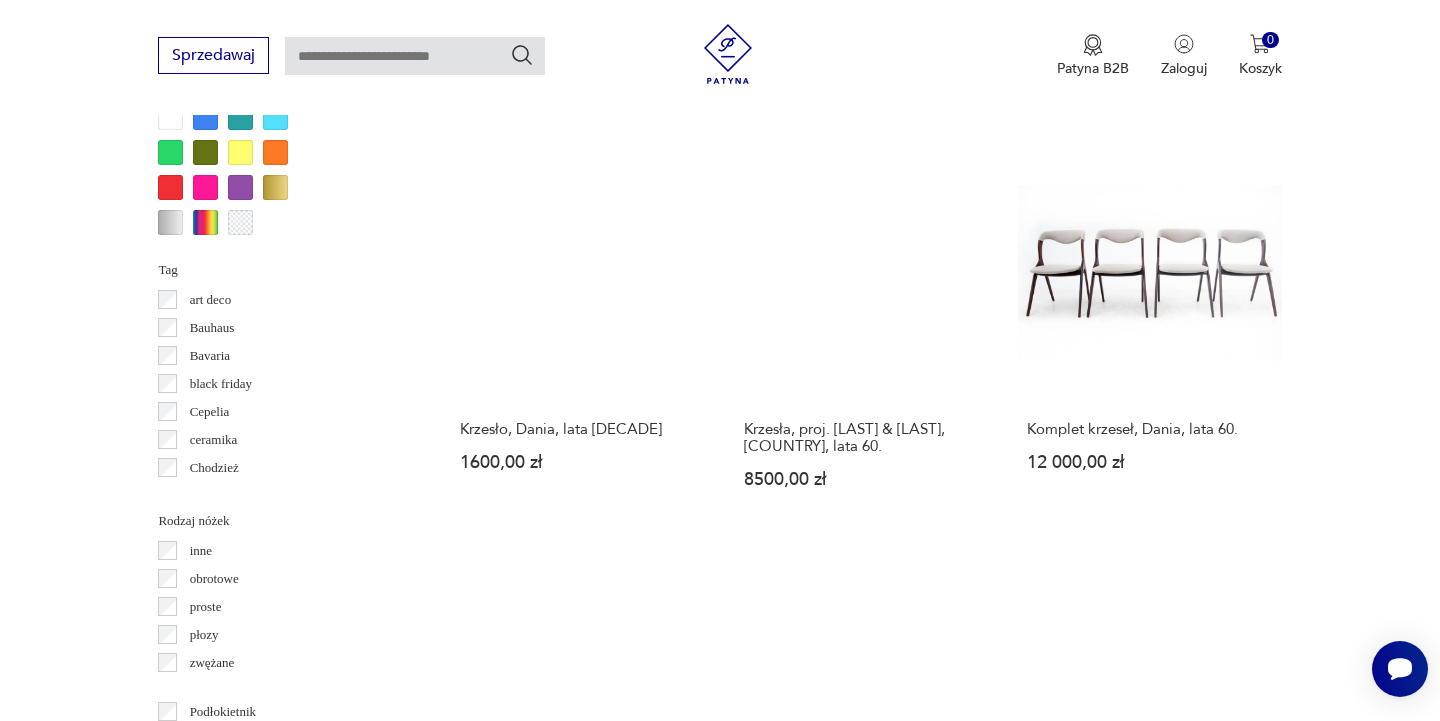 scroll, scrollTop: 2022, scrollLeft: 0, axis: vertical 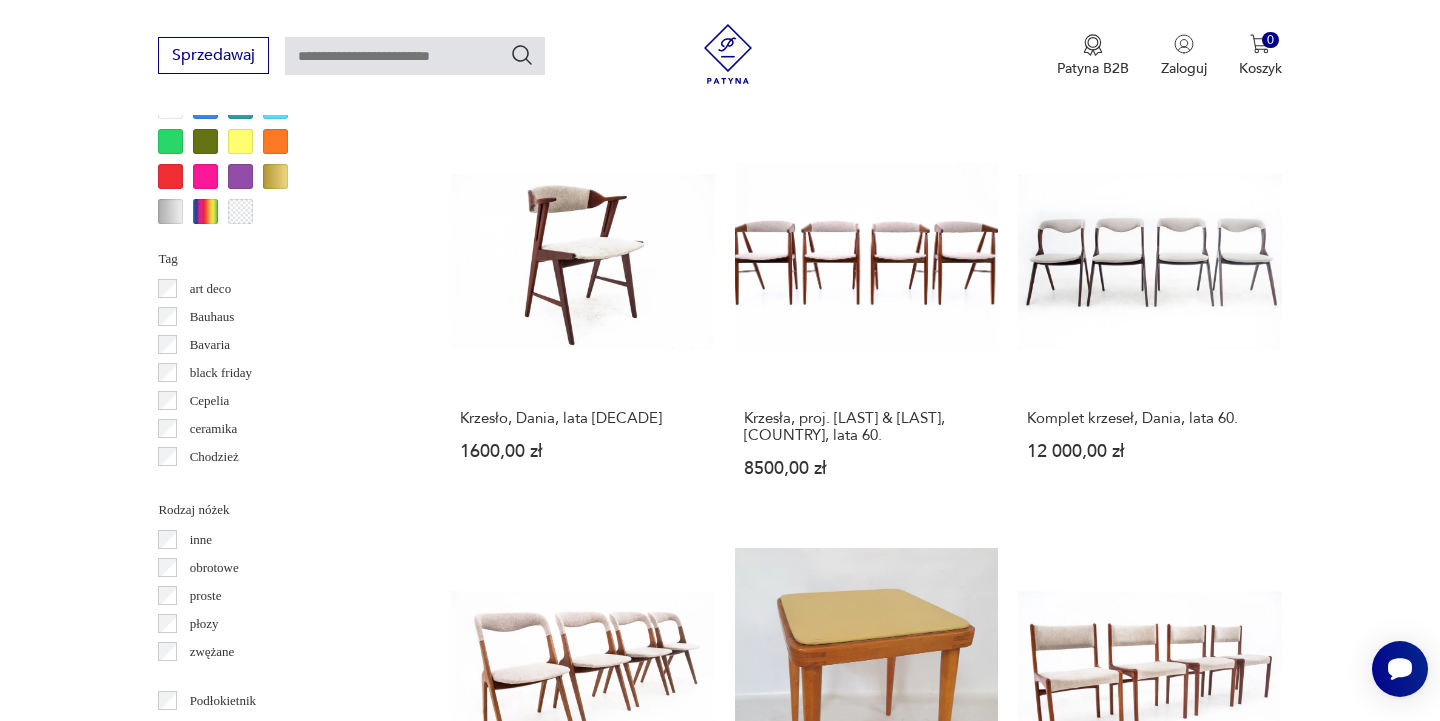 click 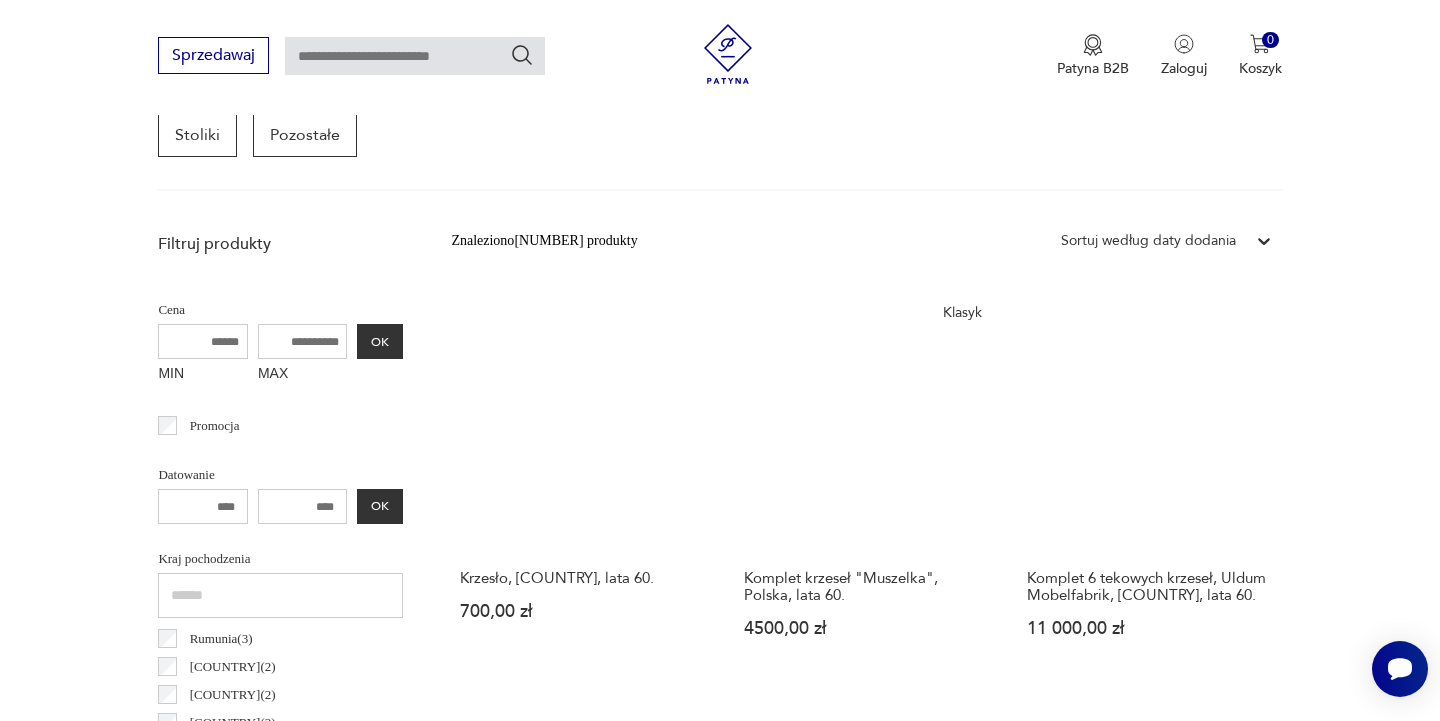 scroll, scrollTop: 532, scrollLeft: 0, axis: vertical 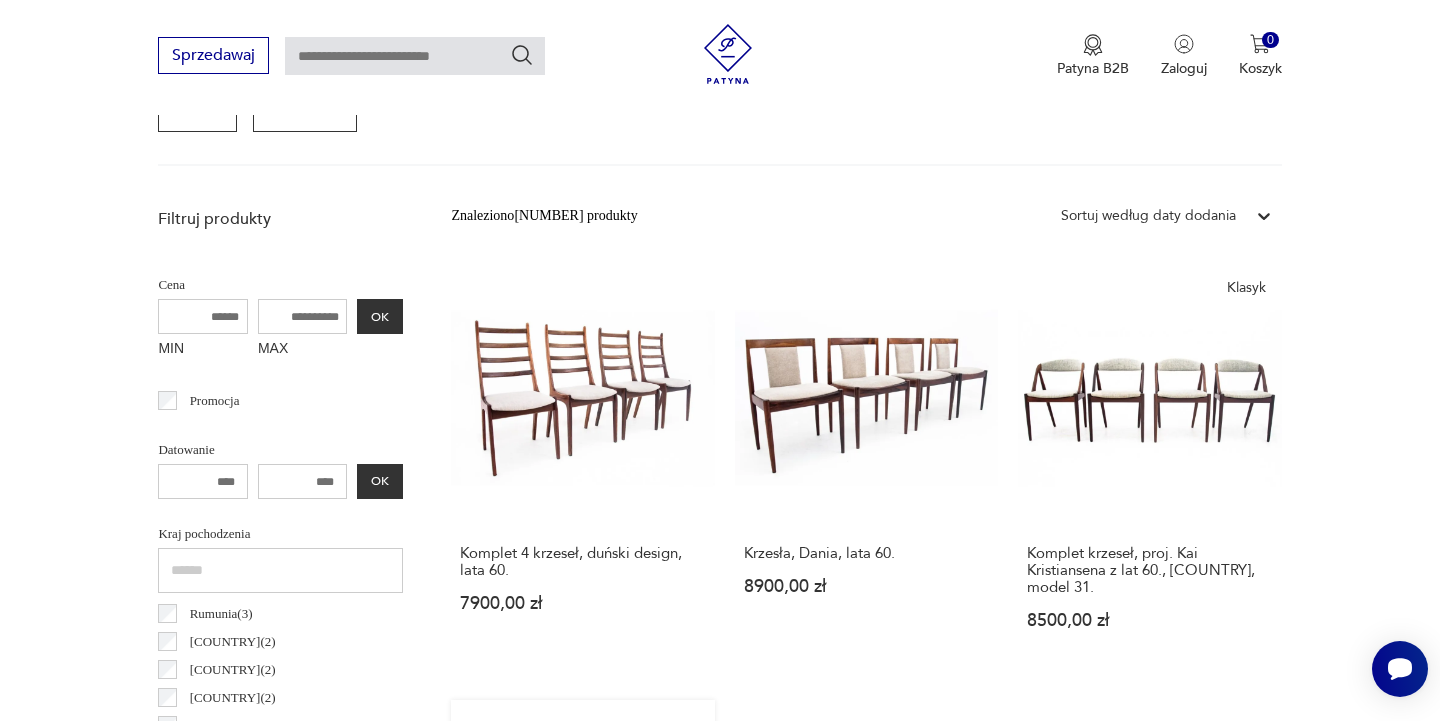 click on "Cztery palisandrowe krzesła, proj. Bernhard Pedersen & Son, Dania, lata [YEAR] [PRICE]" at bounding box center (582, 901) 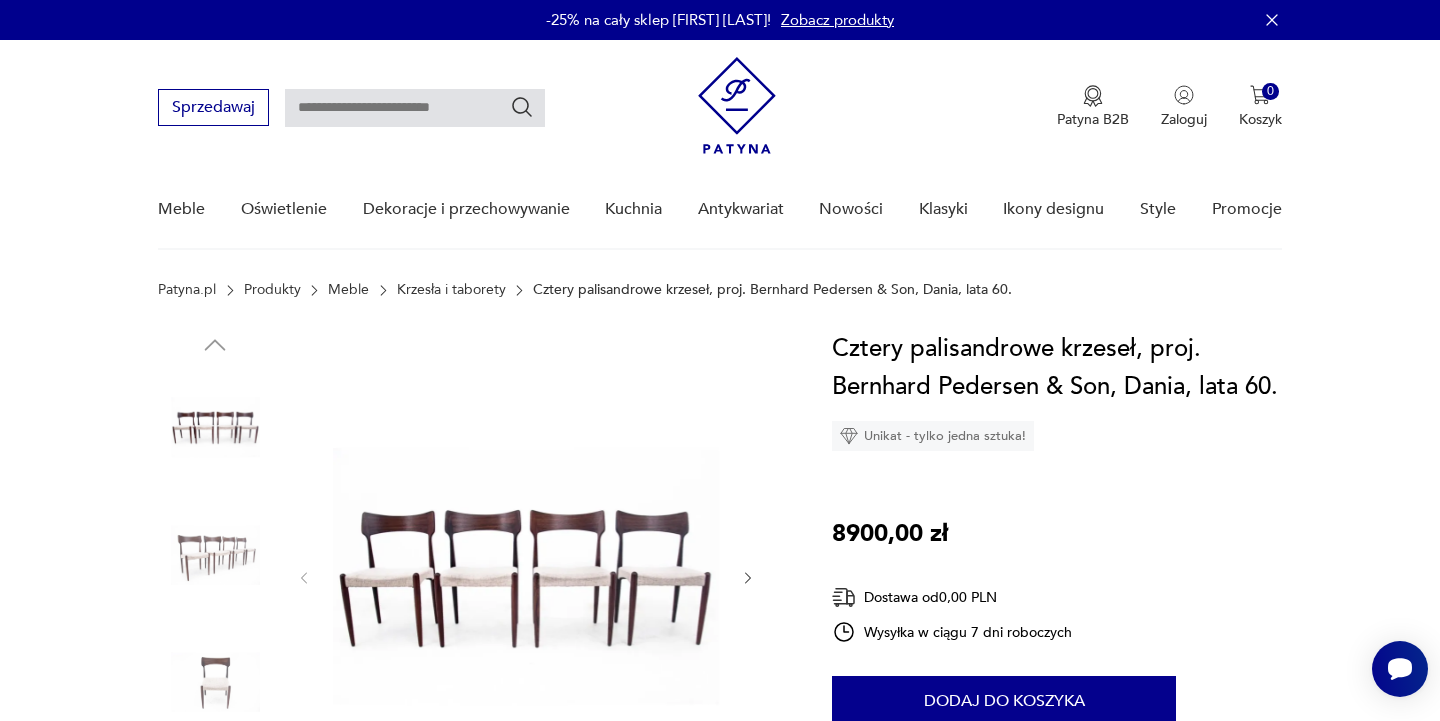 scroll, scrollTop: 0, scrollLeft: 0, axis: both 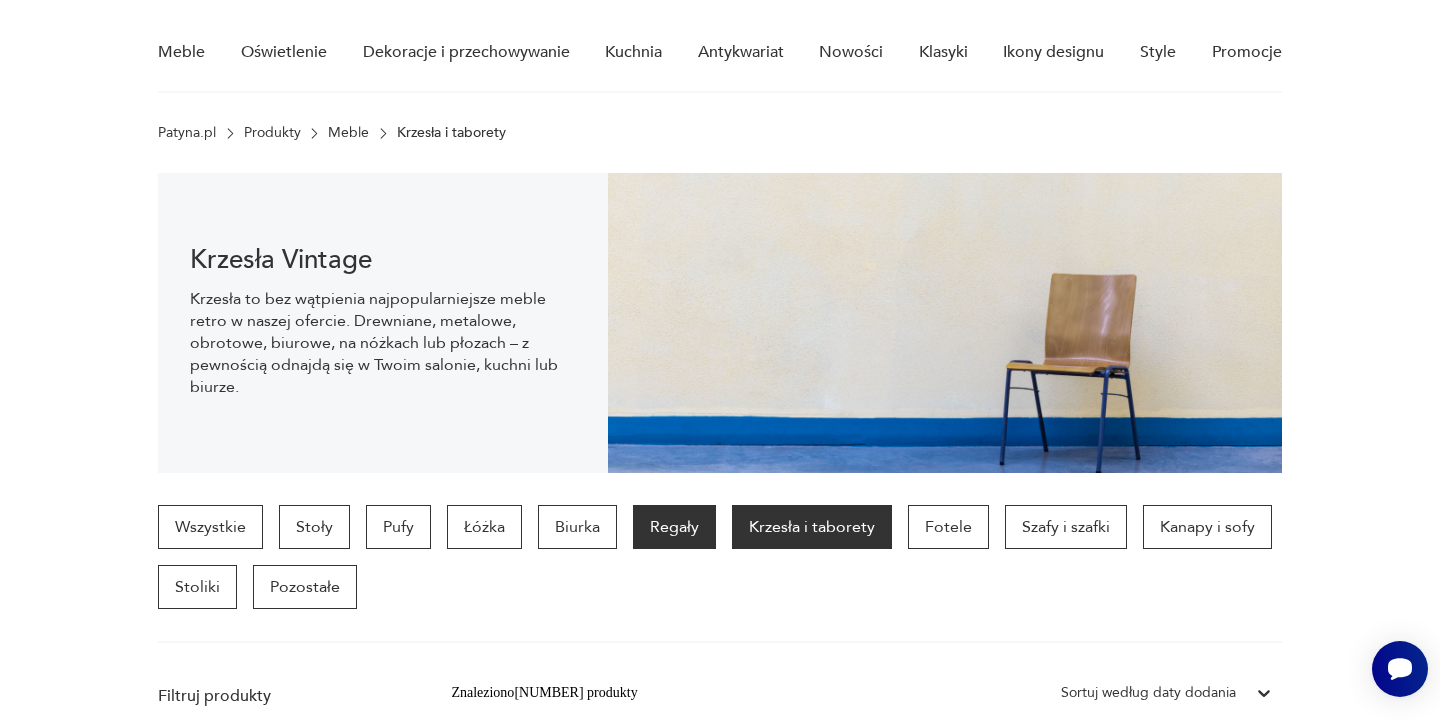 click on "Regały" at bounding box center [674, 527] 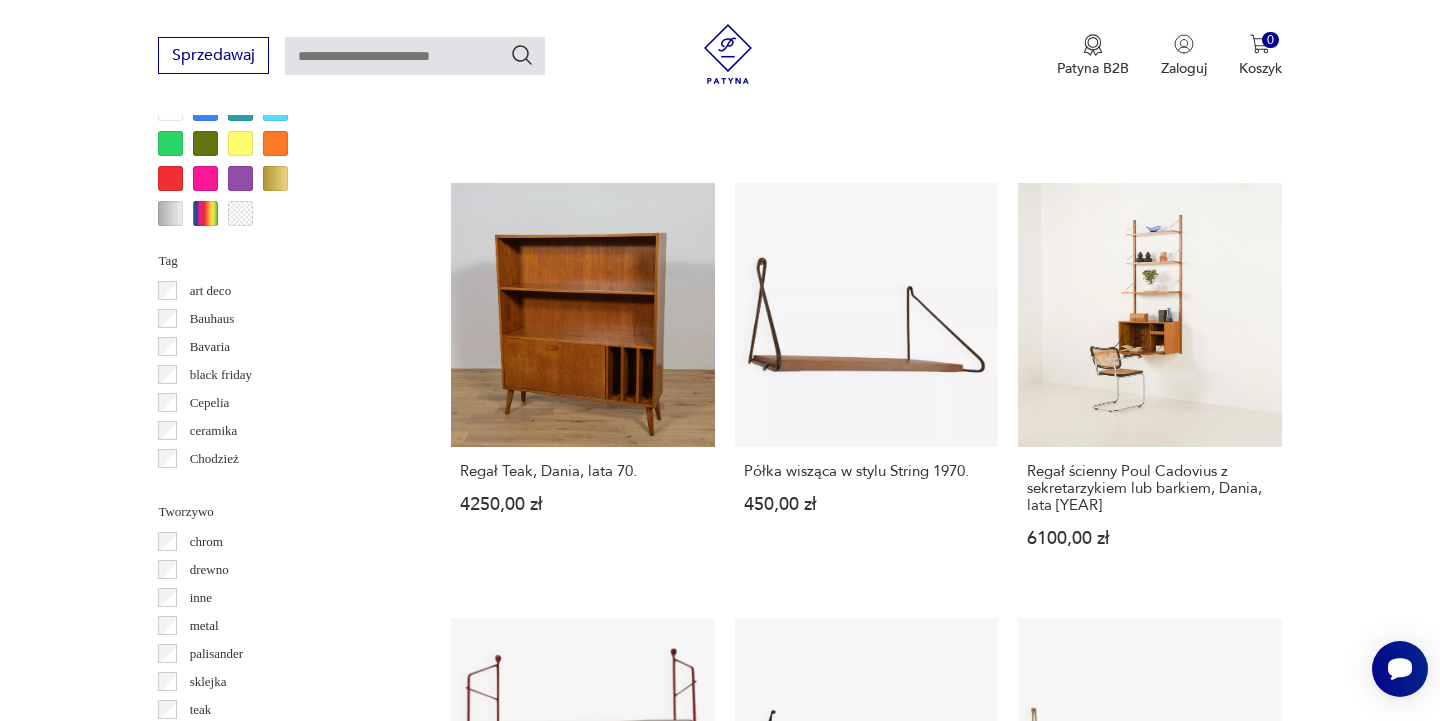 scroll, scrollTop: 2021, scrollLeft: 0, axis: vertical 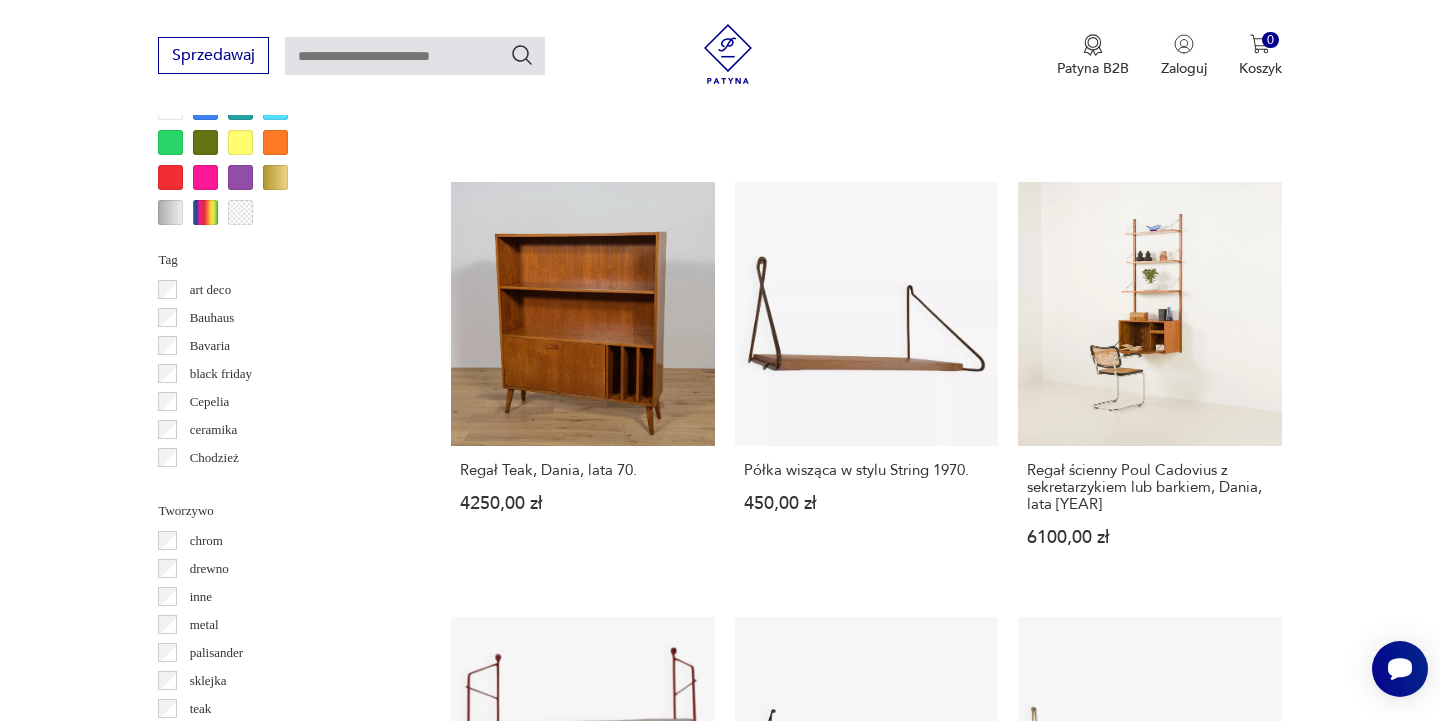 click 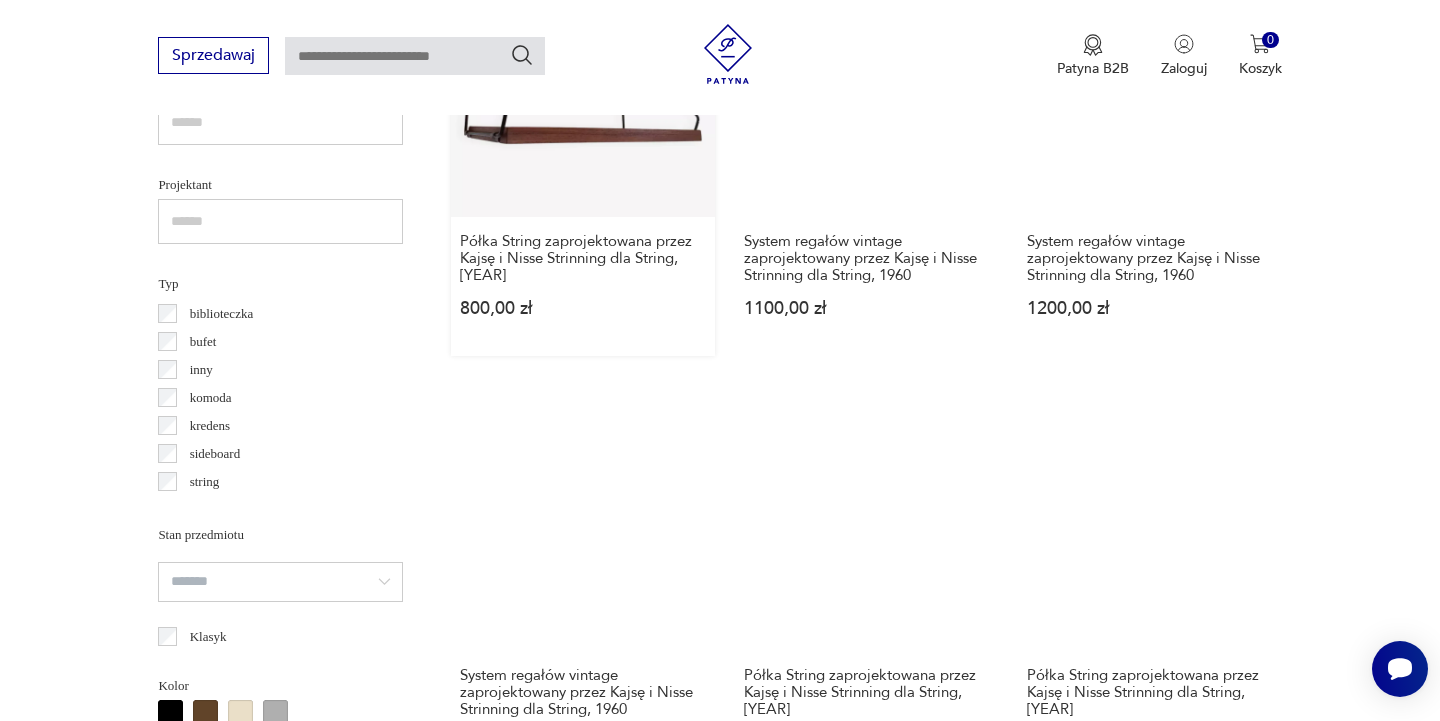 scroll, scrollTop: 1385, scrollLeft: 0, axis: vertical 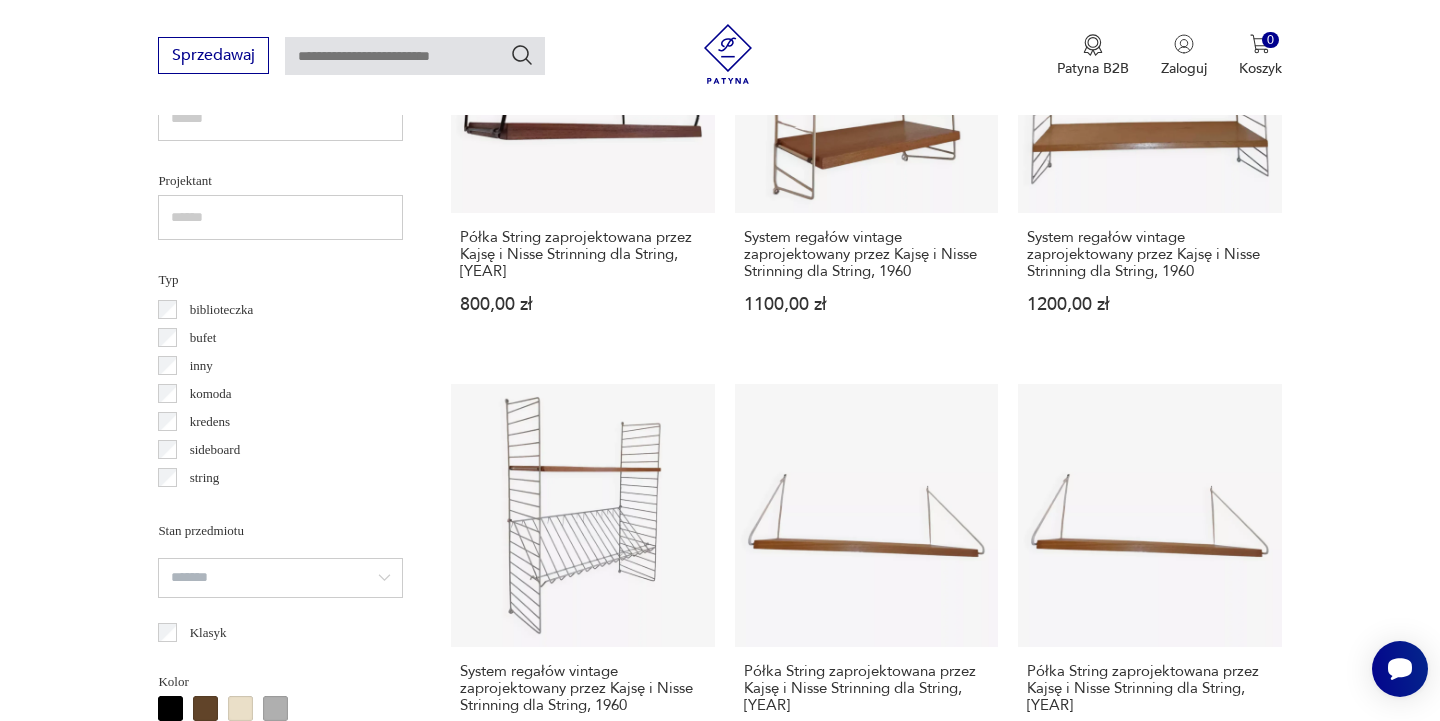 click on "Skandynawski modułowy system dębowych półek, lata [DECADE] [PRICE]" at bounding box center [1149, 1019] 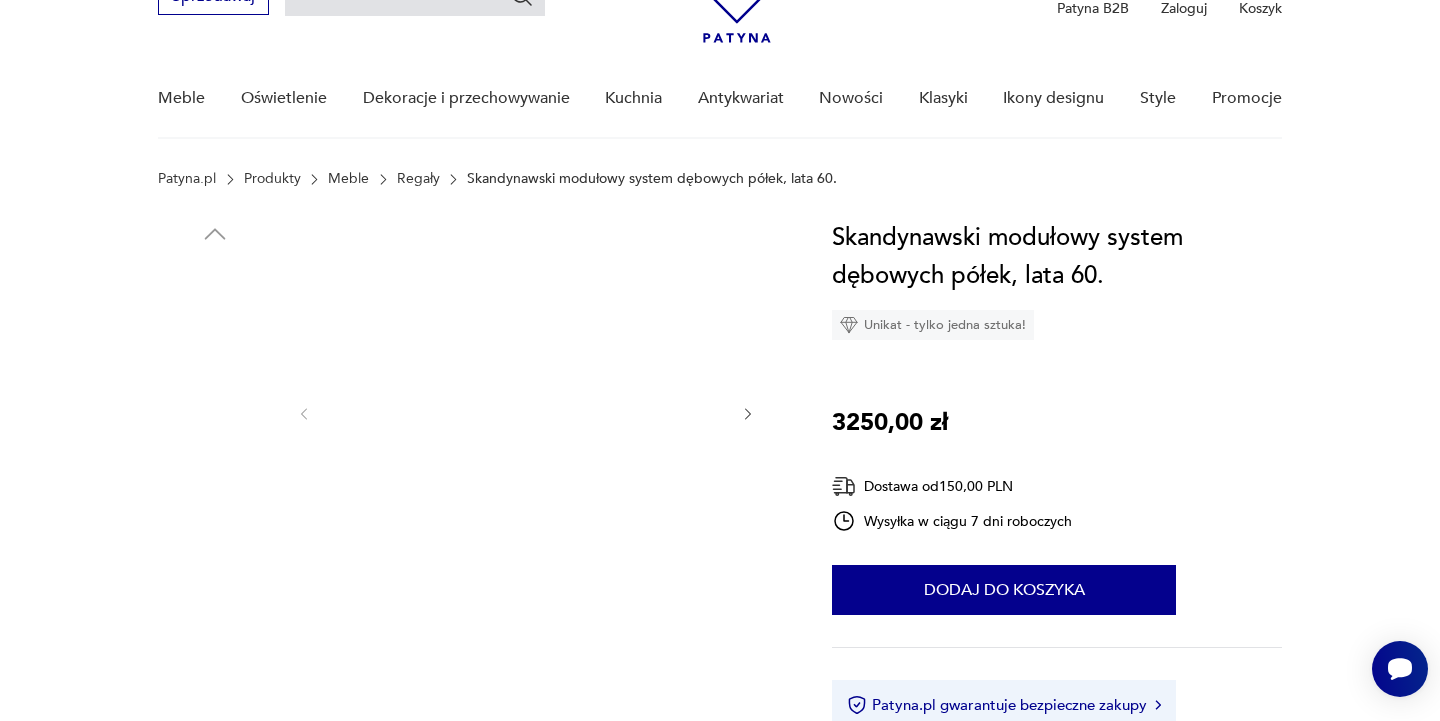 scroll, scrollTop: 121, scrollLeft: 0, axis: vertical 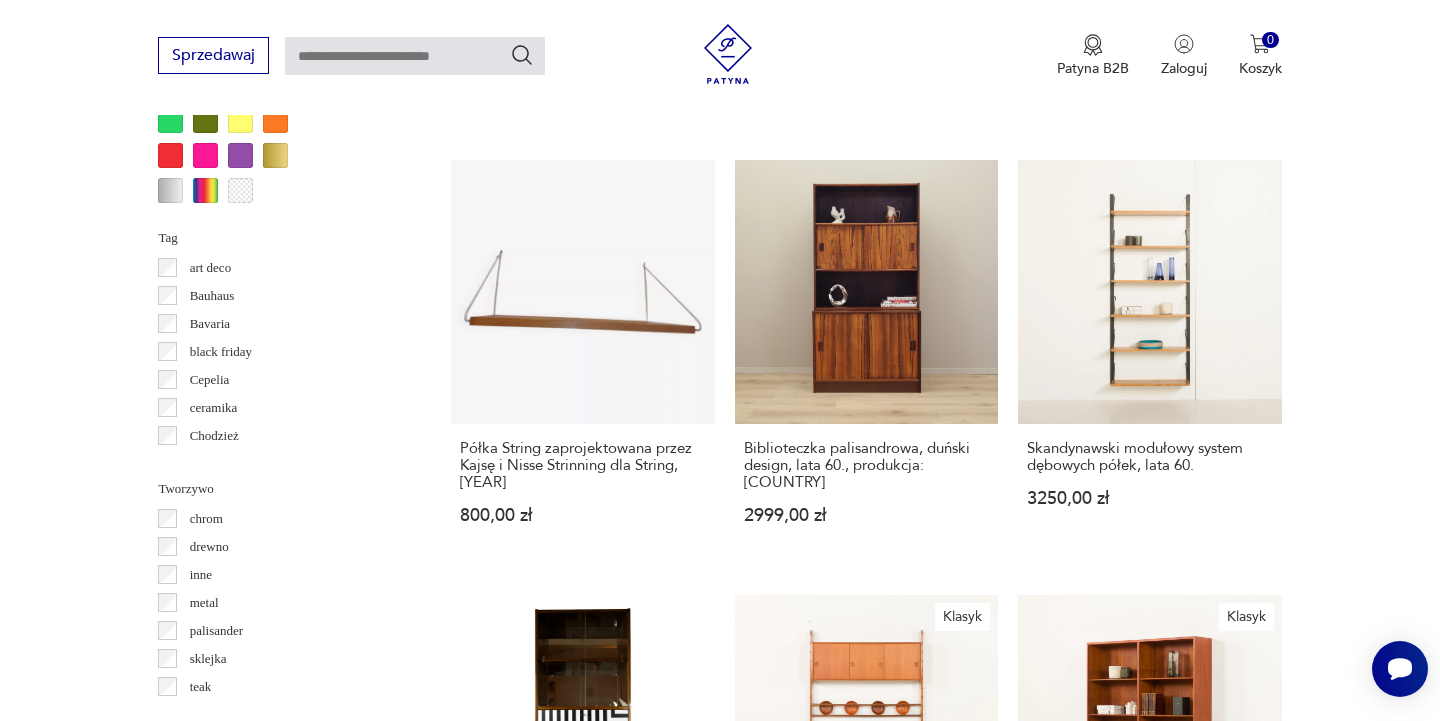 click 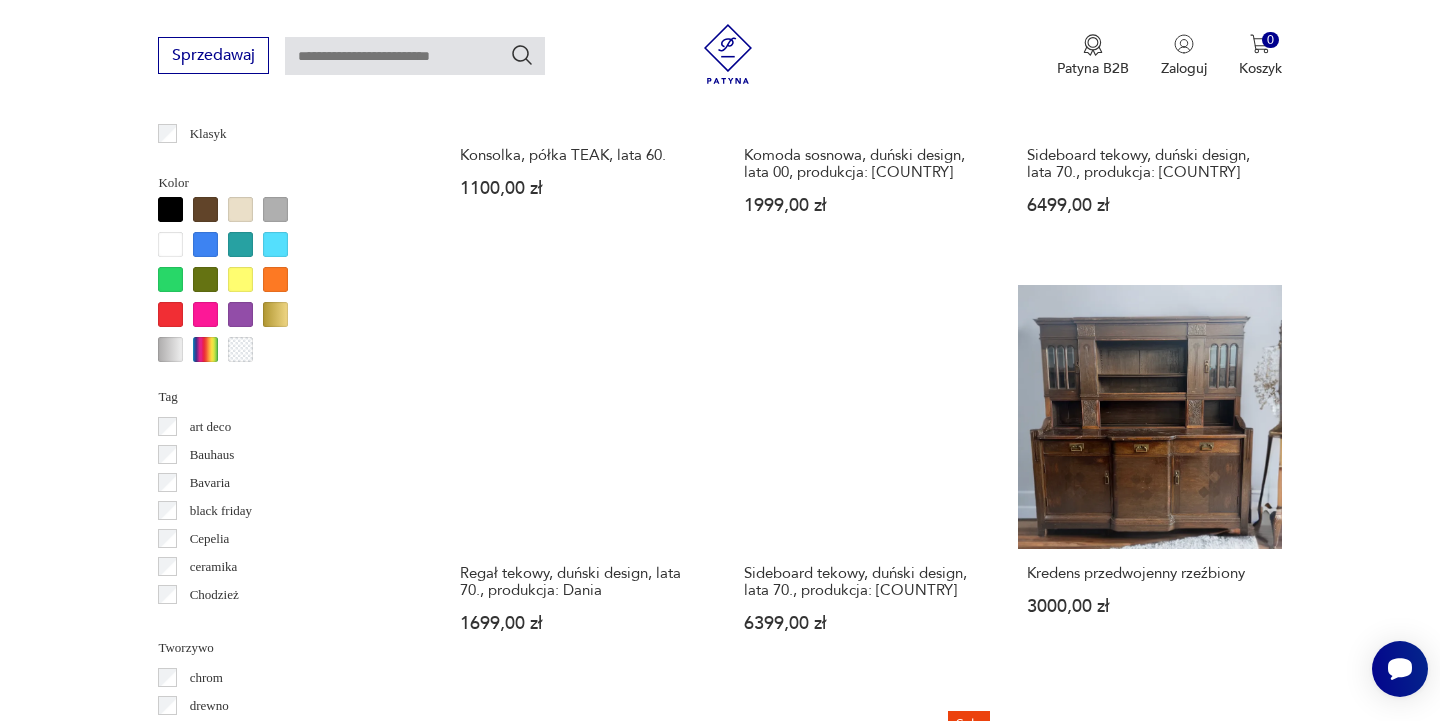 scroll, scrollTop: 1903, scrollLeft: 0, axis: vertical 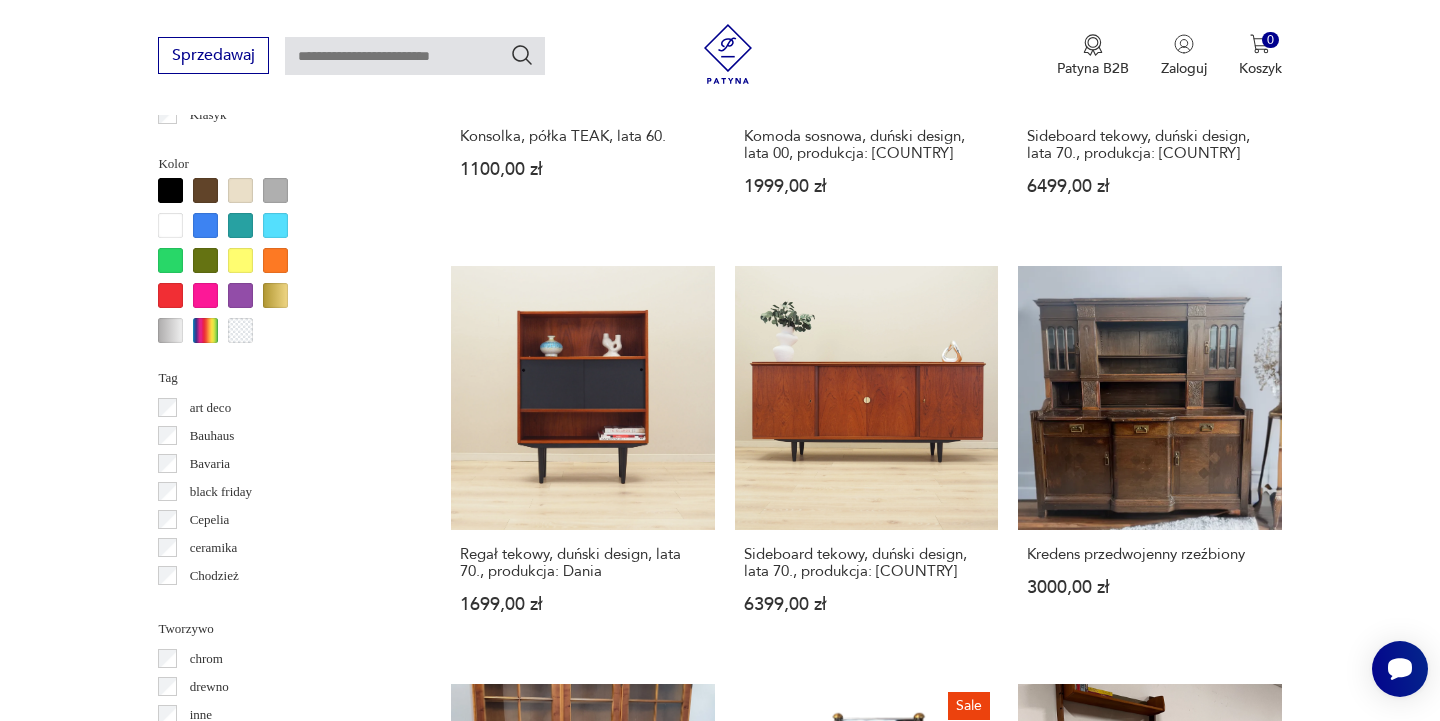 click 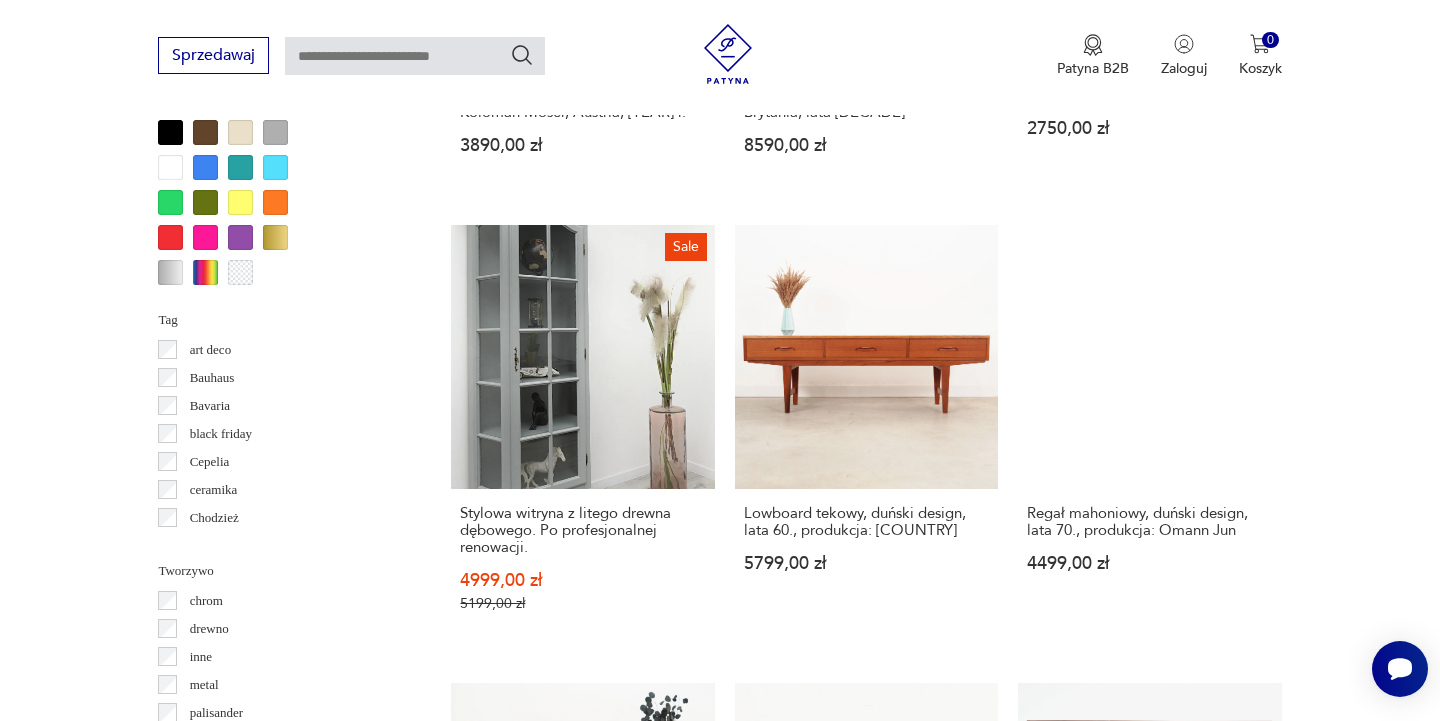 scroll, scrollTop: 1970, scrollLeft: 0, axis: vertical 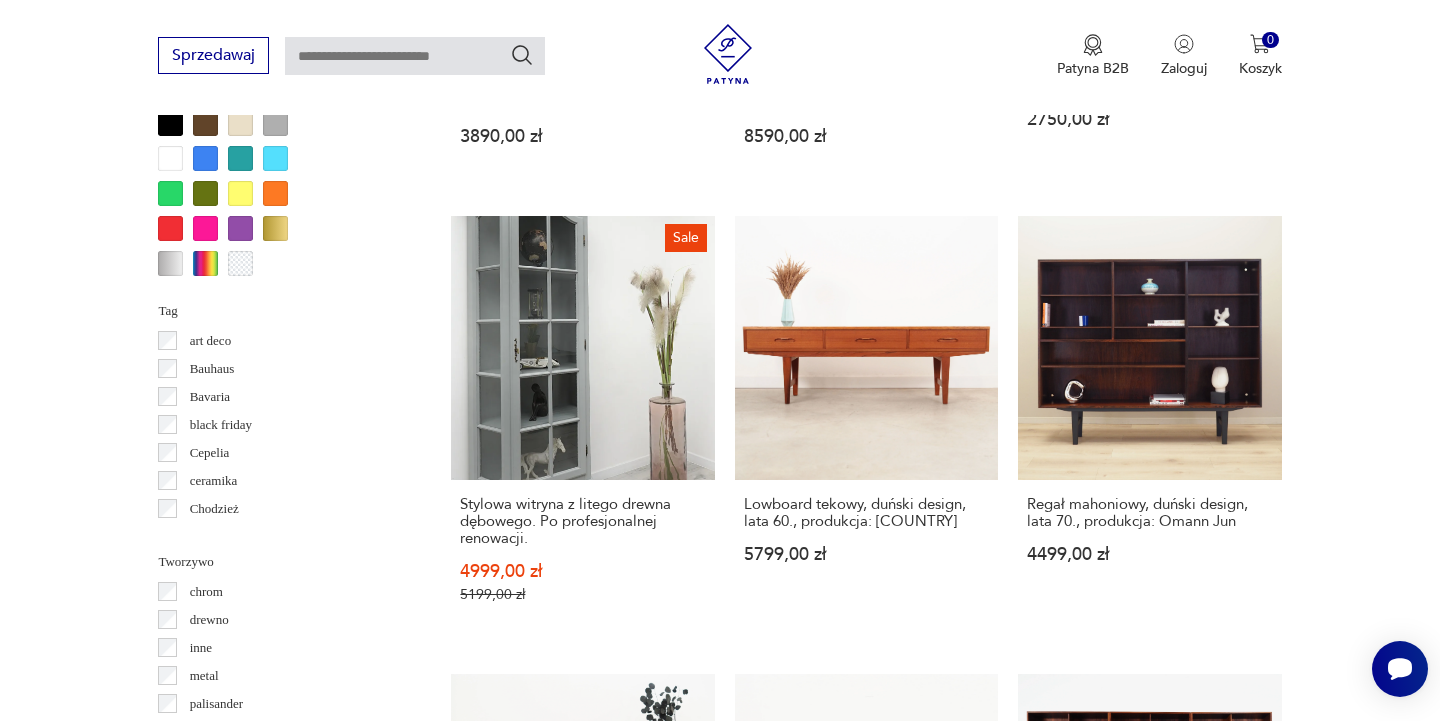 click 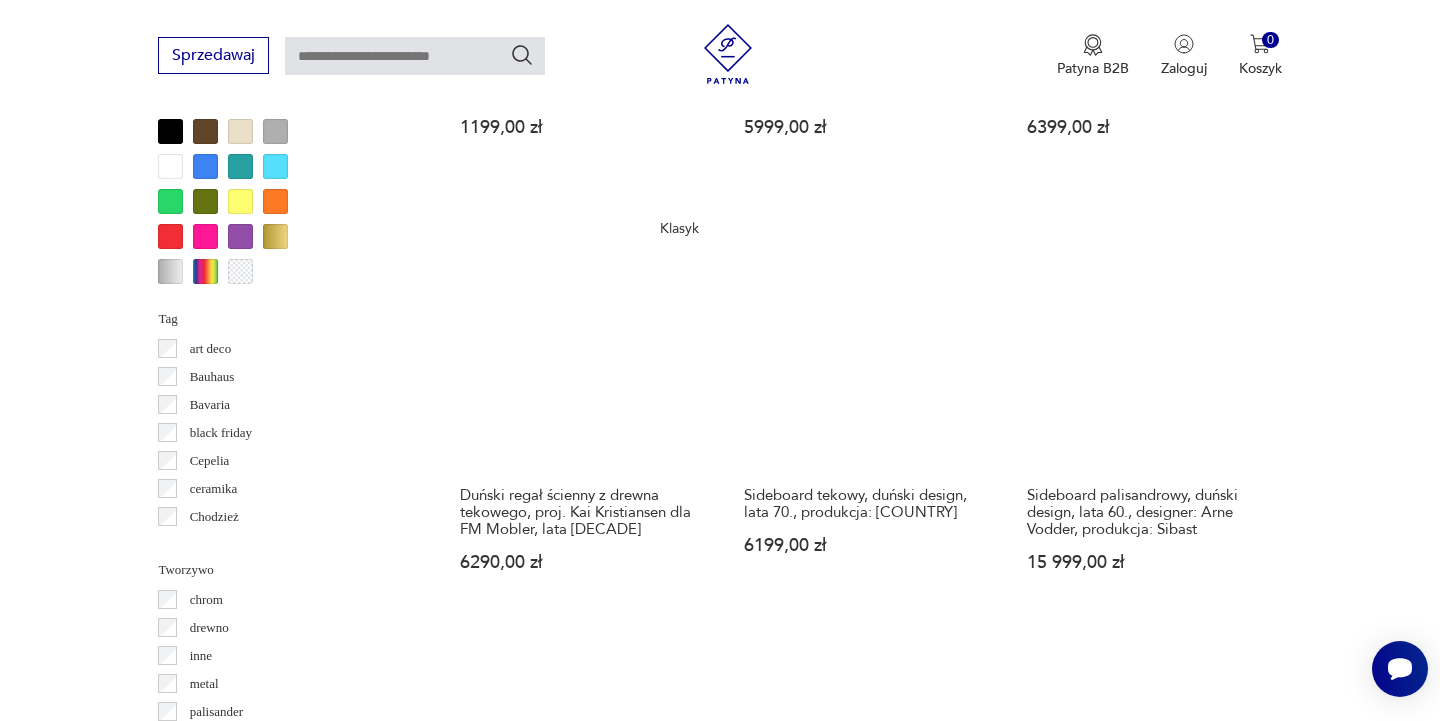 scroll, scrollTop: 1969, scrollLeft: 0, axis: vertical 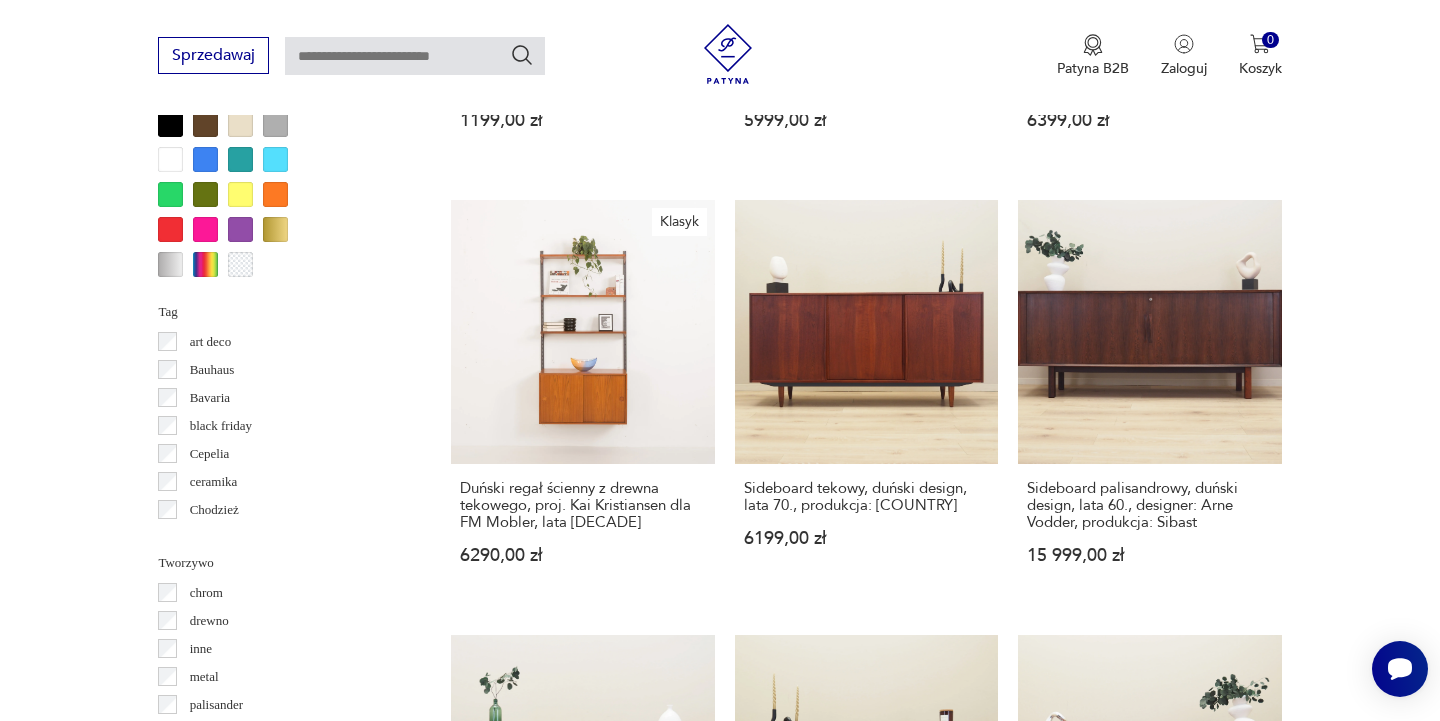 click 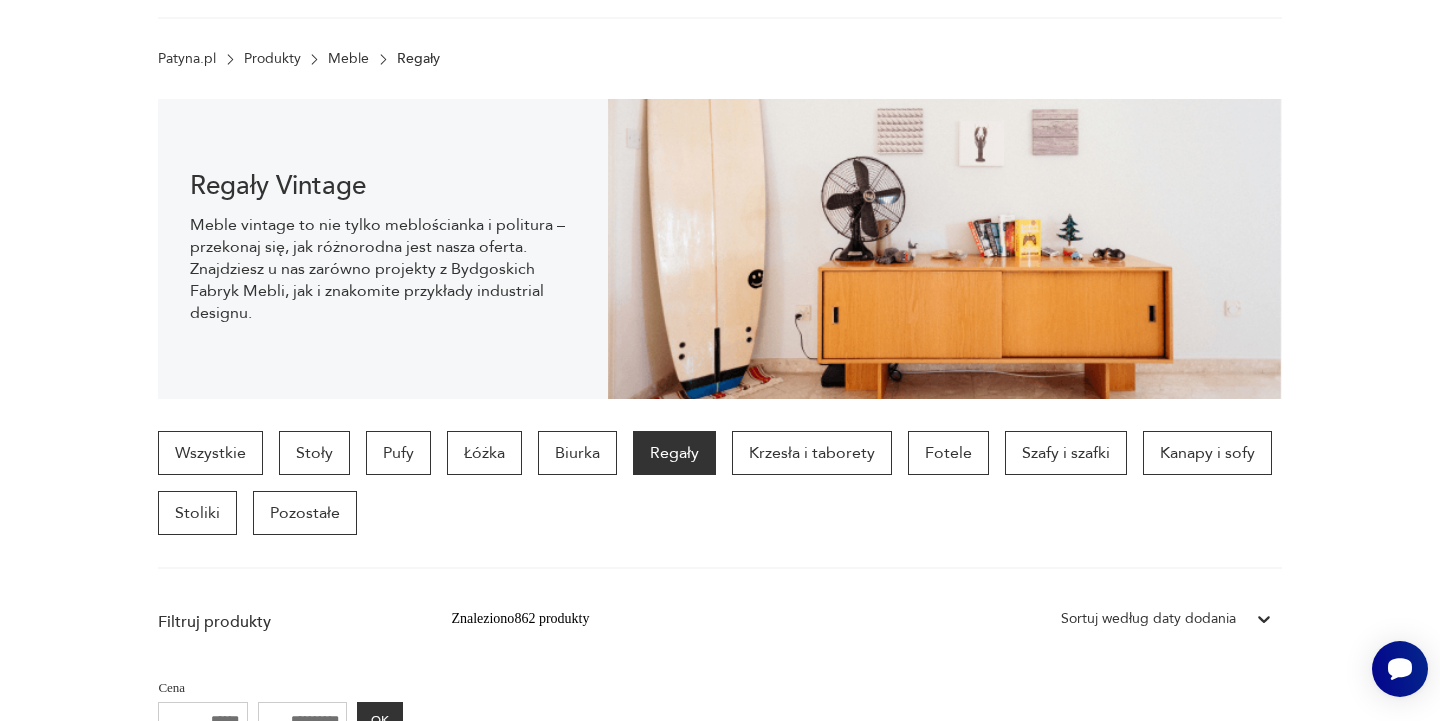 scroll, scrollTop: 259, scrollLeft: 0, axis: vertical 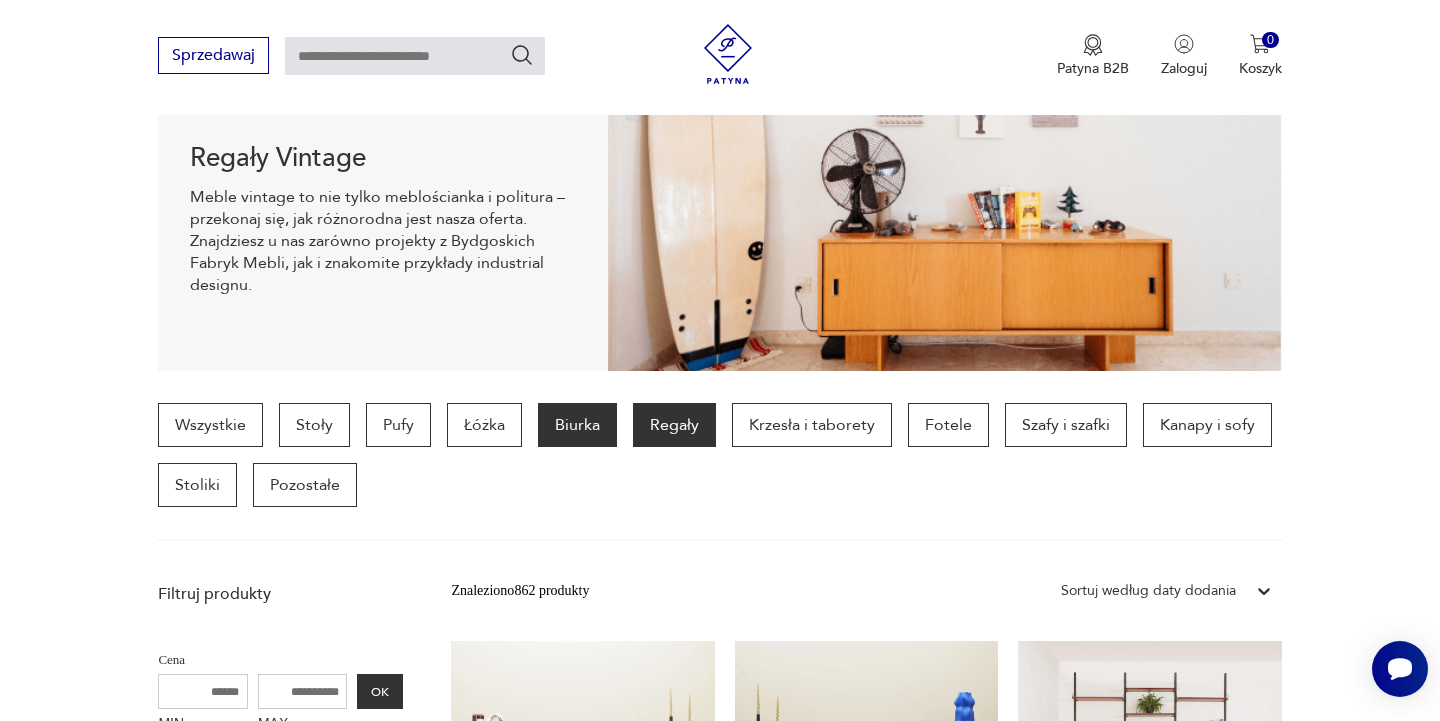 click on "Biurka" at bounding box center (577, 425) 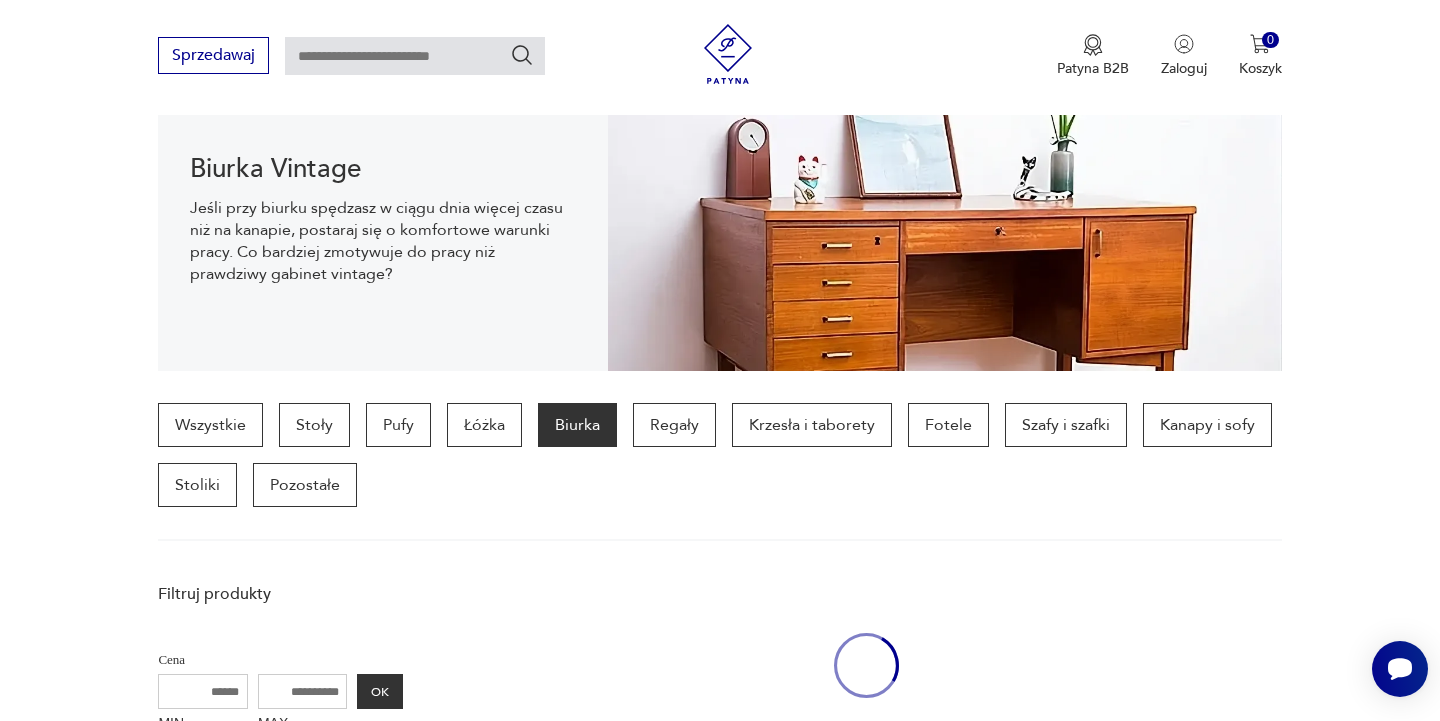 scroll, scrollTop: 532, scrollLeft: 0, axis: vertical 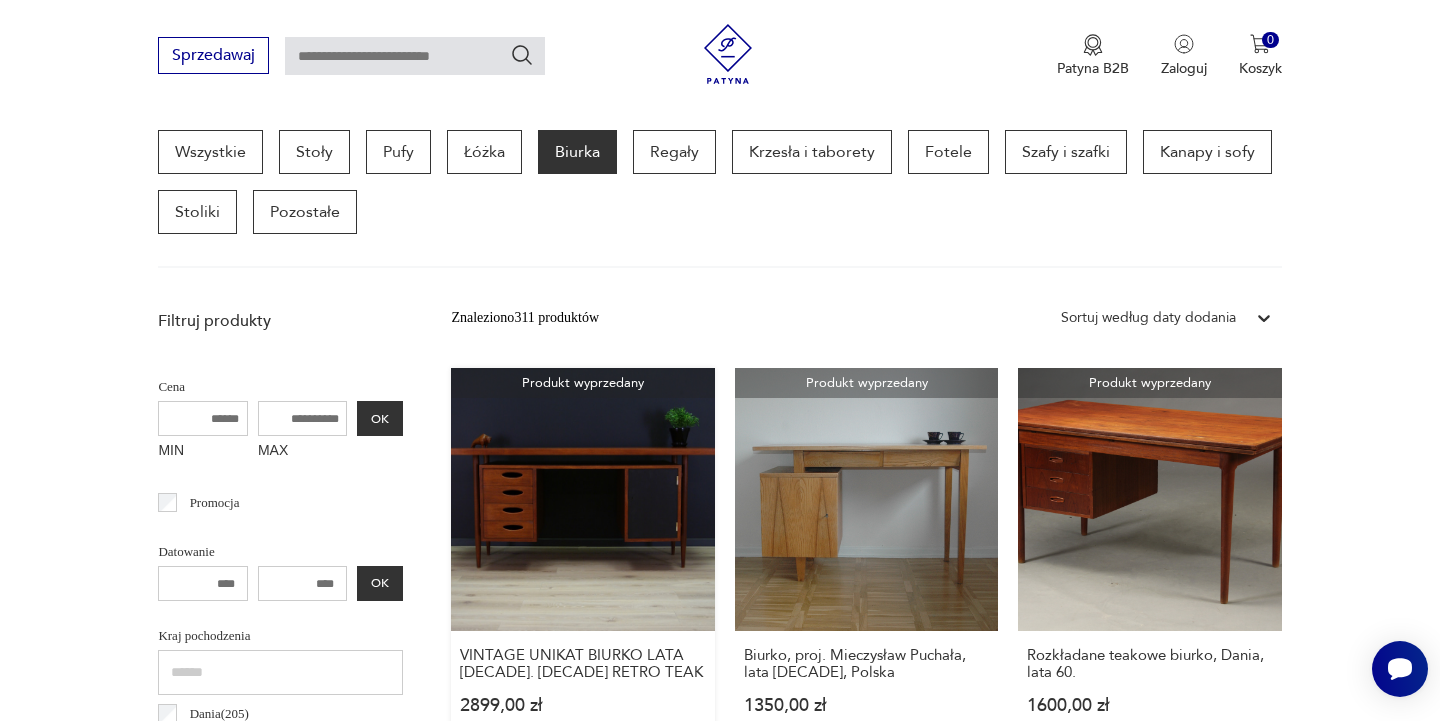 click on "Produkt wyprzedany VINTAGE UNIKAT BIURKO LATA [YEAR]. [YEAR]. RETRO TEAK [PRICE]" at bounding box center (582, 560) 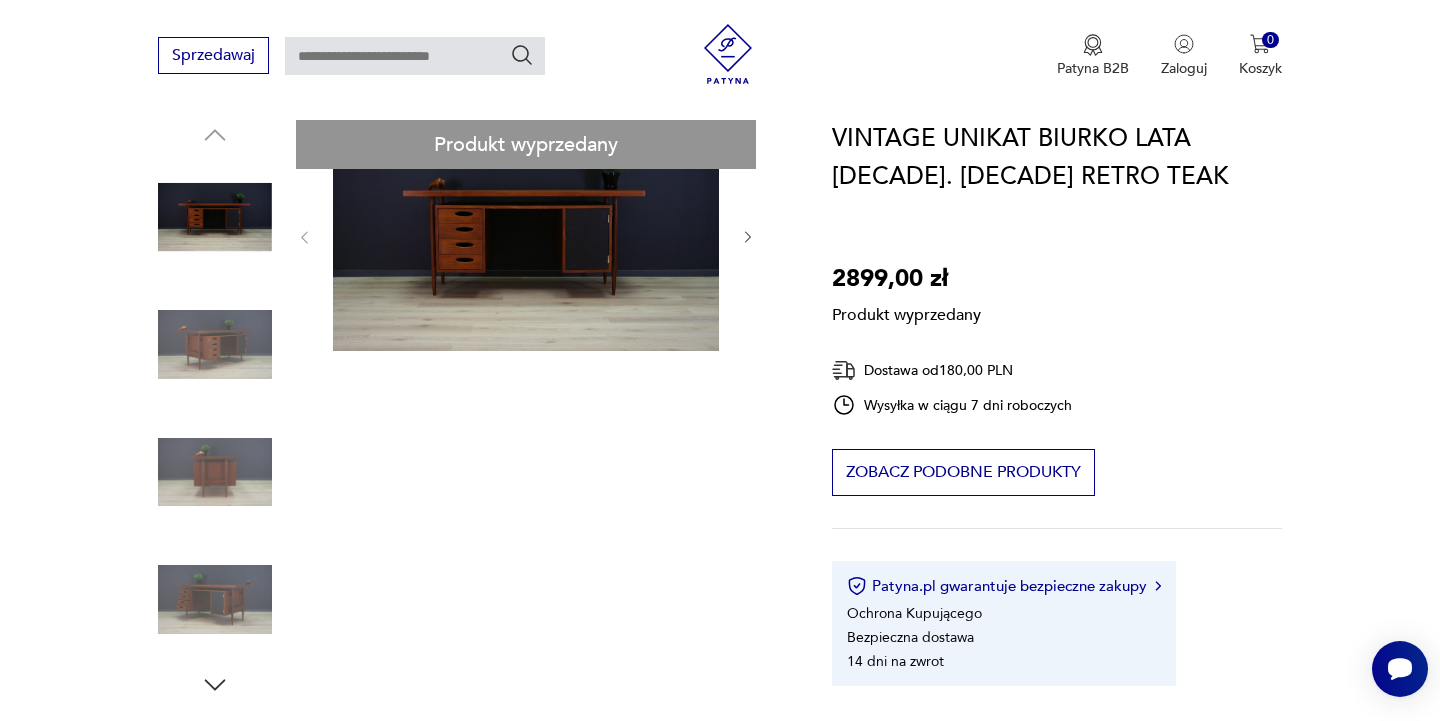 scroll, scrollTop: 210, scrollLeft: 0, axis: vertical 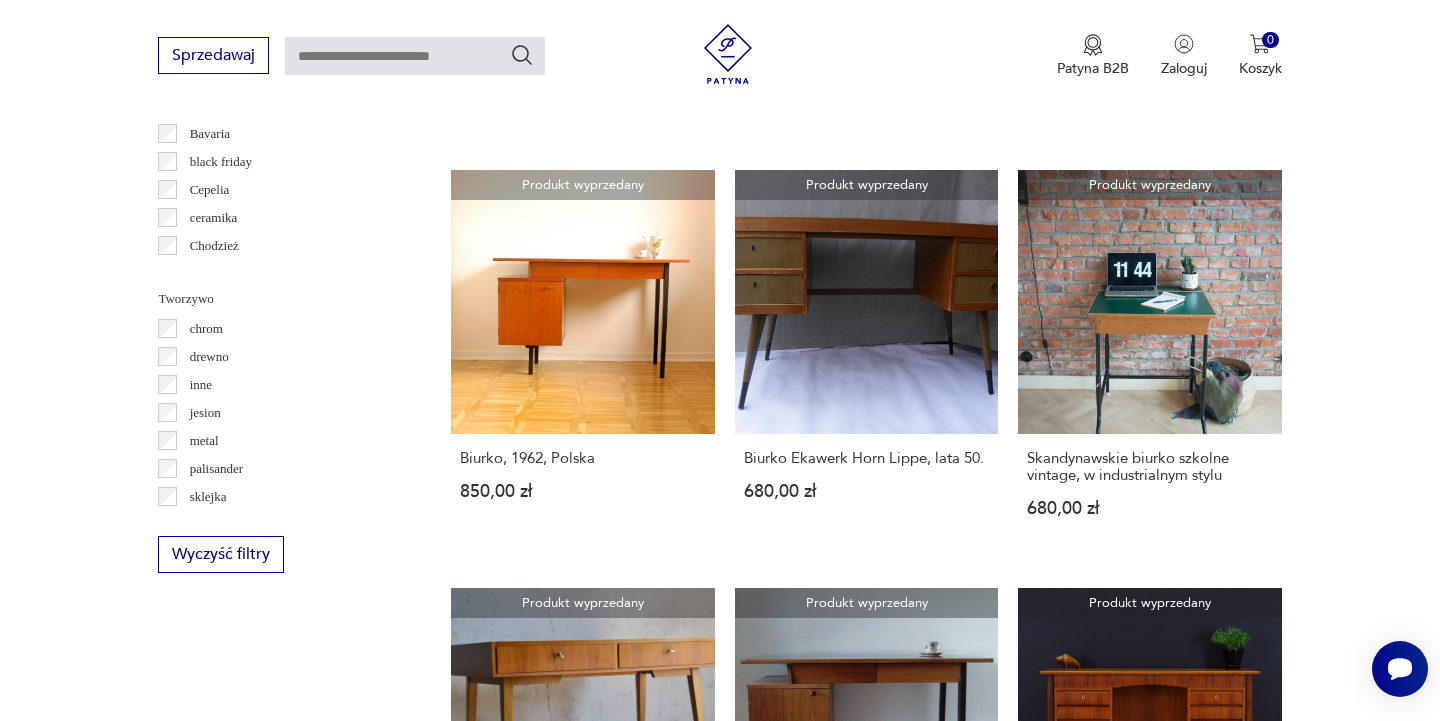 click on "1" at bounding box center [836, 1478] 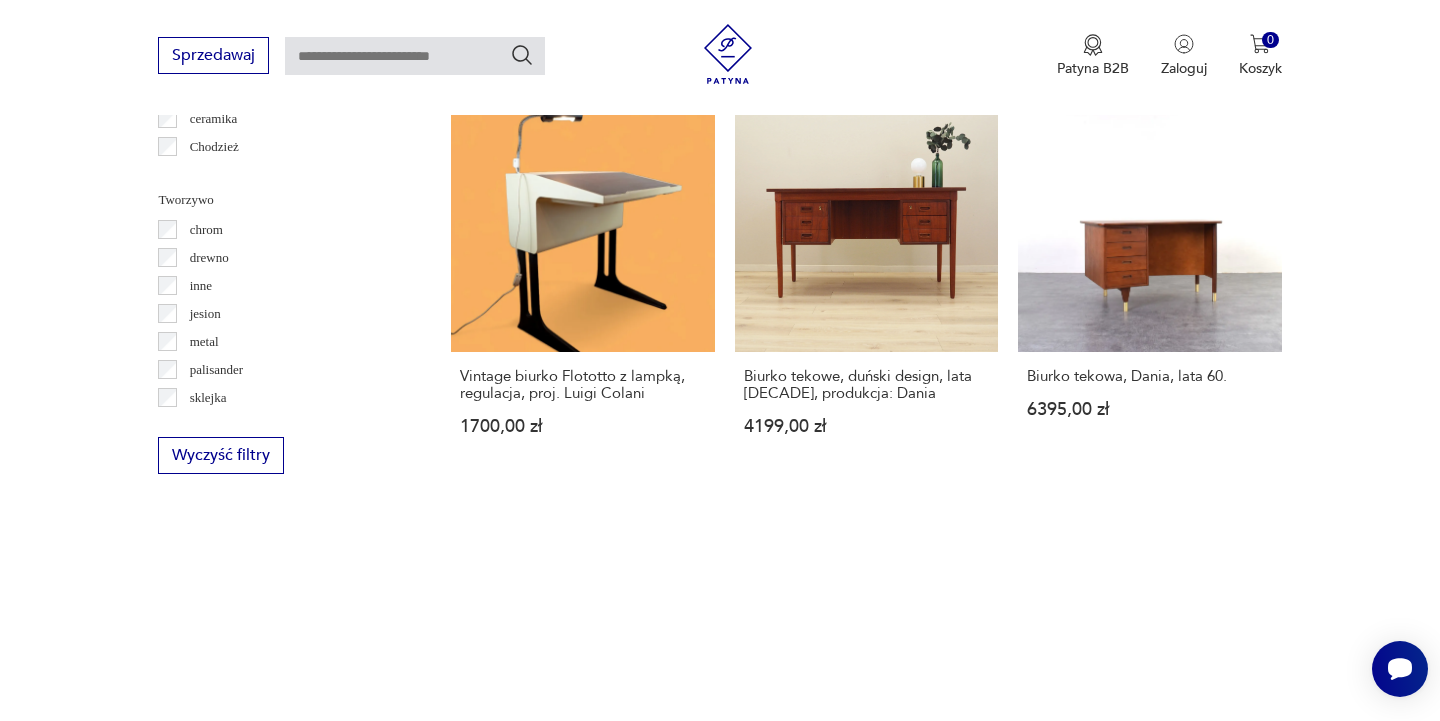 scroll, scrollTop: 2082, scrollLeft: 0, axis: vertical 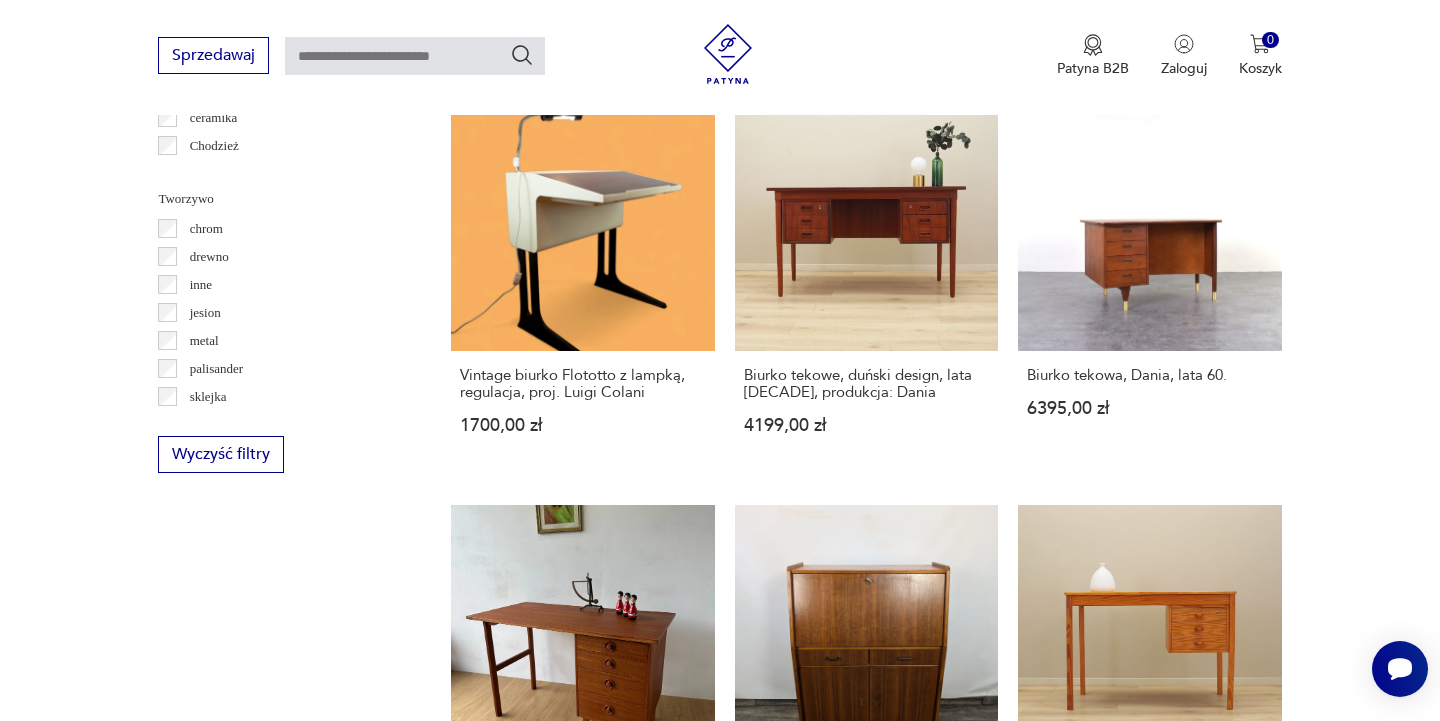 click on "2" at bounding box center (866, 1412) 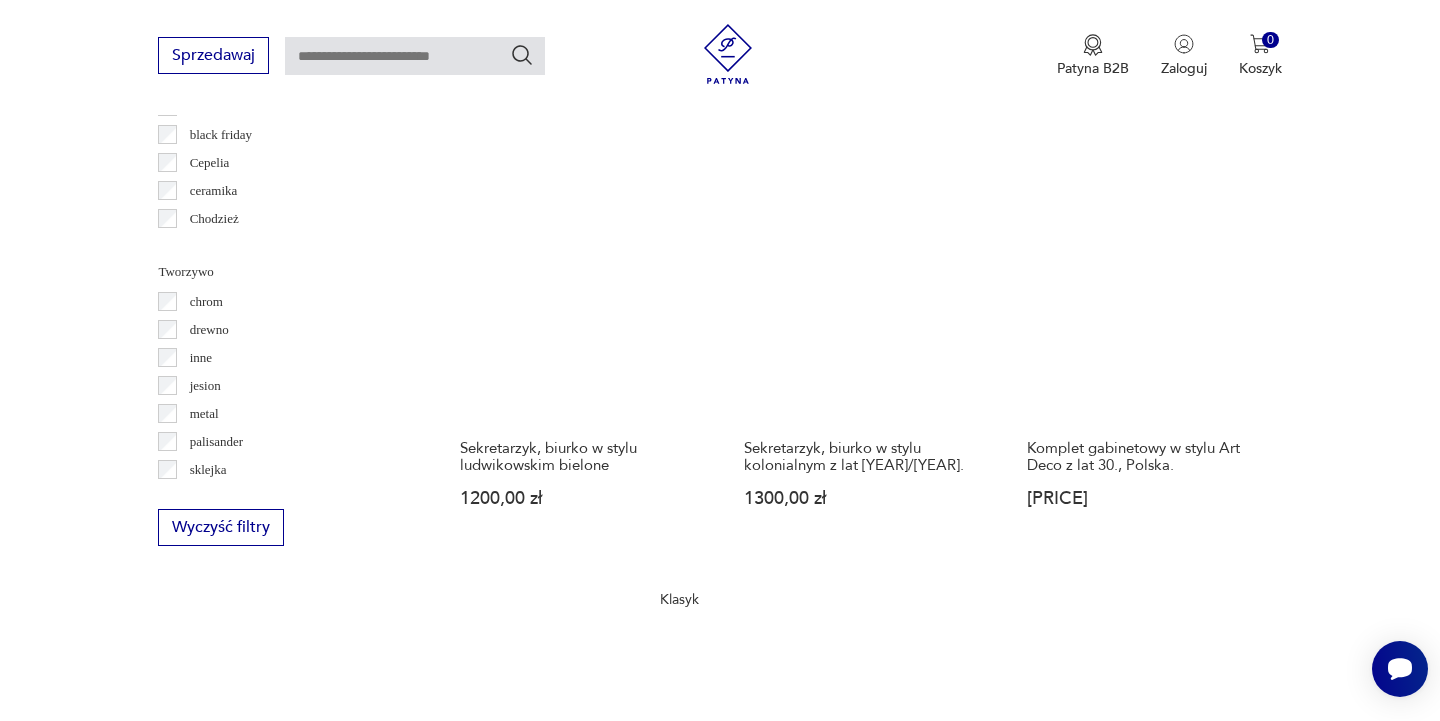 scroll, scrollTop: 2016, scrollLeft: 0, axis: vertical 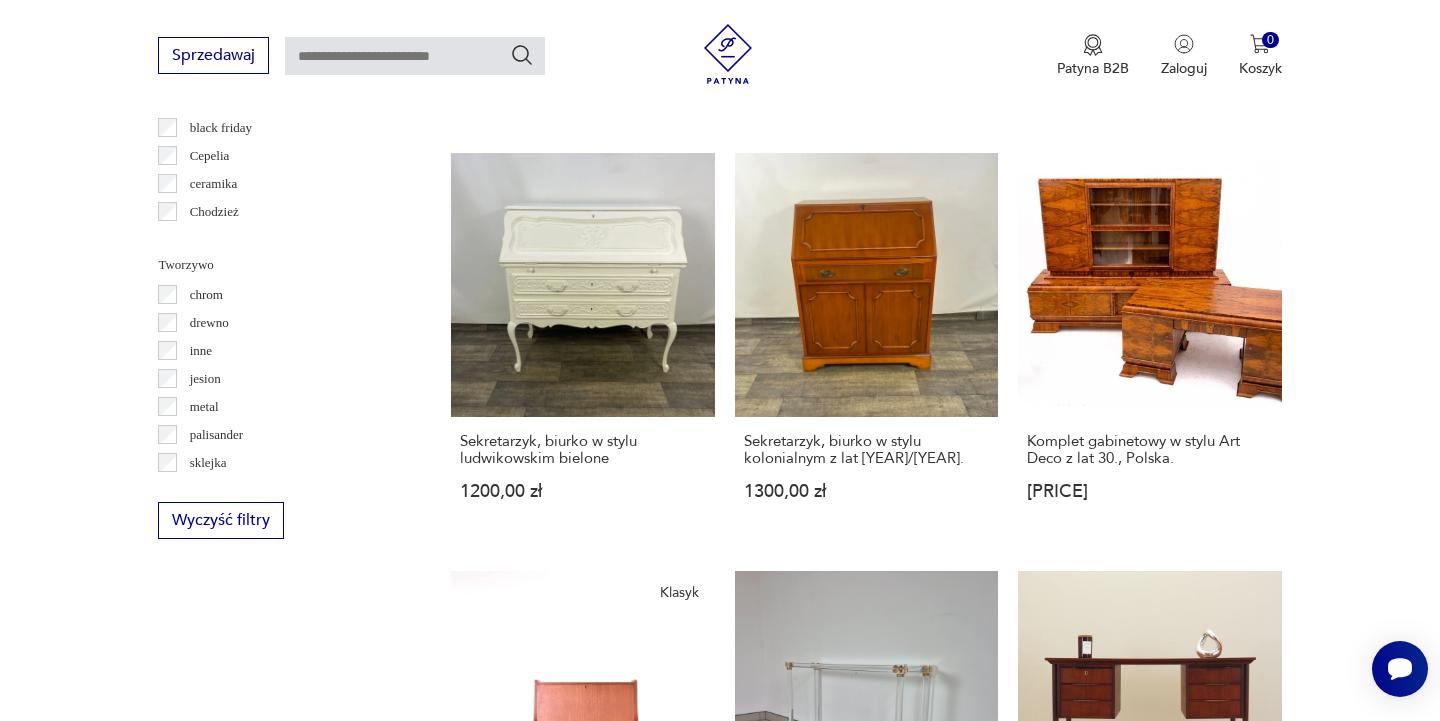 click on "3" at bounding box center [912, 1478] 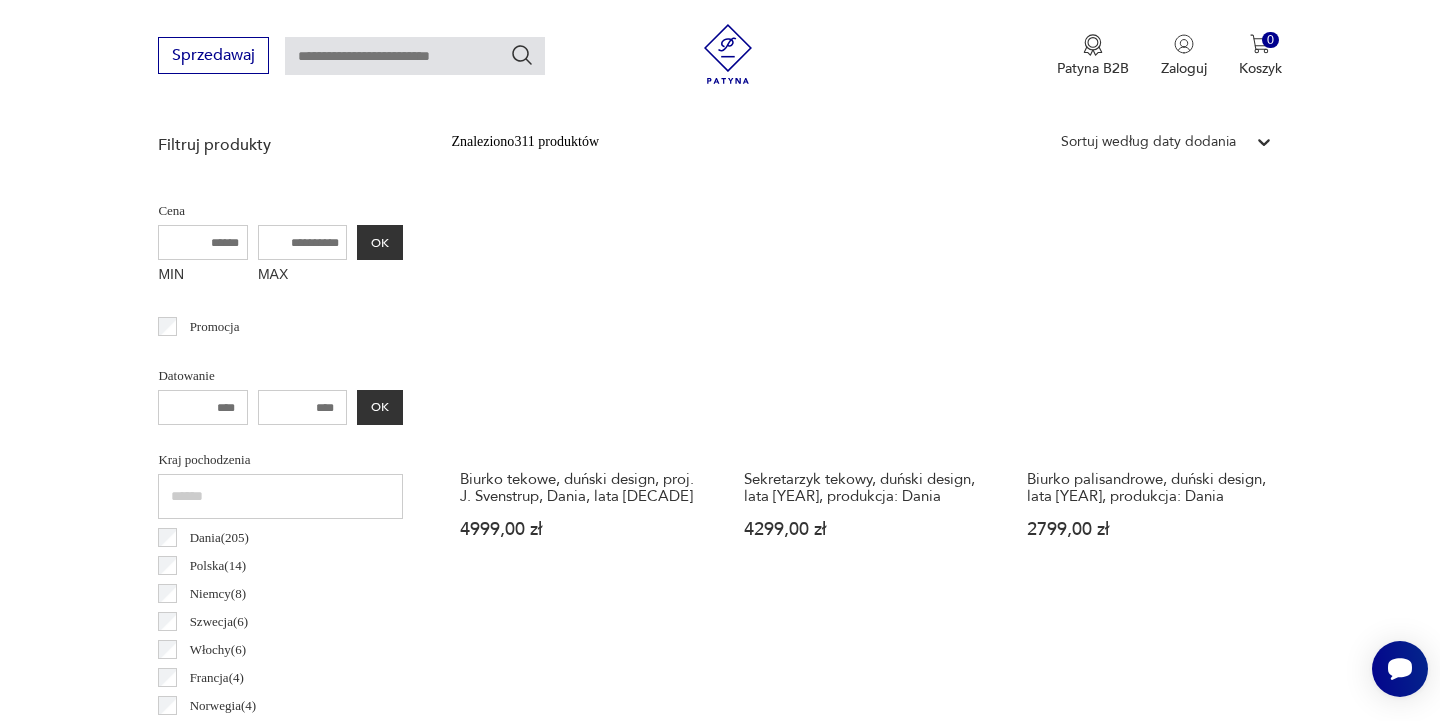 scroll, scrollTop: 532, scrollLeft: 0, axis: vertical 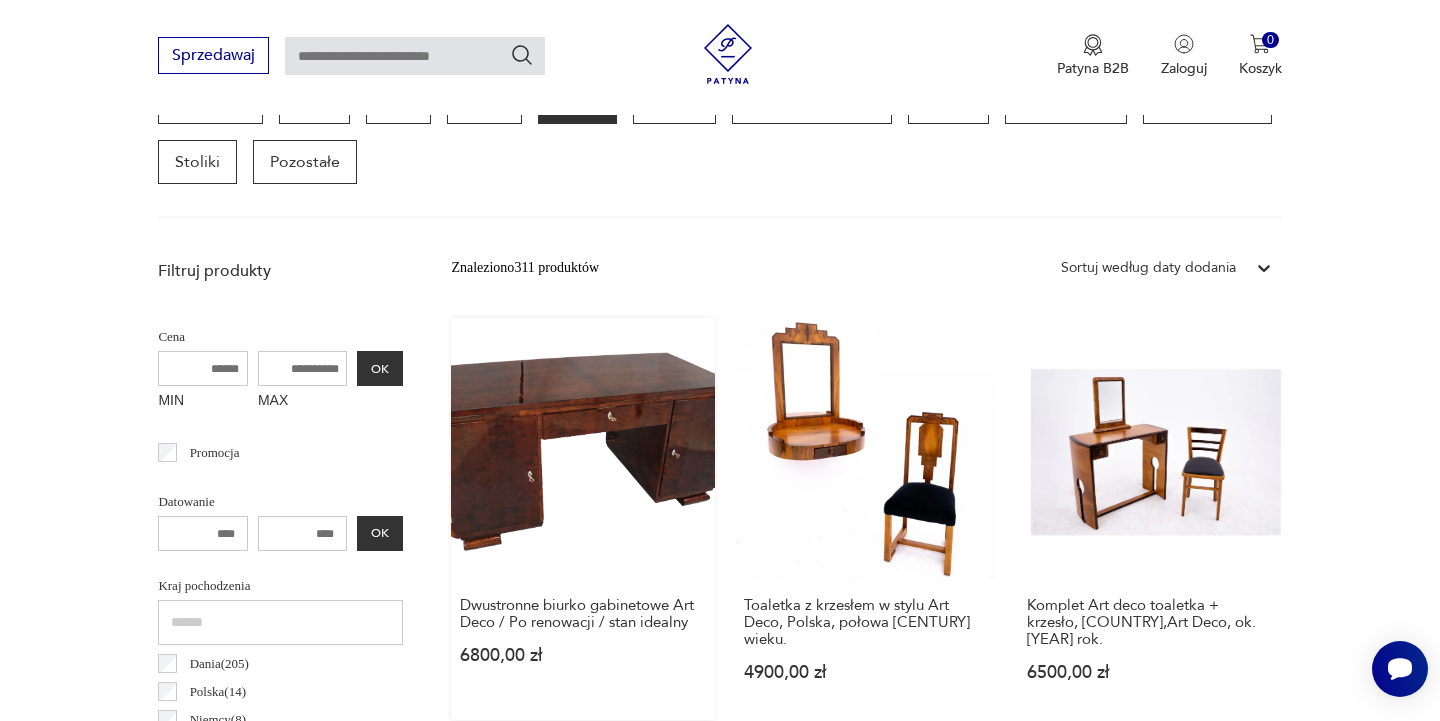 click on "Dwustronne biurko gabinetowe Art Deco / Po renowacji / stan idealny 6800,00 zł" at bounding box center (582, 519) 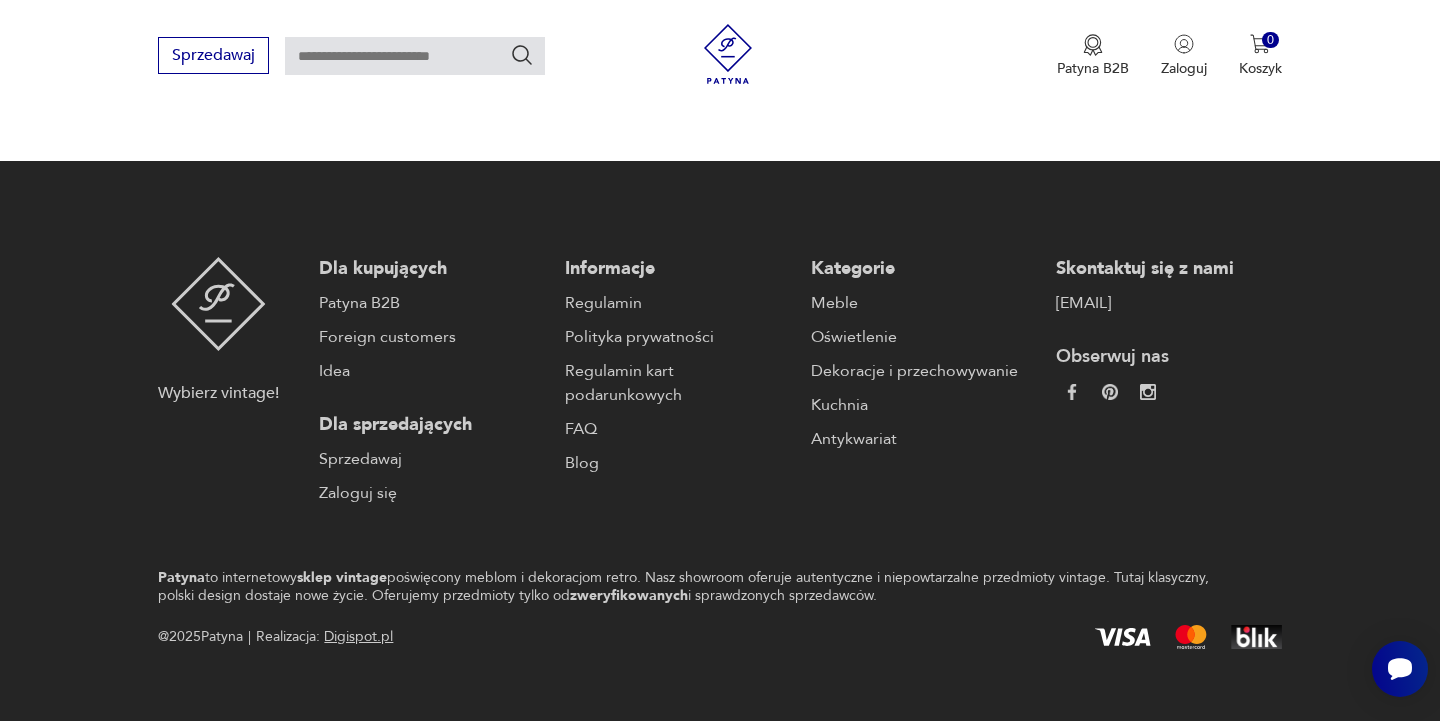 scroll, scrollTop: 0, scrollLeft: 0, axis: both 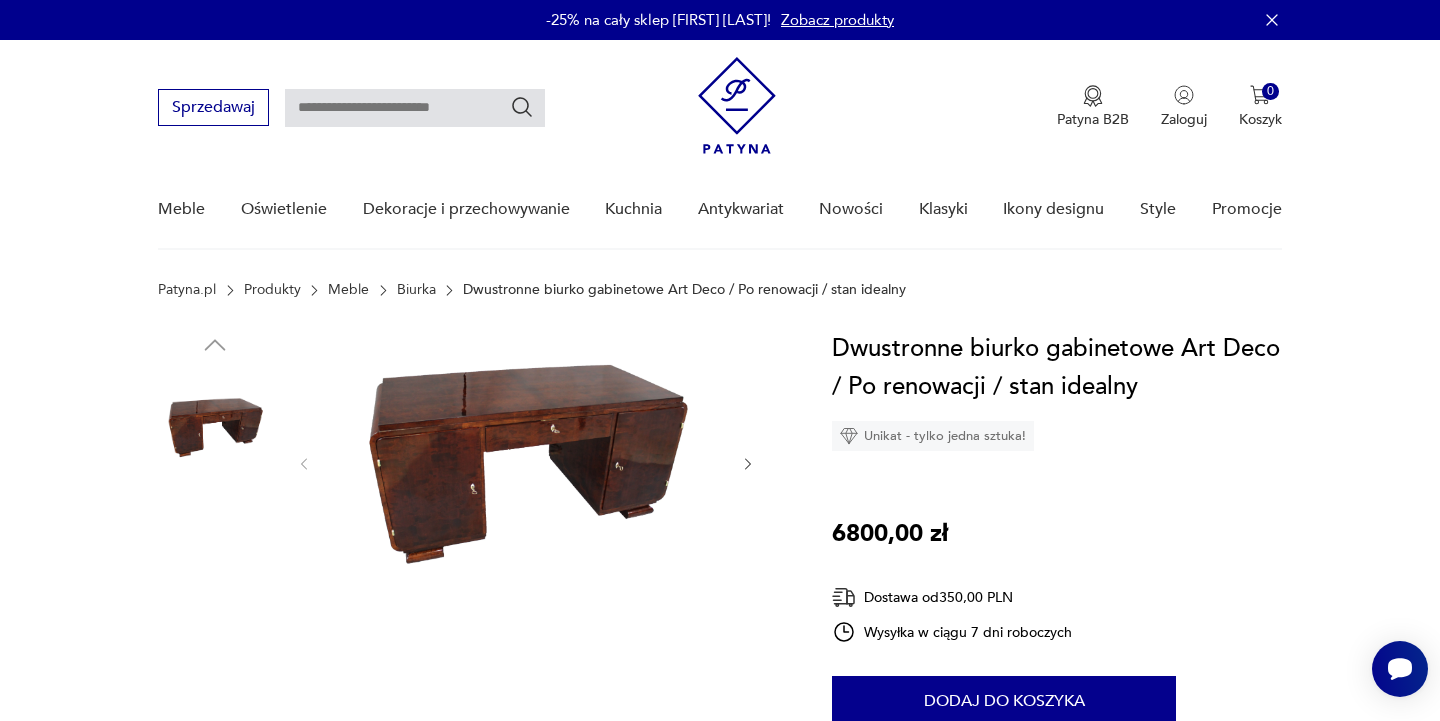 click at bounding box center [215, 555] 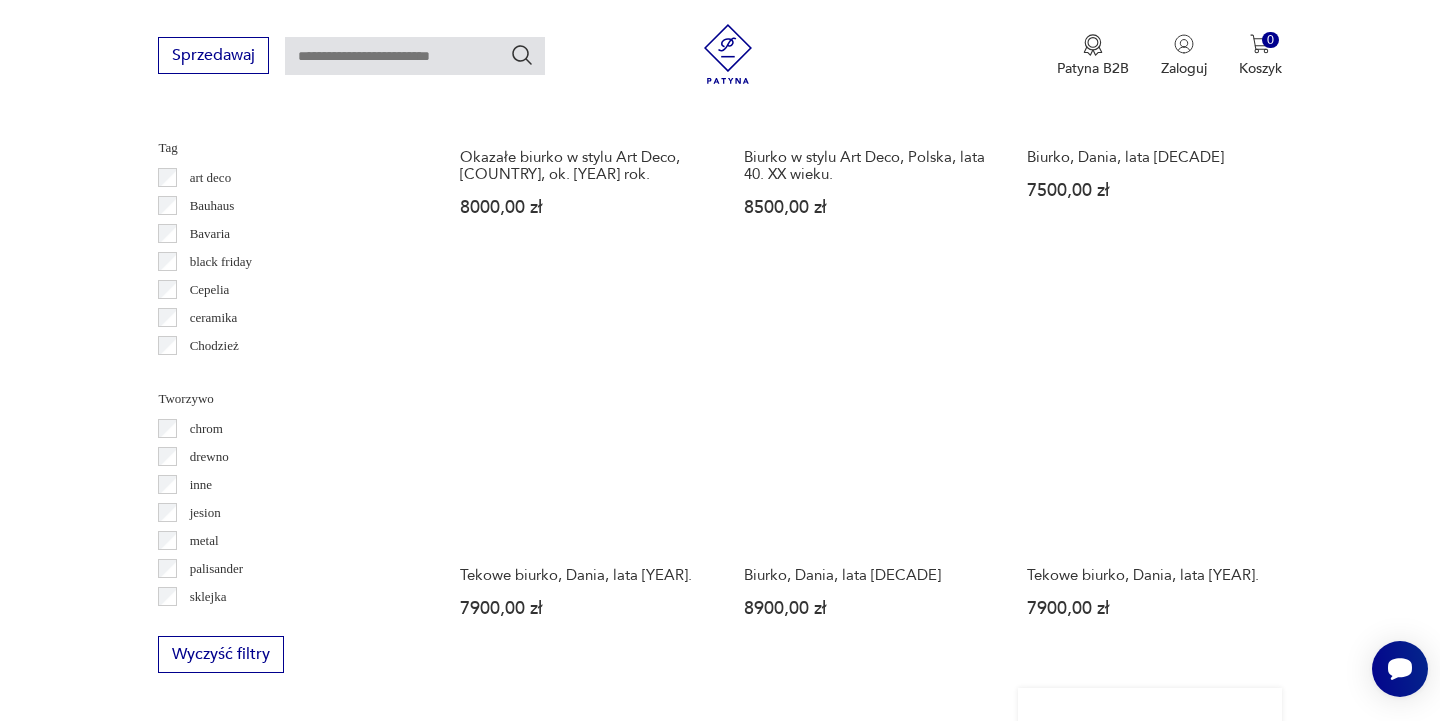 scroll, scrollTop: 1887, scrollLeft: 0, axis: vertical 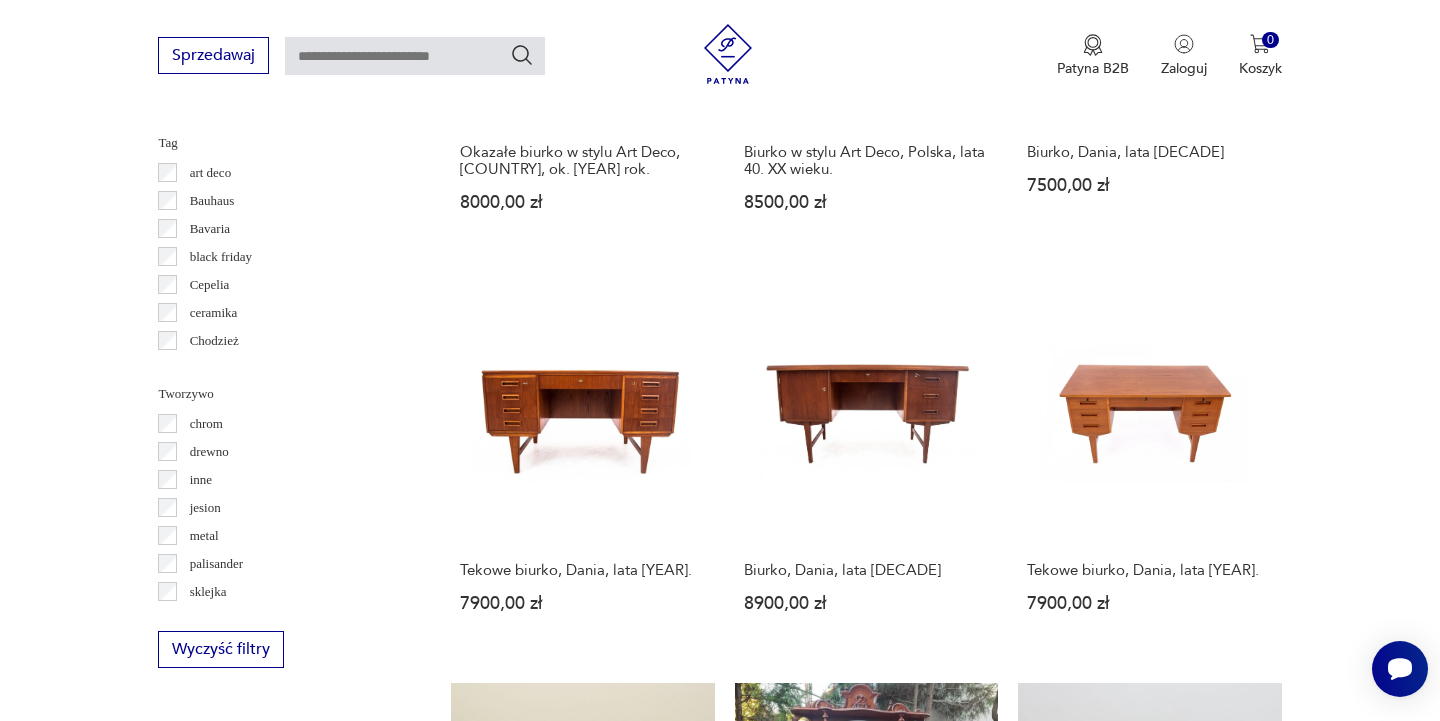 click on "4" at bounding box center (958, 1573) 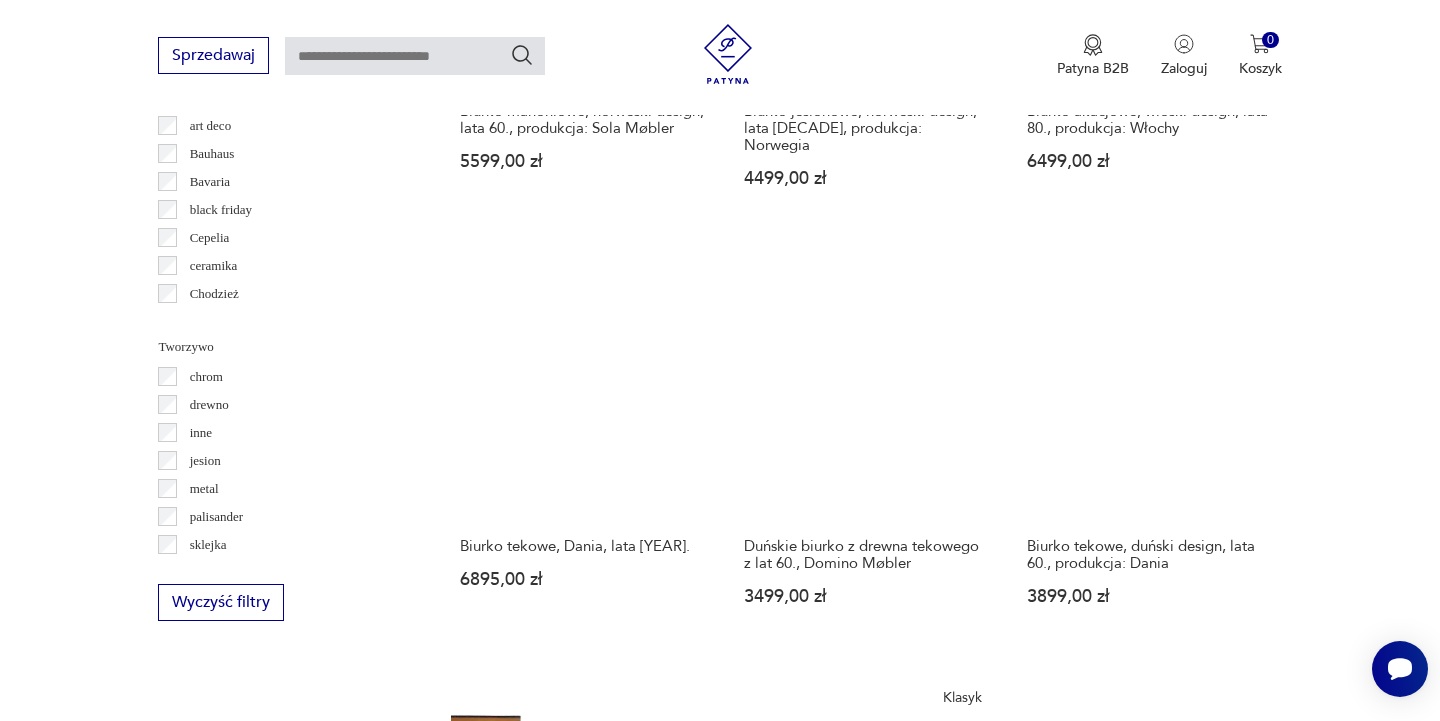 scroll, scrollTop: 1946, scrollLeft: 0, axis: vertical 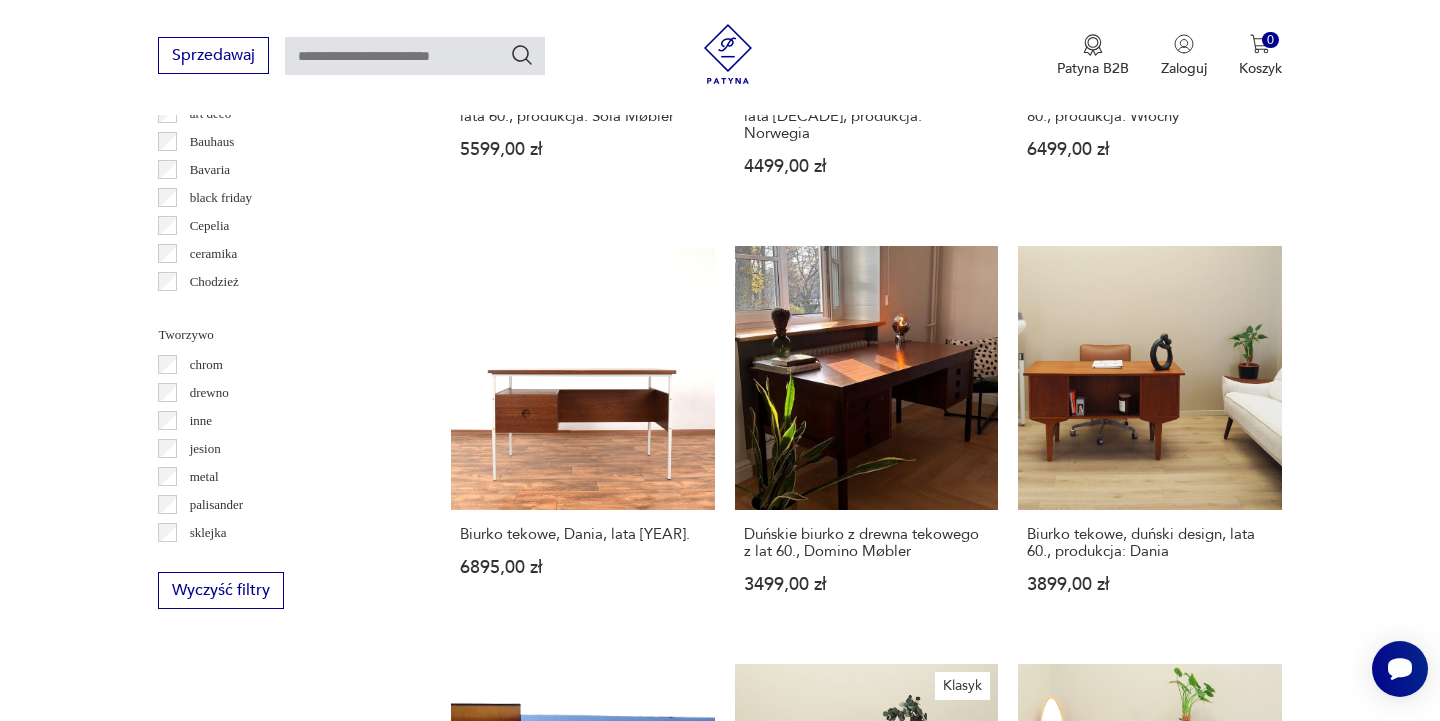 click 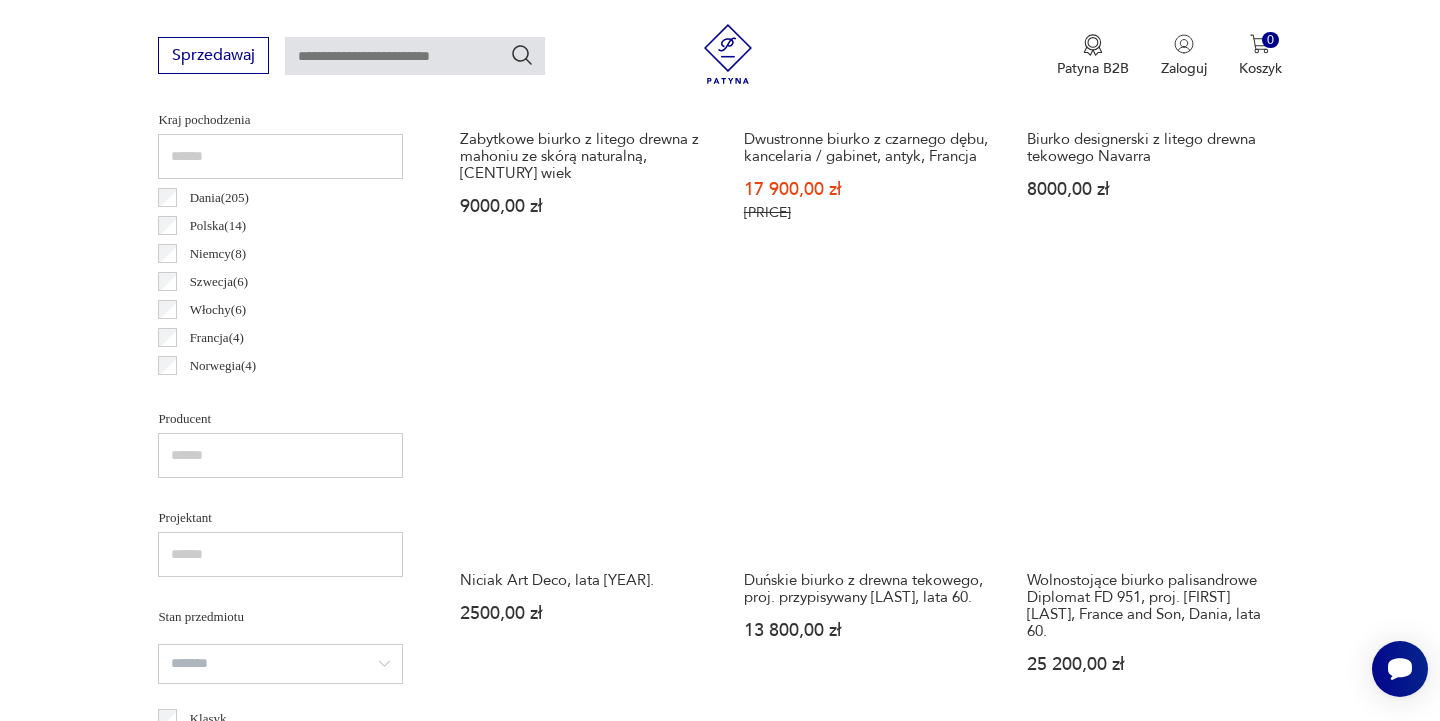 scroll, scrollTop: 1135, scrollLeft: 0, axis: vertical 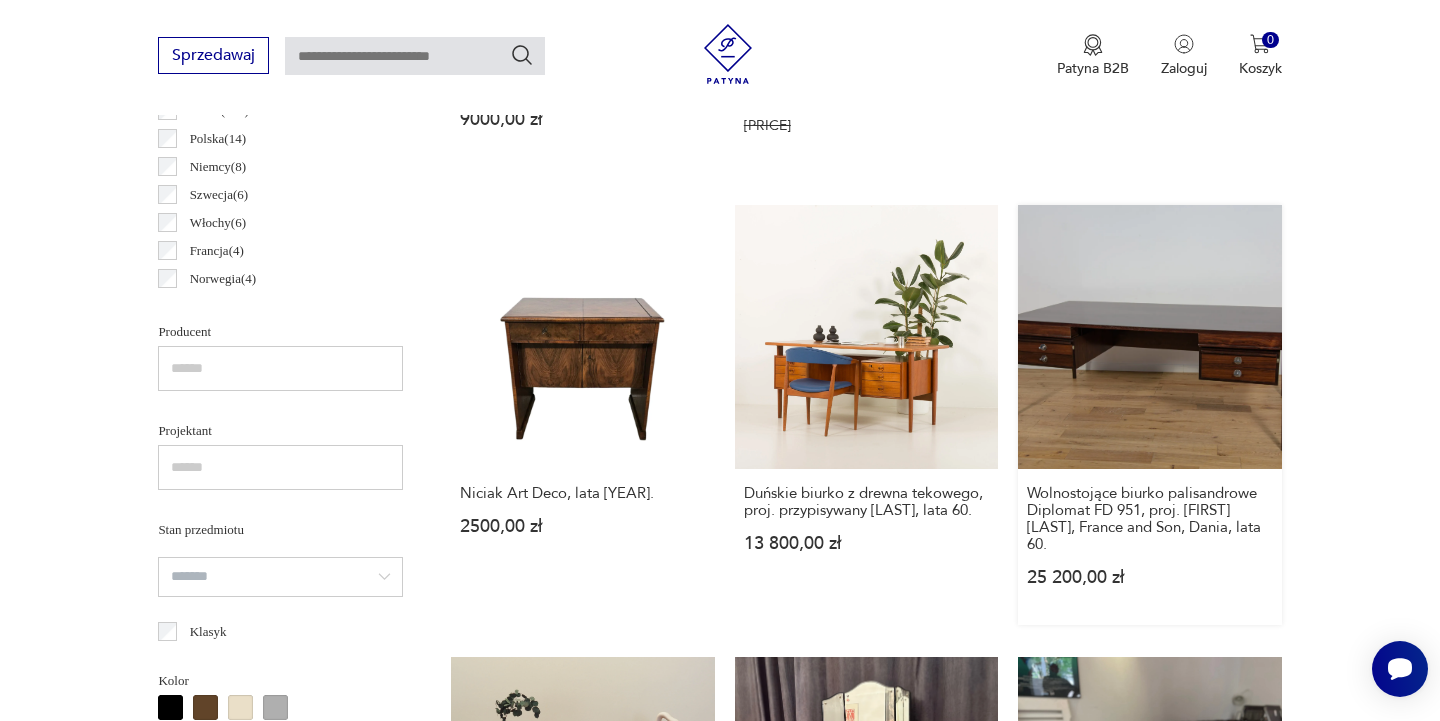 click on "Wolnostojące biurko palisandrowe Diplomat FD 951, proj. [FIRST] [LAST], France and Son, Dania, lata 60. 25 200,00 zł" at bounding box center [1149, 414] 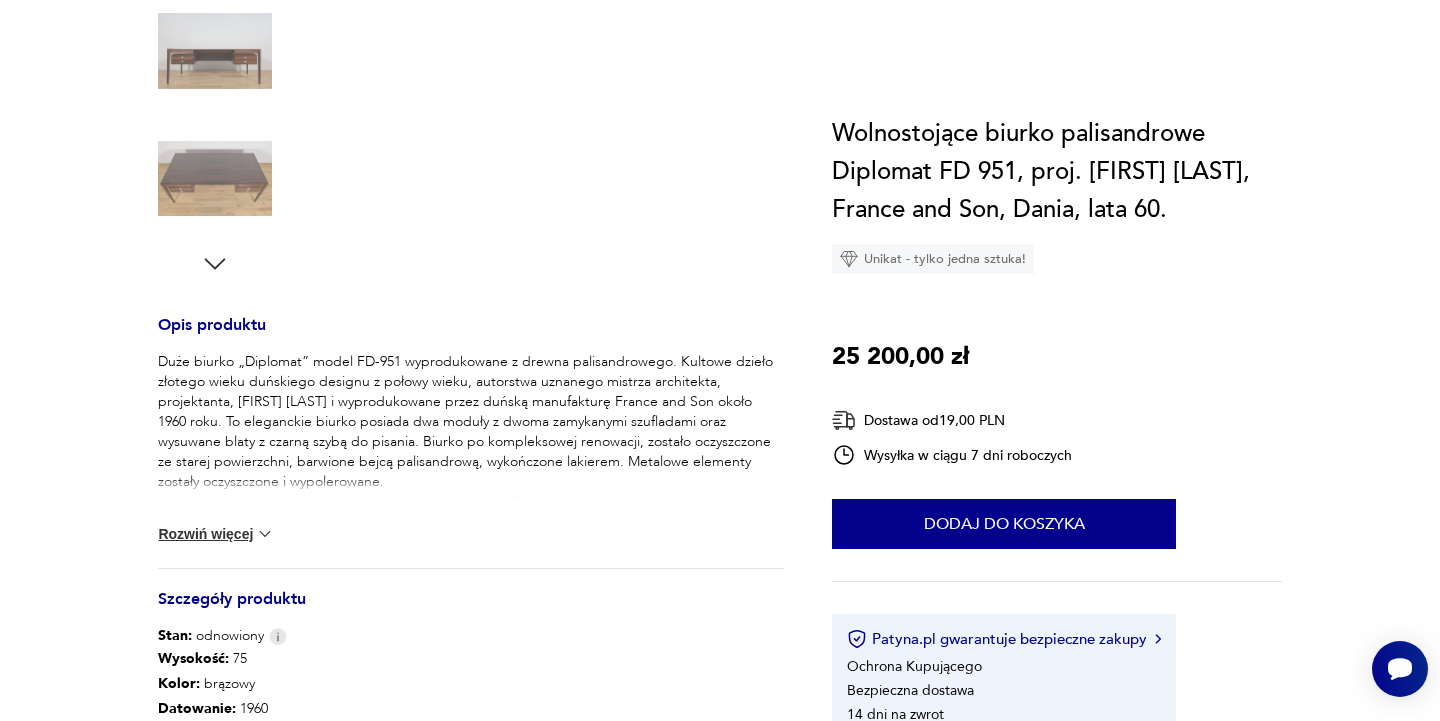 scroll, scrollTop: 0, scrollLeft: 0, axis: both 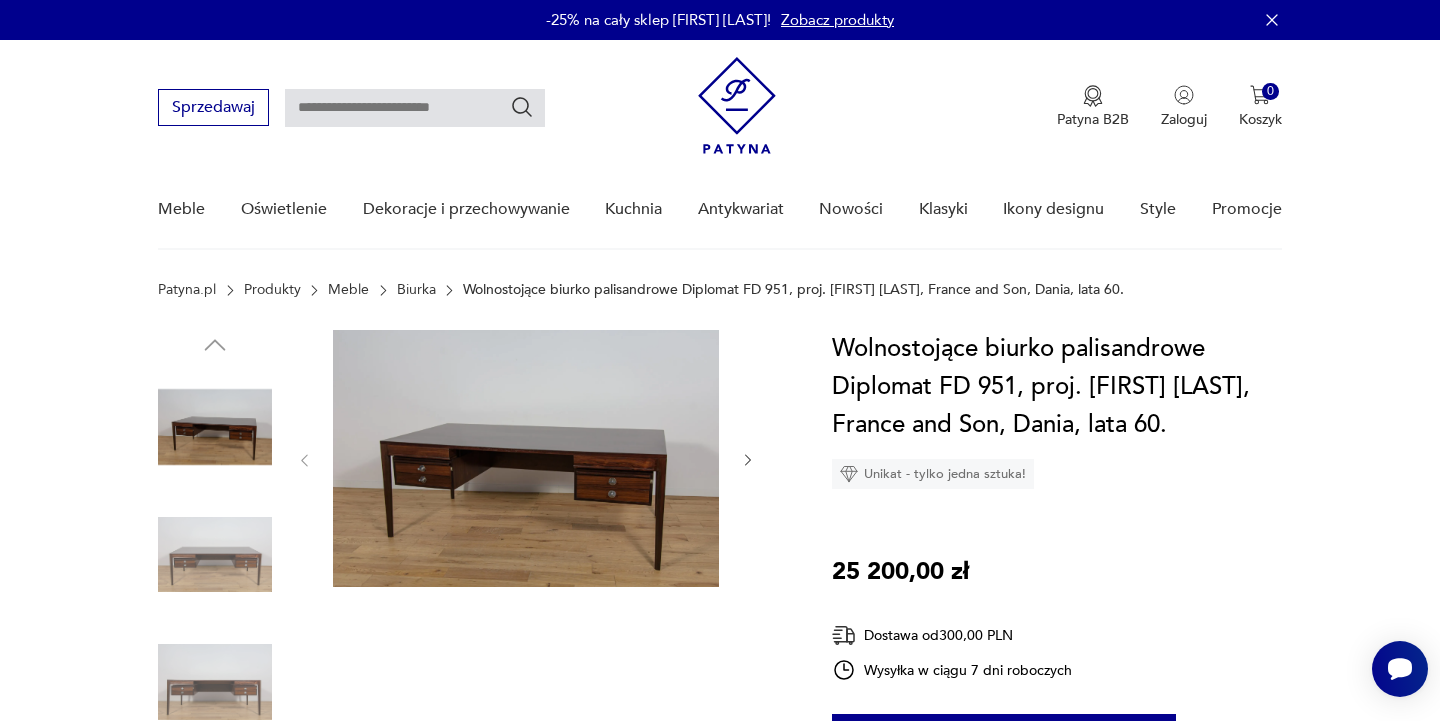 click at bounding box center [526, 458] 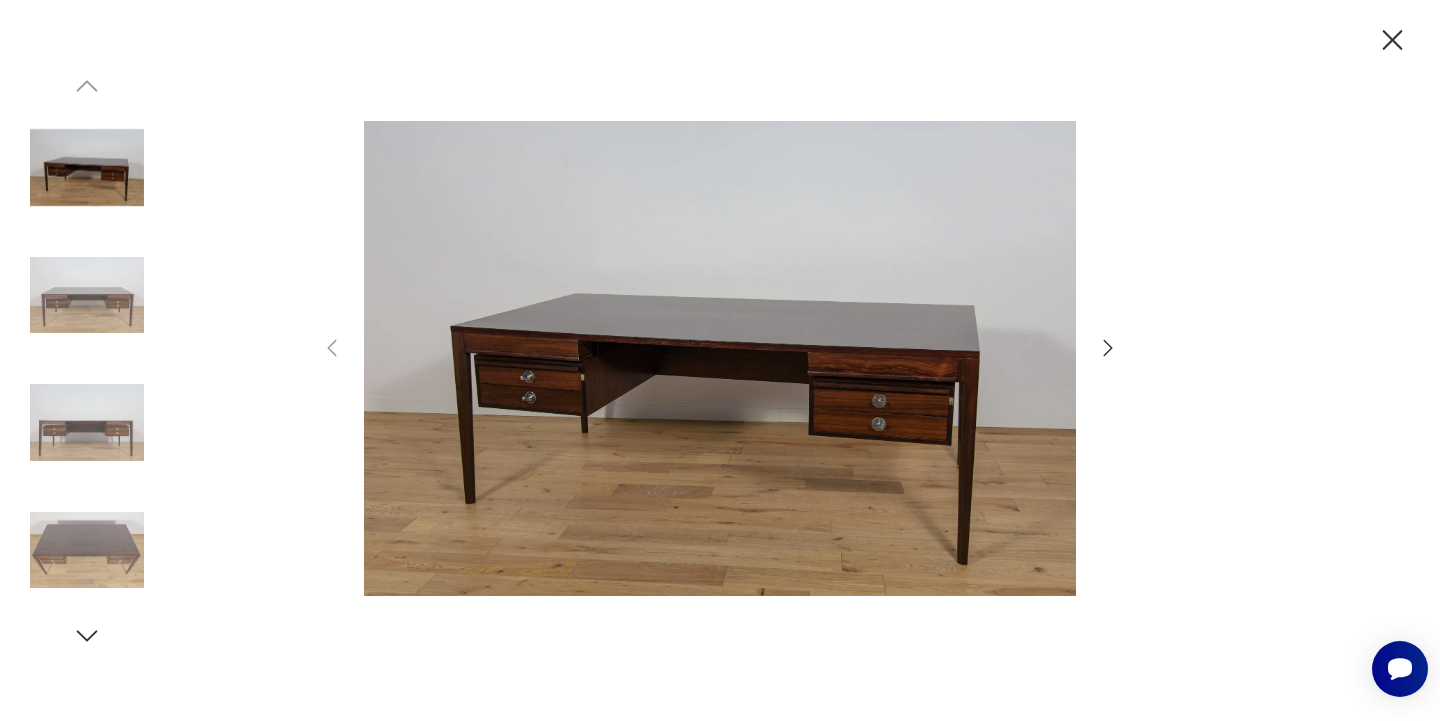 click 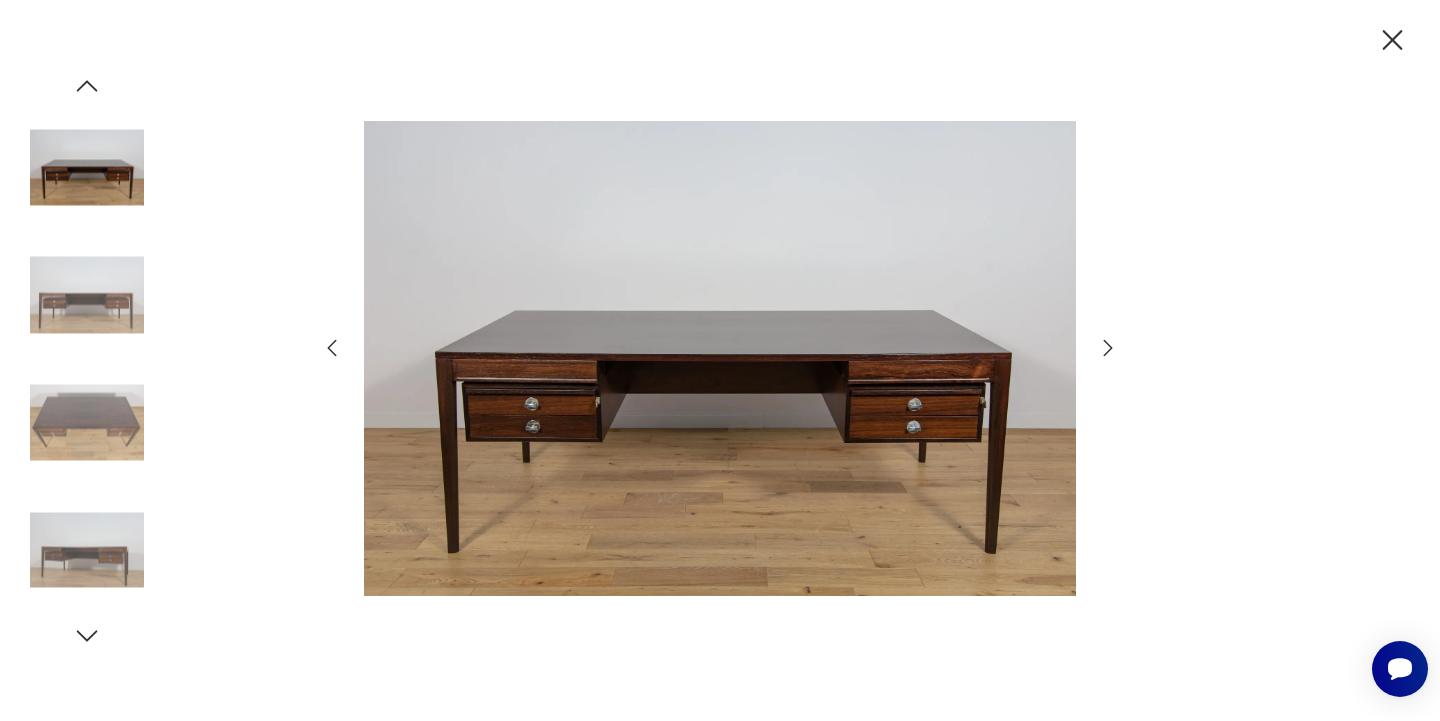 click 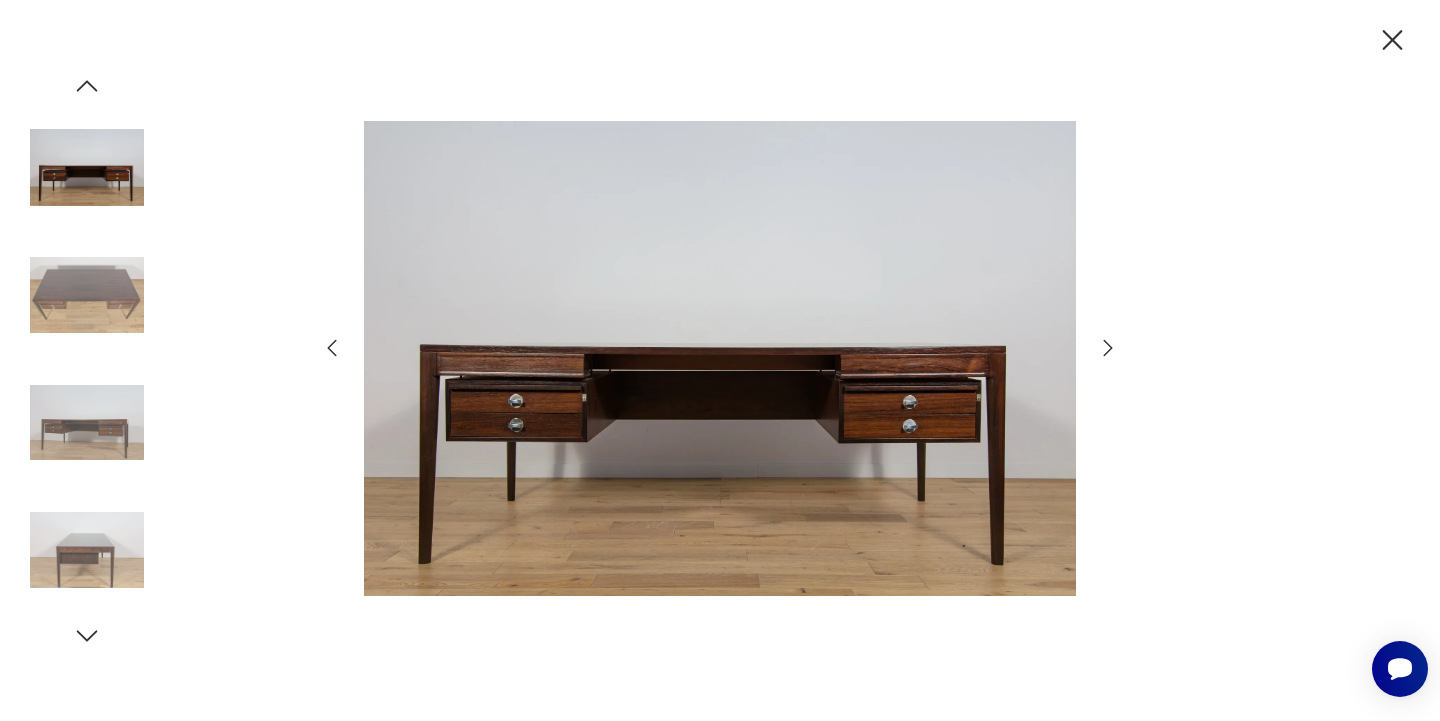 click 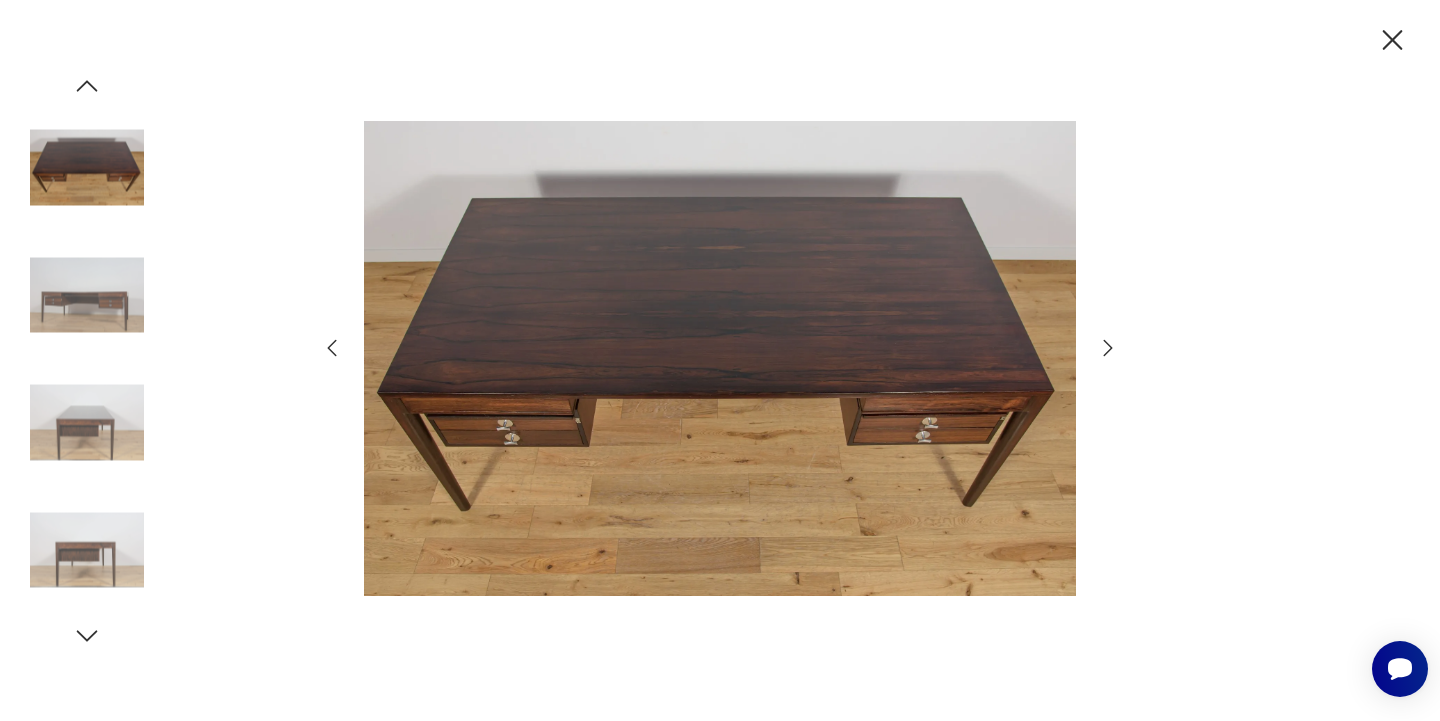 click 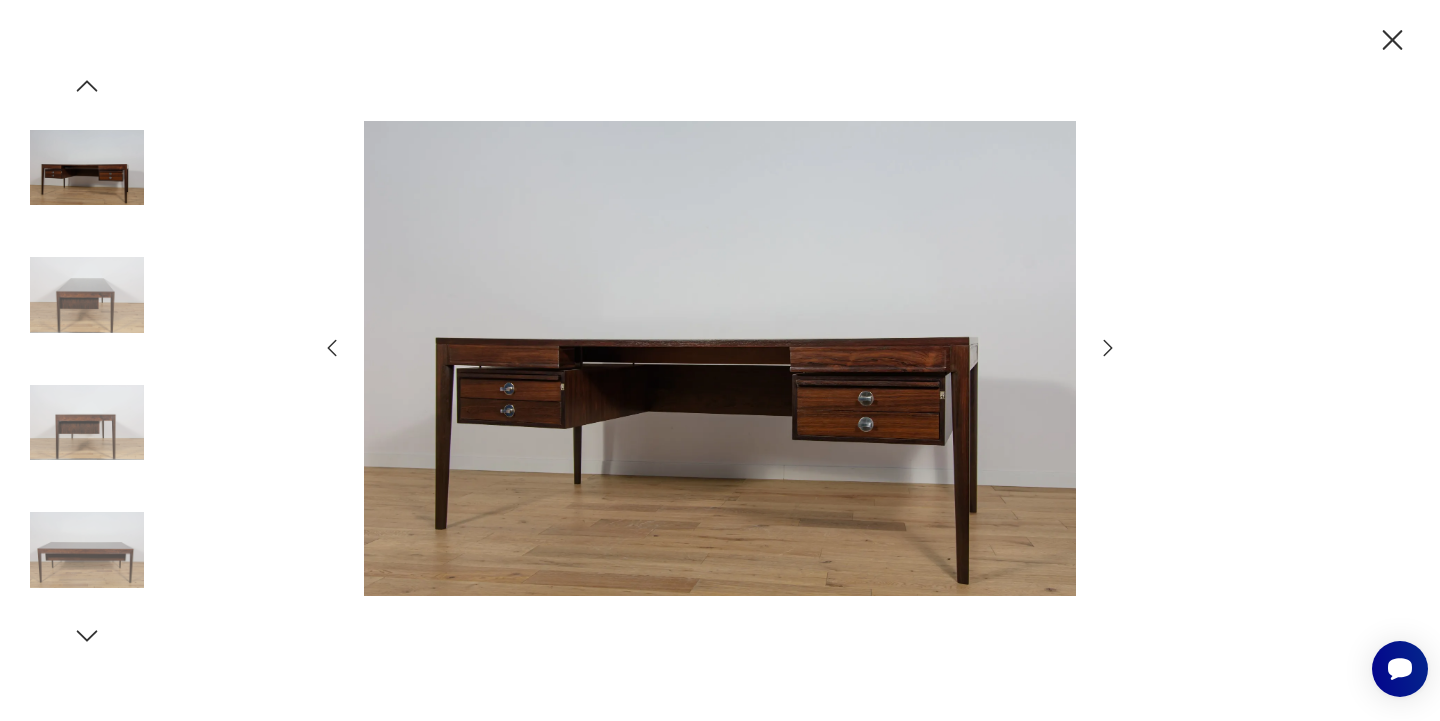 click 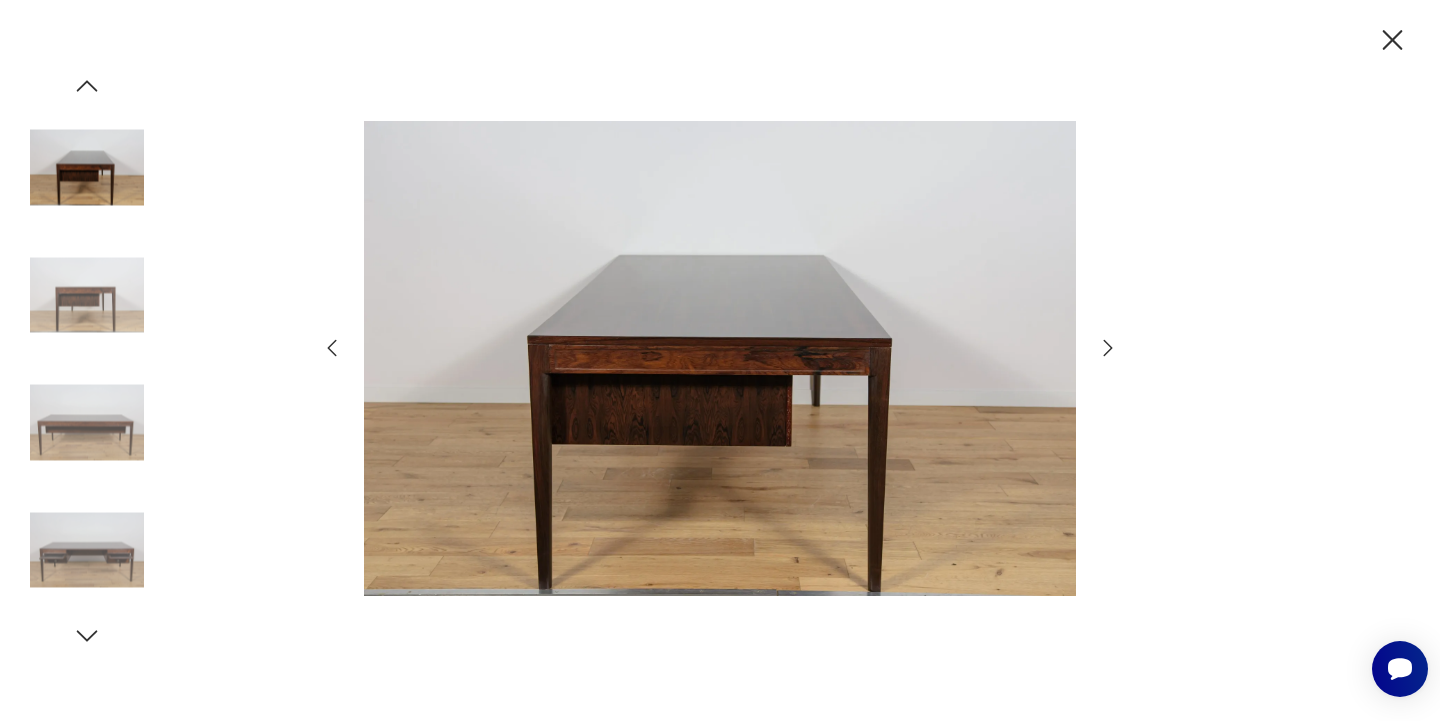 click 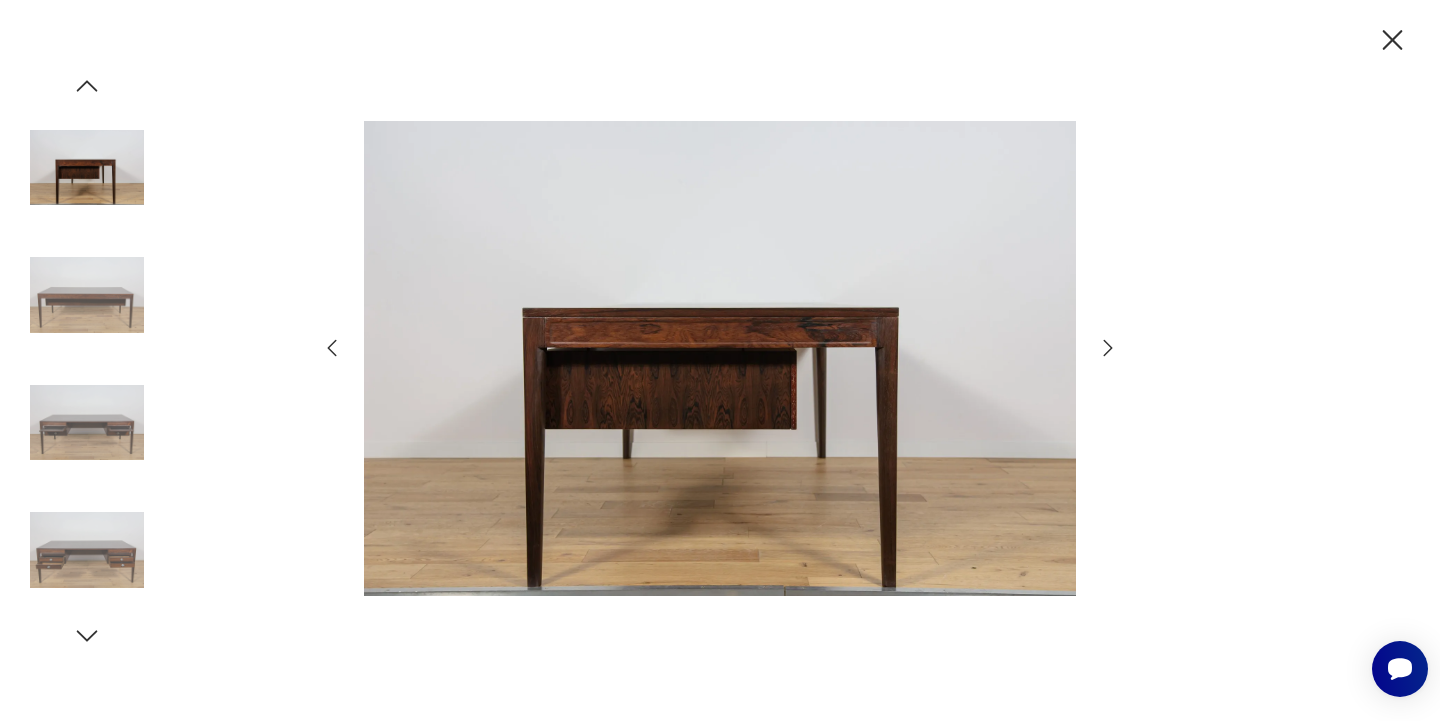click 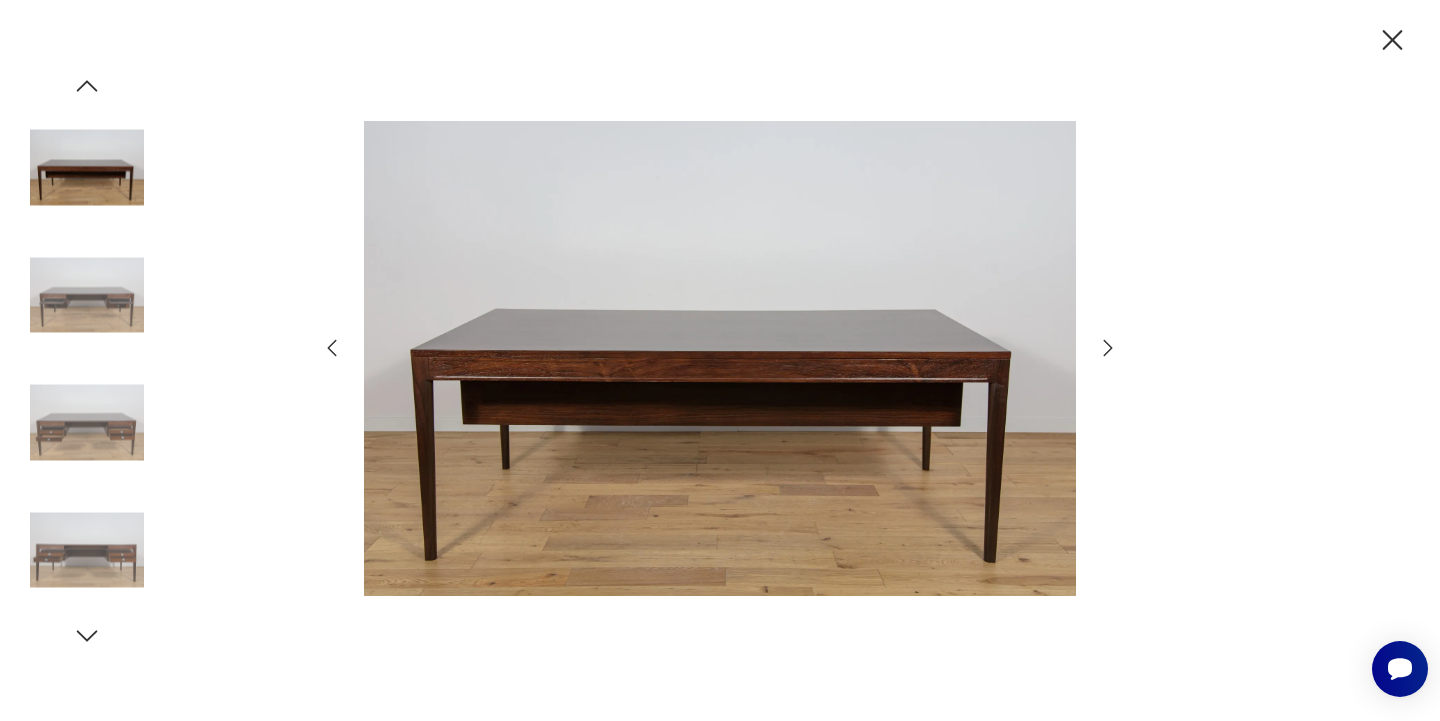 click 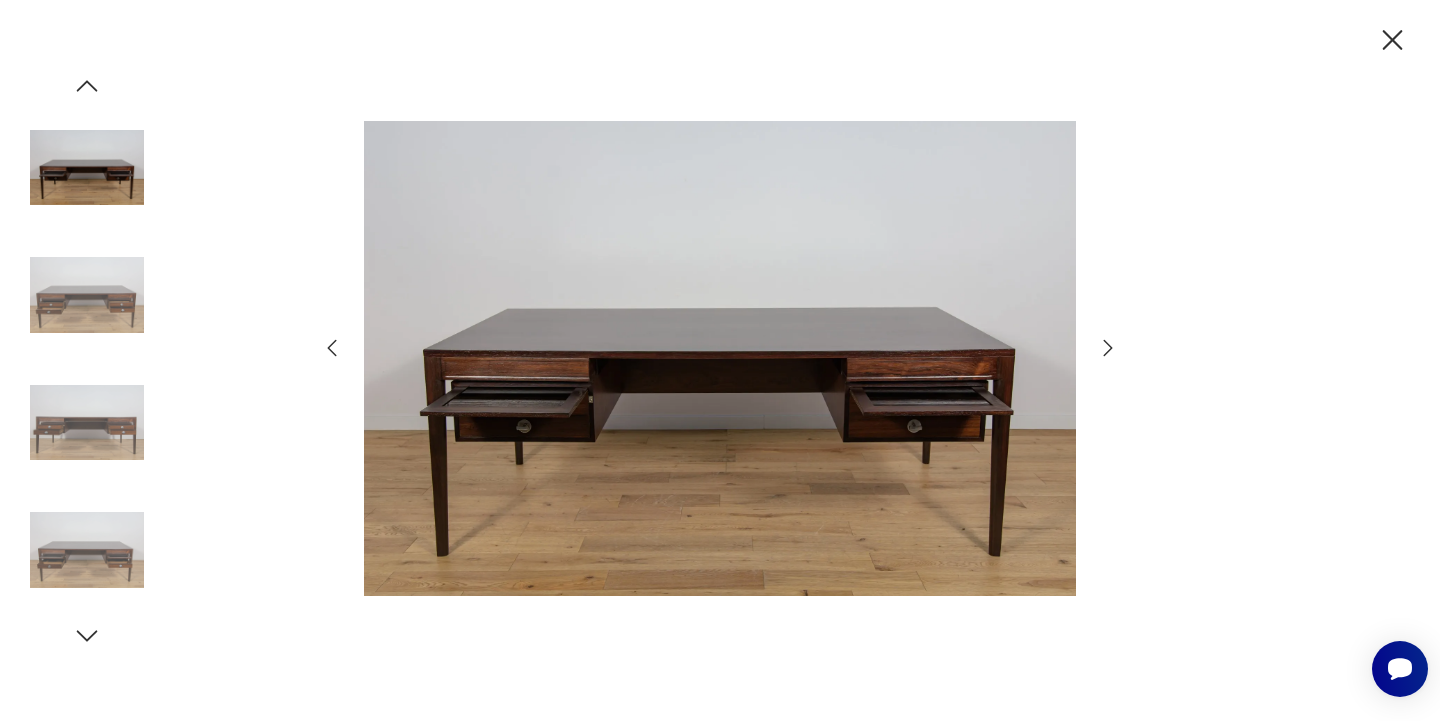 click 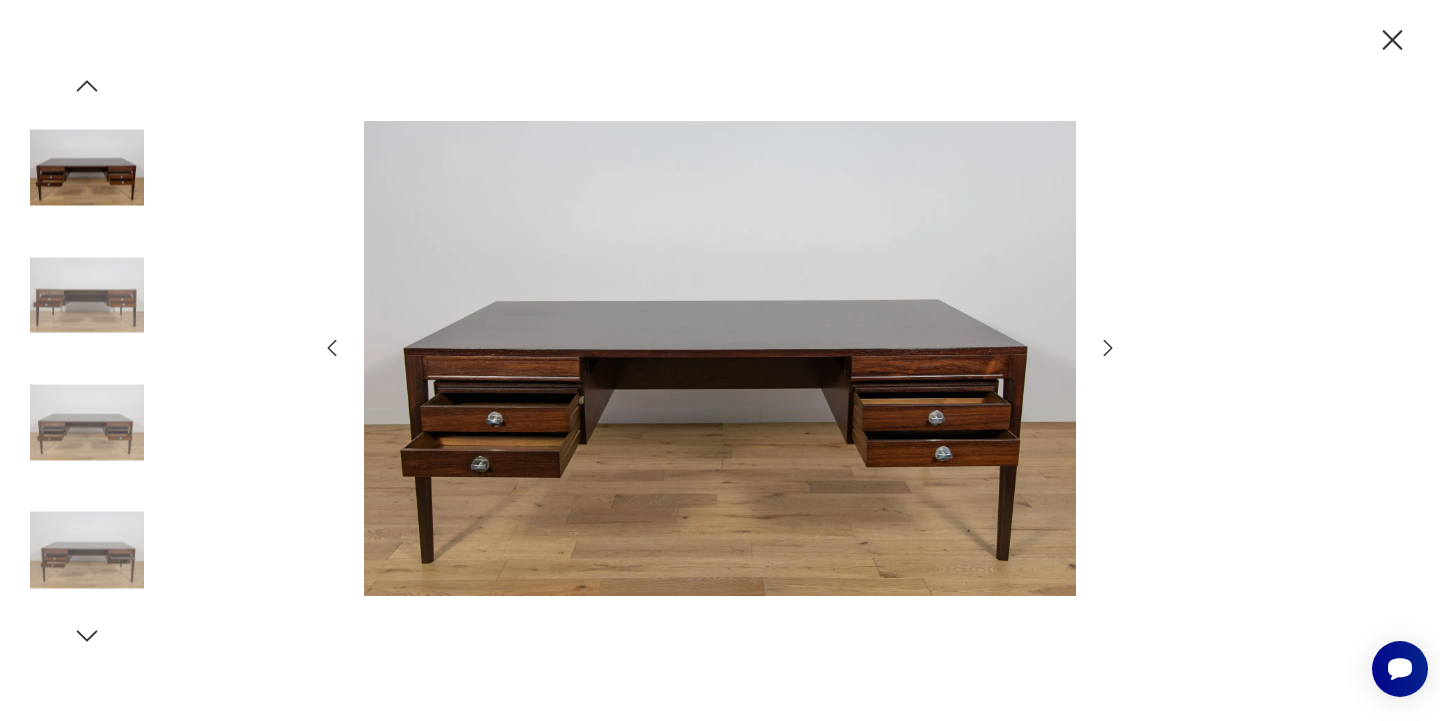 click 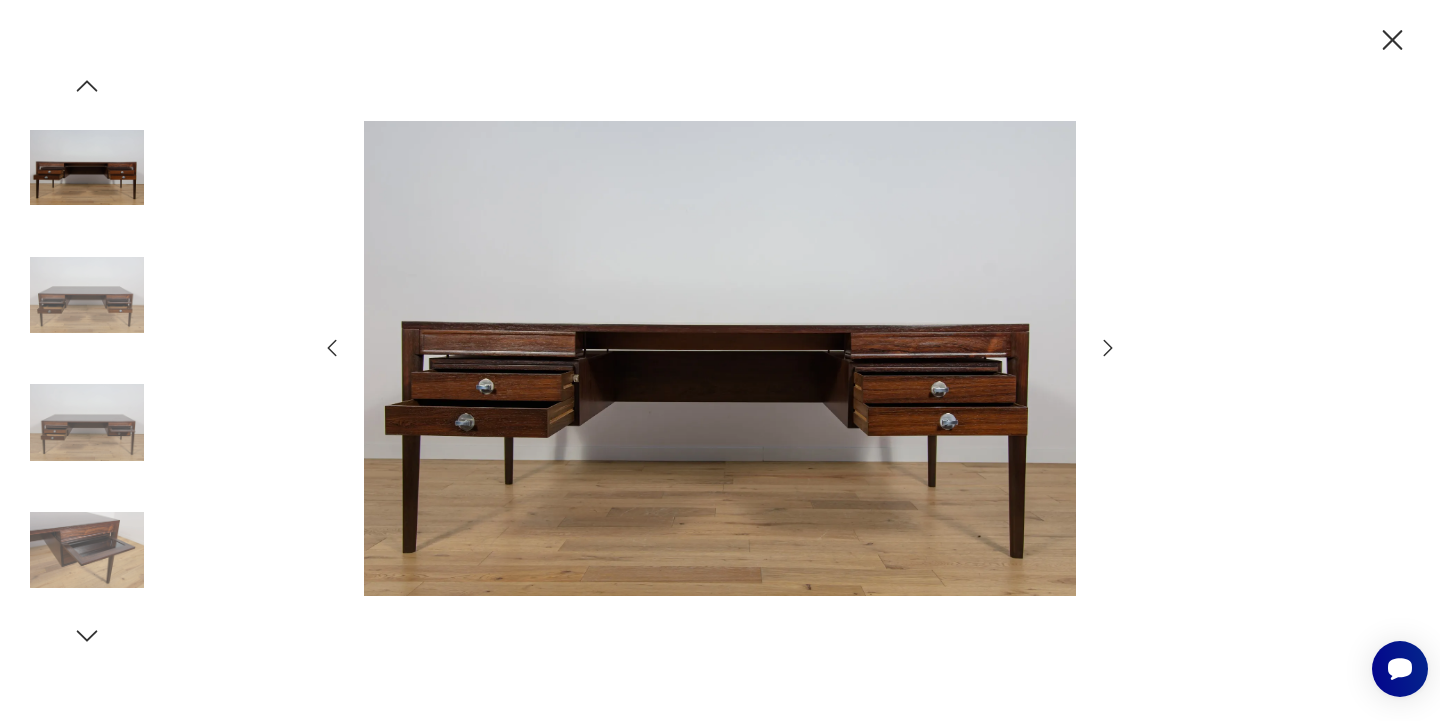 click 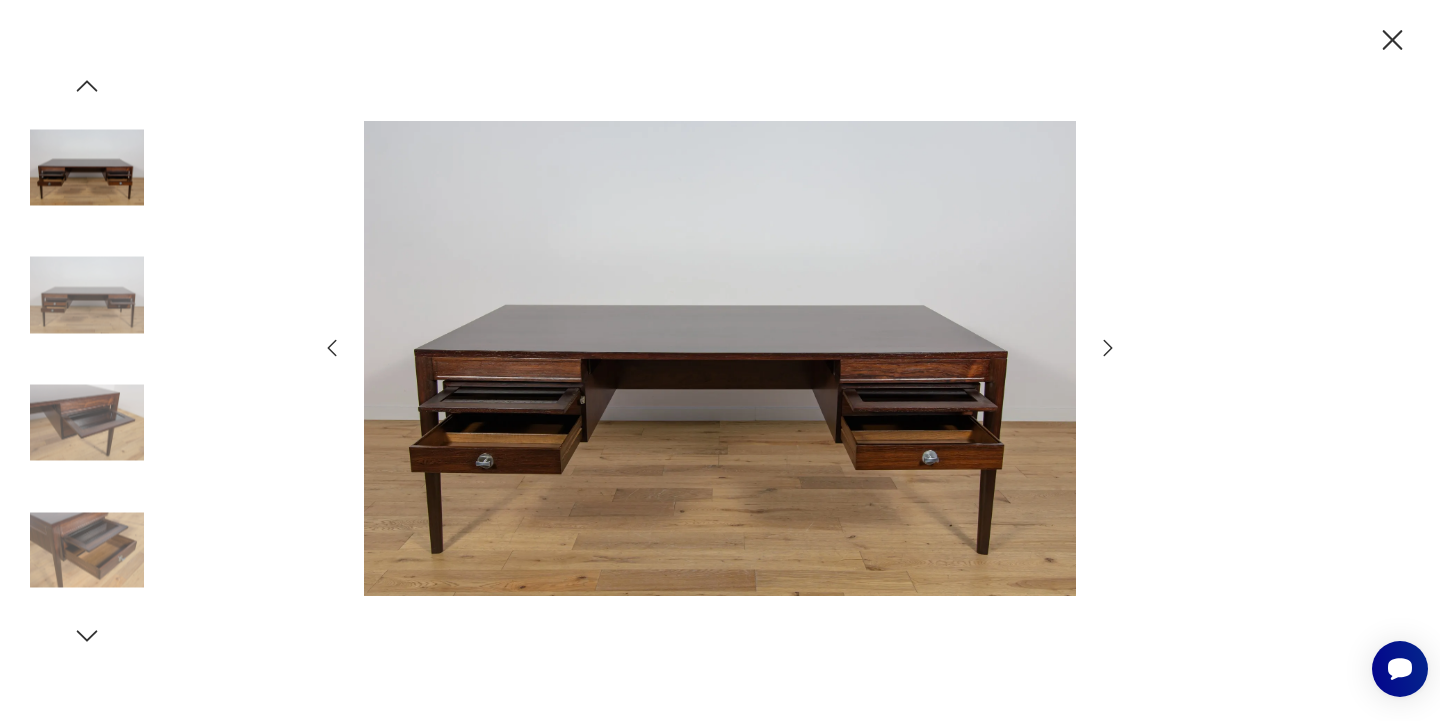 click 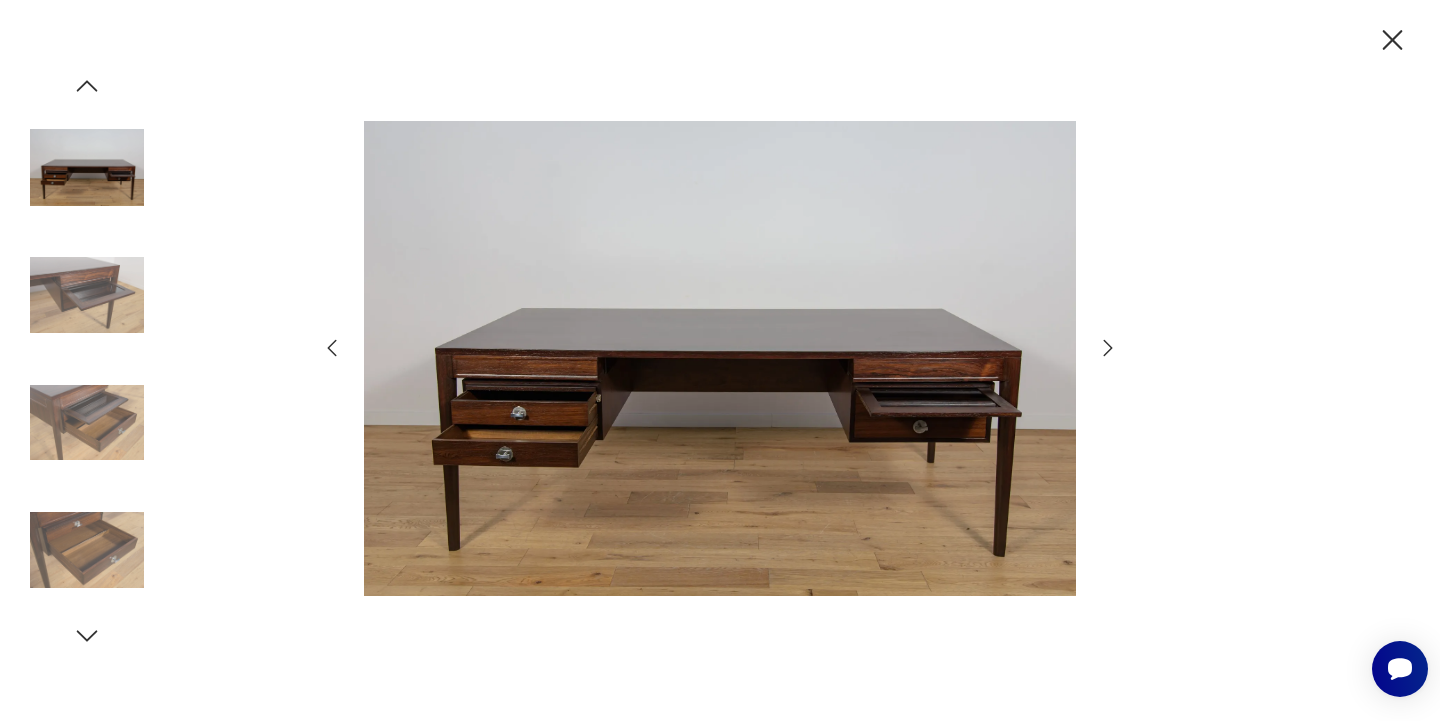 click 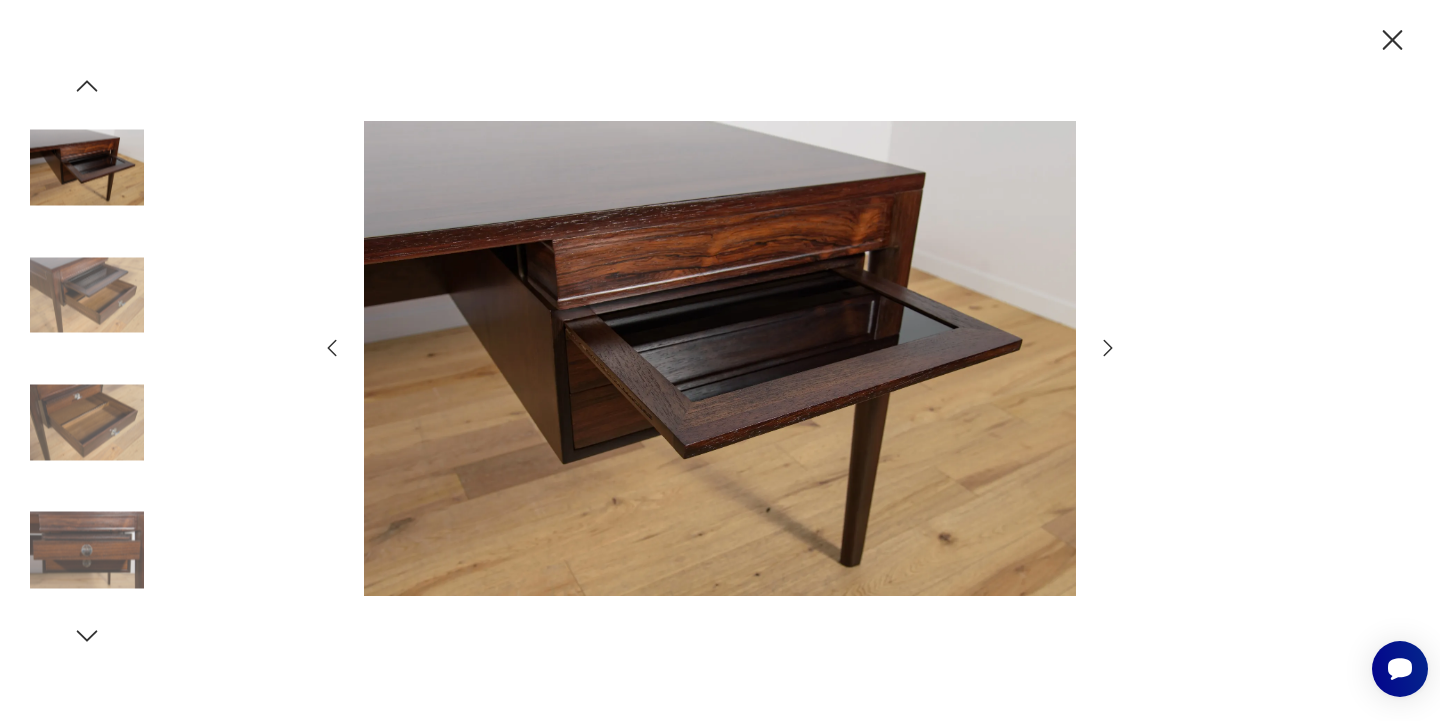 click 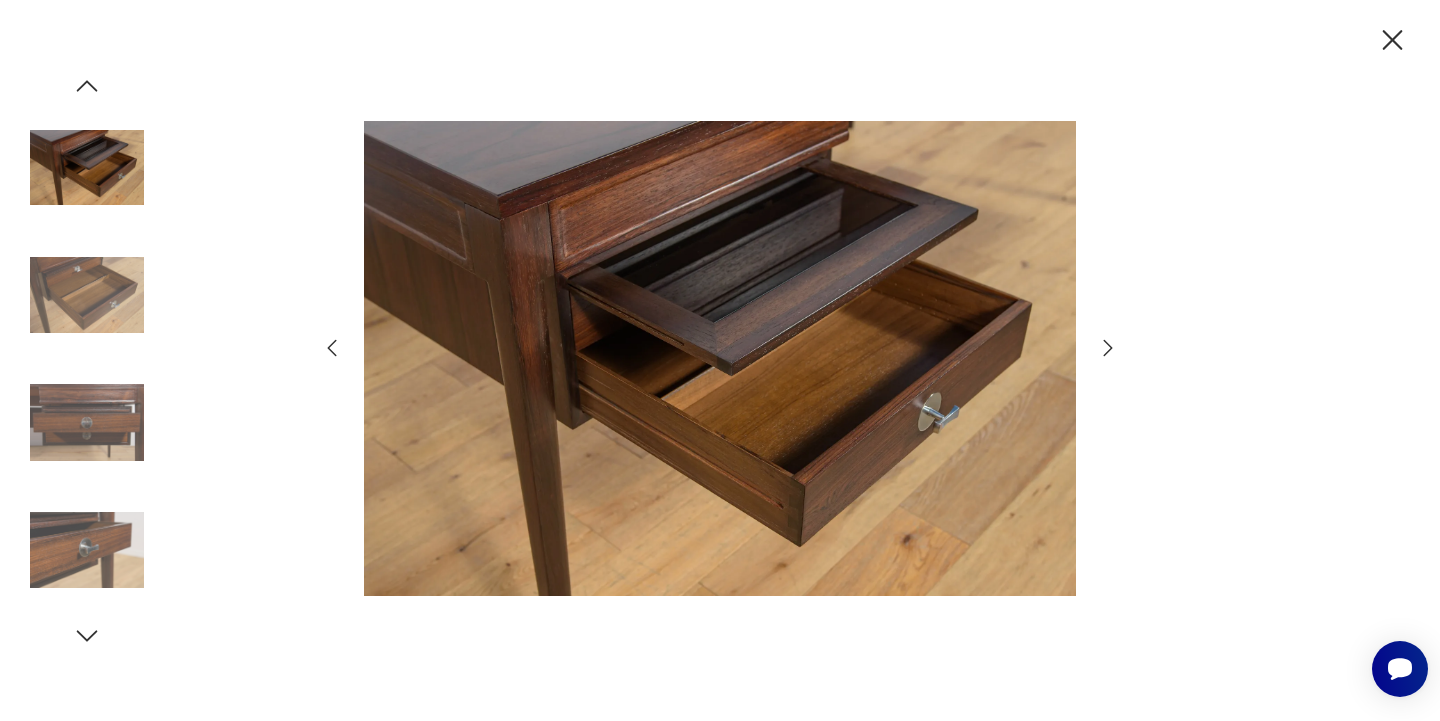 click 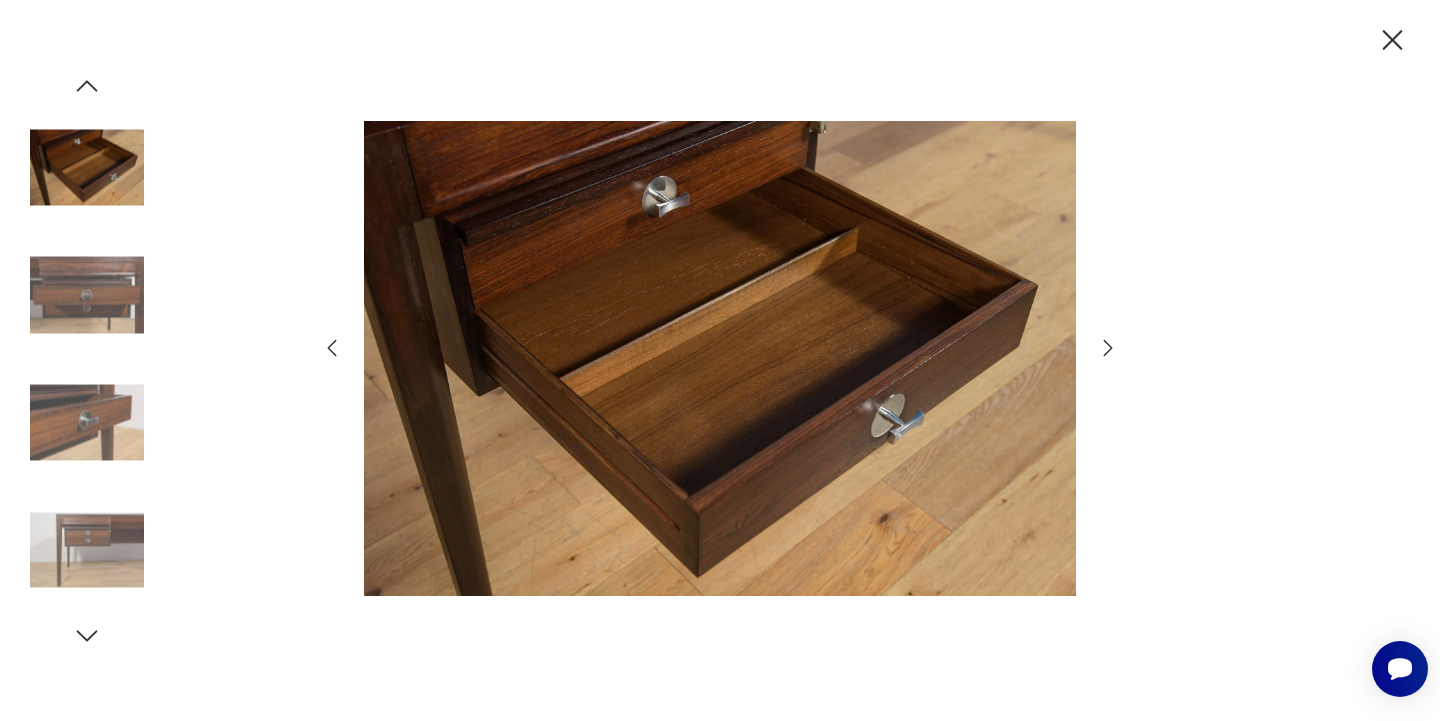 click 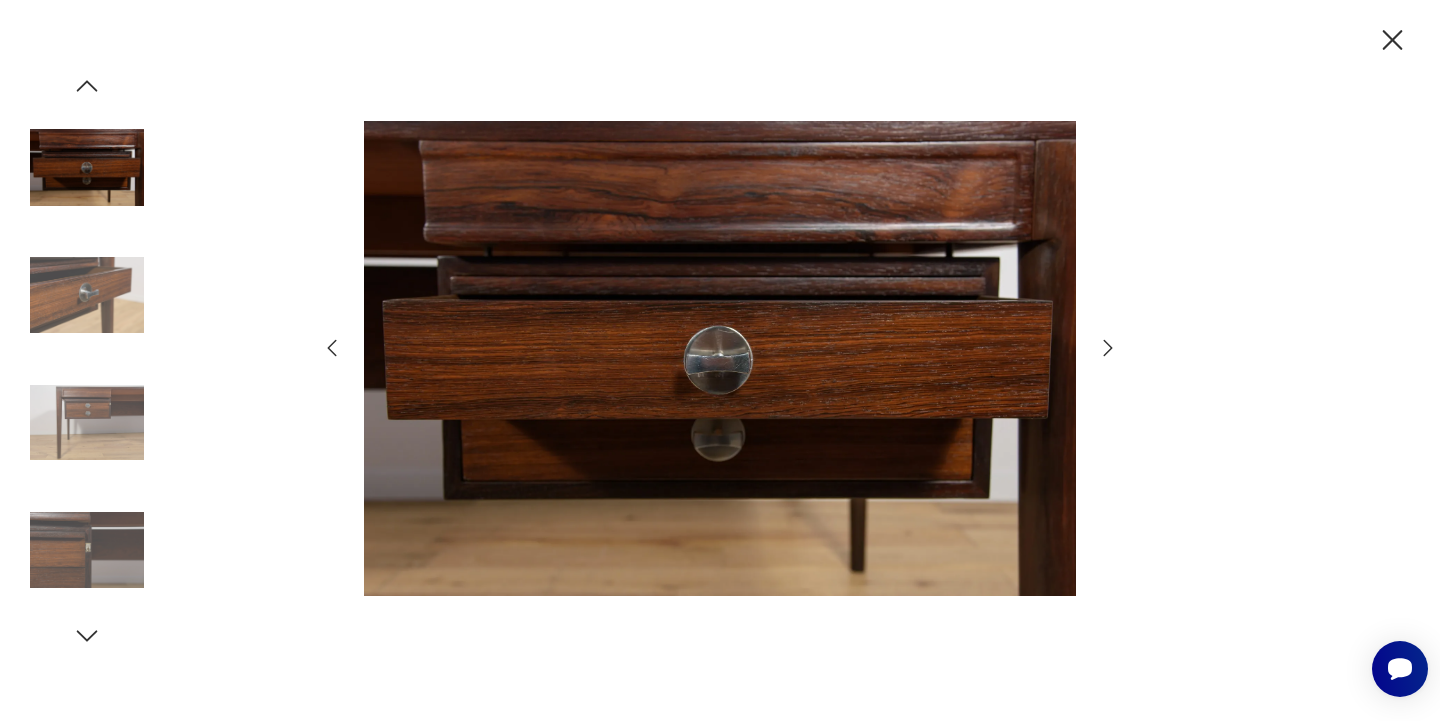 click 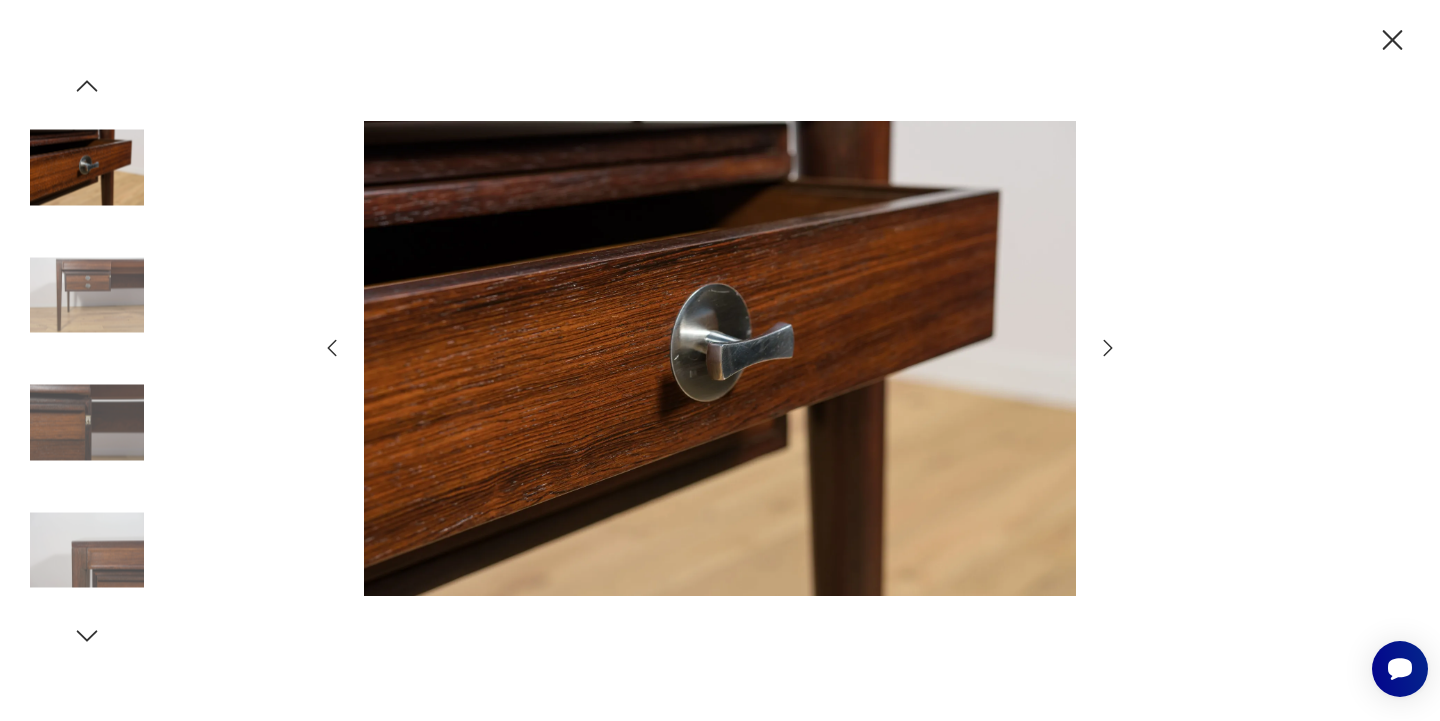 click 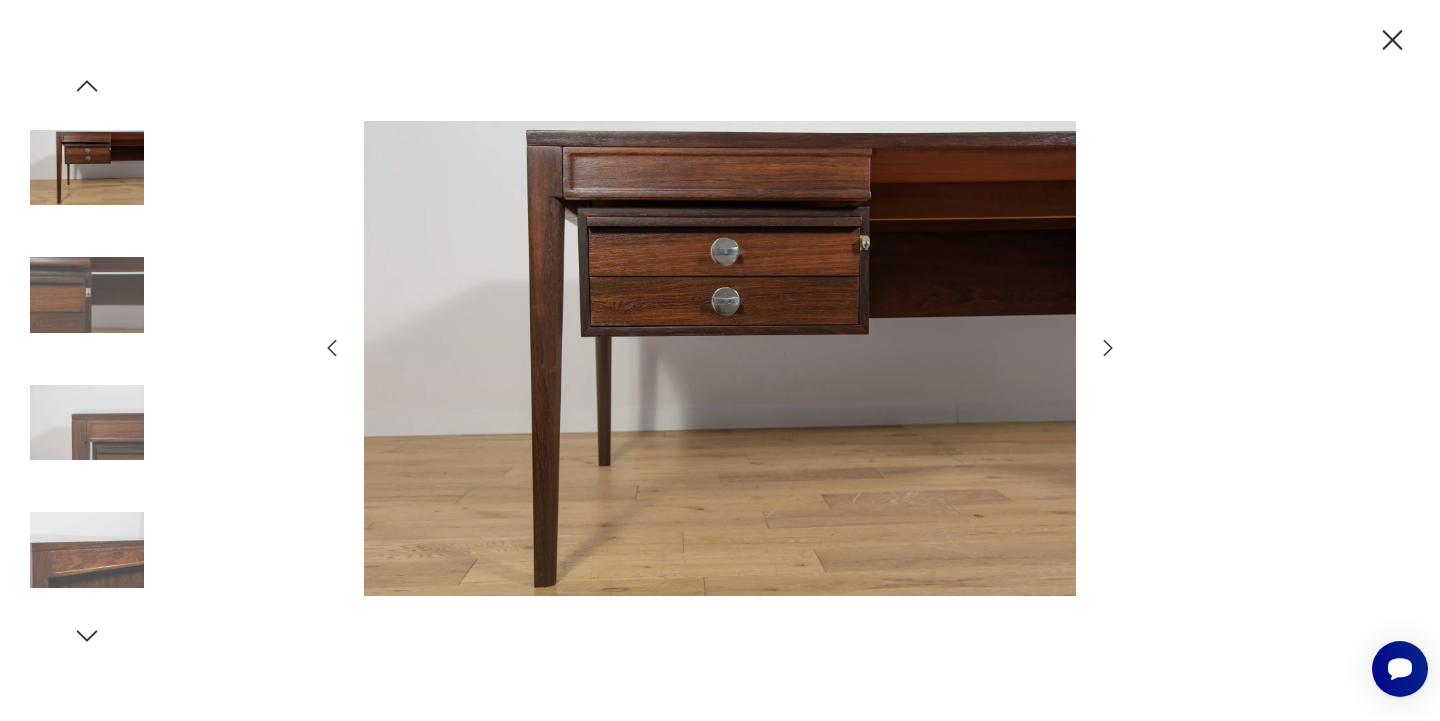 click 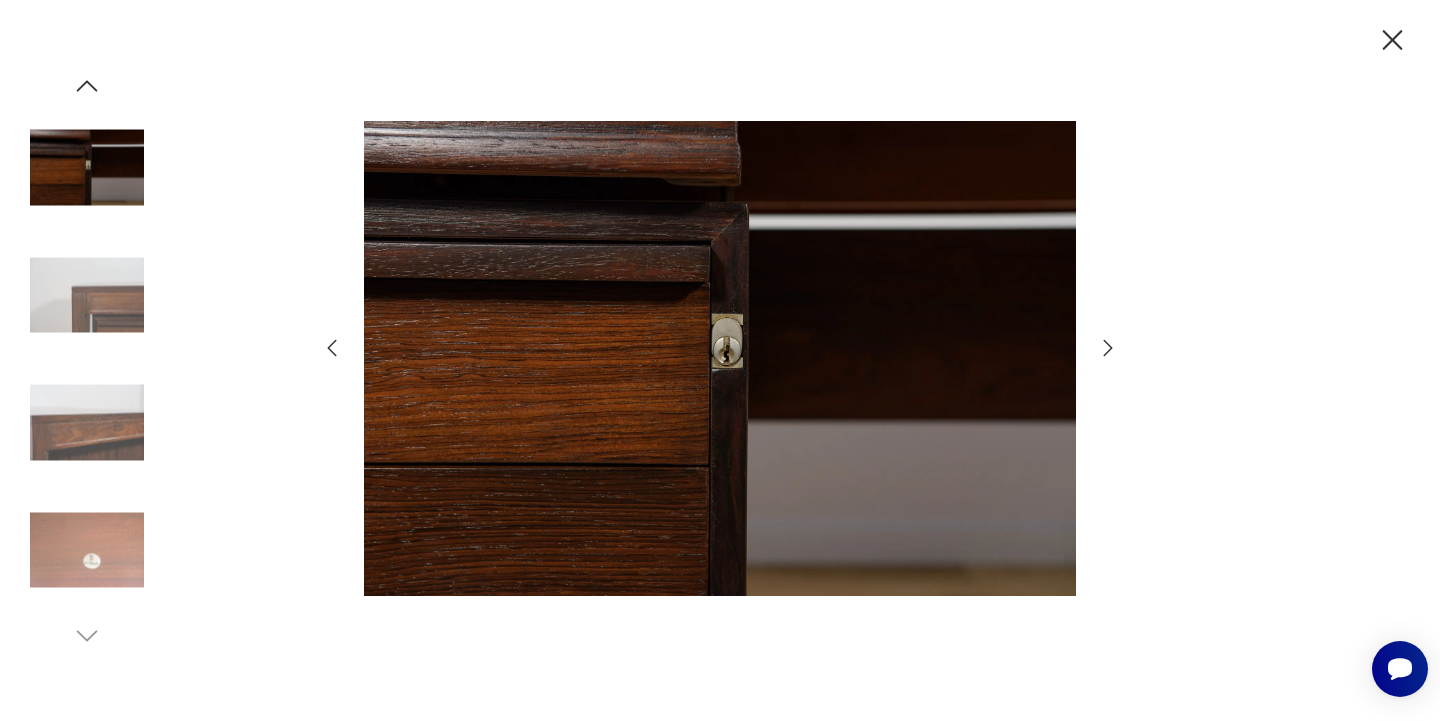click 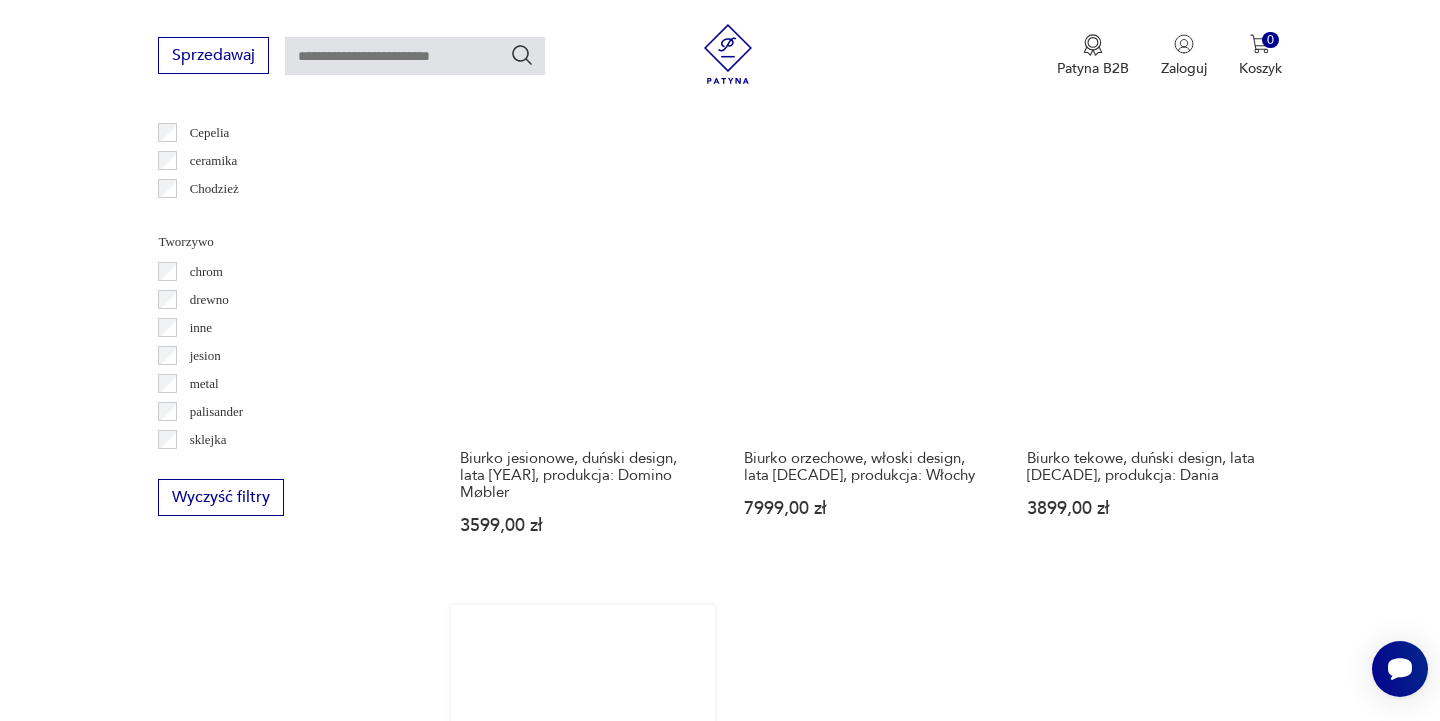 scroll, scrollTop: 2044, scrollLeft: 0, axis: vertical 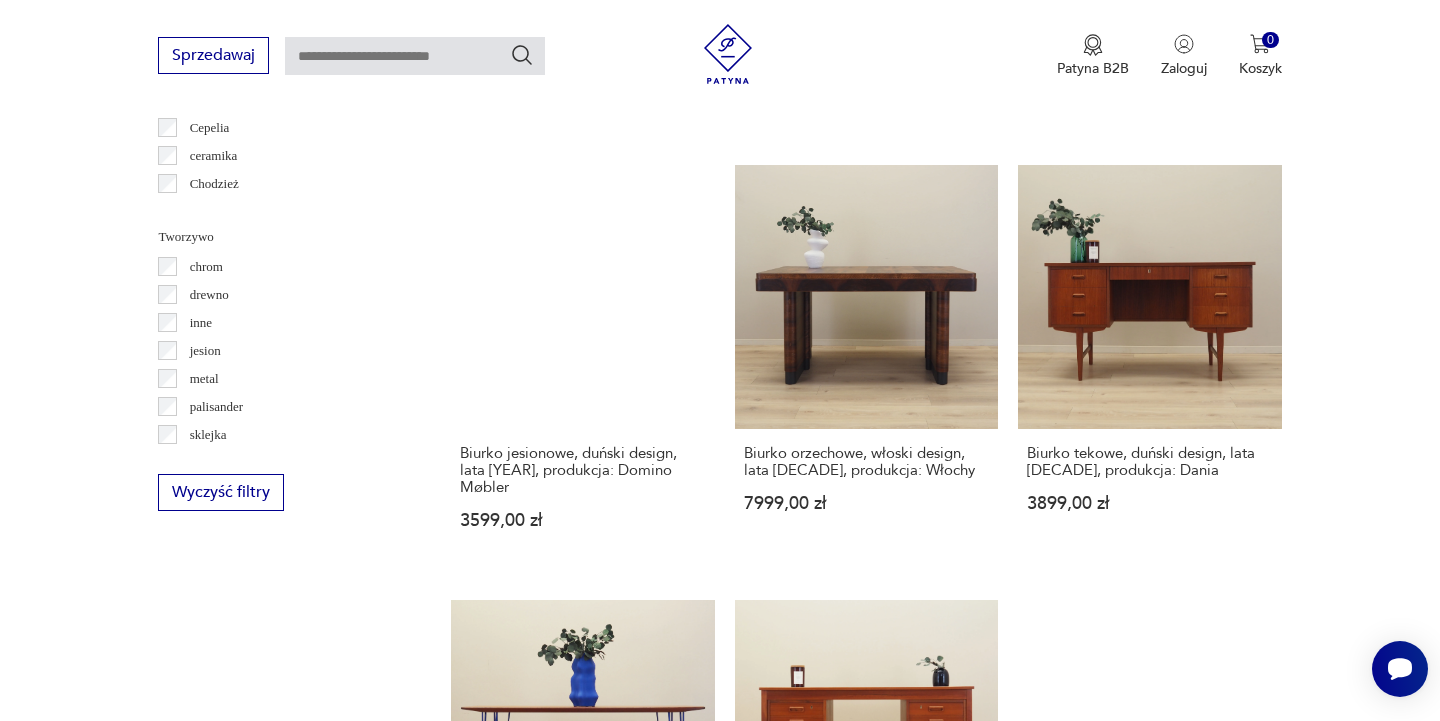 click 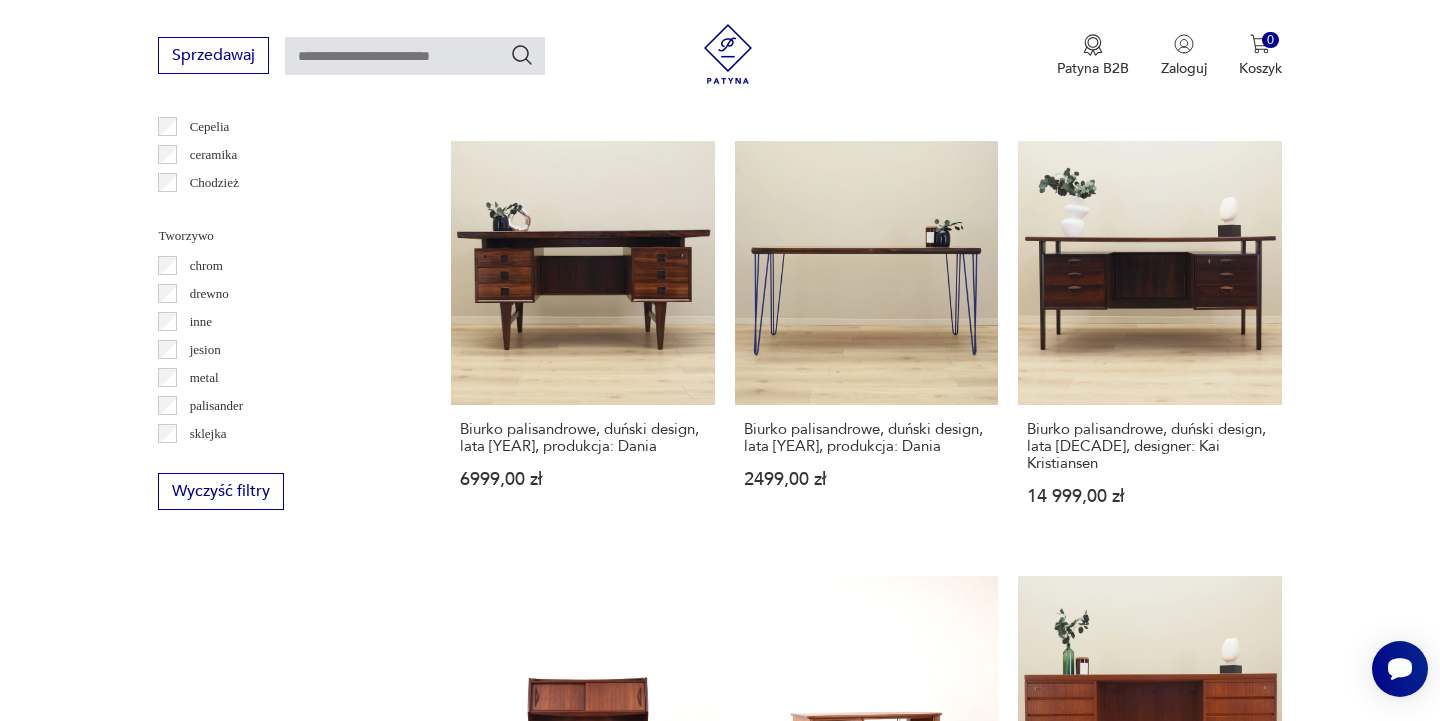 scroll, scrollTop: 2047, scrollLeft: 0, axis: vertical 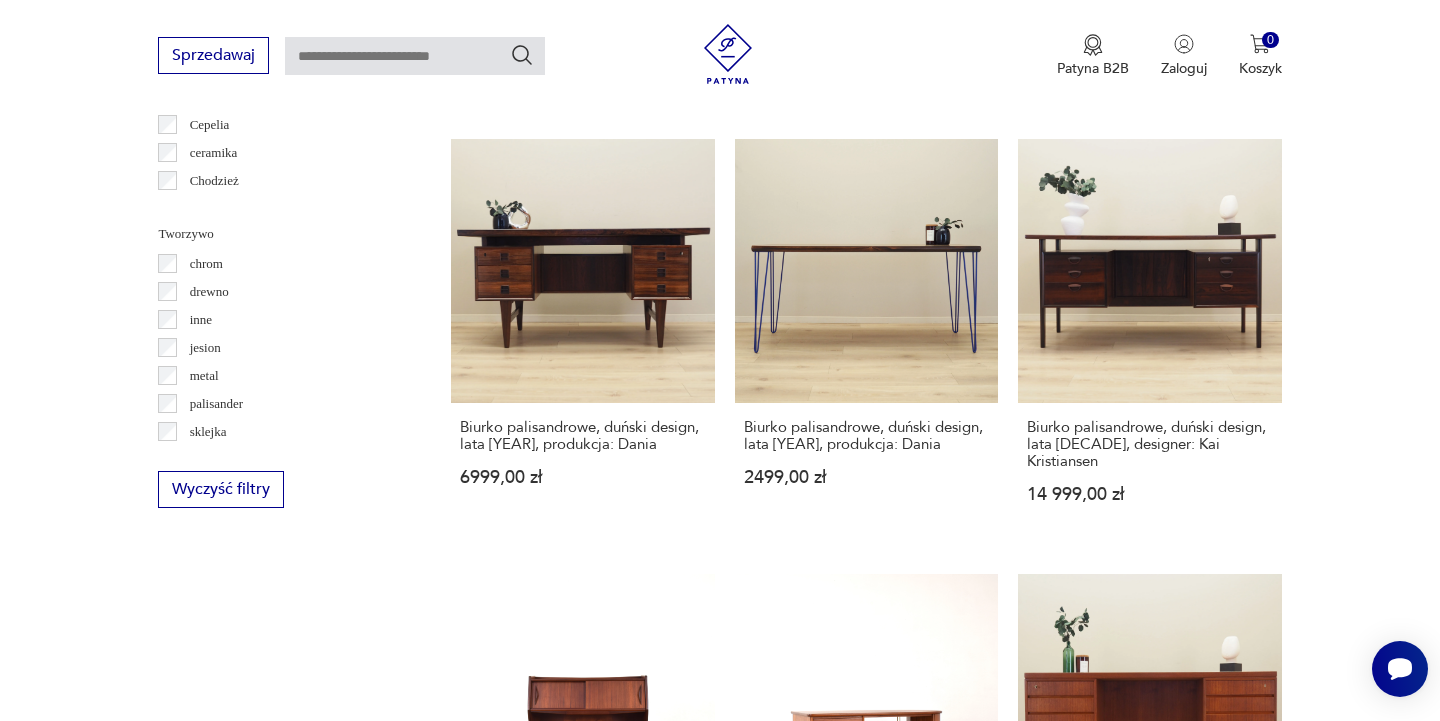 click 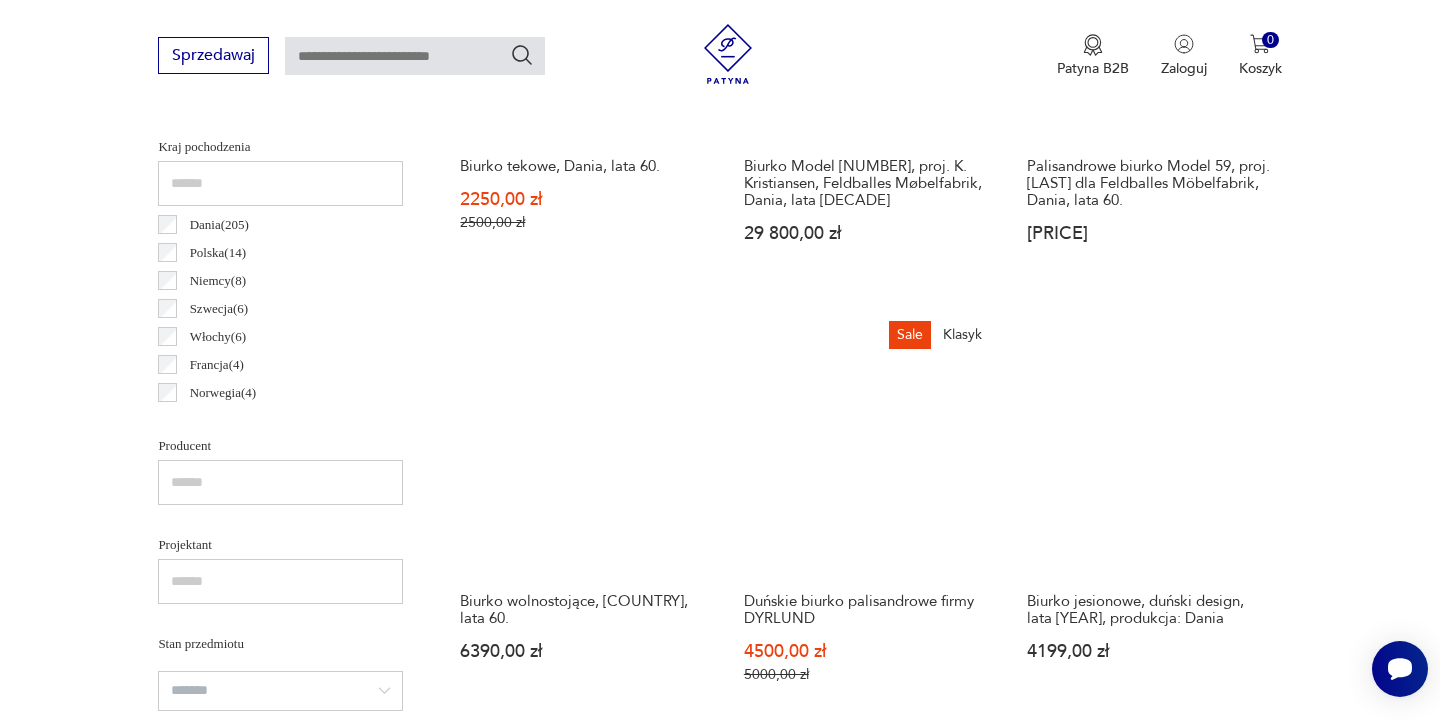 scroll, scrollTop: 1022, scrollLeft: 0, axis: vertical 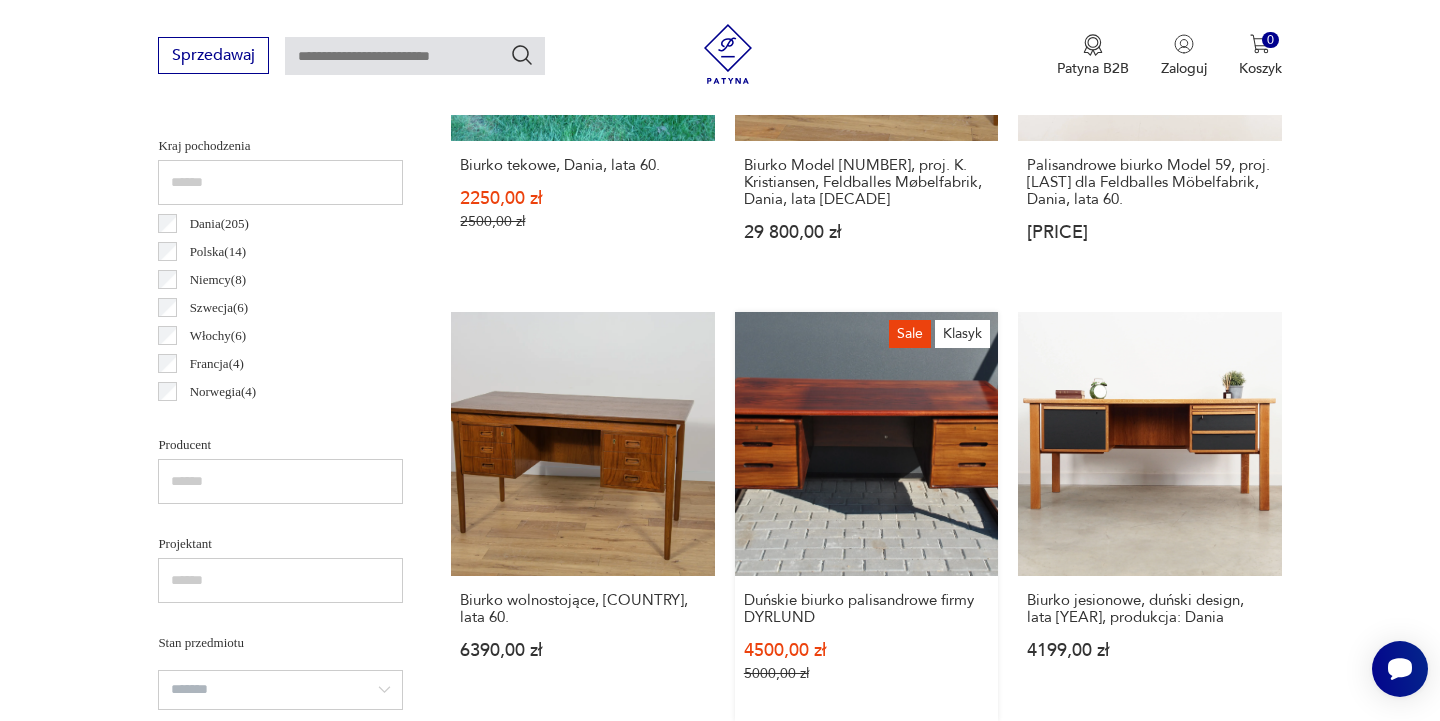 click on "Sale Klasyk Duńskie biurko palisandrowe firmy DYRLUND [PRICE] [PRICE]" at bounding box center [866, 516] 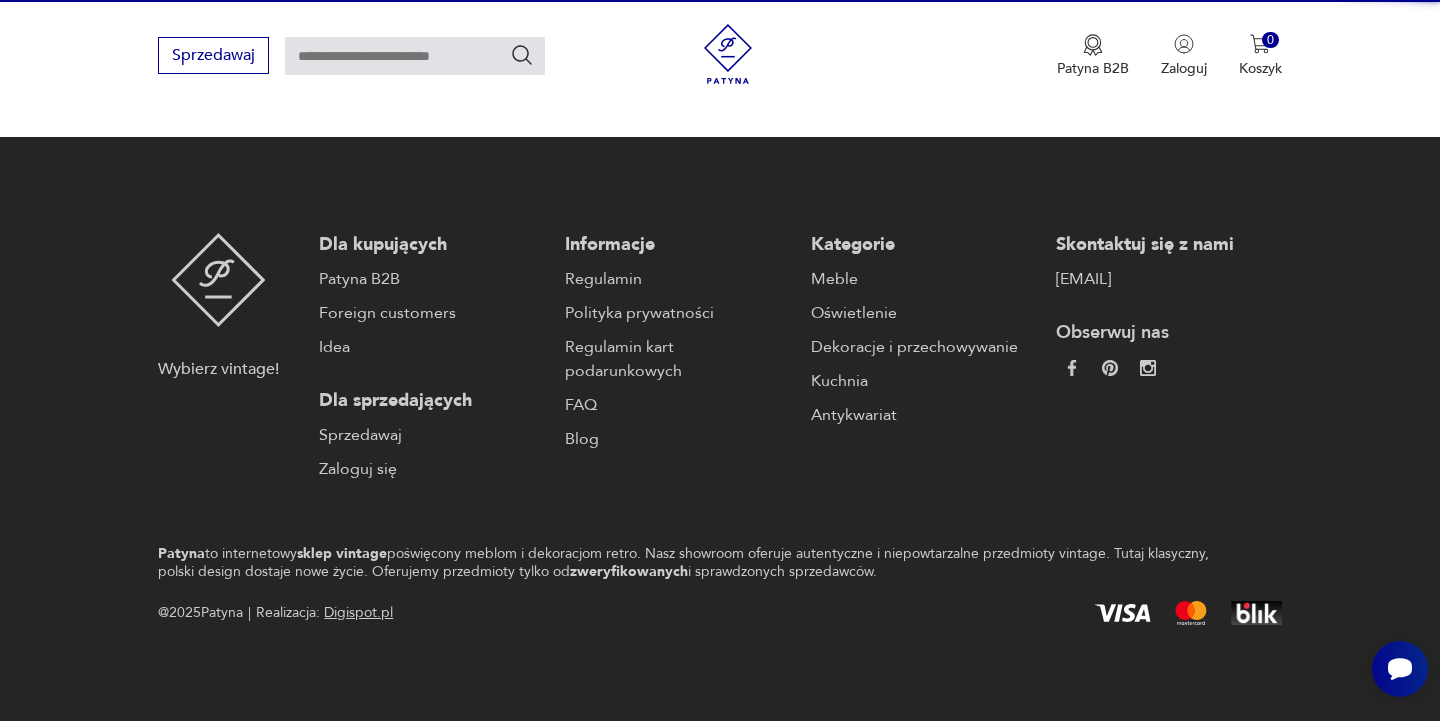scroll, scrollTop: 110, scrollLeft: 0, axis: vertical 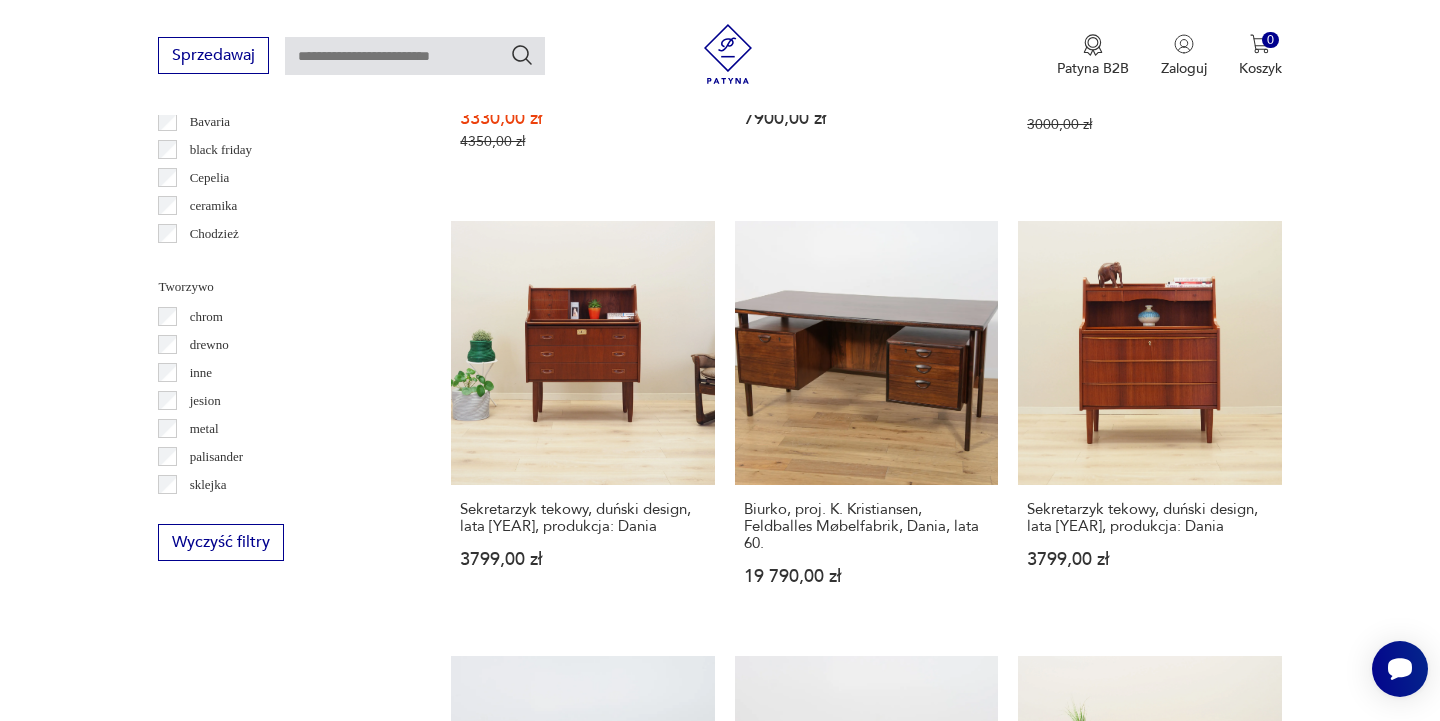 click 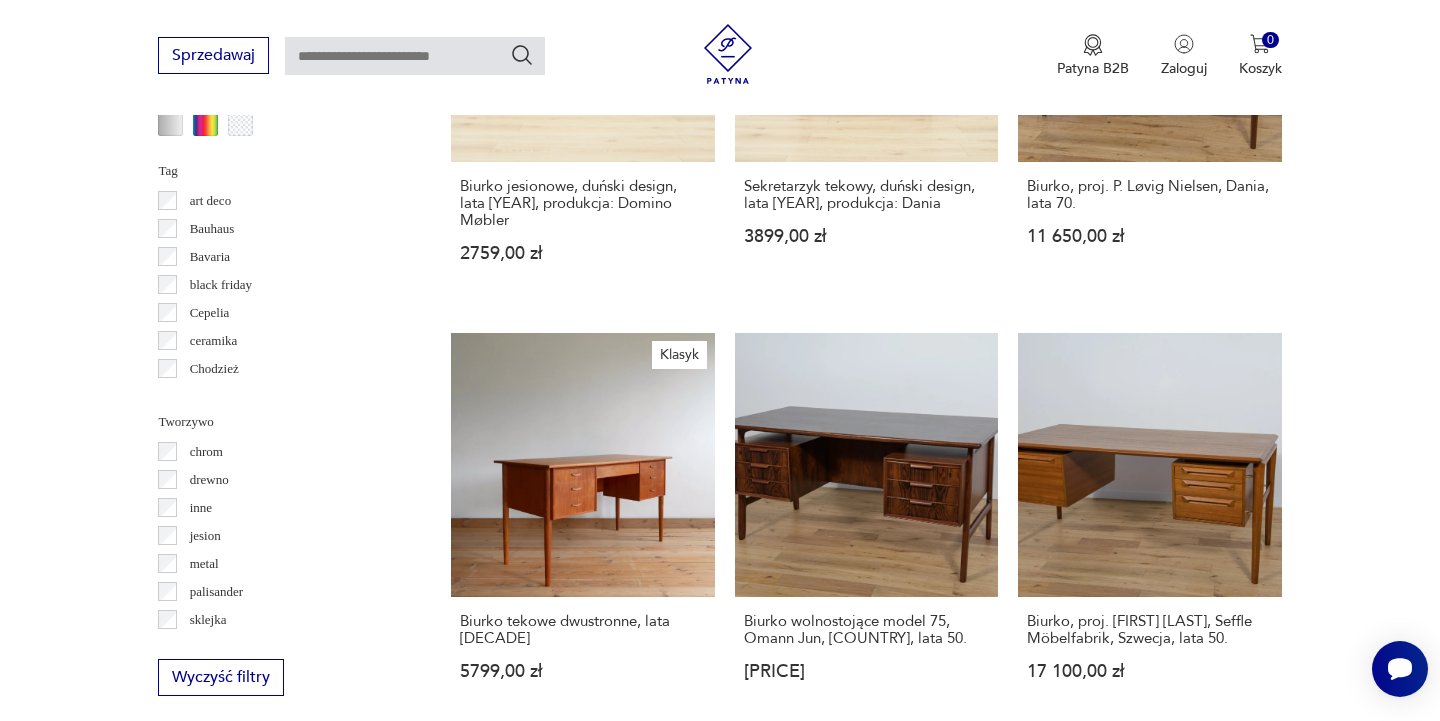 scroll, scrollTop: 1865, scrollLeft: 0, axis: vertical 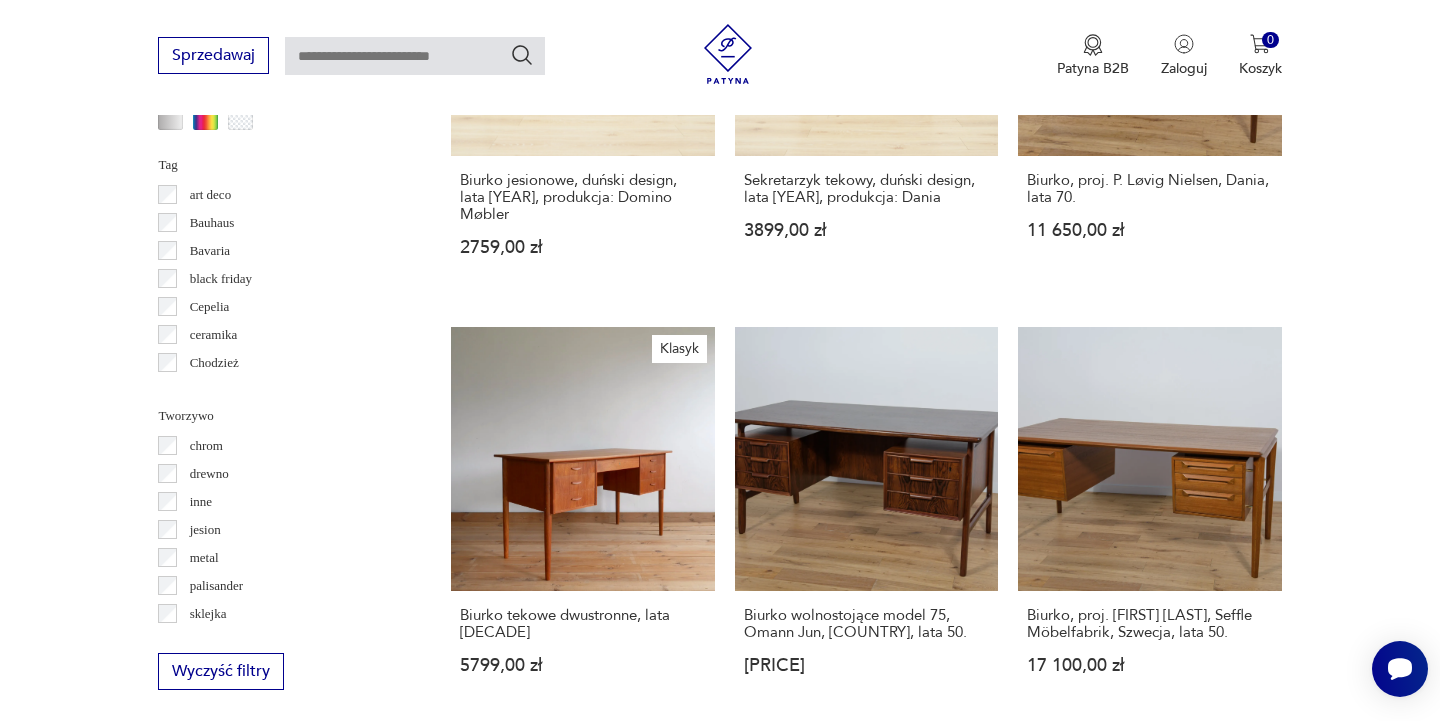 click 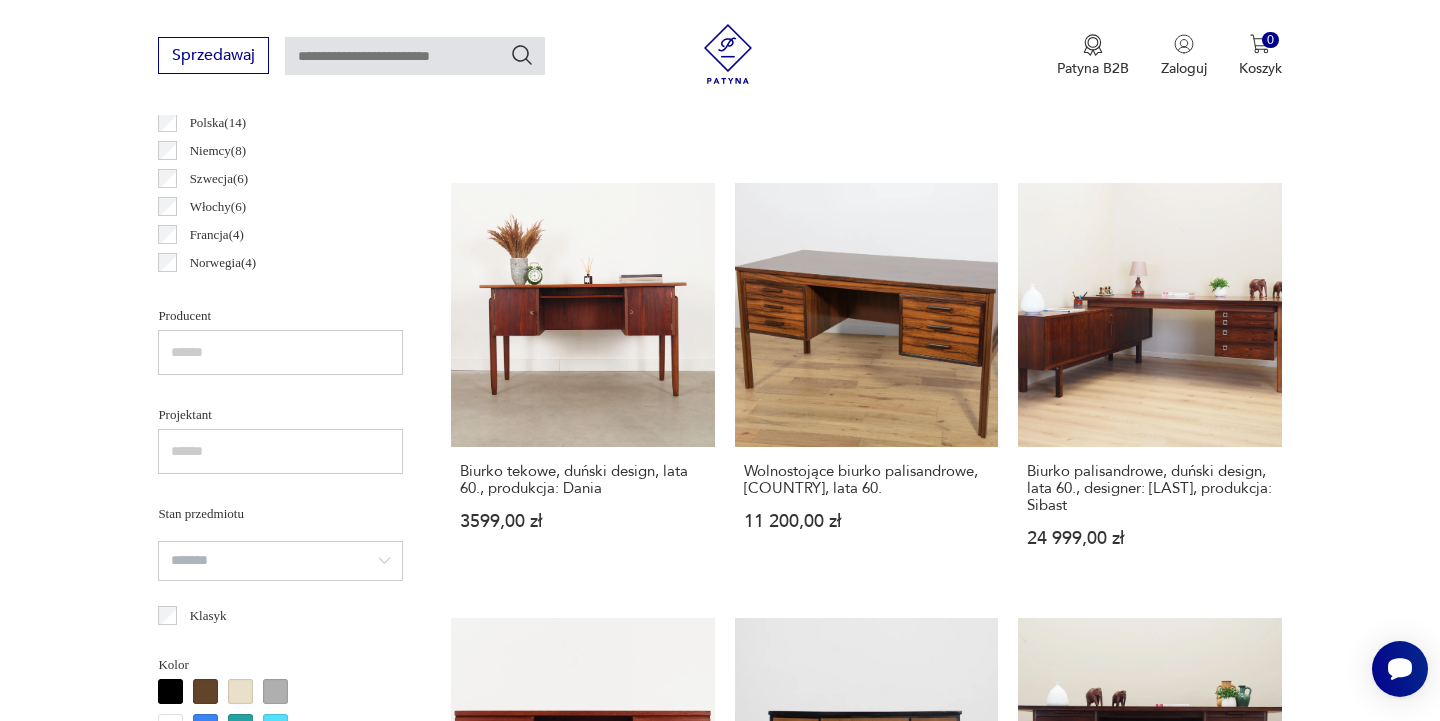 scroll, scrollTop: 1105, scrollLeft: 0, axis: vertical 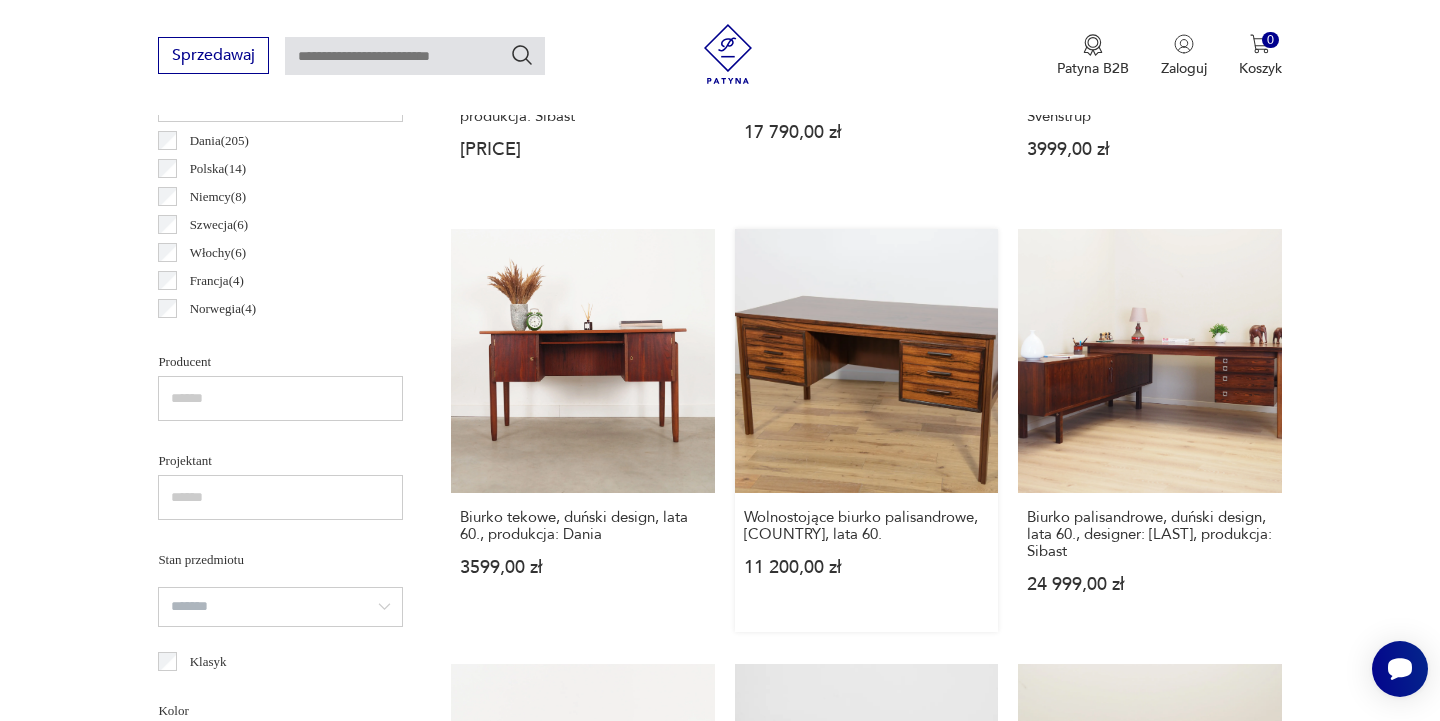 click on "Wolnostojące biurko palisandrowe, Dania, lata [YEAR] [PRICE]" at bounding box center [866, 430] 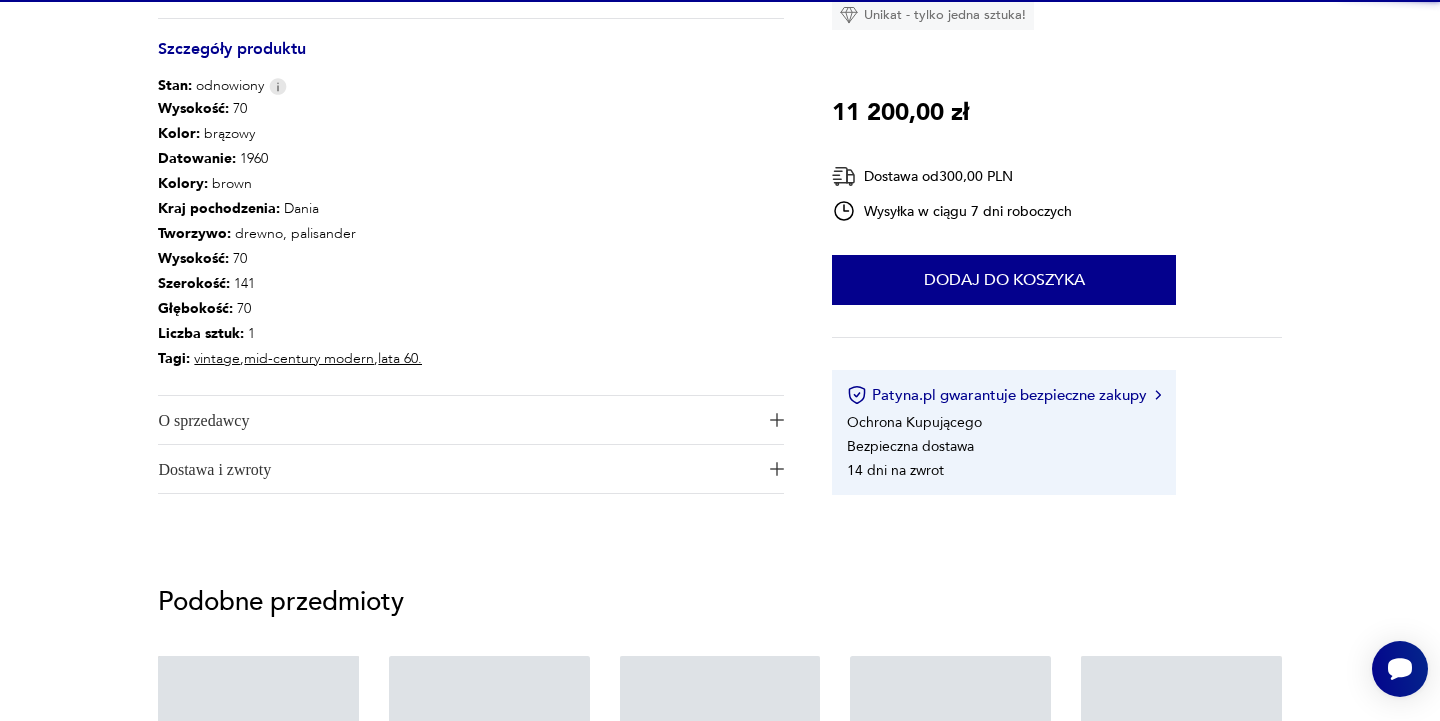 scroll, scrollTop: 0, scrollLeft: 0, axis: both 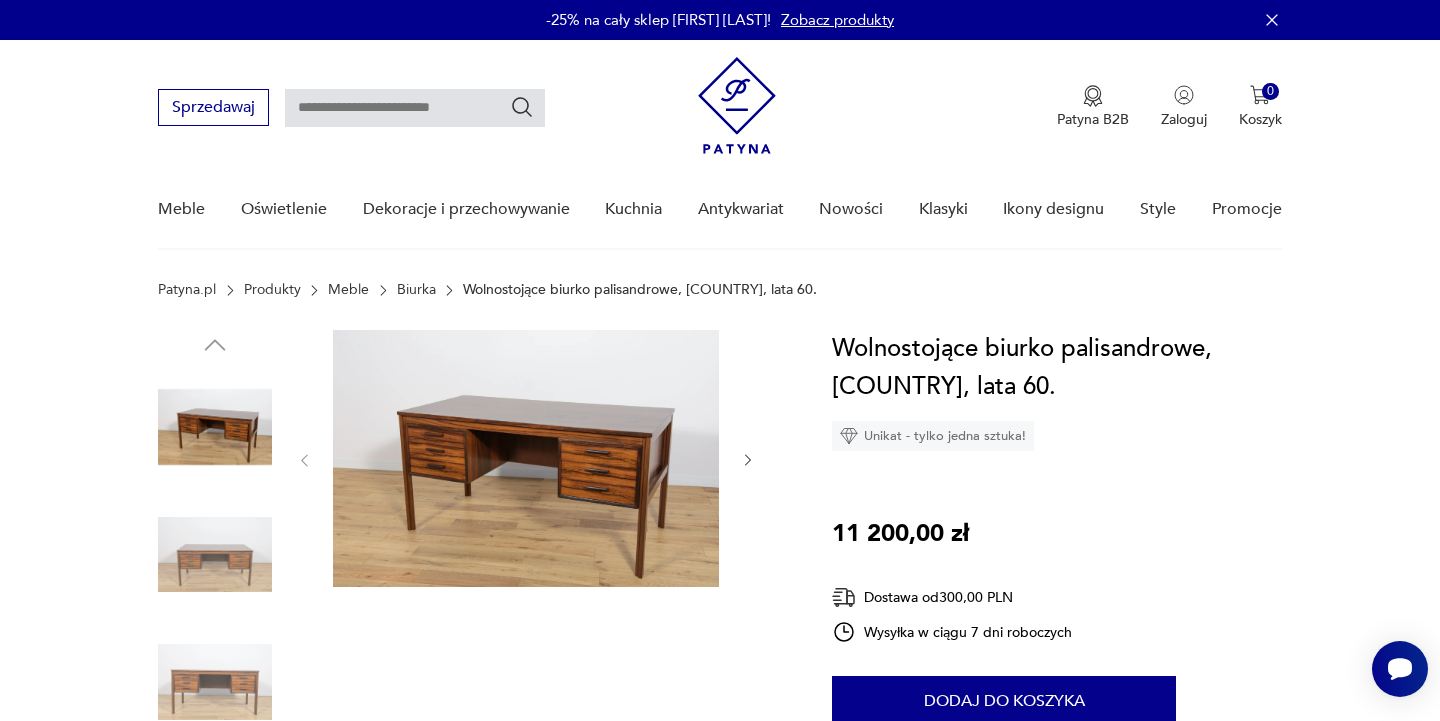 click at bounding box center (526, 458) 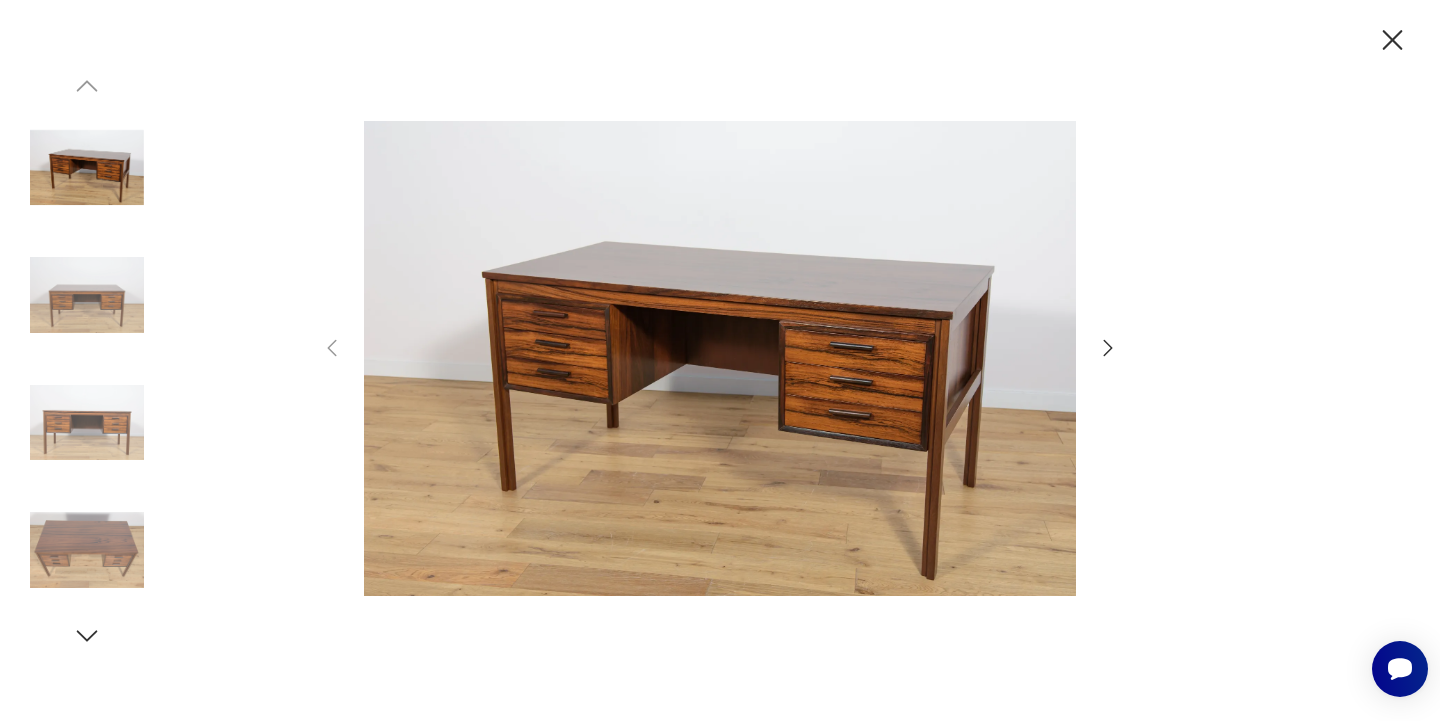 scroll, scrollTop: 26, scrollLeft: 0, axis: vertical 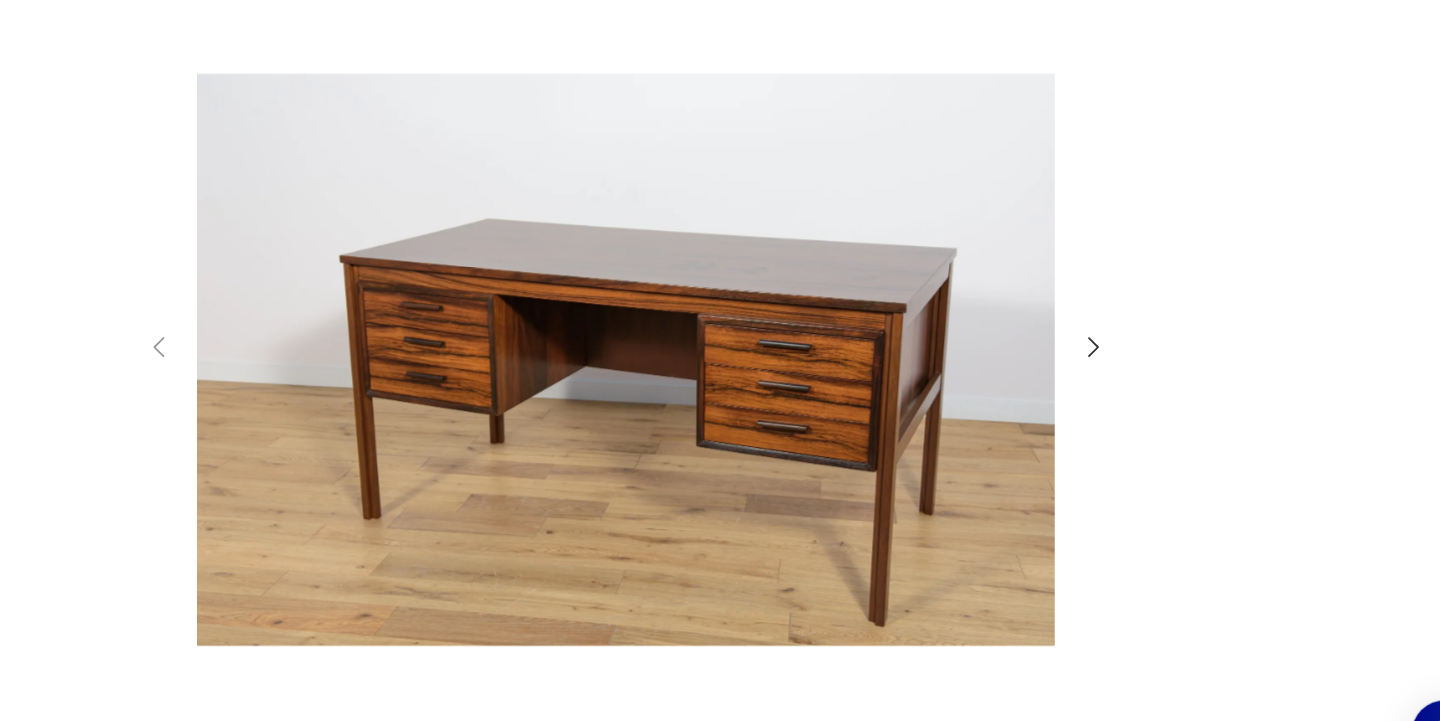 click 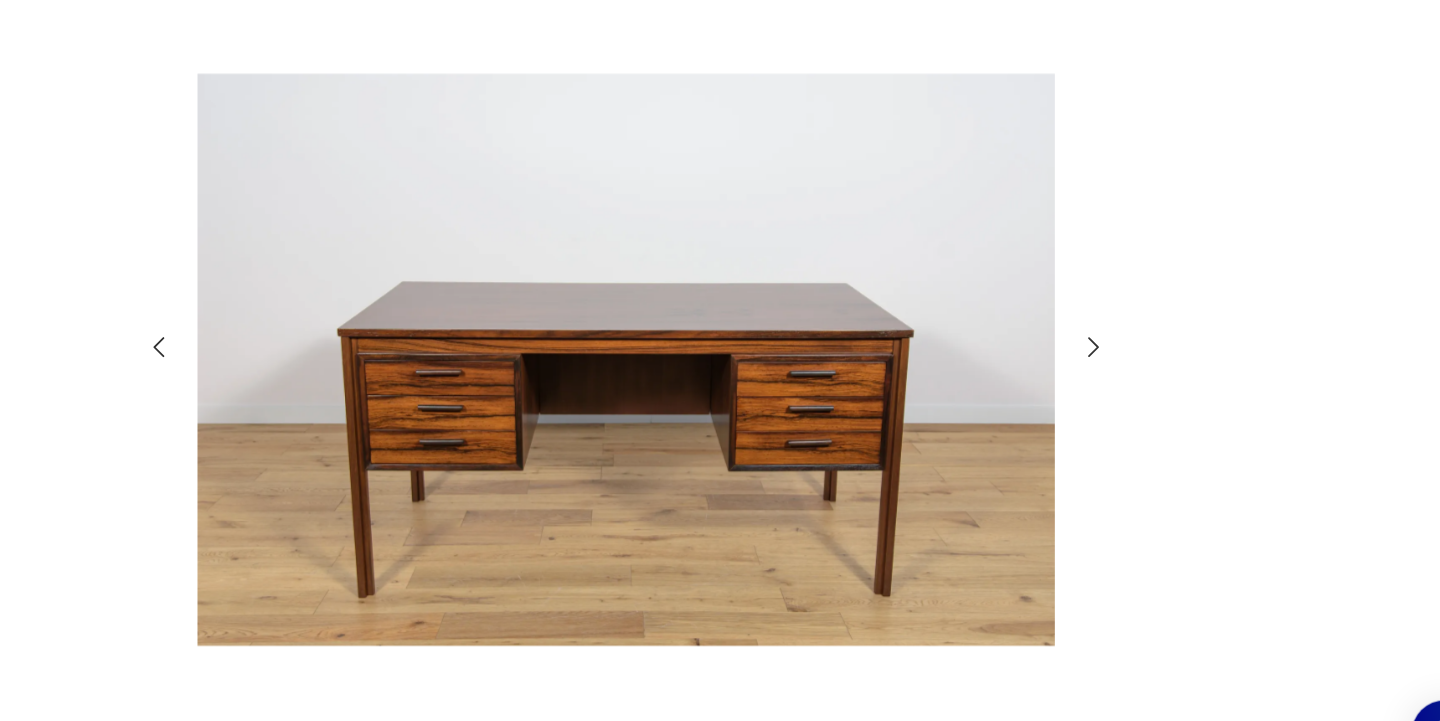 click 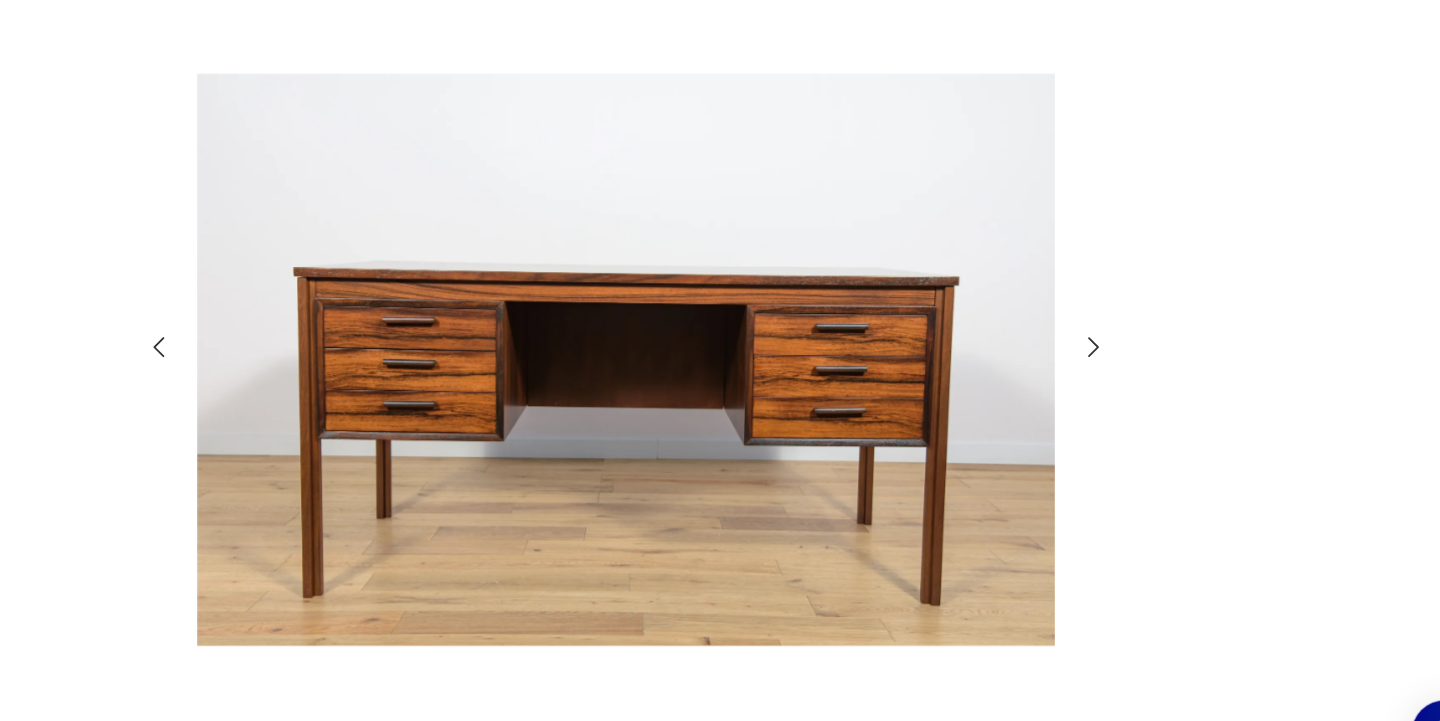 click 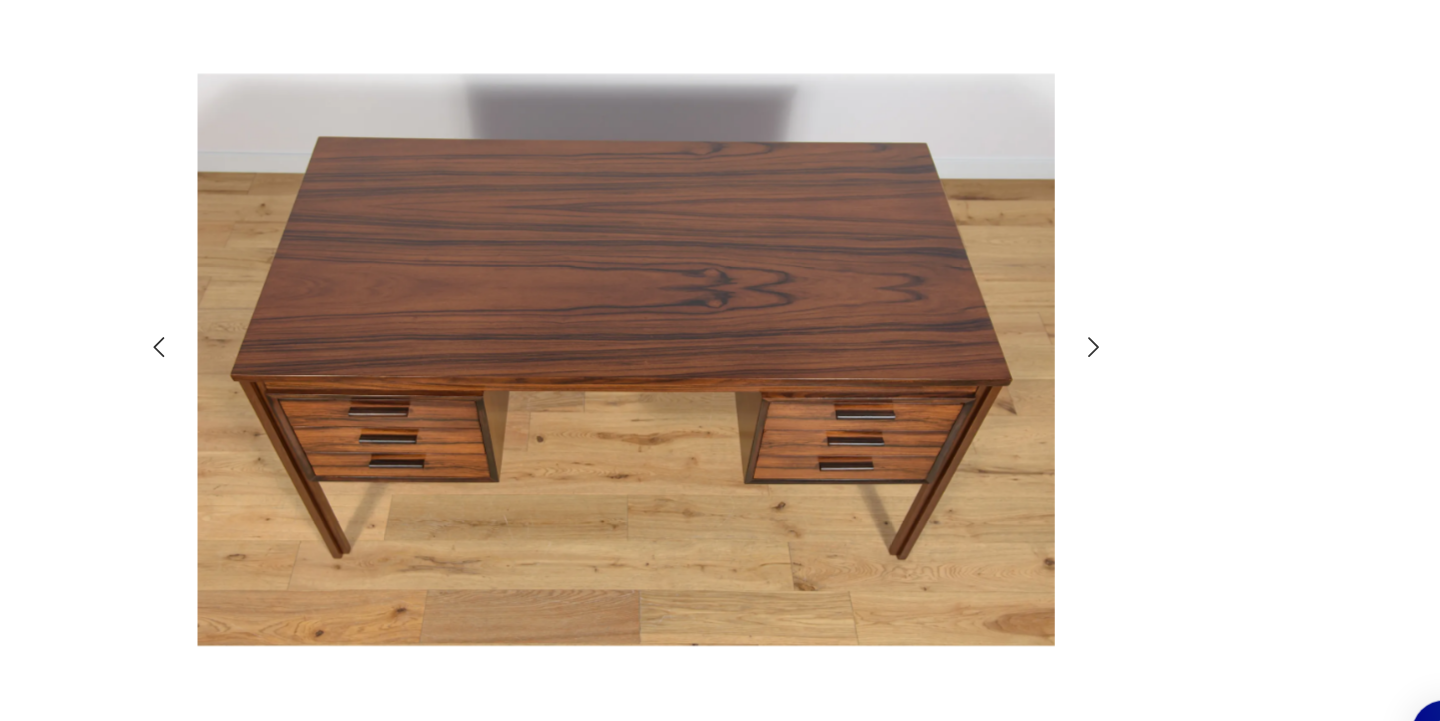 click 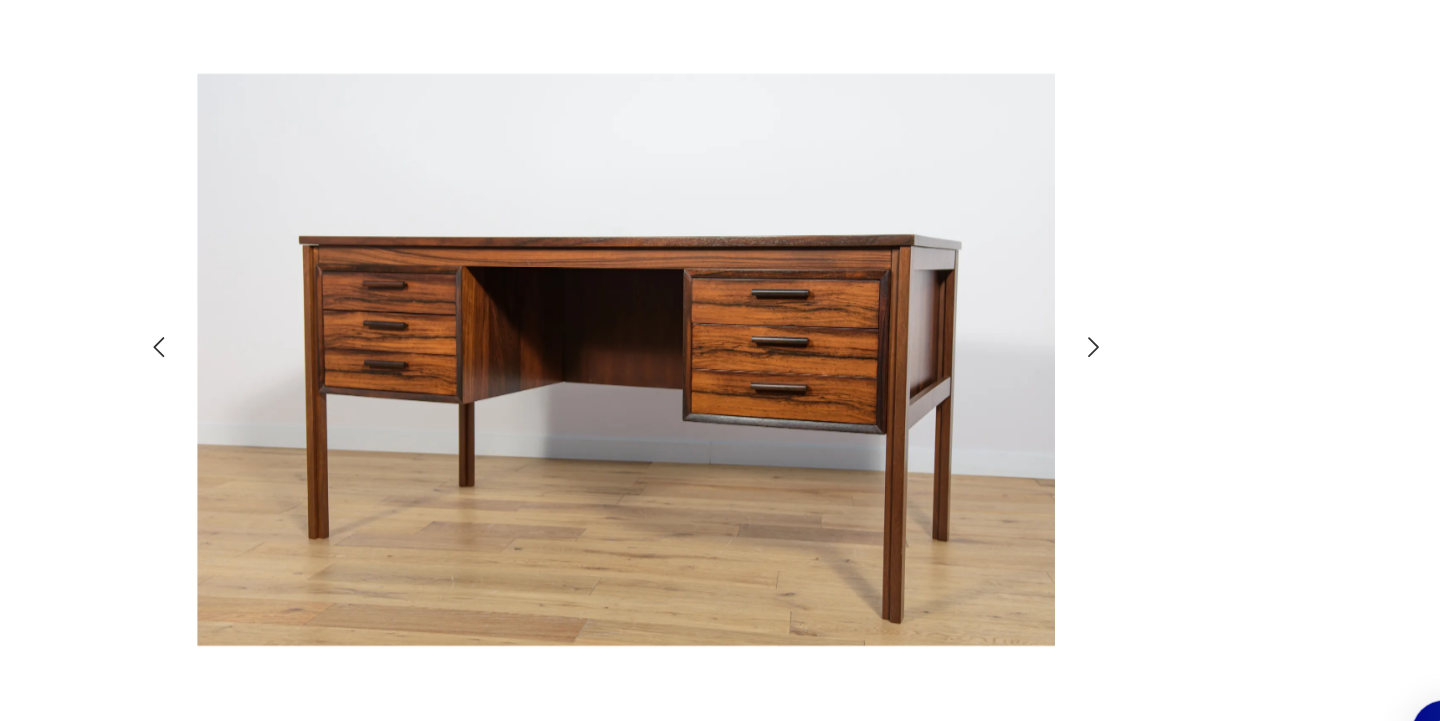 click 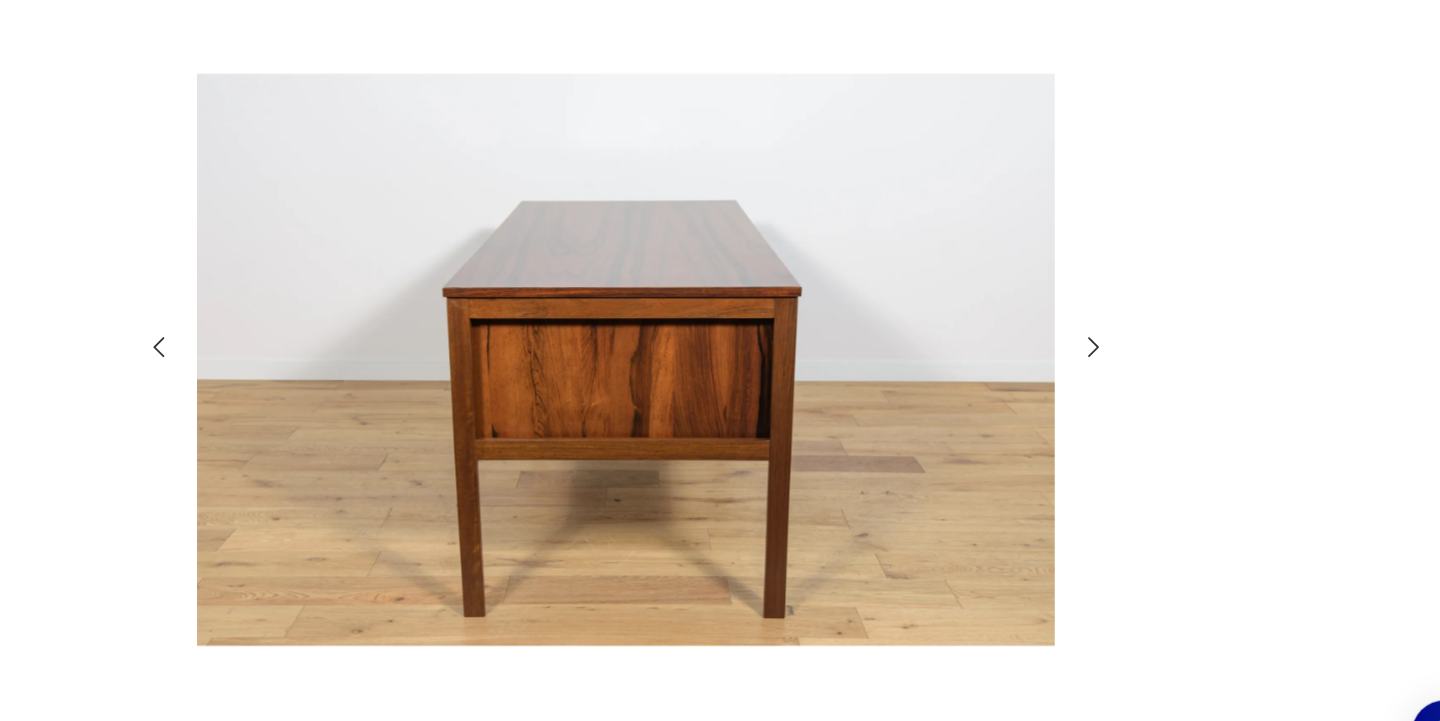 click 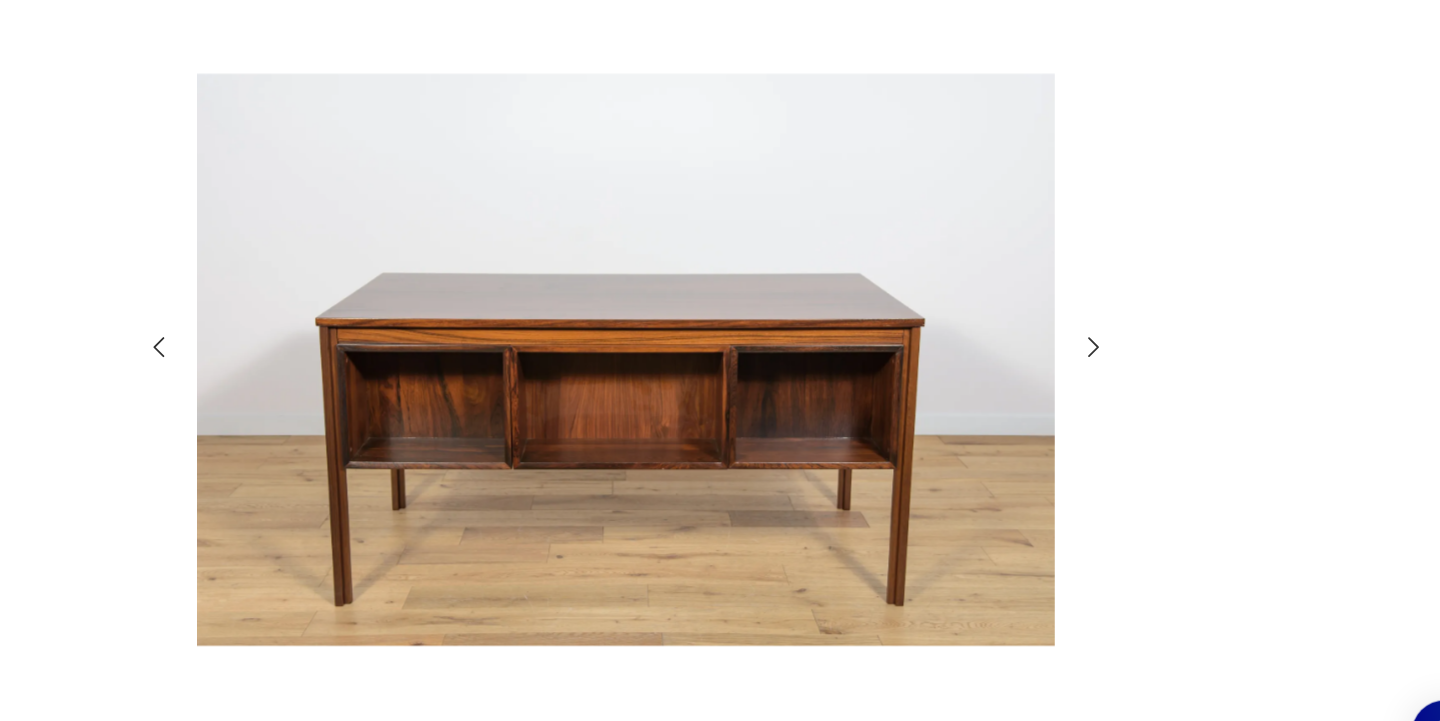click 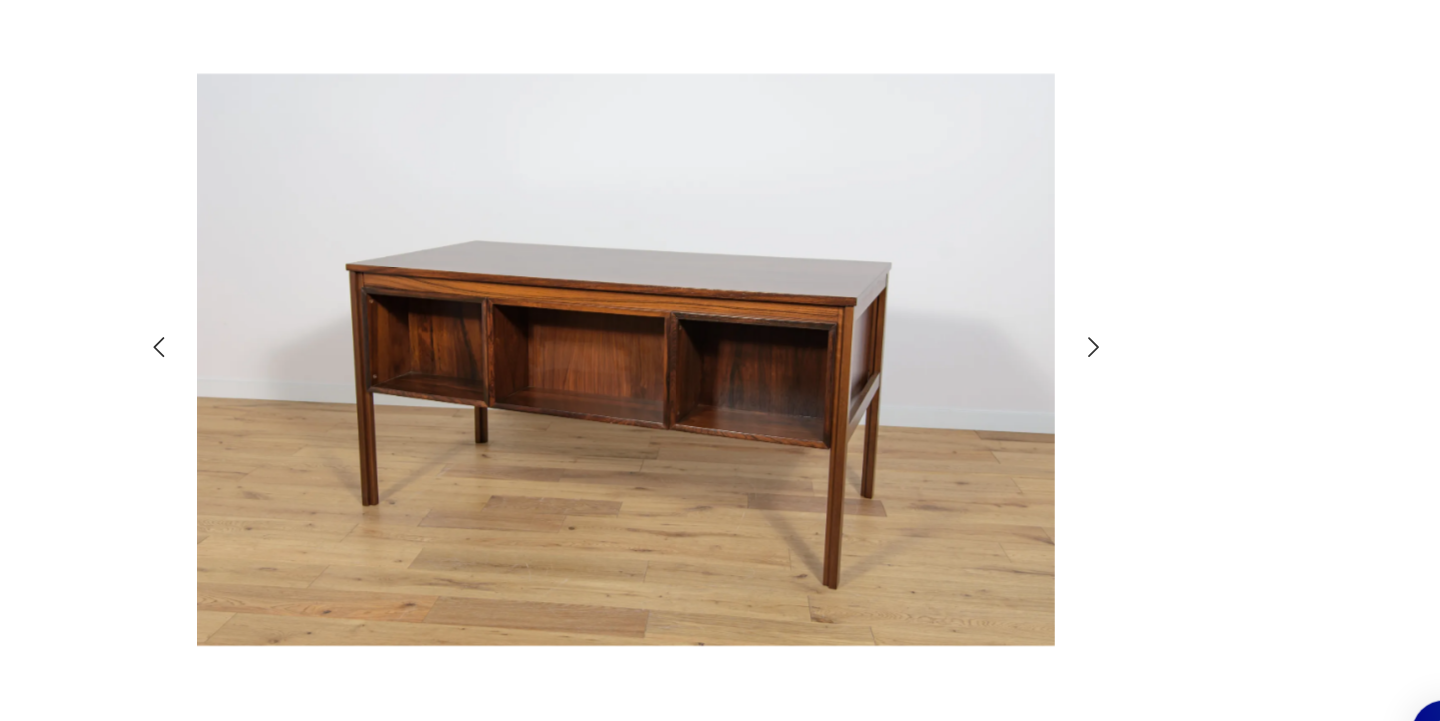 click 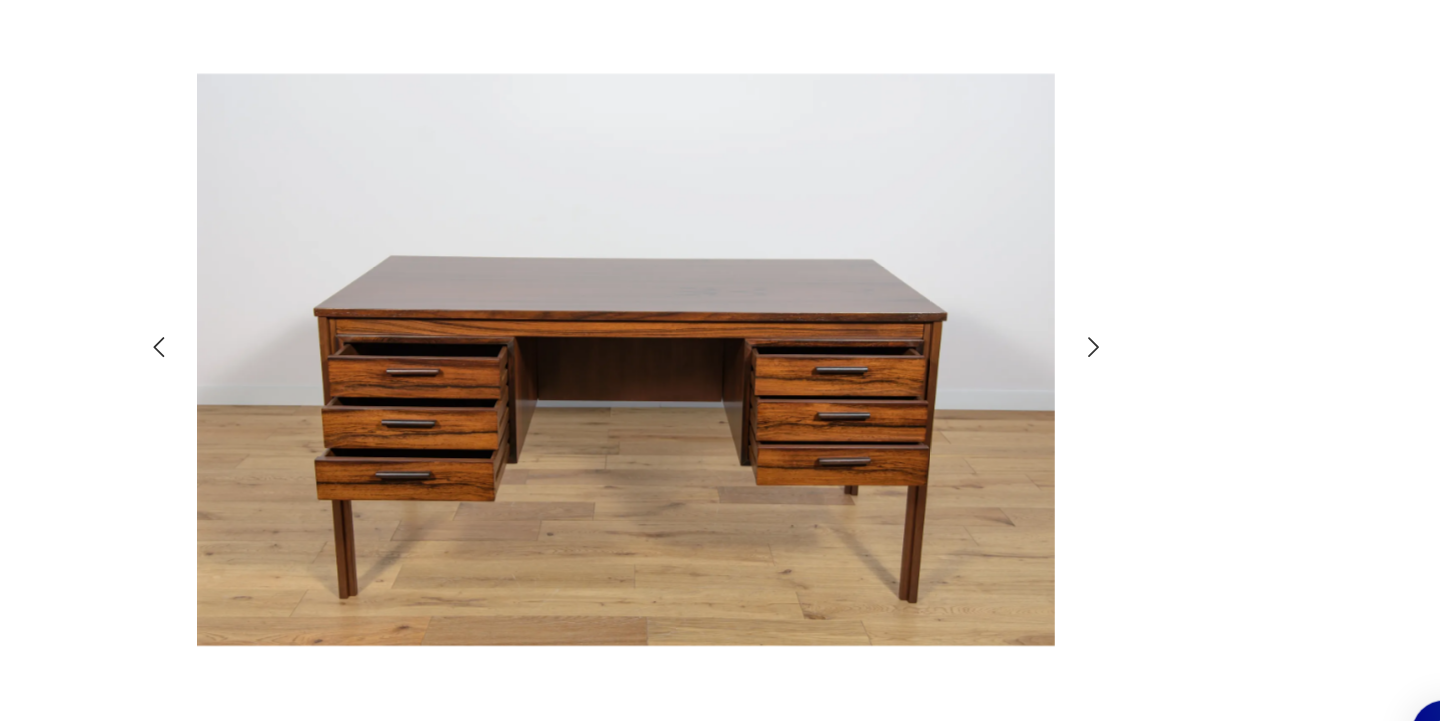 click 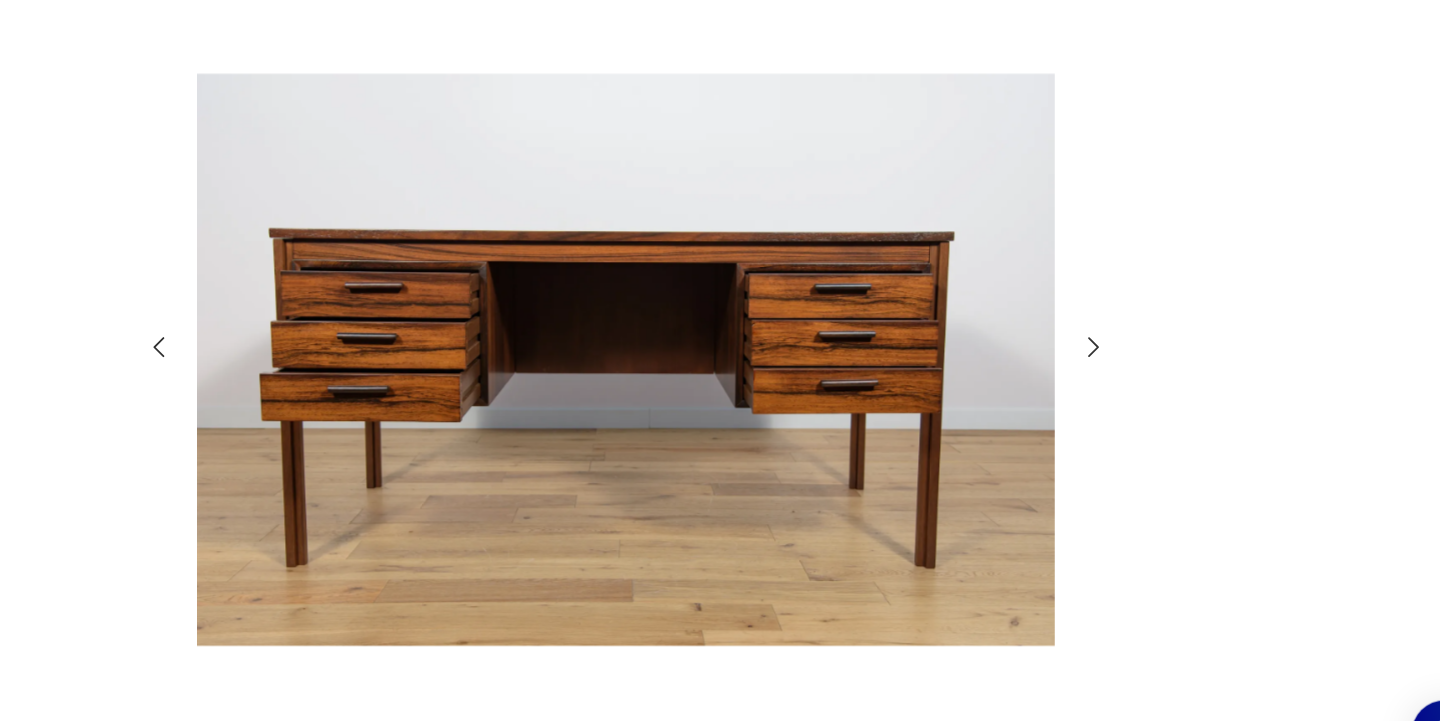 click 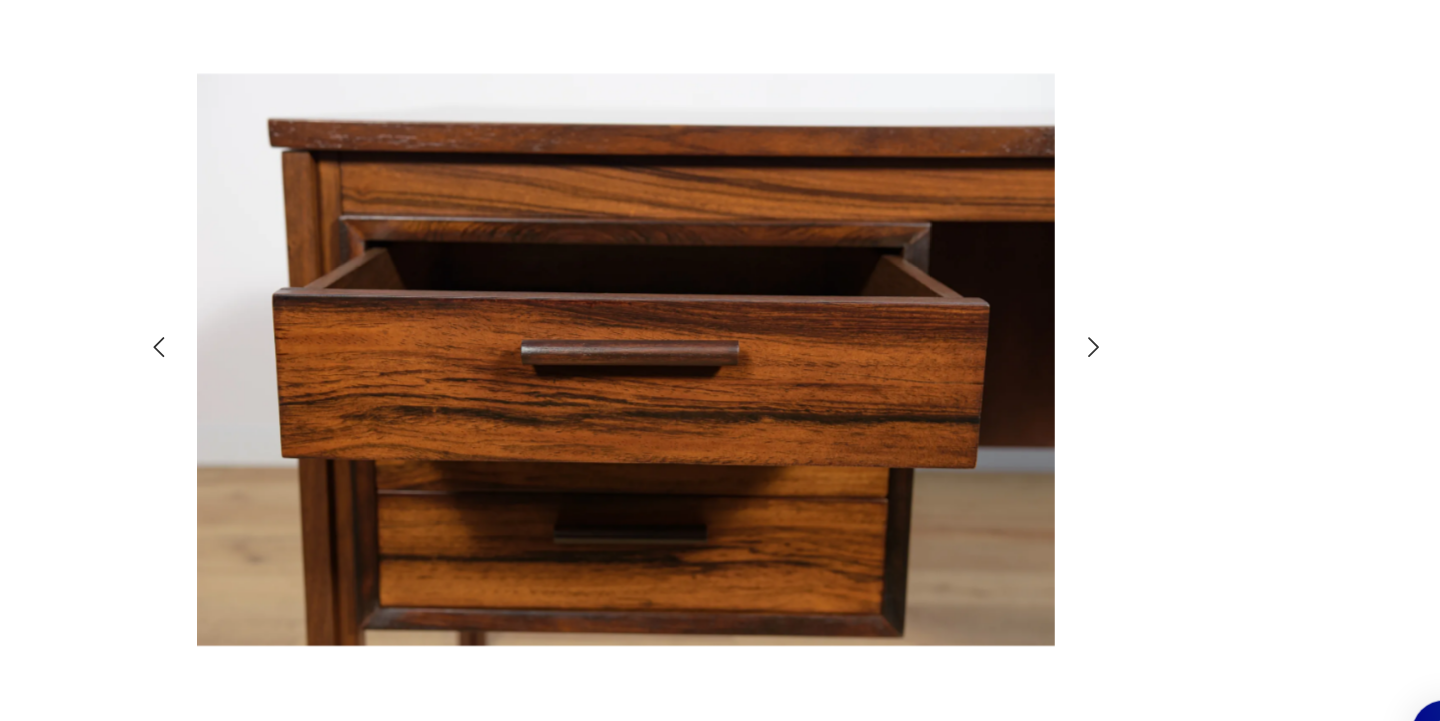 click 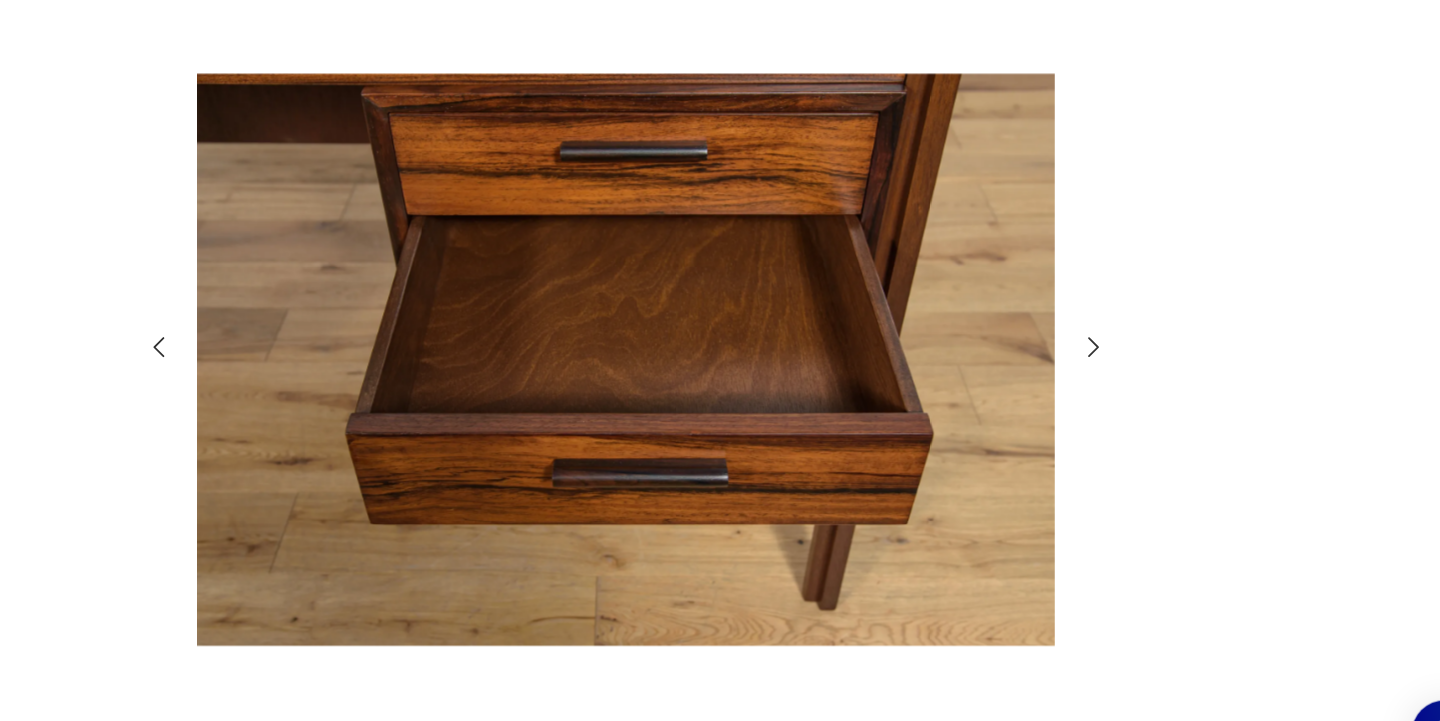 click 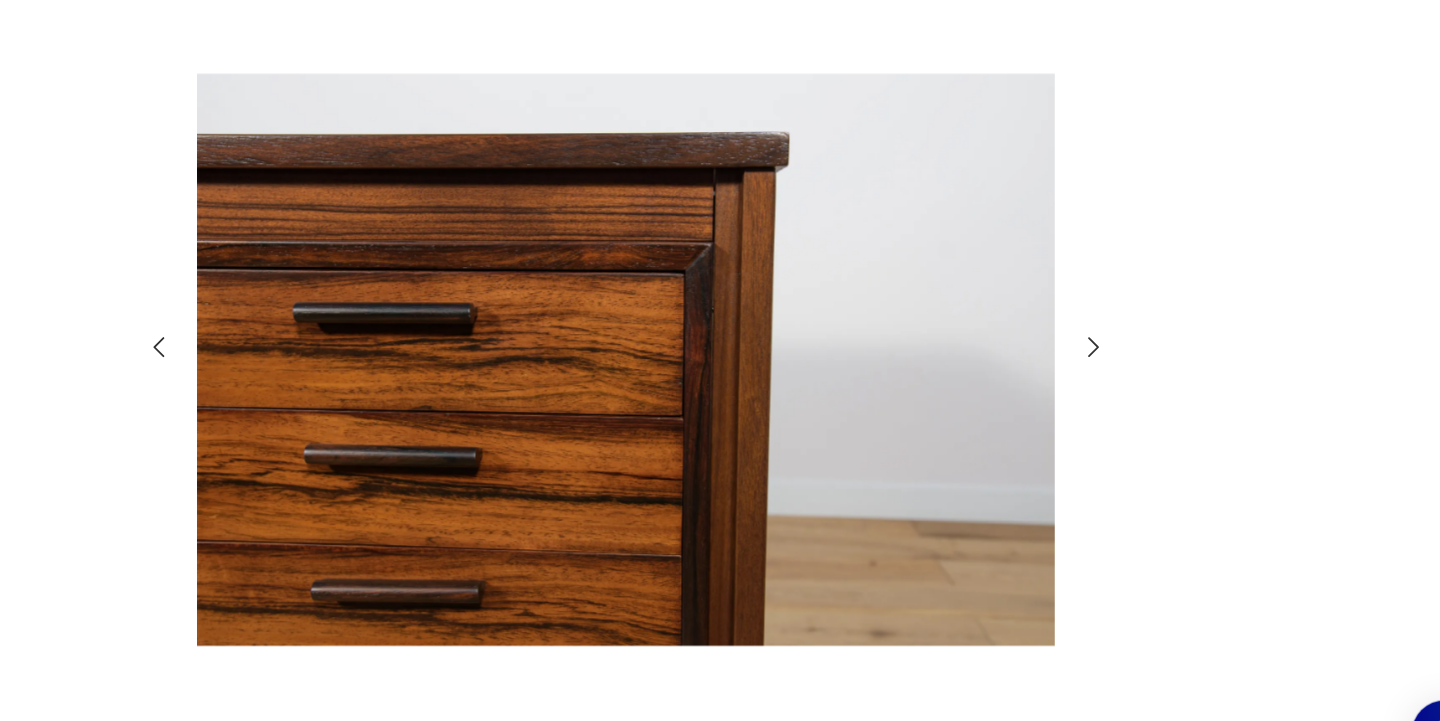 click 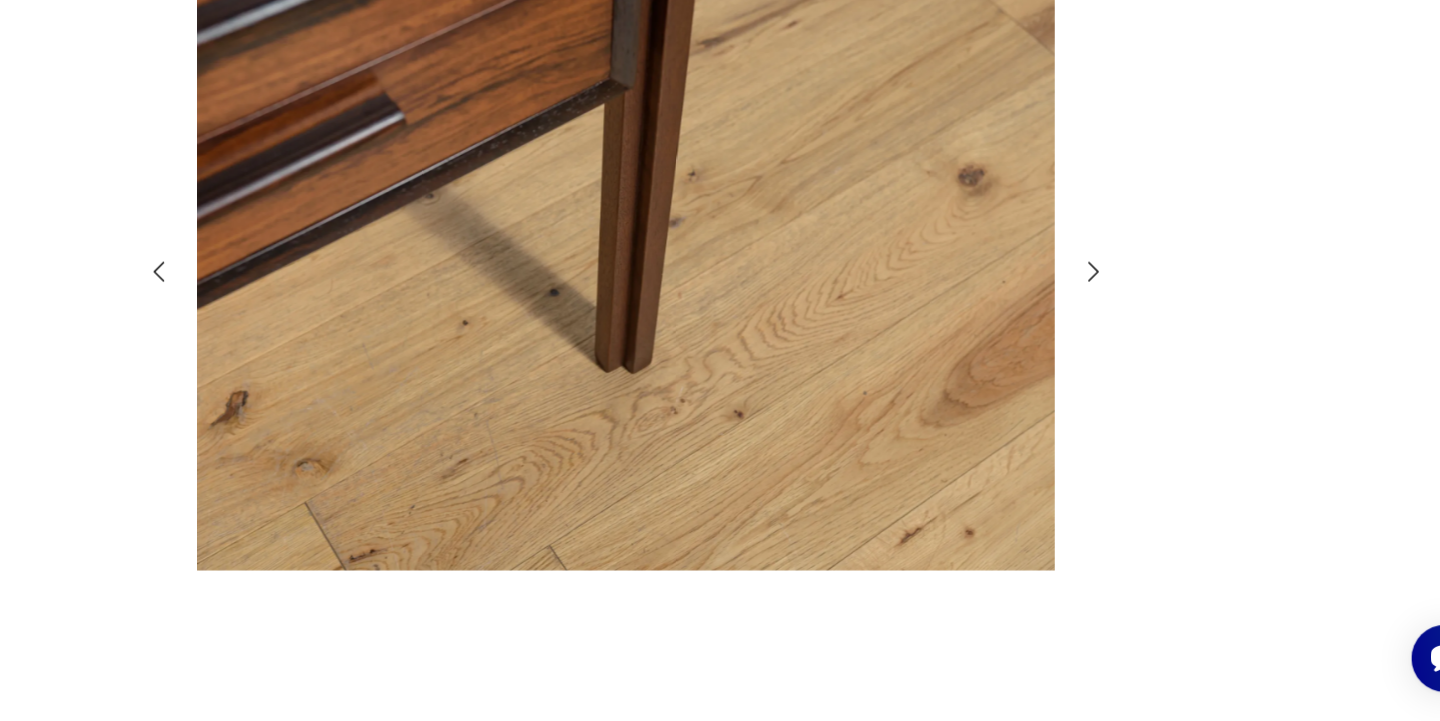 click at bounding box center (720, 360) 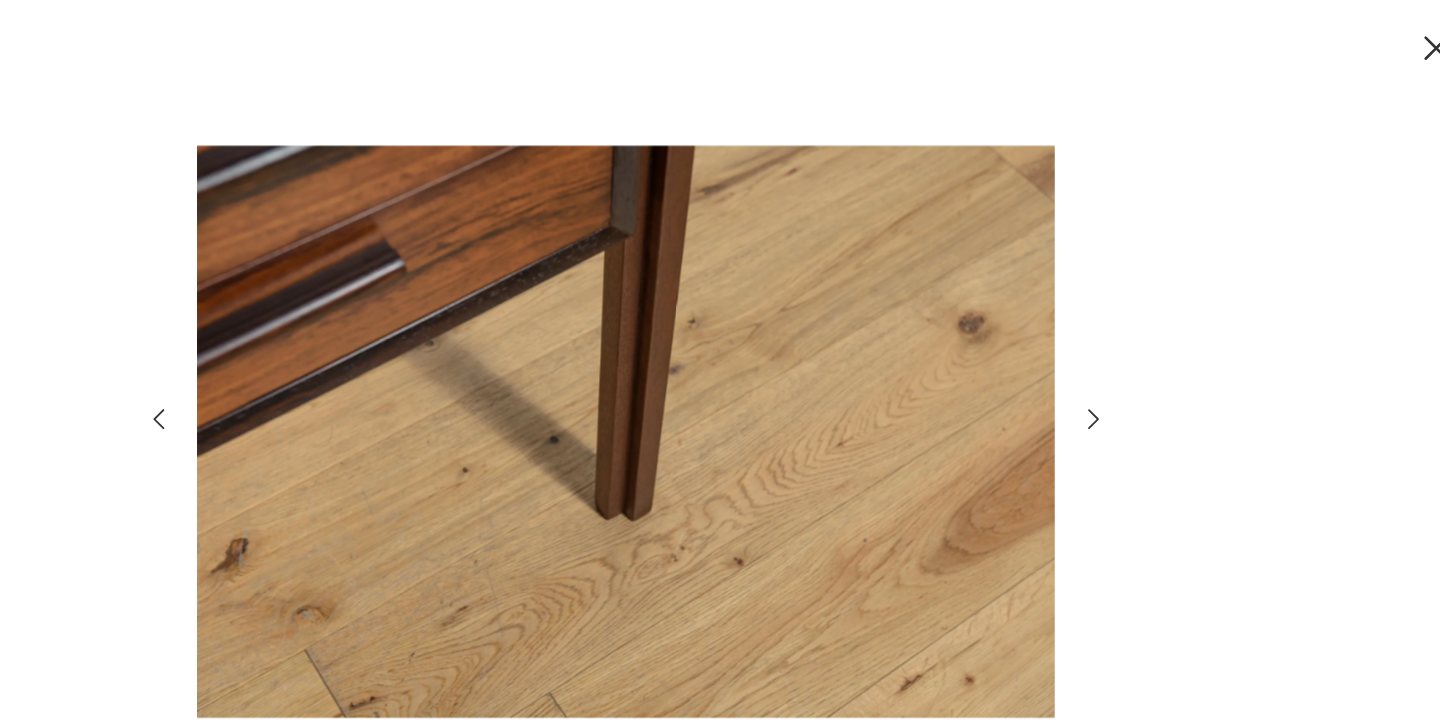 scroll, scrollTop: 53, scrollLeft: 0, axis: vertical 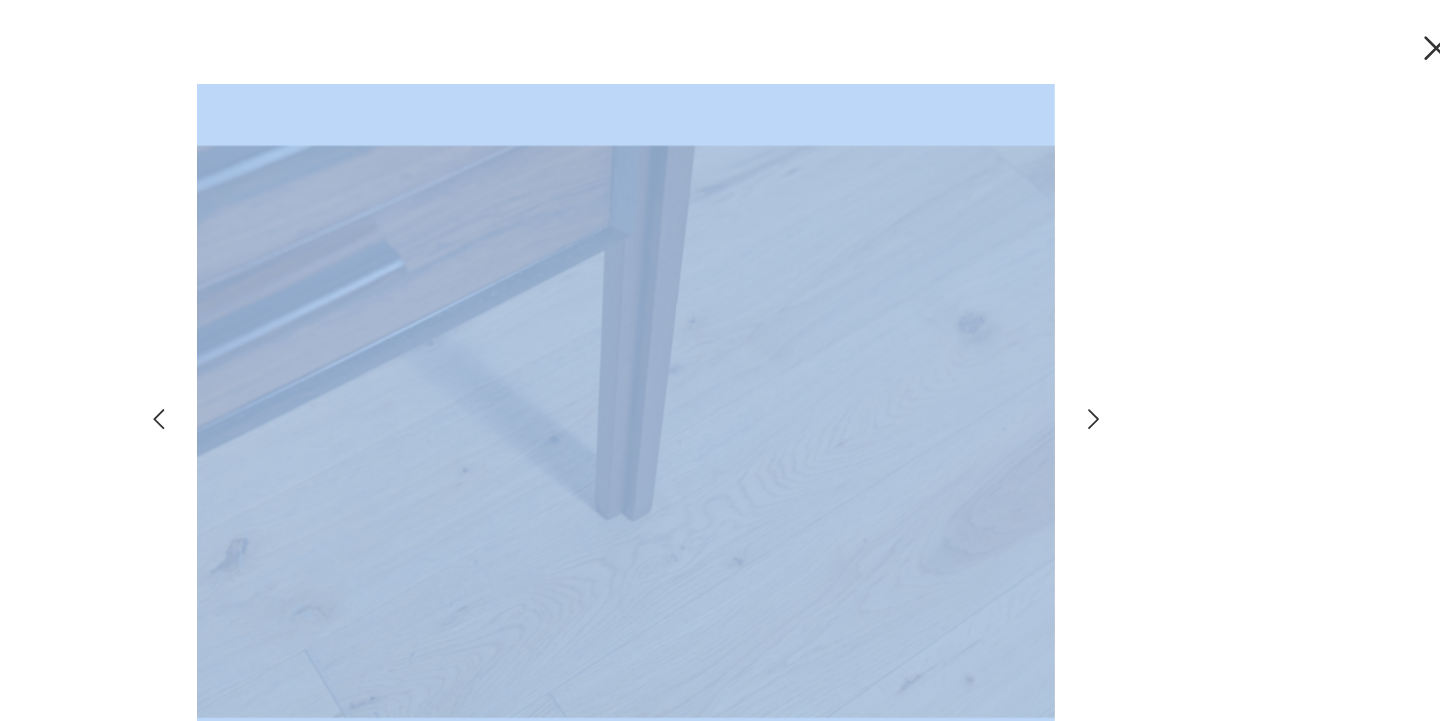 drag, startPoint x: 930, startPoint y: 220, endPoint x: 872, endPoint y: 232, distance: 59.22837 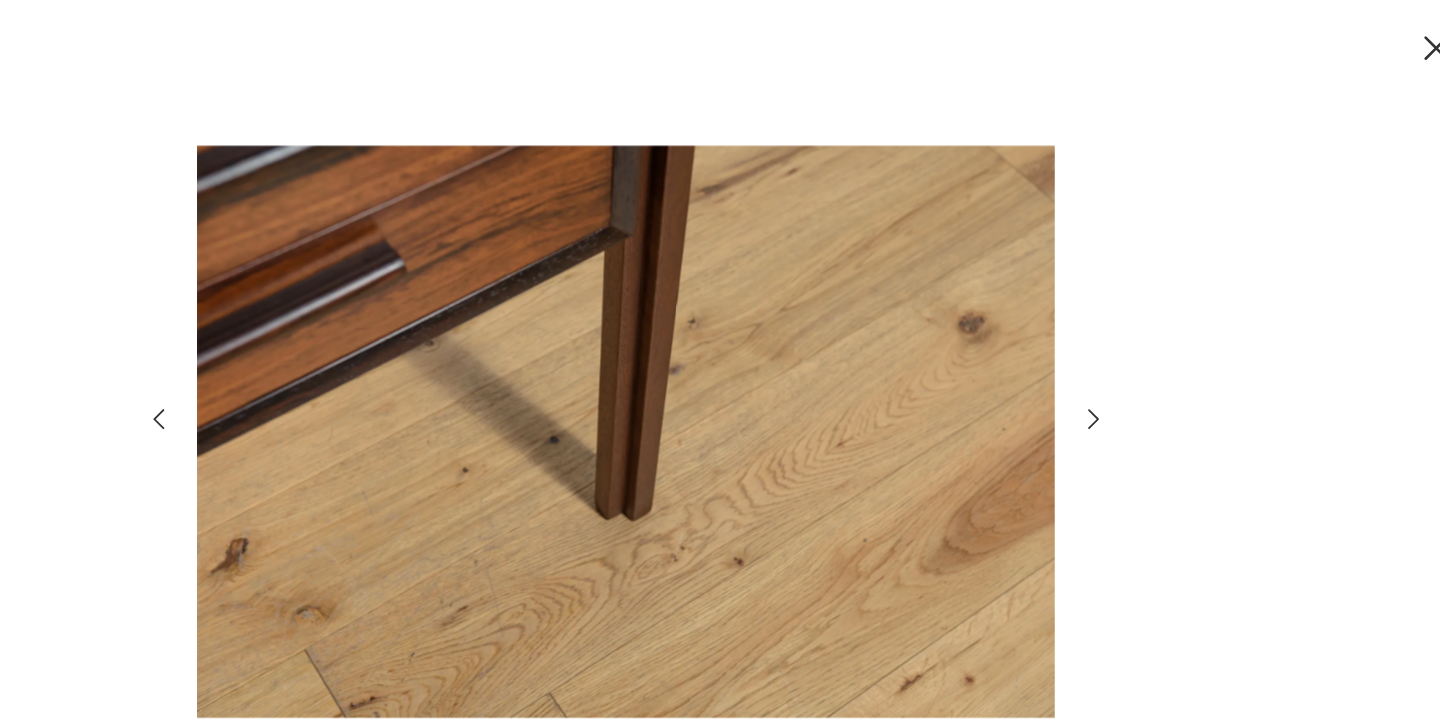 click at bounding box center [720, 360] 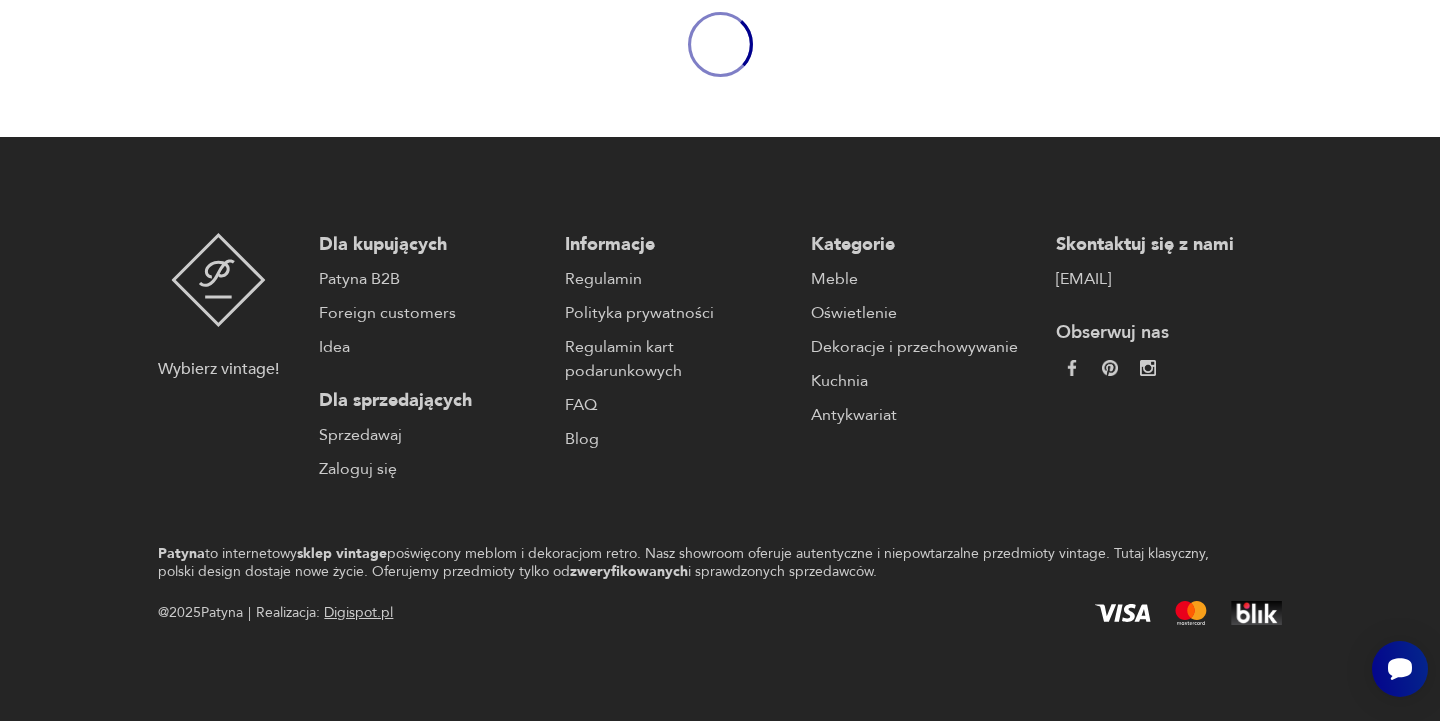 scroll, scrollTop: 330, scrollLeft: 0, axis: vertical 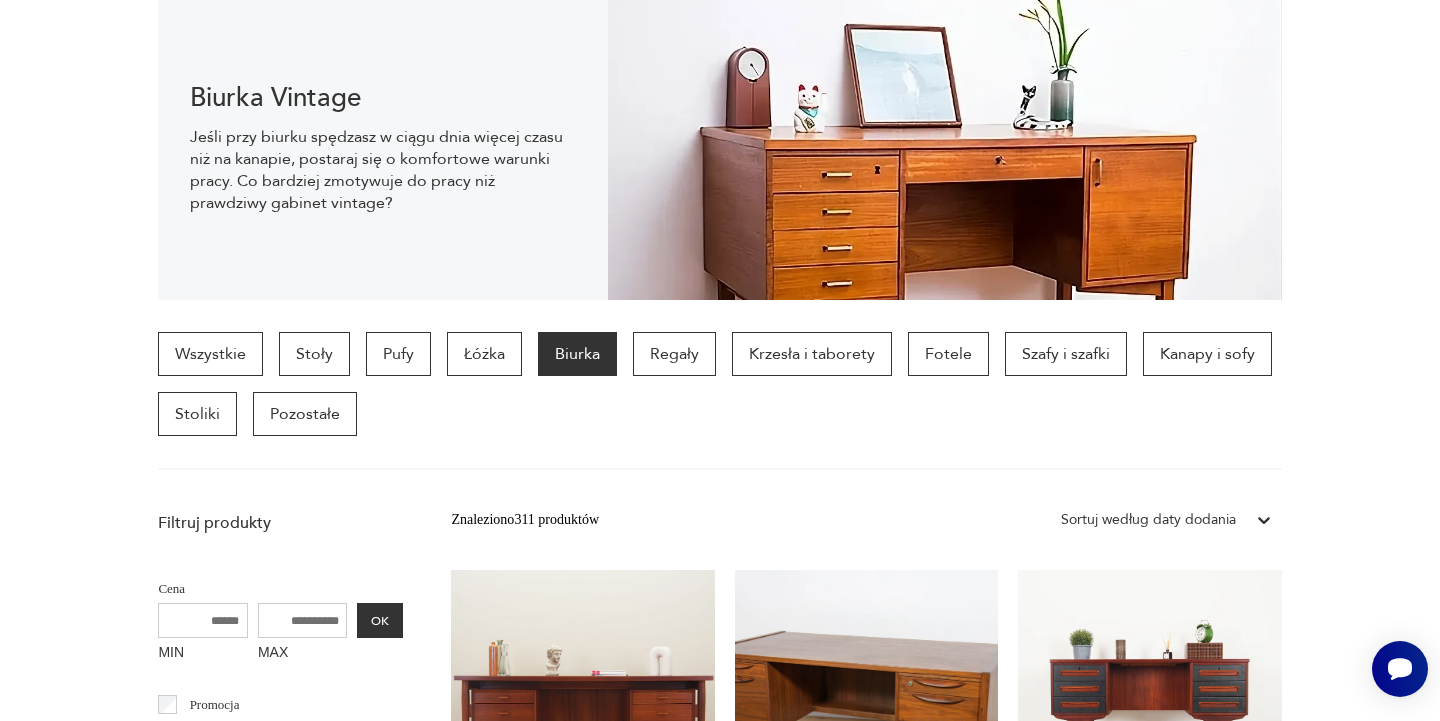click on "Biurka Vintage Jeśli przy biurku spędzasz w ciągu dnia więcej czasu niż na kanapie, postaraj się o komfortowe warunki pracy. Co bardziej zmotywuje do pracy niż prawdziwy gabinet vintage?" at bounding box center (720, 150) 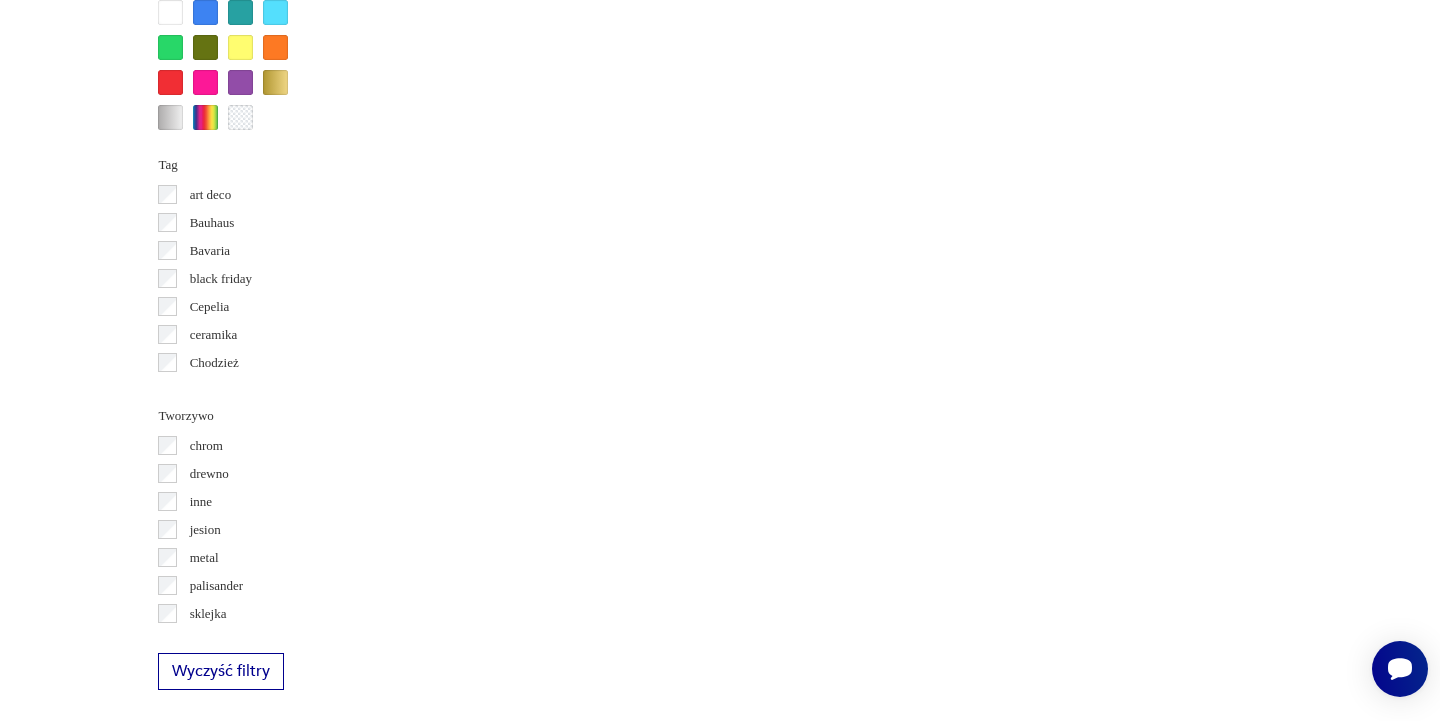 scroll, scrollTop: 330, scrollLeft: 0, axis: vertical 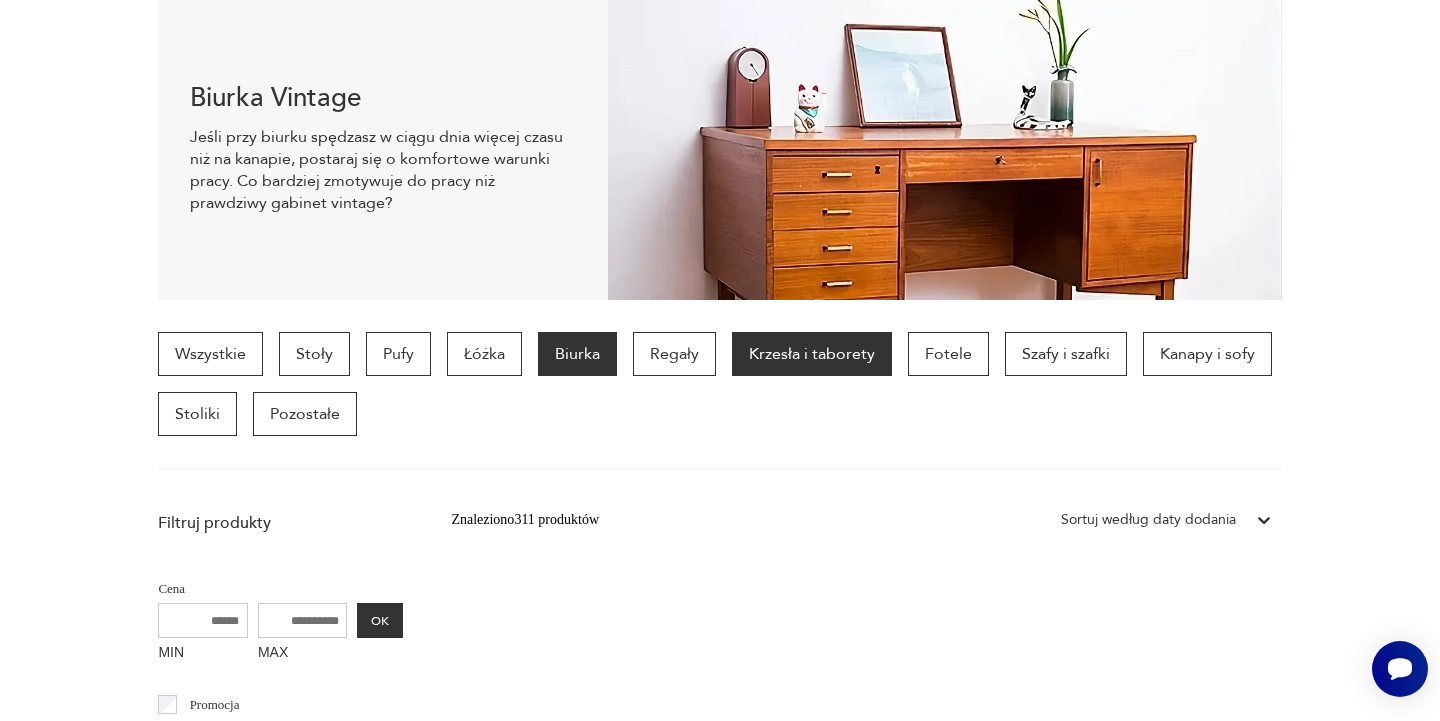 click on "Krzesła i taborety" at bounding box center (812, 354) 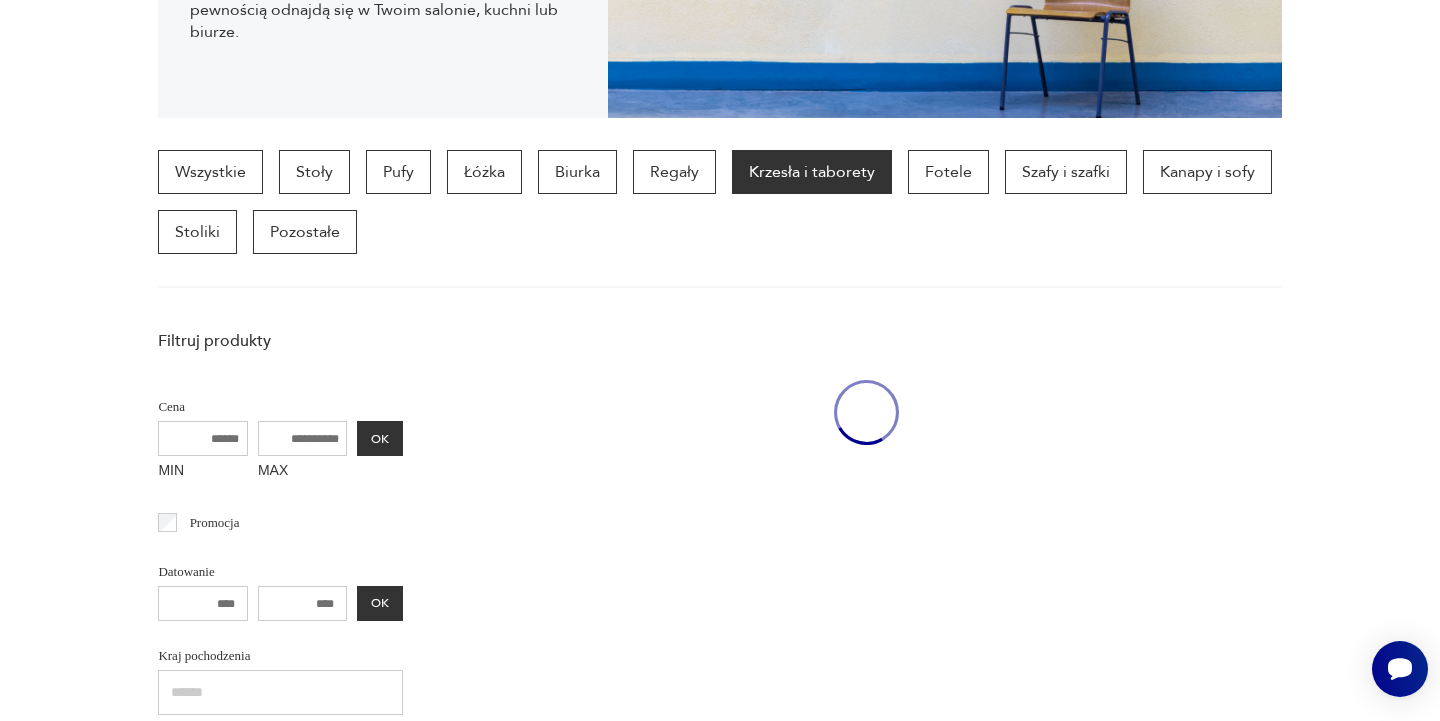 scroll, scrollTop: 532, scrollLeft: 0, axis: vertical 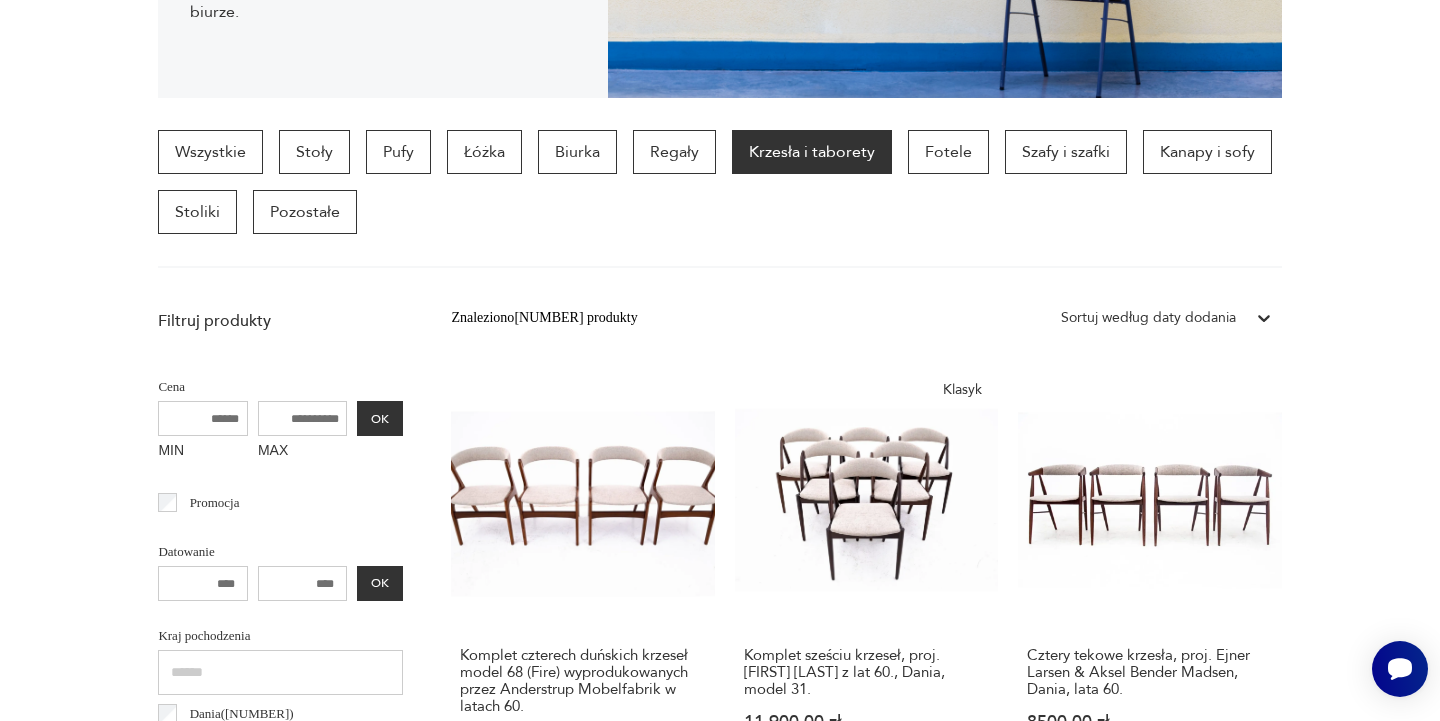 click on "Cenimy prywatność użytkowników Używamy plików cookie, aby poprawić jakość przeglądania, wyświetlać reklamy lub treści dostosowane do indywidualnych potrzeb użytkowników oraz analizować ruch na stronie. Kliknięcie przycisku „Akceptuj wszystkie” oznacza zgodę na wykorzystywanie przez nas plików cookie. Ustawienia    Akceptuję wszystkie Dostosuj preferencje dotyczące zgody   Używamy plików cookie, aby pomóc użytkownikom w sprawnej nawigacji i wykonywaniu określonych funkcji. Szczegółowe informacje na temat wszystkich plików cookie odpowiadających poszczególnym kategoriom zgody znajdują się poniżej. Pliki cookie sklasyfikowane jako „niezbędne” są przechowywane w przeglądarce użytkownika, ponieważ są niezbędne do włączenia podstawowych funkcji witryny....  Pokaż więcej Niezbędne Zawsze aktywne Plik cookie connect.sid Czas trwania 10 godzin Opis This cookie is used for authentication and for secure log-in. It registers the log-in information.  Plik cookie Opis" at bounding box center [720, 1572] 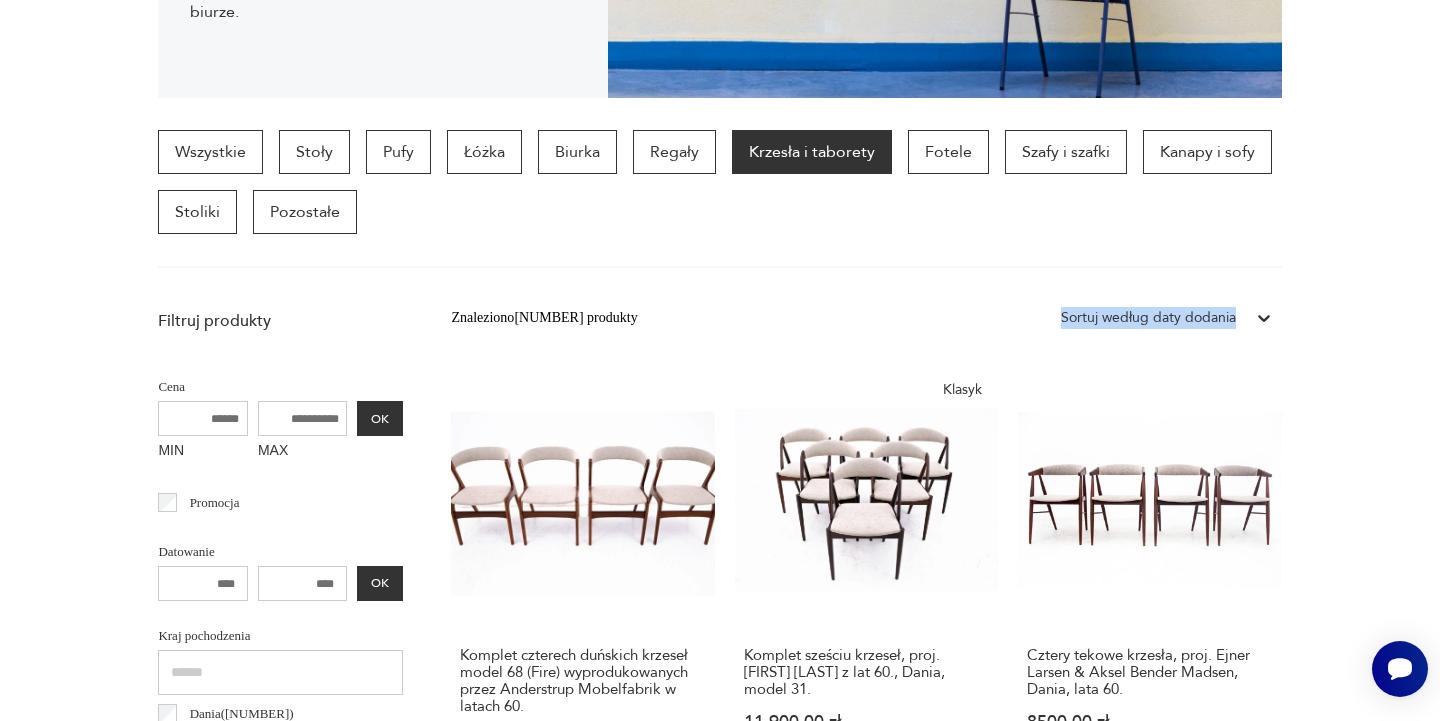 click on "Cenimy prywatność użytkowników Używamy plików cookie, aby poprawić jakość przeglądania, wyświetlać reklamy lub treści dostosowane do indywidualnych potrzeb użytkowników oraz analizować ruch na stronie. Kliknięcie przycisku „Akceptuj wszystkie” oznacza zgodę na wykorzystywanie przez nas plików cookie. Ustawienia    Akceptuję wszystkie Dostosuj preferencje dotyczące zgody   Używamy plików cookie, aby pomóc użytkownikom w sprawnej nawigacji i wykonywaniu określonych funkcji. Szczegółowe informacje na temat wszystkich plików cookie odpowiadających poszczególnym kategoriom zgody znajdują się poniżej. Pliki cookie sklasyfikowane jako „niezbędne” są przechowywane w przeglądarce użytkownika, ponieważ są niezbędne do włączenia podstawowych funkcji witryny....  Pokaż więcej Niezbędne Zawsze aktywne Plik cookie connect.sid Czas trwania 10 godzin Opis This cookie is used for authentication and for secure log-in. It registers the log-in information.  Plik cookie Opis" at bounding box center [720, 1572] 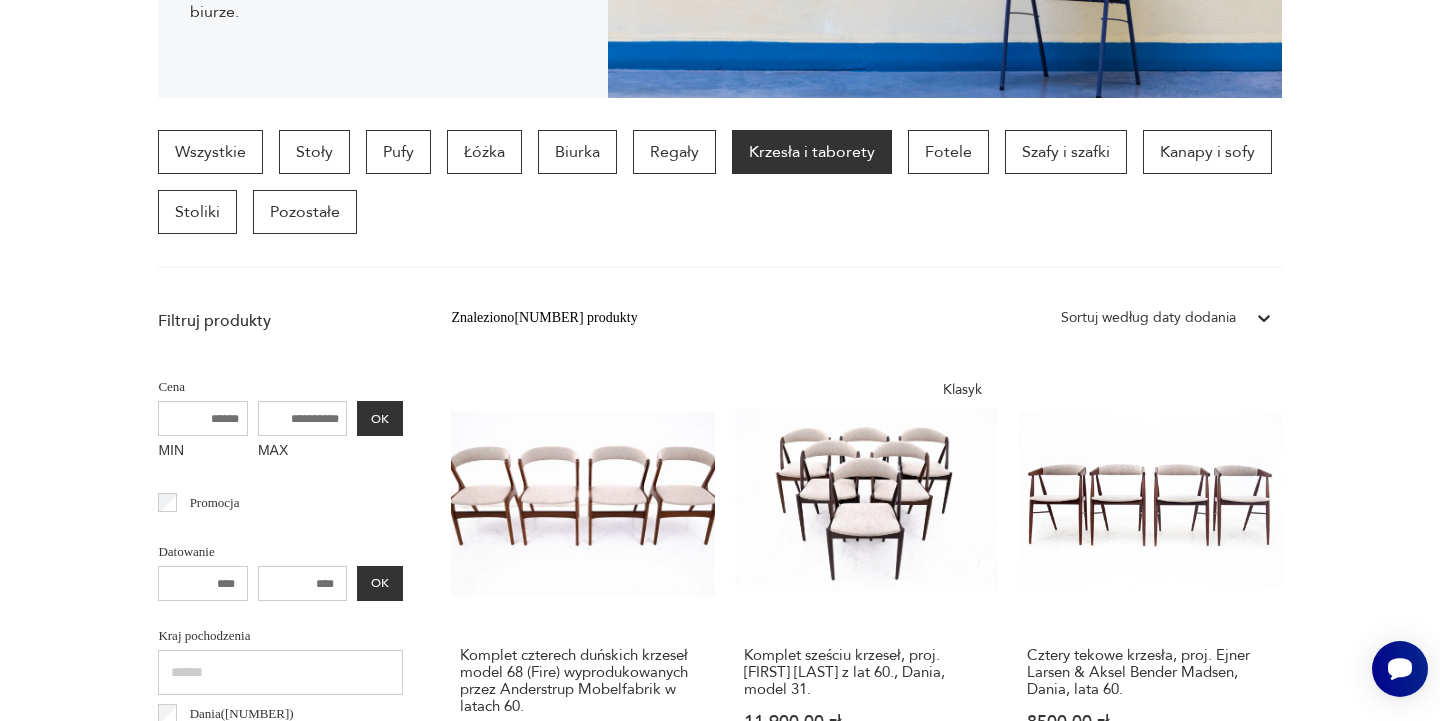 click on "Krzesła Vintage Krzesła to bez wątpienia najpopularniejsze meble retro w naszej ofercie. Drewniane, metalowe, obrotowe, biurowe, na nóżkach lub płozach – z pewnością odnajdą się w Twoim salonie, kuchni lub biurze." at bounding box center [382, -52] 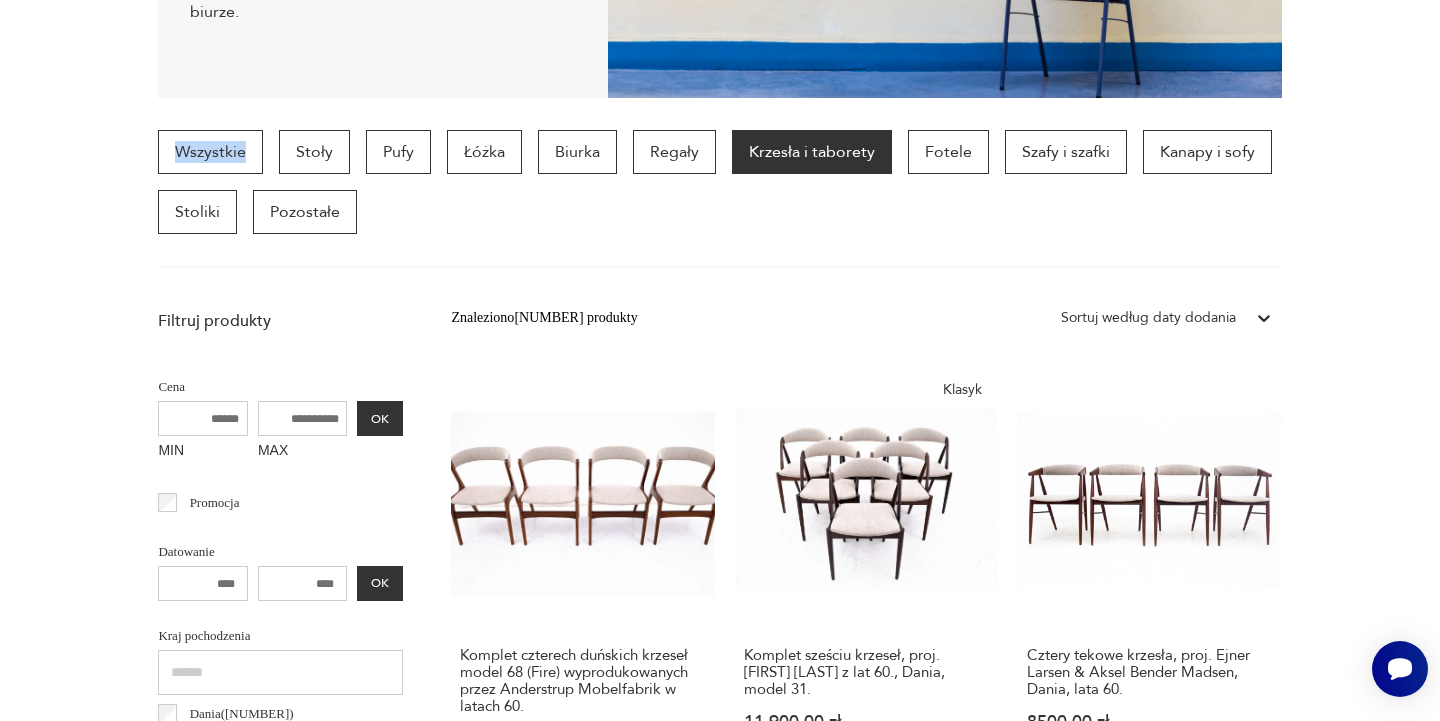 click on "Cenimy prywatność użytkowników Używamy plików cookie, aby poprawić jakość przeglądania, wyświetlać reklamy lub treści dostosowane do indywidualnych potrzeb użytkowników oraz analizować ruch na stronie. Kliknięcie przycisku „Akceptuj wszystkie” oznacza zgodę na wykorzystywanie przez nas plików cookie. Ustawienia    Akceptuję wszystkie Dostosuj preferencje dotyczące zgody   Używamy plików cookie, aby pomóc użytkownikom w sprawnej nawigacji i wykonywaniu określonych funkcji. Szczegółowe informacje na temat wszystkich plików cookie odpowiadających poszczególnym kategoriom zgody znajdują się poniżej. Pliki cookie sklasyfikowane jako „niezbędne” są przechowywane w przeglądarce użytkownika, ponieważ są niezbędne do włączenia podstawowych funkcji witryny....  Pokaż więcej Niezbędne Zawsze aktywne Plik cookie connect.sid Czas trwania 10 godzin Opis This cookie is used for authentication and for secure log-in. It registers the log-in information.  Plik cookie Opis" at bounding box center [720, 1572] 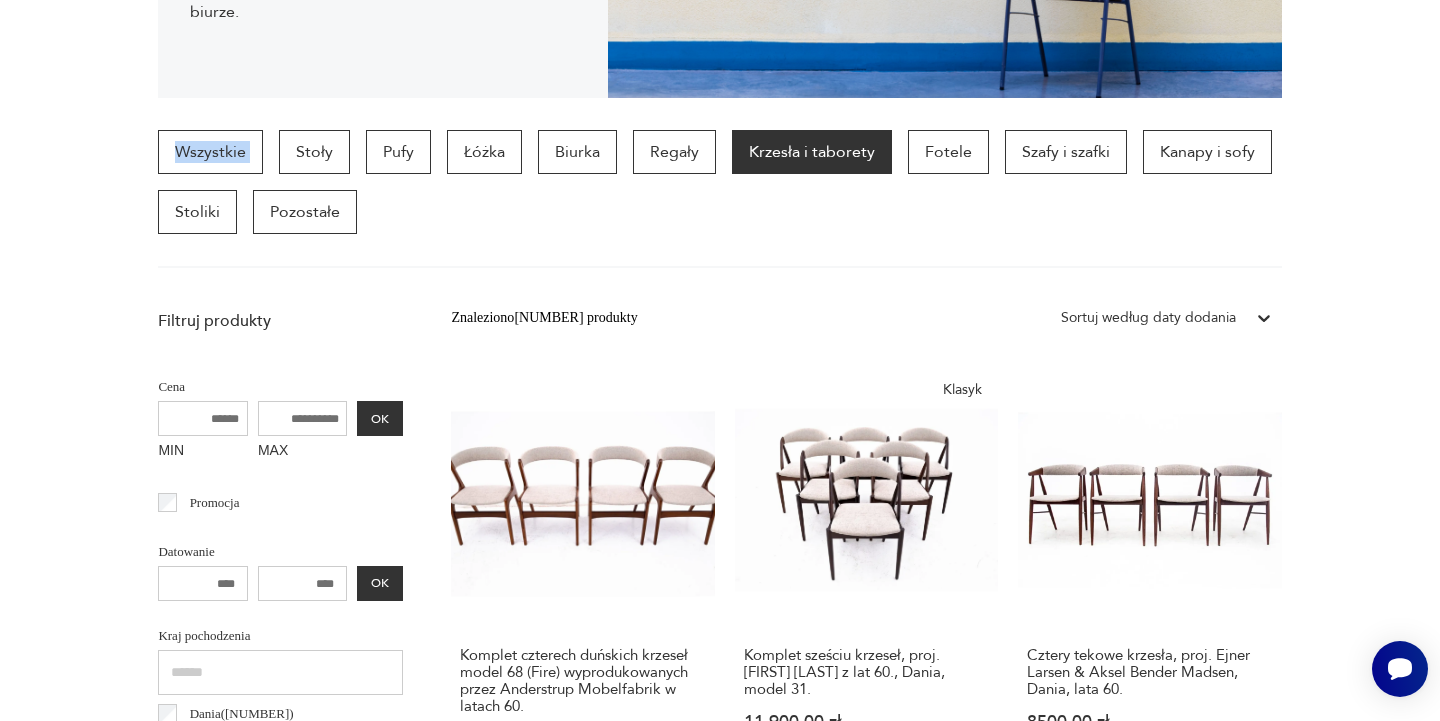 click on "Cenimy prywatność użytkowników Używamy plików cookie, aby poprawić jakość przeglądania, wyświetlać reklamy lub treści dostosowane do indywidualnych potrzeb użytkowników oraz analizować ruch na stronie. Kliknięcie przycisku „Akceptuj wszystkie” oznacza zgodę na wykorzystywanie przez nas plików cookie. Ustawienia    Akceptuję wszystkie Dostosuj preferencje dotyczące zgody   Używamy plików cookie, aby pomóc użytkownikom w sprawnej nawigacji i wykonywaniu określonych funkcji. Szczegółowe informacje na temat wszystkich plików cookie odpowiadających poszczególnym kategoriom zgody znajdują się poniżej. Pliki cookie sklasyfikowane jako „niezbędne” są przechowywane w przeglądarce użytkownika, ponieważ są niezbędne do włączenia podstawowych funkcji witryny....  Pokaż więcej Niezbędne Zawsze aktywne Plik cookie connect.sid Czas trwania 10 godzin Opis This cookie is used for authentication and for secure log-in. It registers the log-in information.  Plik cookie Opis" at bounding box center (720, 1572) 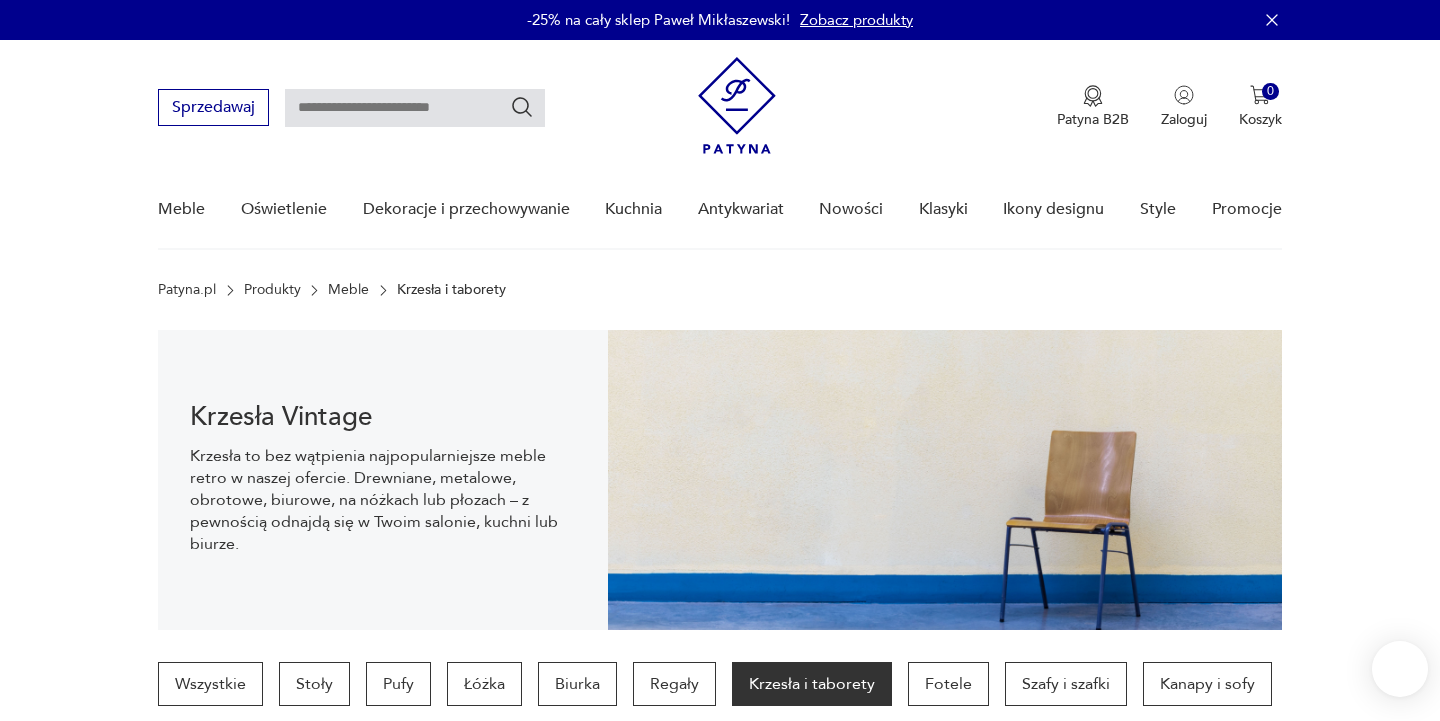 scroll, scrollTop: 155, scrollLeft: 0, axis: vertical 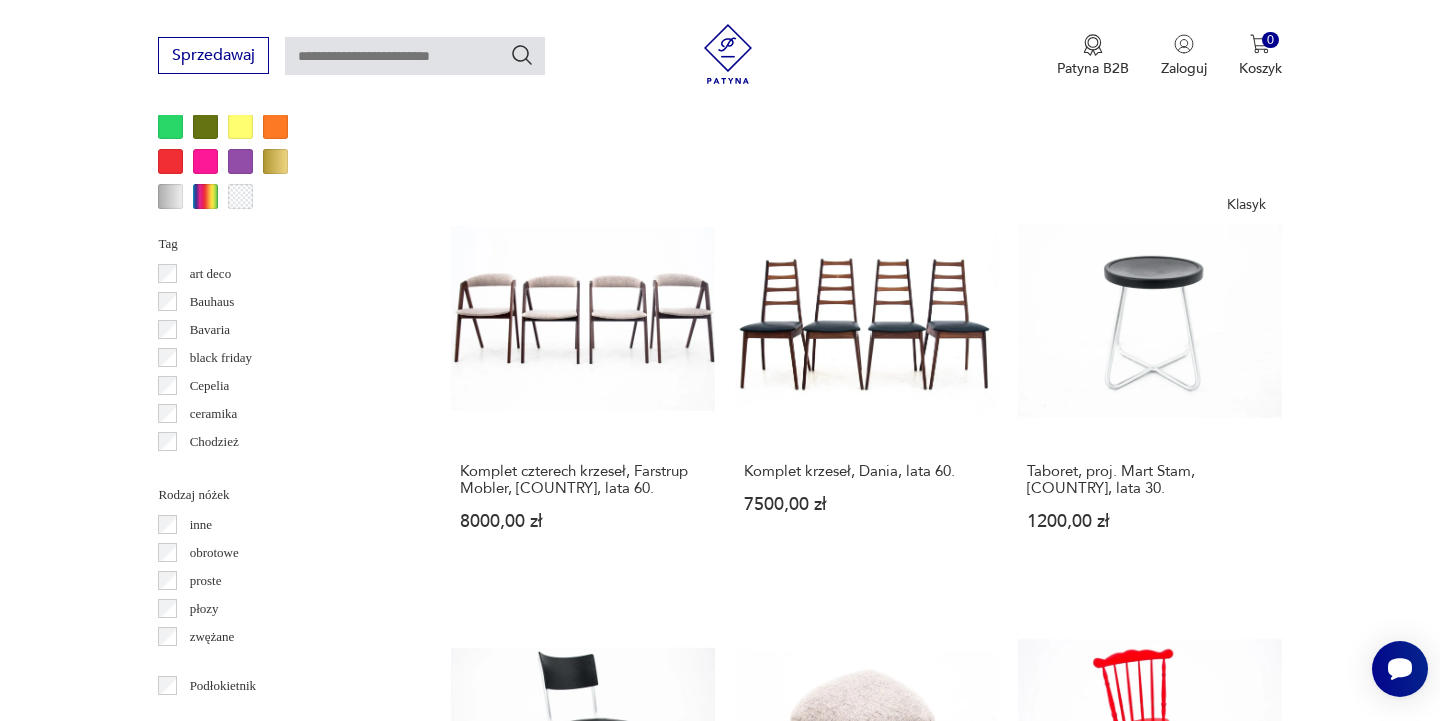 click on "9" at bounding box center [1050, 1474] 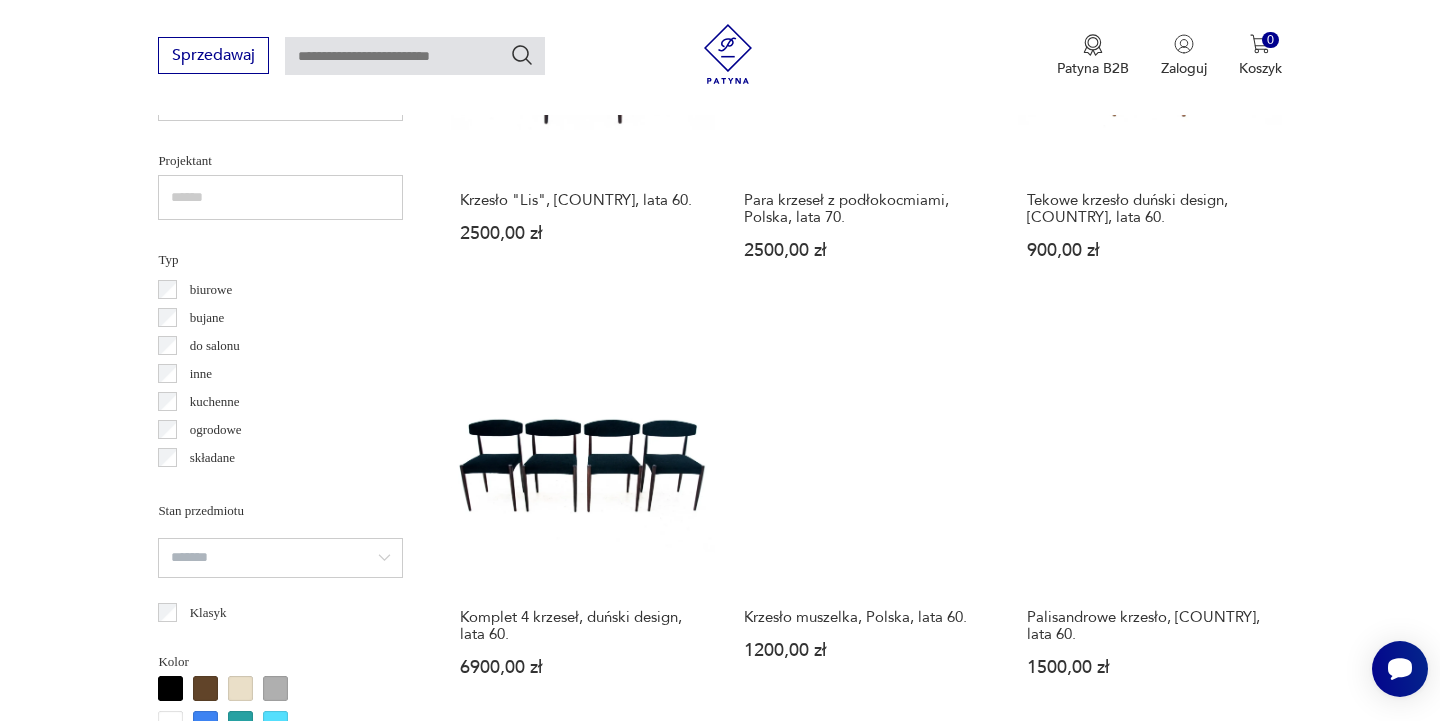 scroll, scrollTop: 1421, scrollLeft: 0, axis: vertical 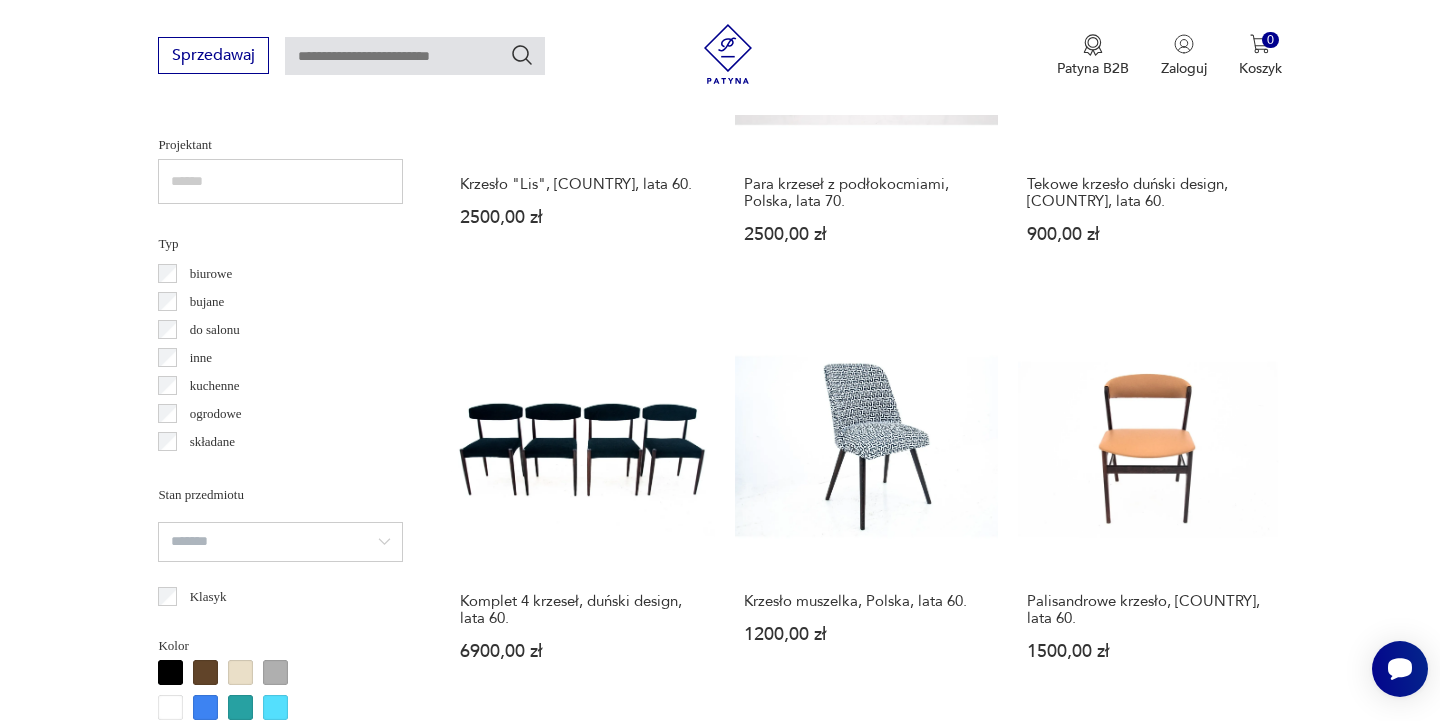 click on "Krzesło, [COUNTRY], lata 60. 1600,00 zł" at bounding box center [582, 923] 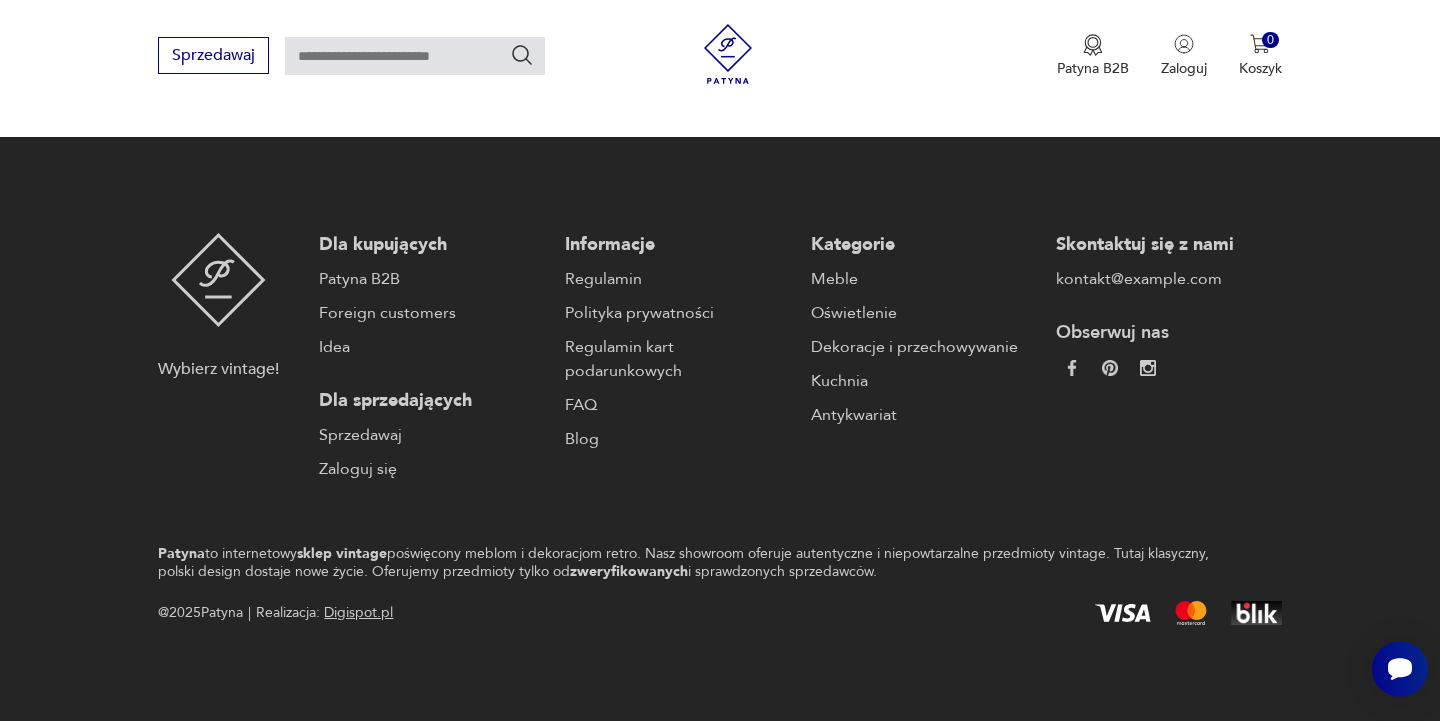 scroll, scrollTop: 0, scrollLeft: 0, axis: both 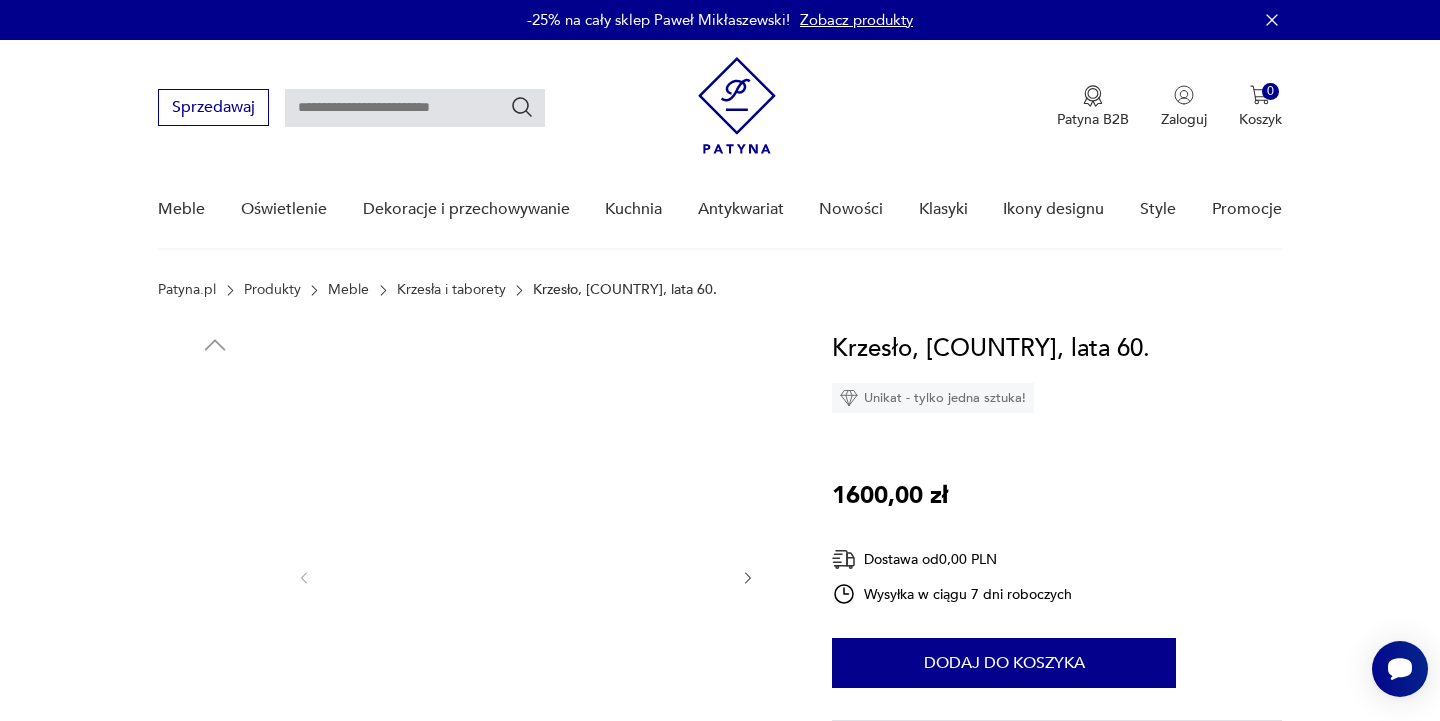 click at bounding box center (526, 576) 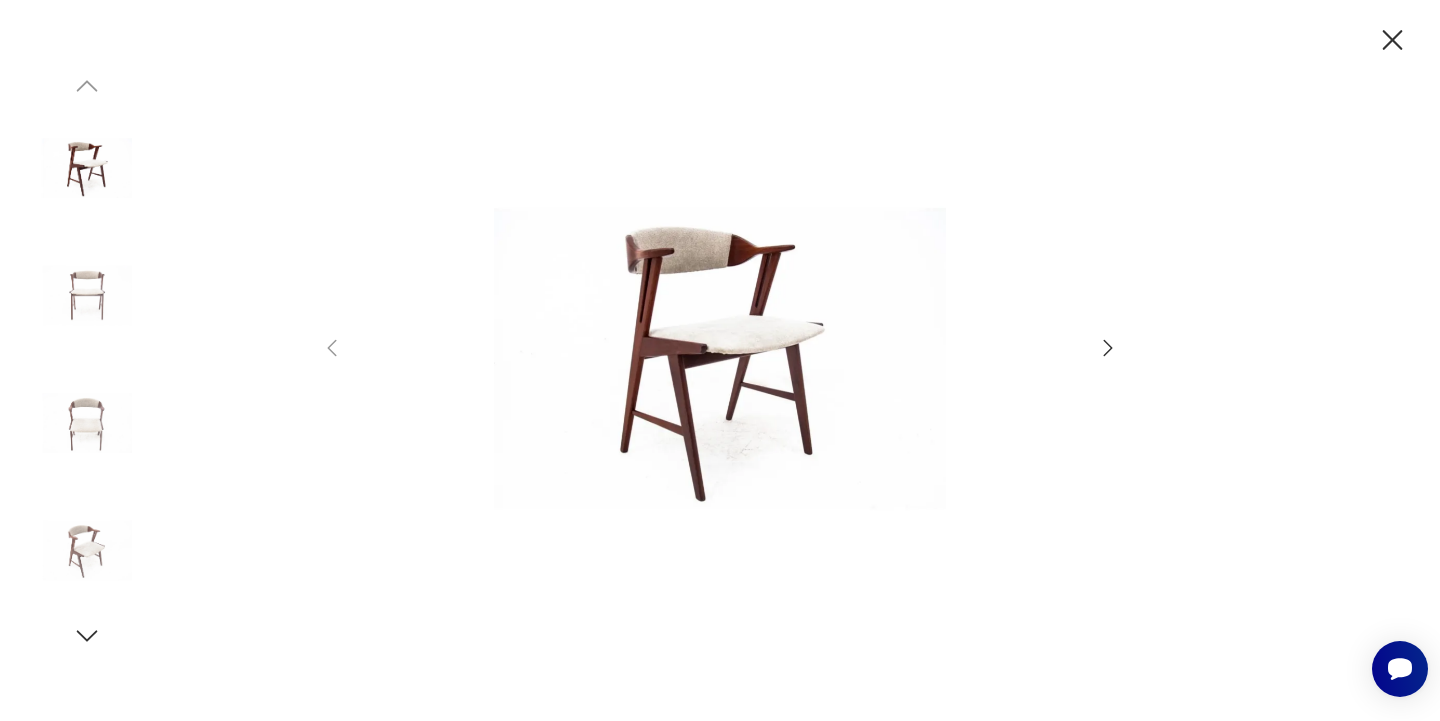 click 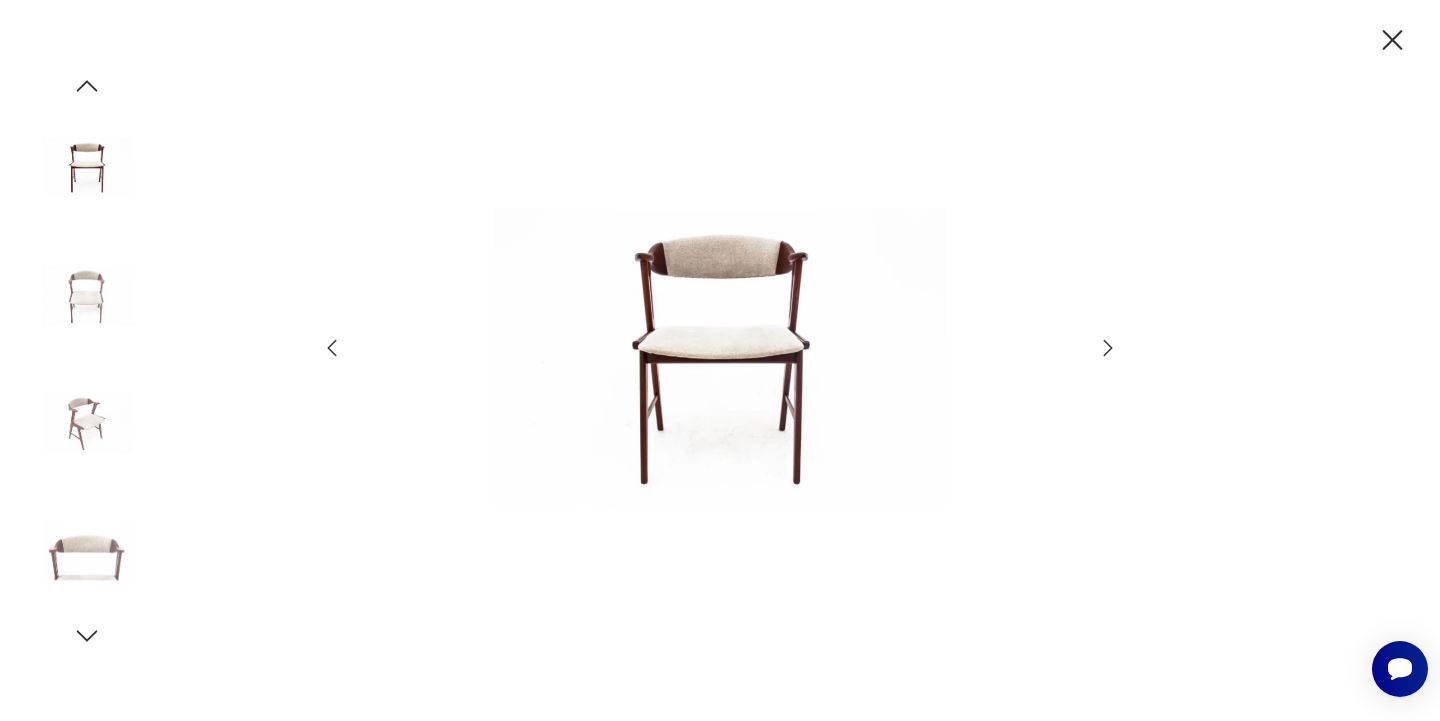 click 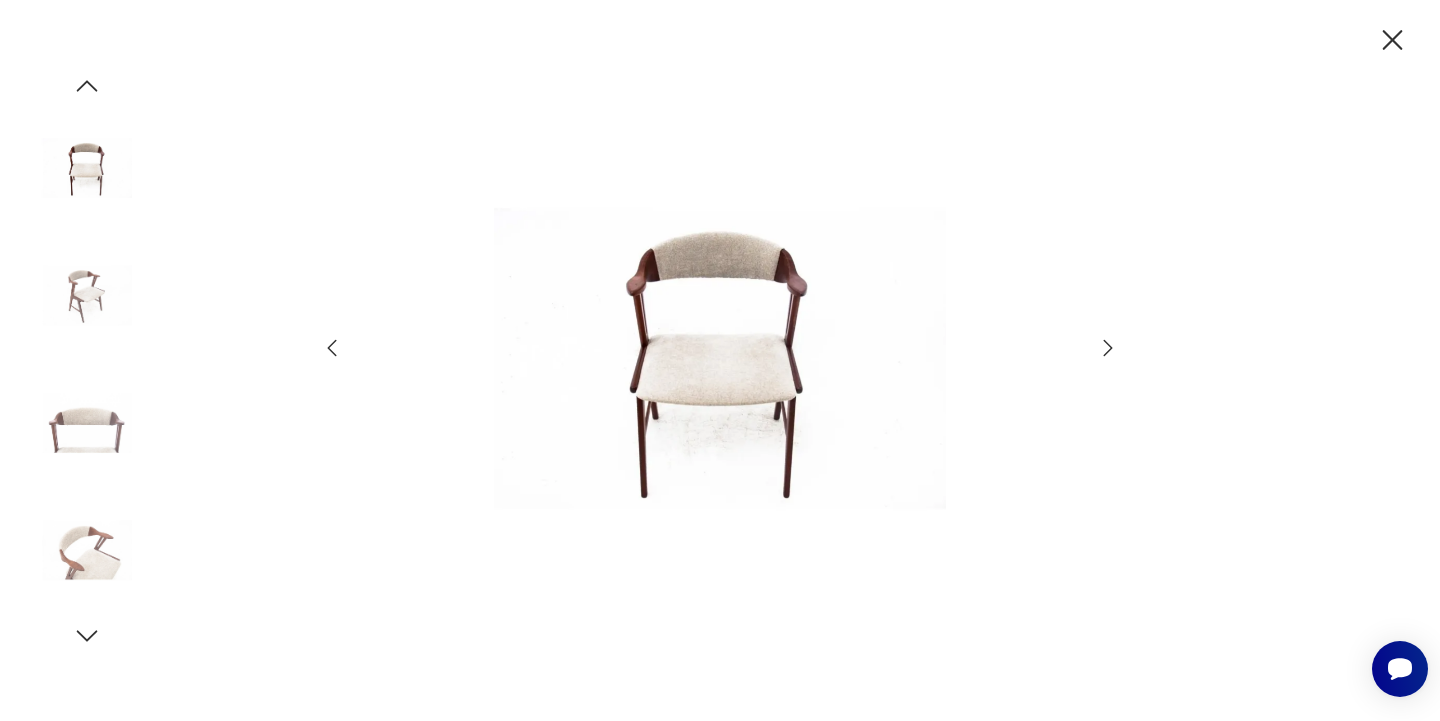 click 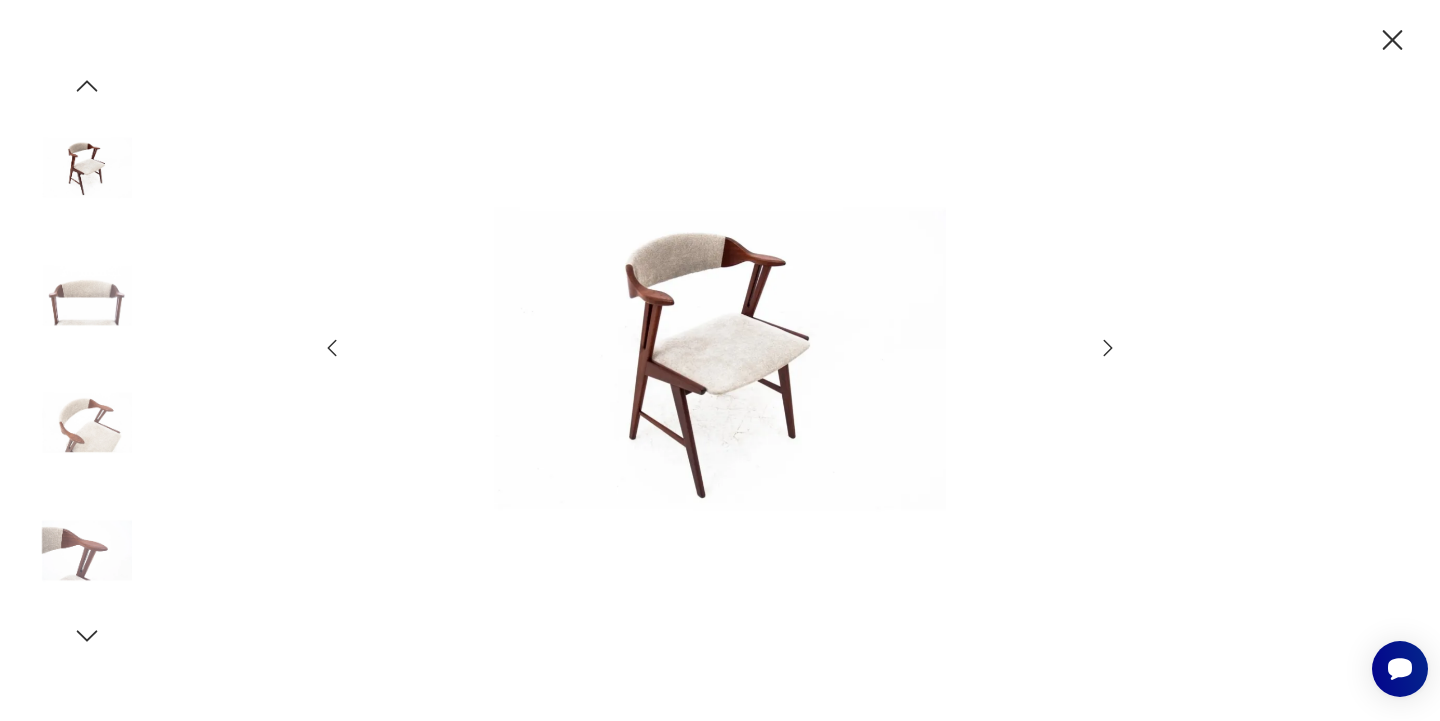 click 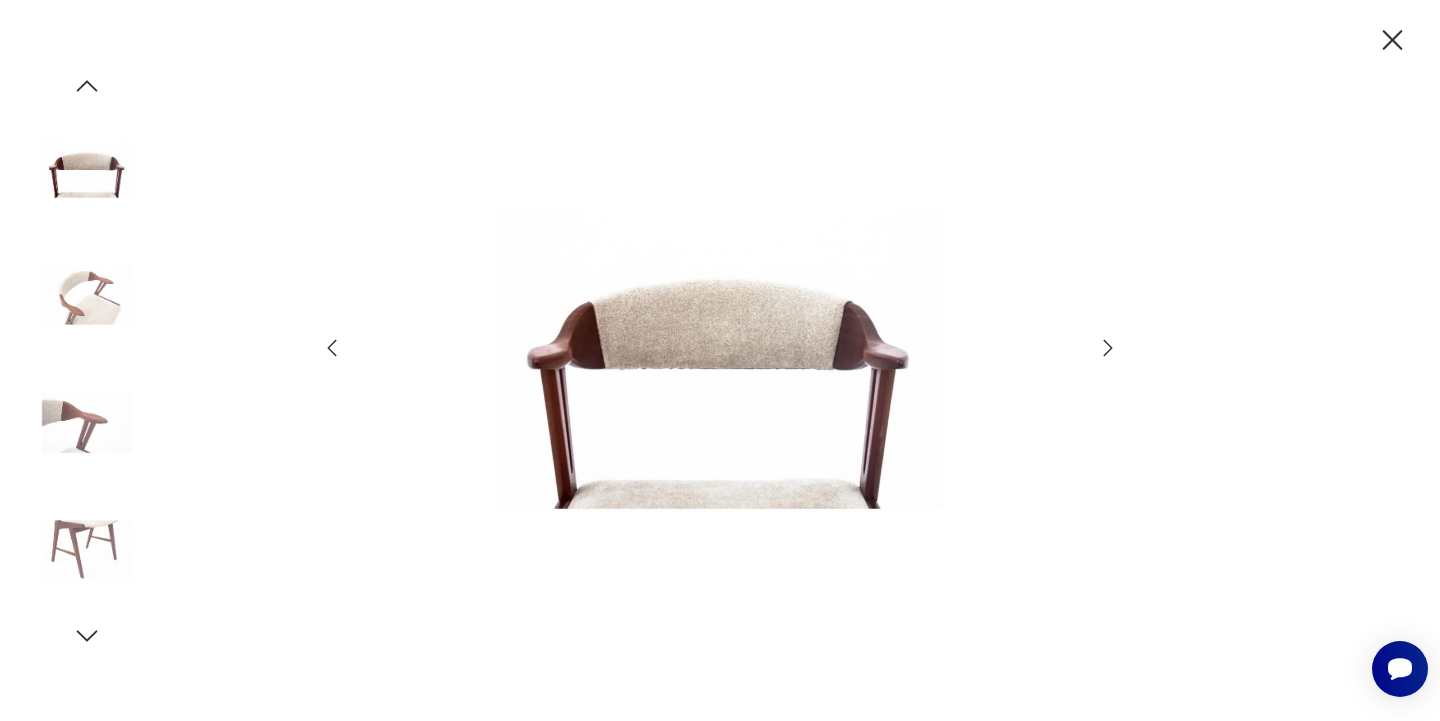 click 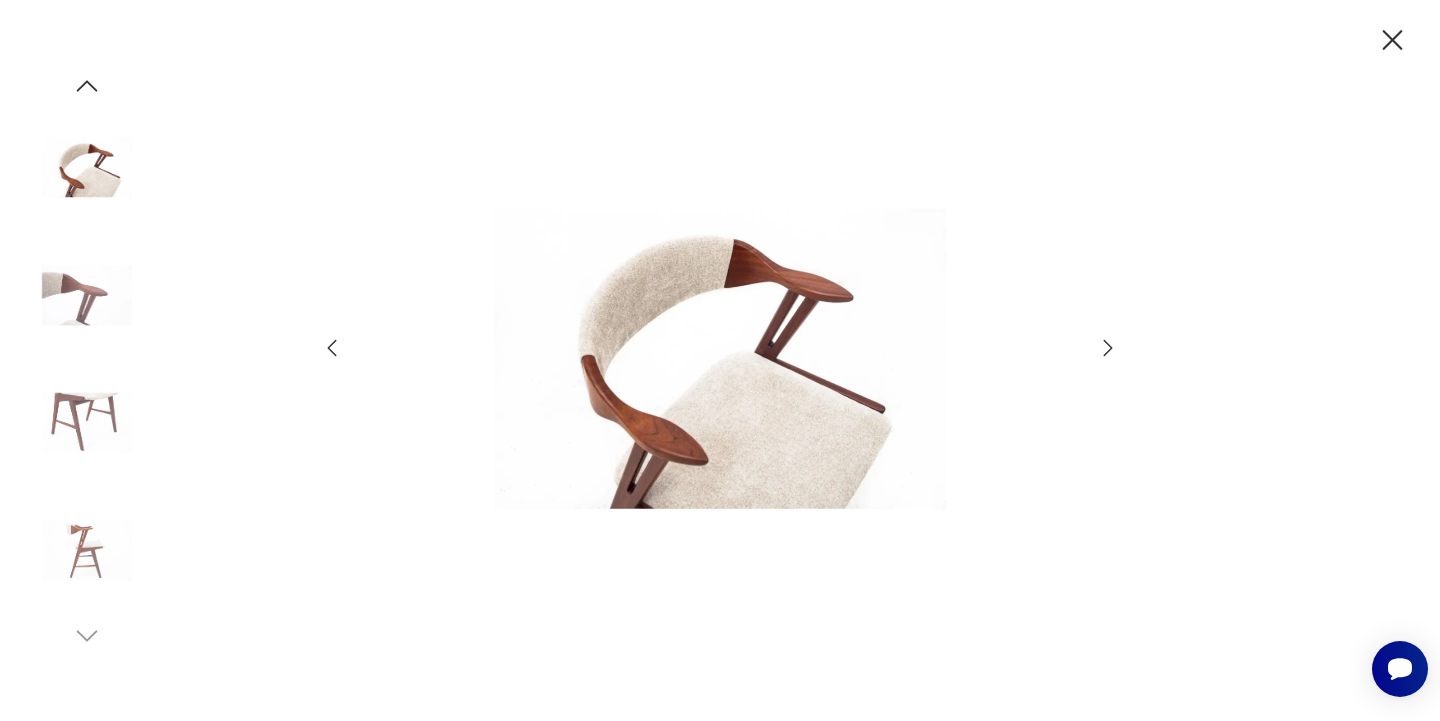 click 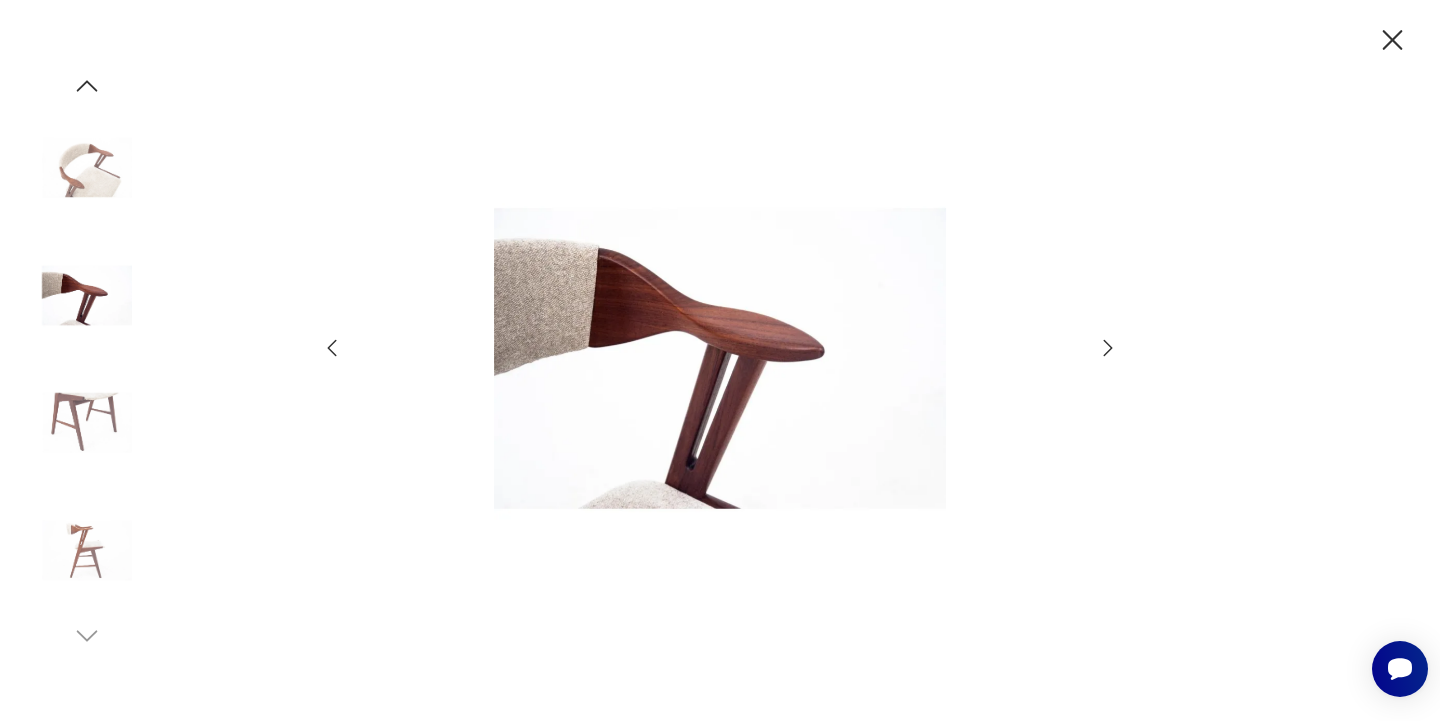 click 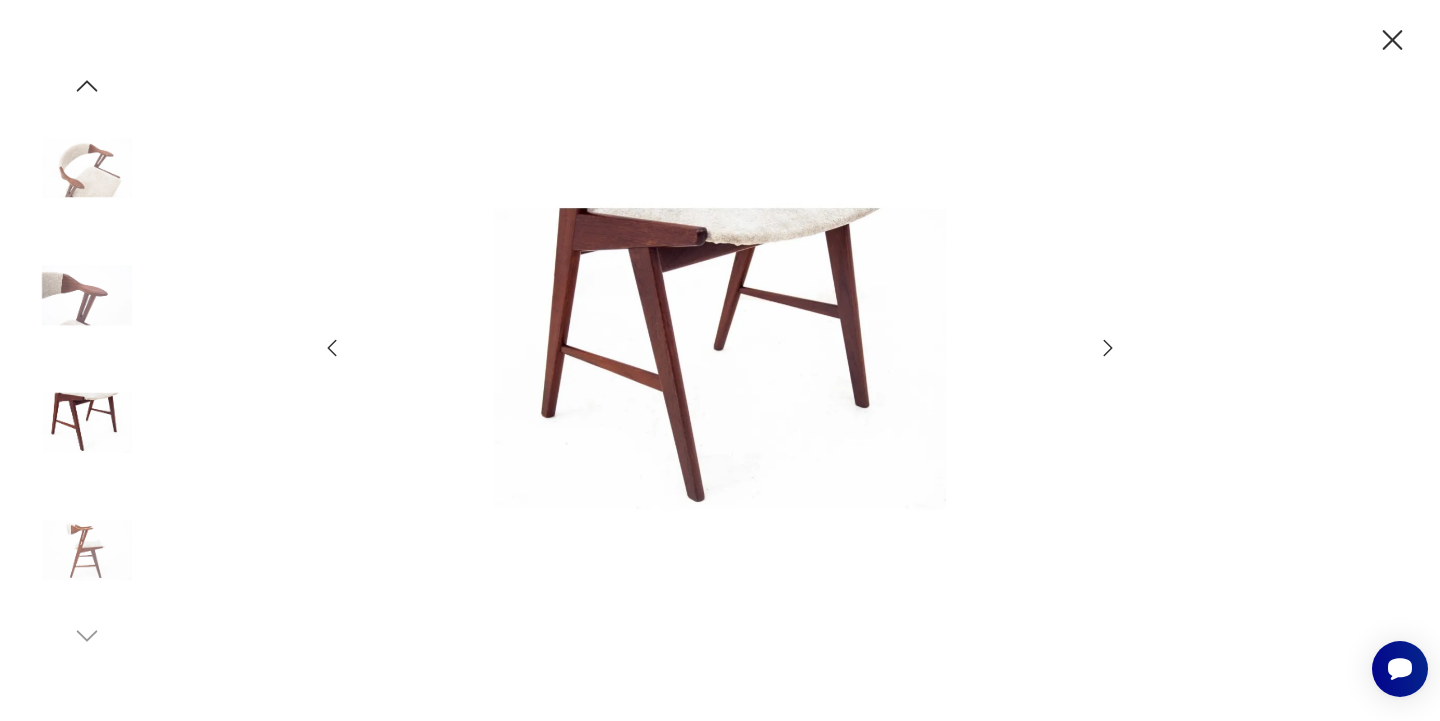 click 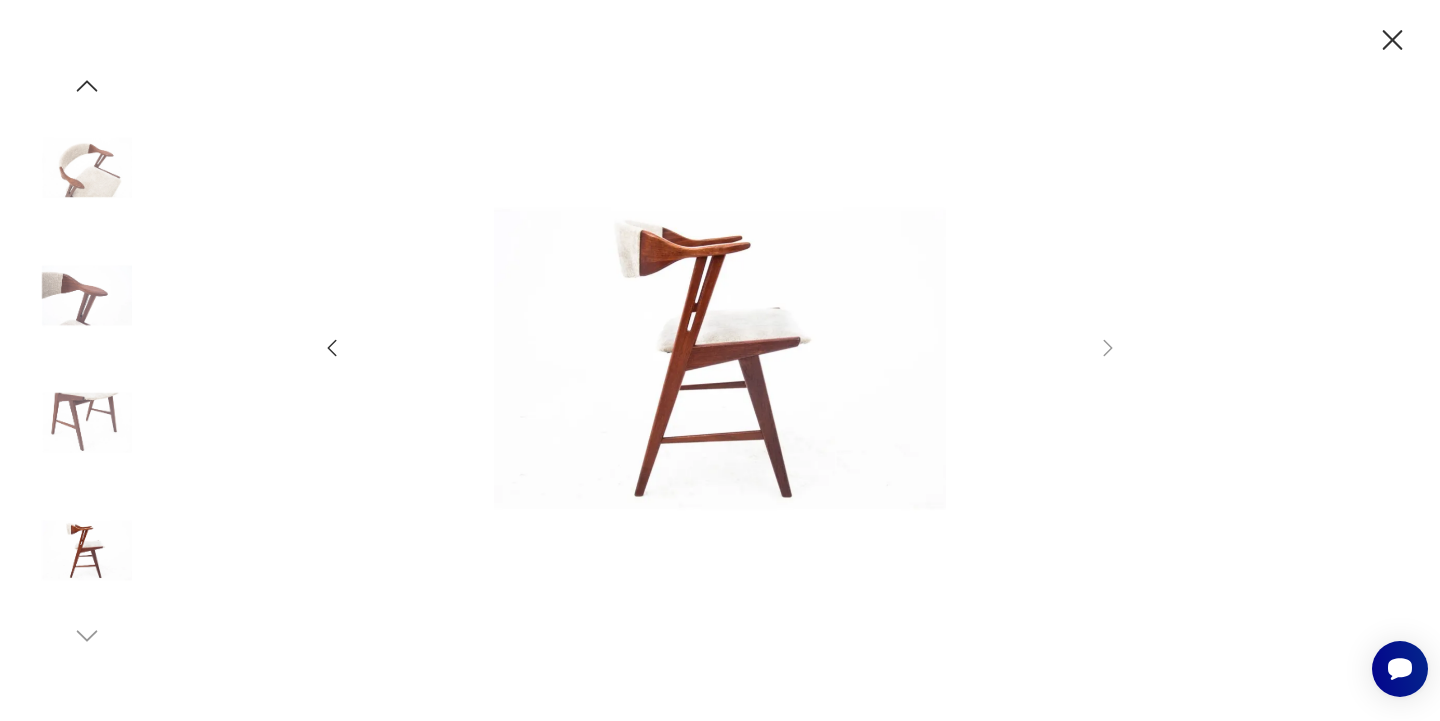click 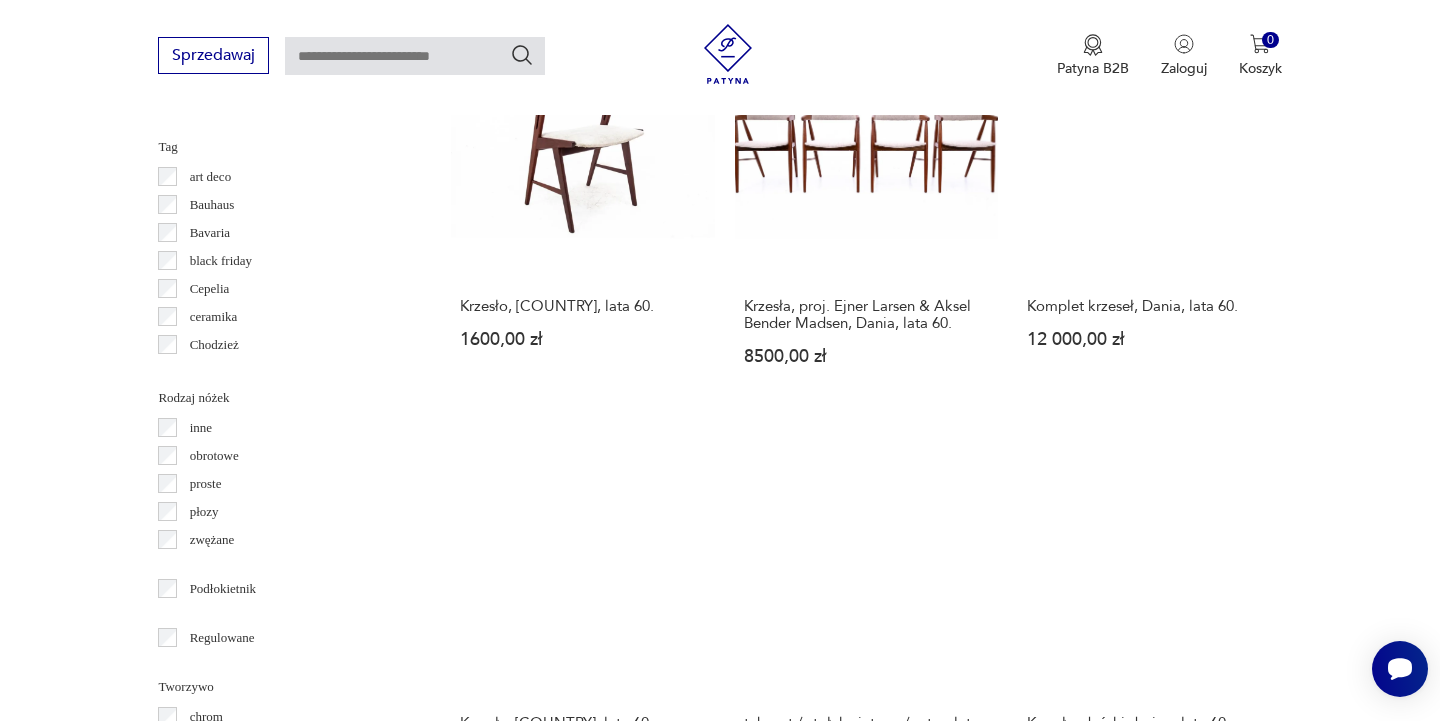 scroll, scrollTop: 2233, scrollLeft: 0, axis: vertical 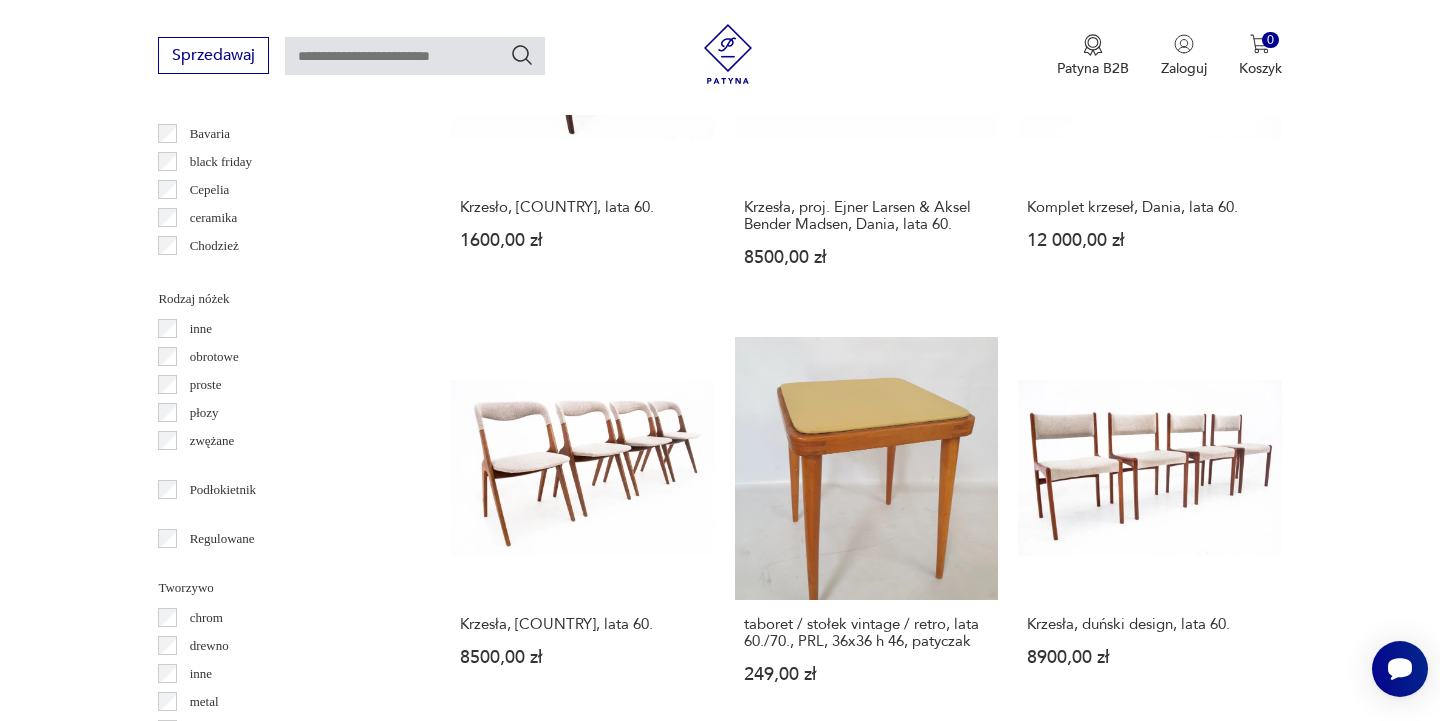 click 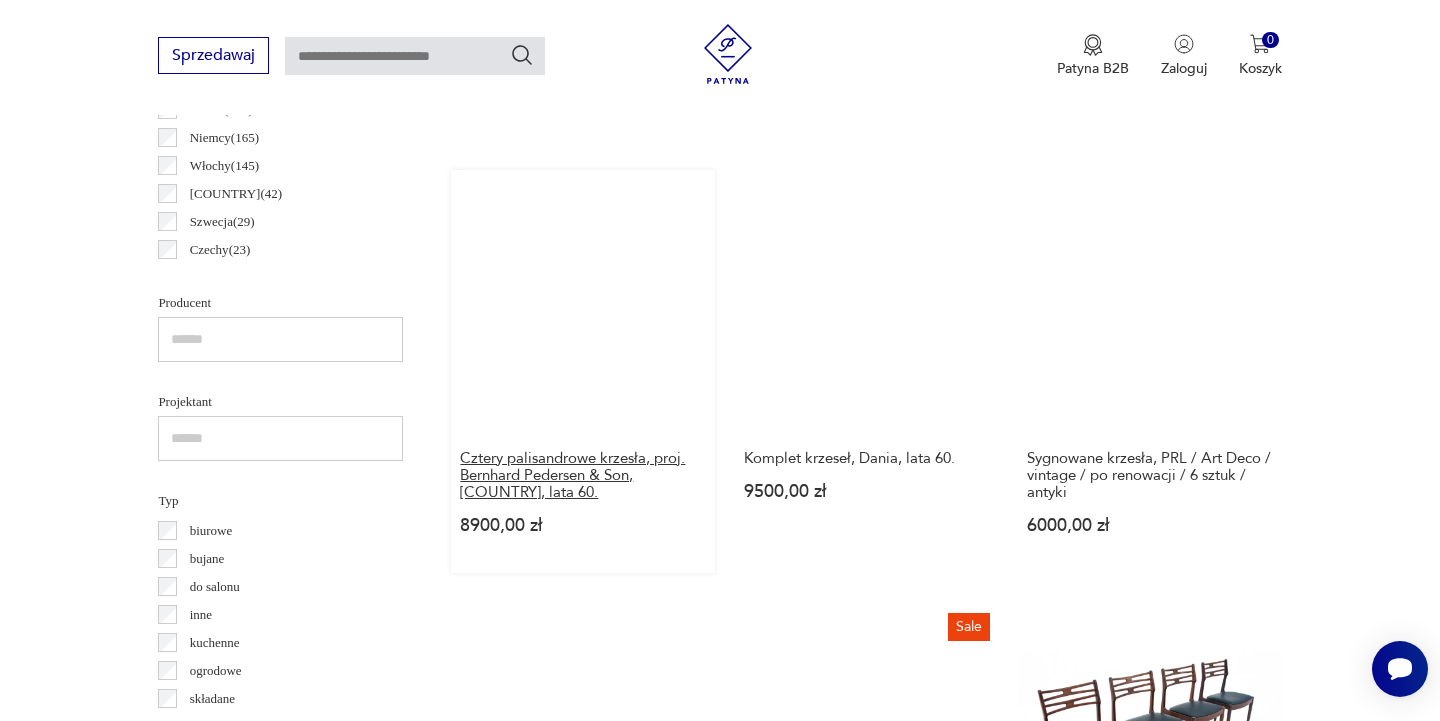 scroll, scrollTop: 1165, scrollLeft: 0, axis: vertical 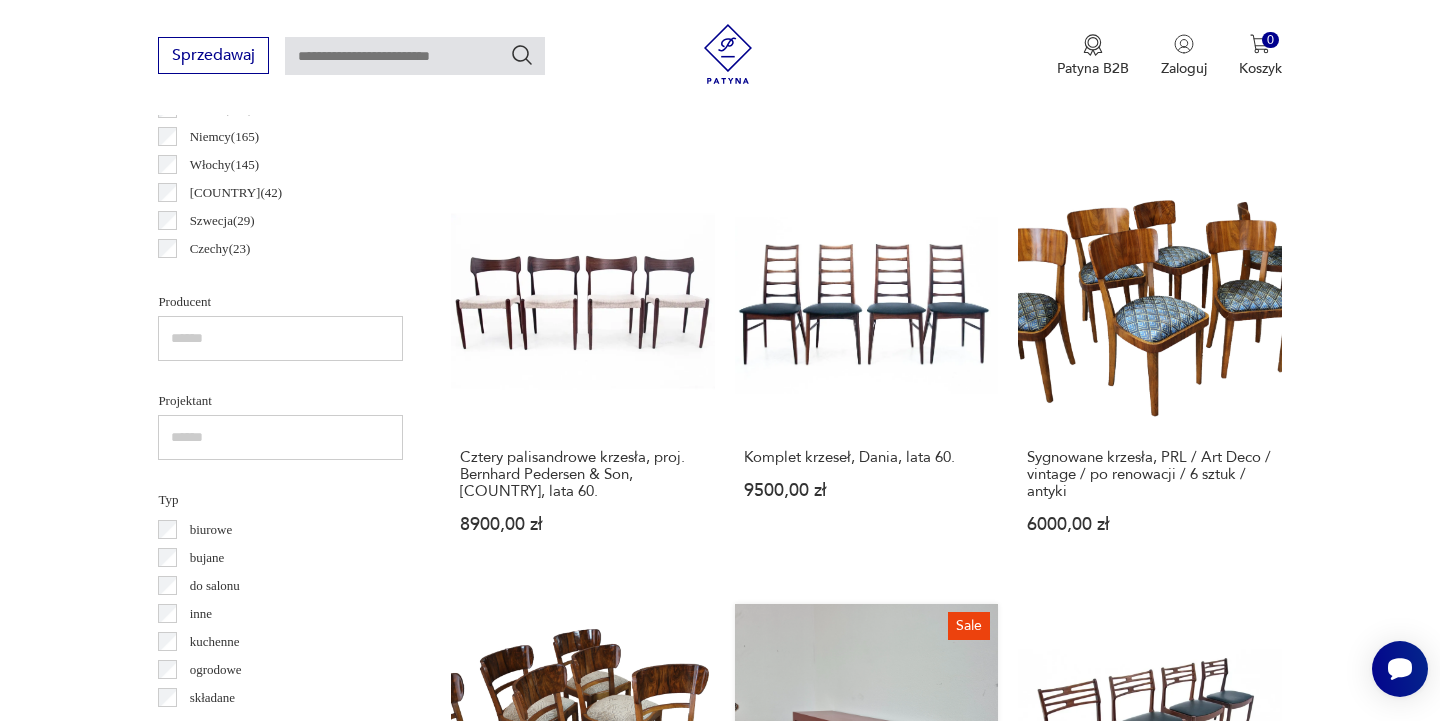 click on "Sale Ławka Silent, proj. Big Game dla Valerie Objects, Belgia 890,00 zł 1120,00 zł" at bounding box center [866, 808] 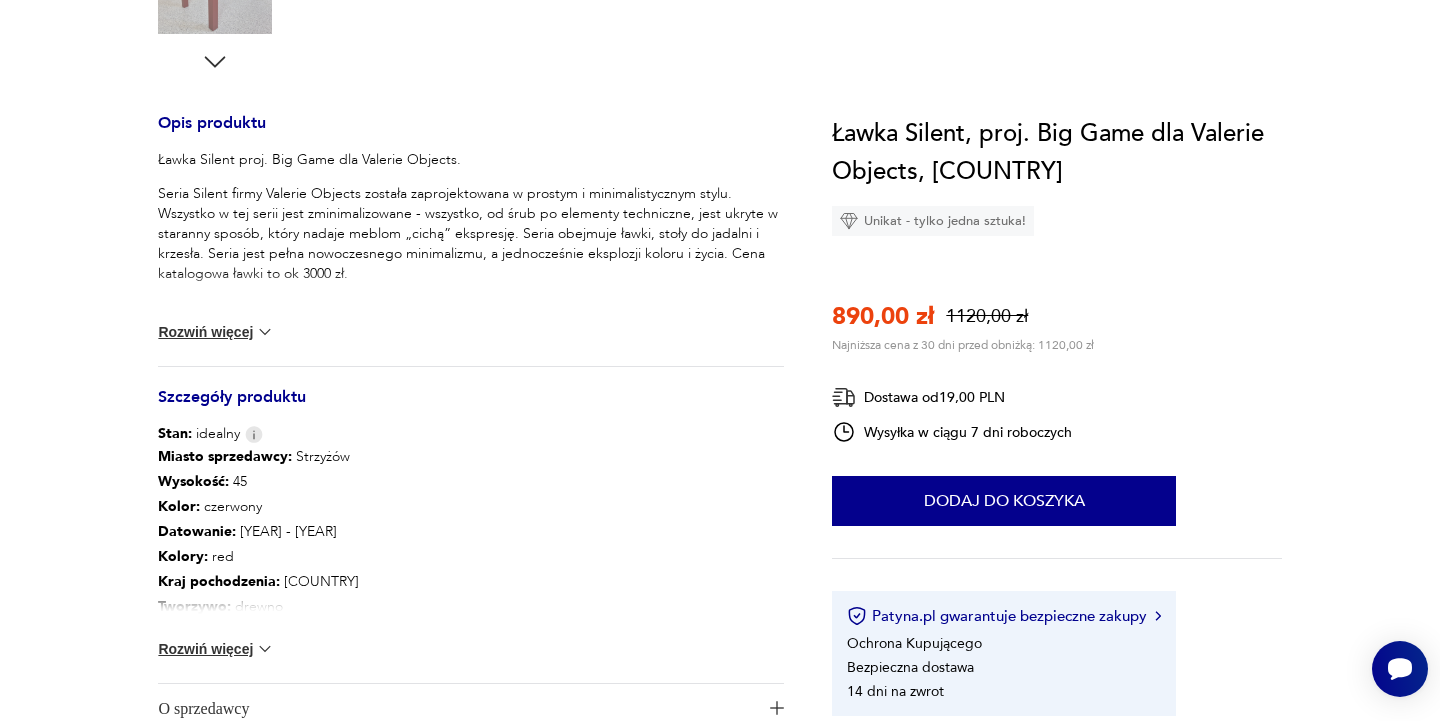 scroll, scrollTop: 0, scrollLeft: 0, axis: both 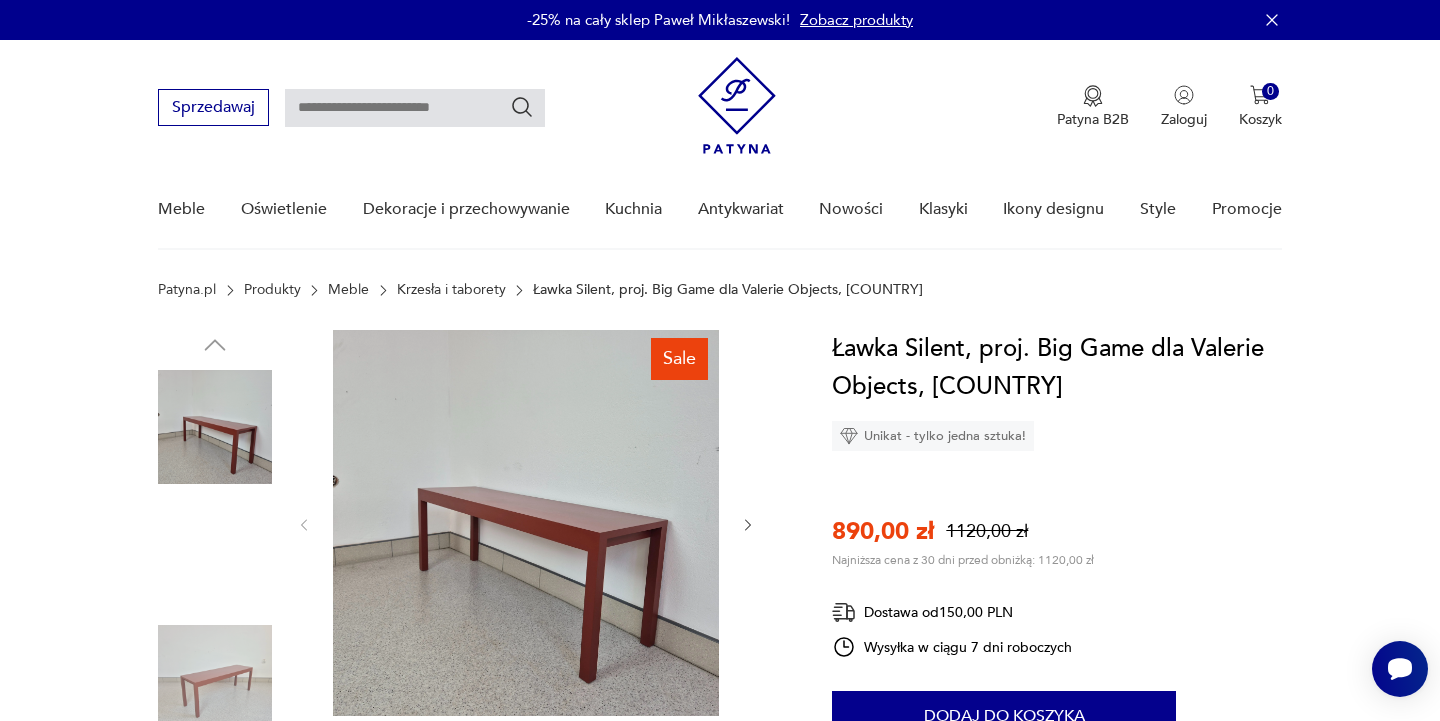 click at bounding box center (526, 523) 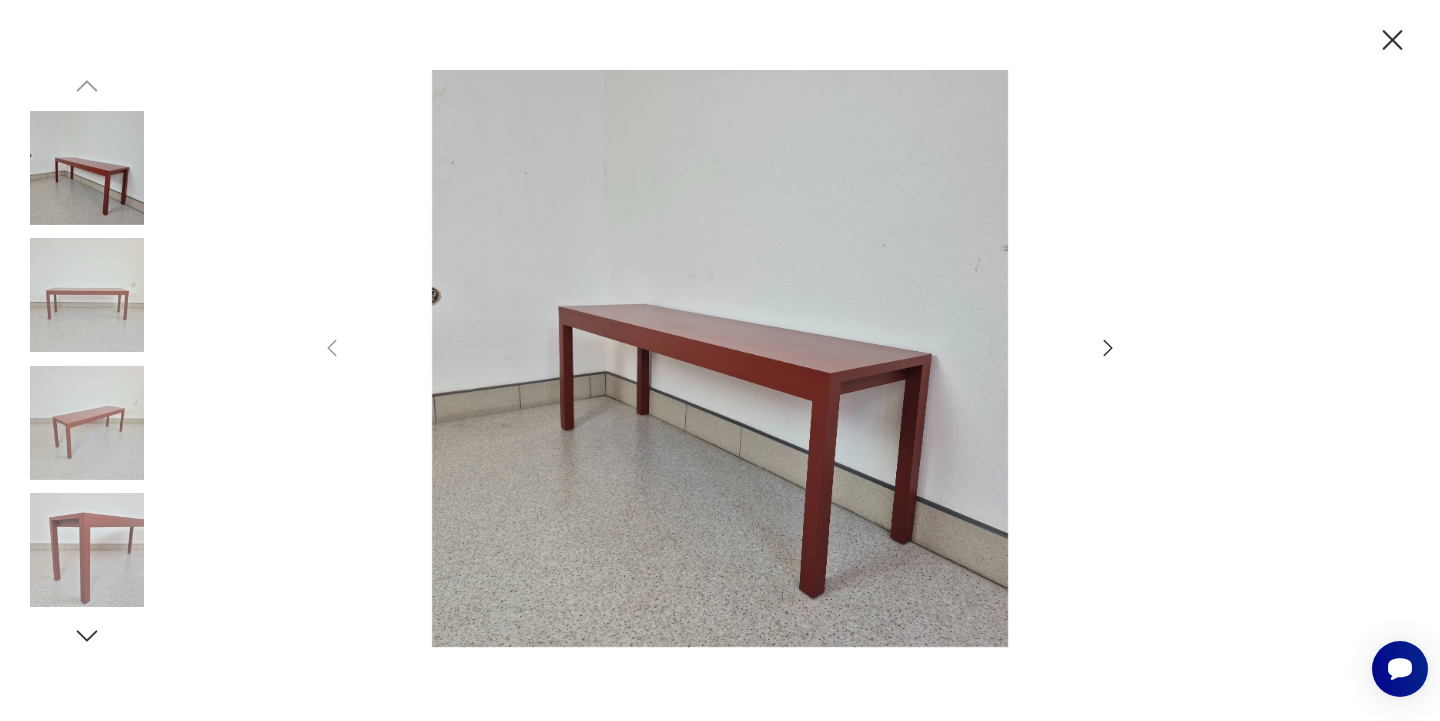 click at bounding box center (720, 358) 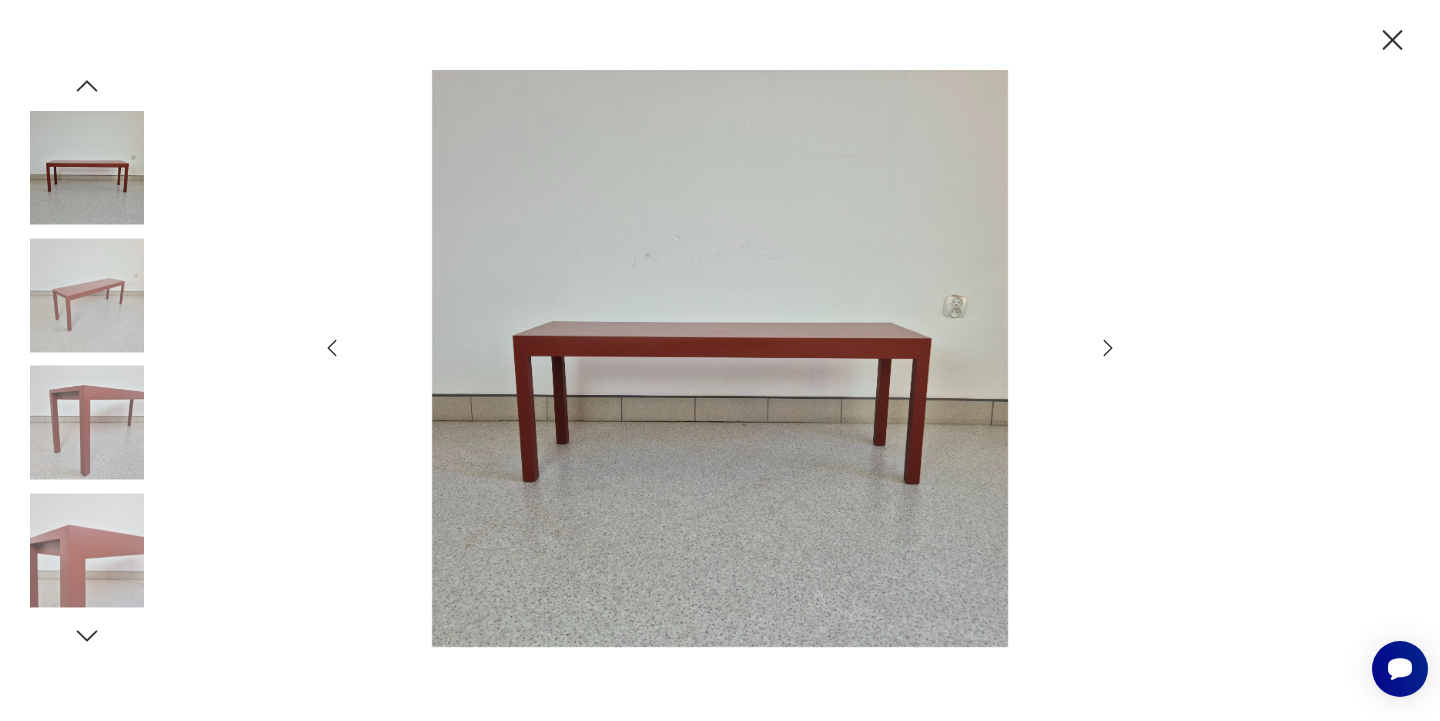 click 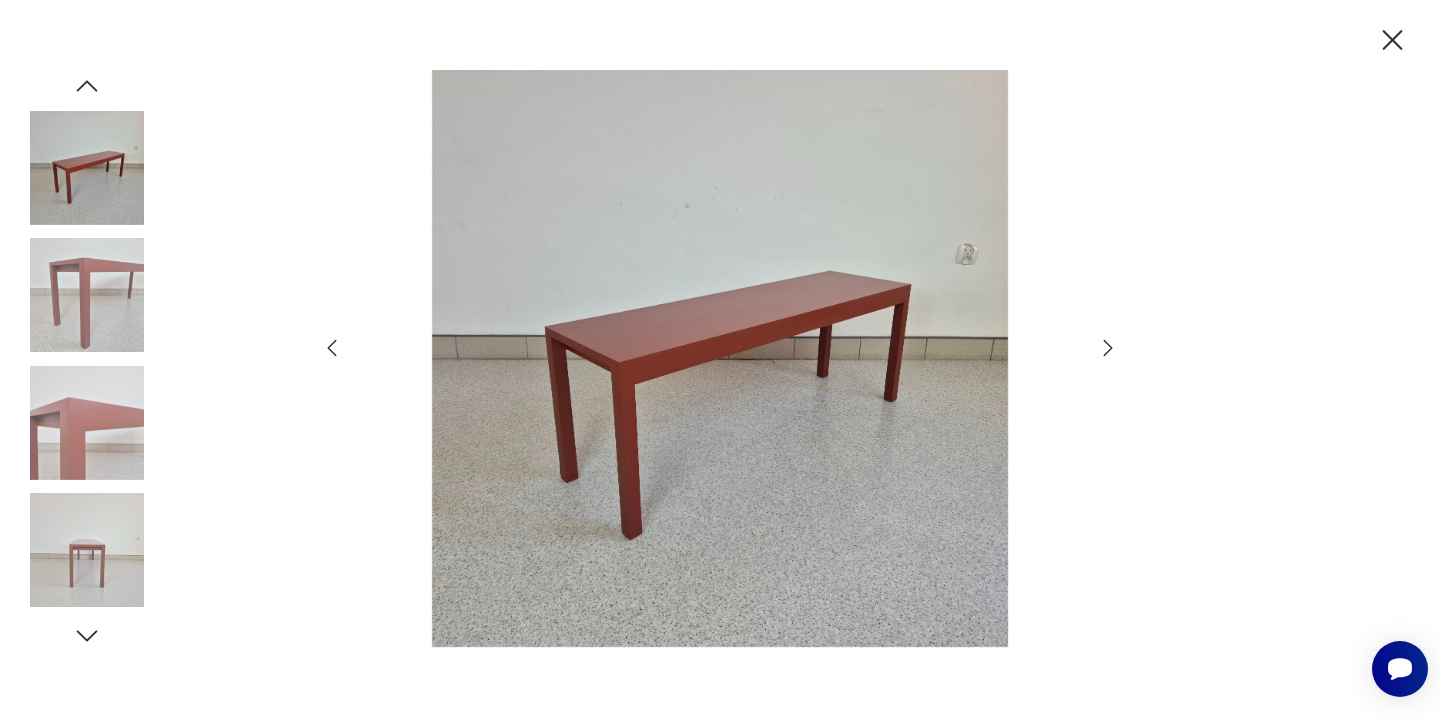 click 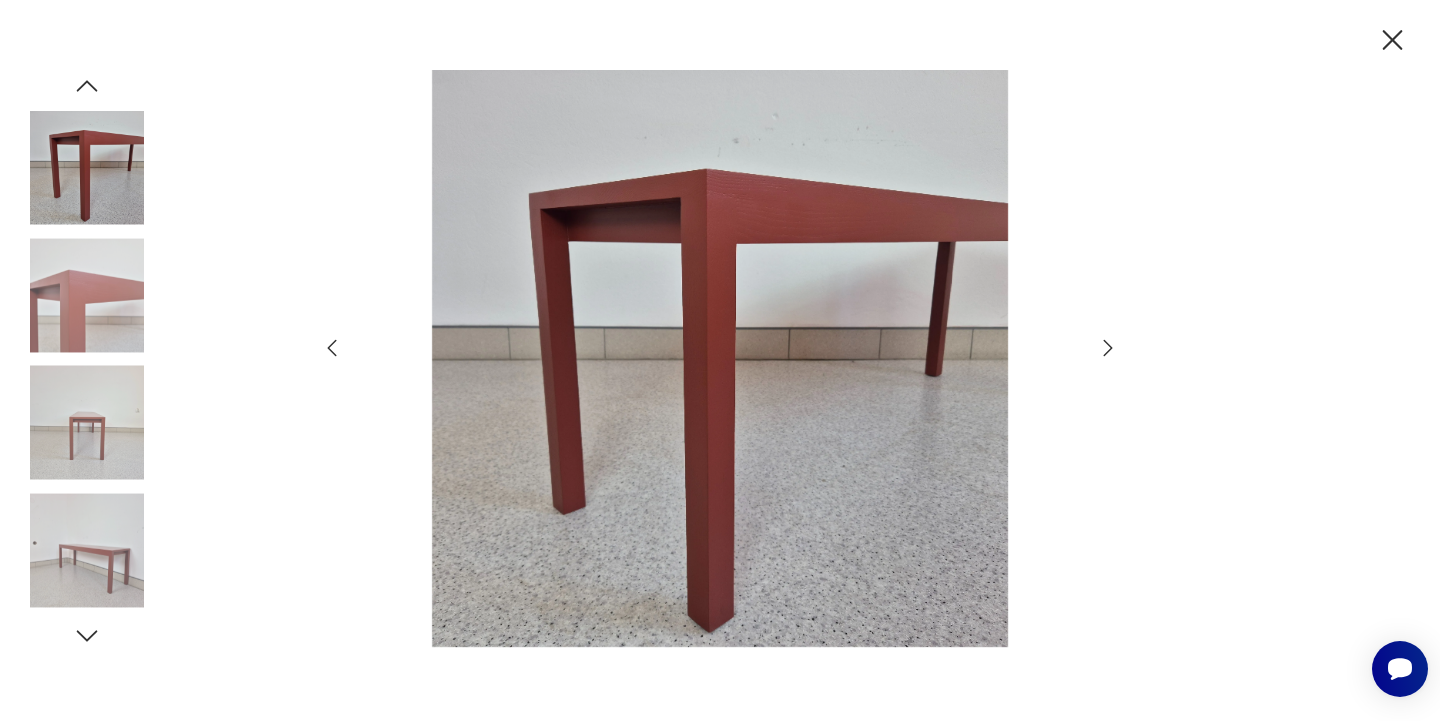 click 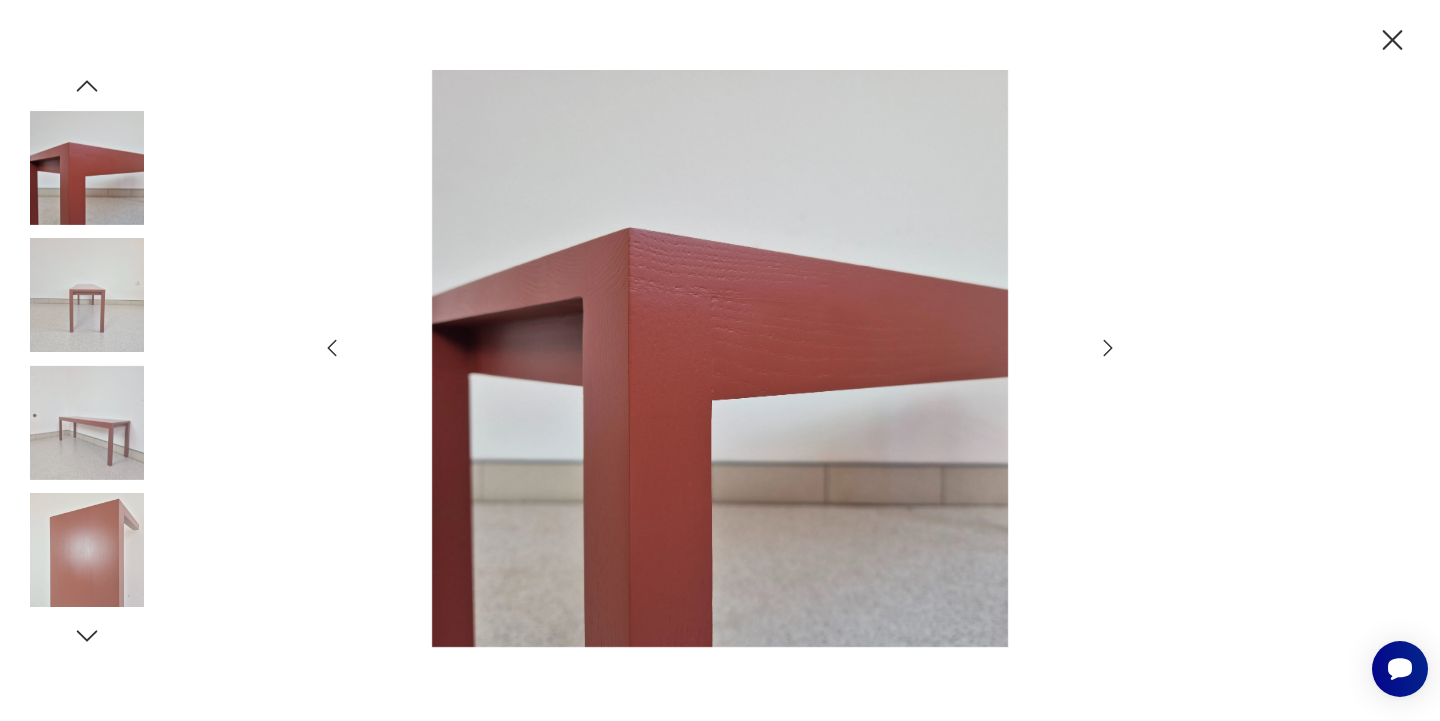 click 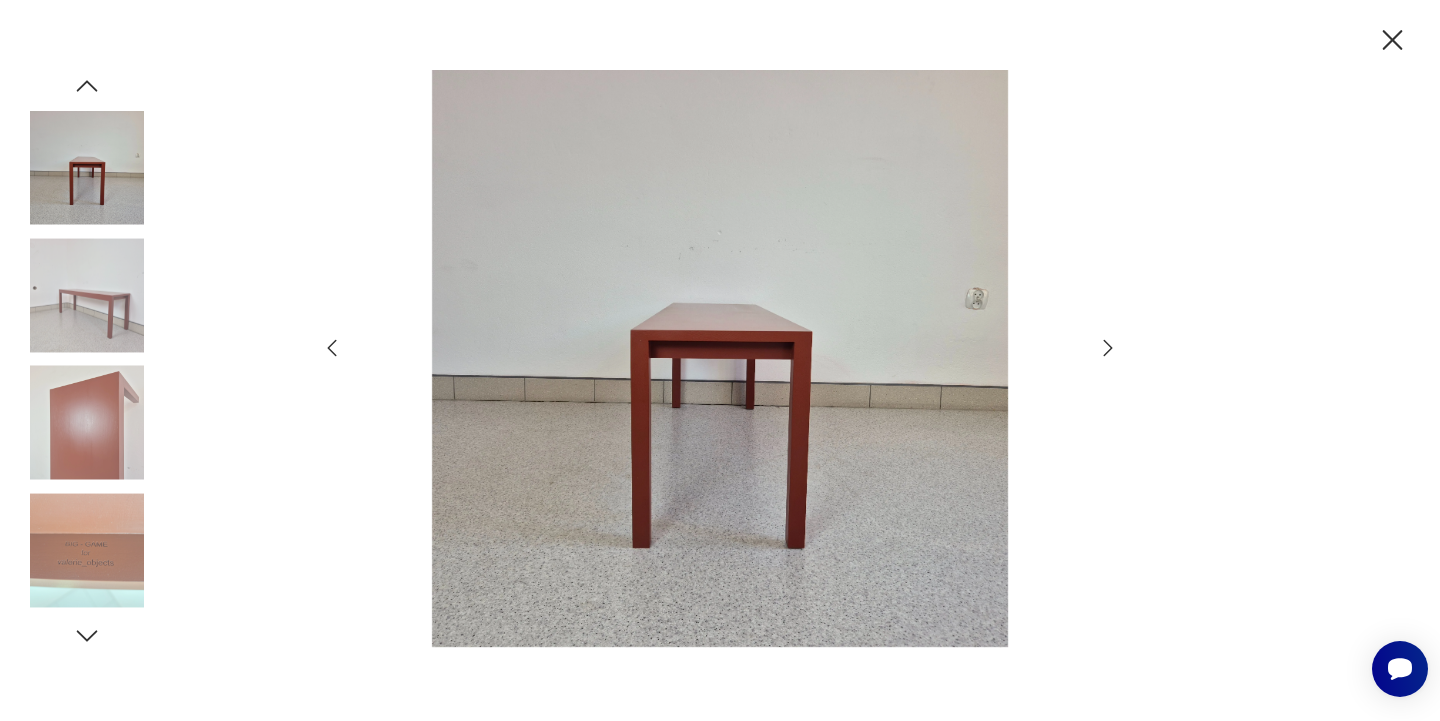 click 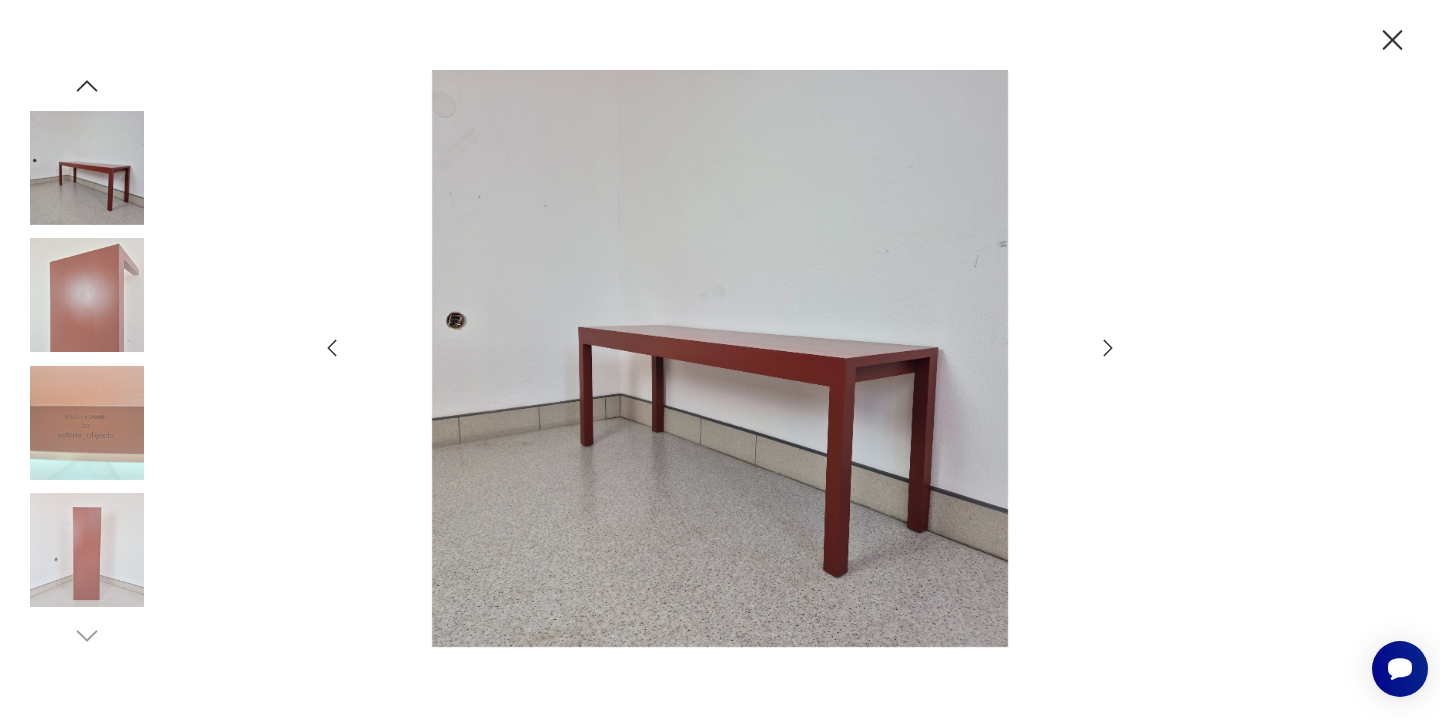 click 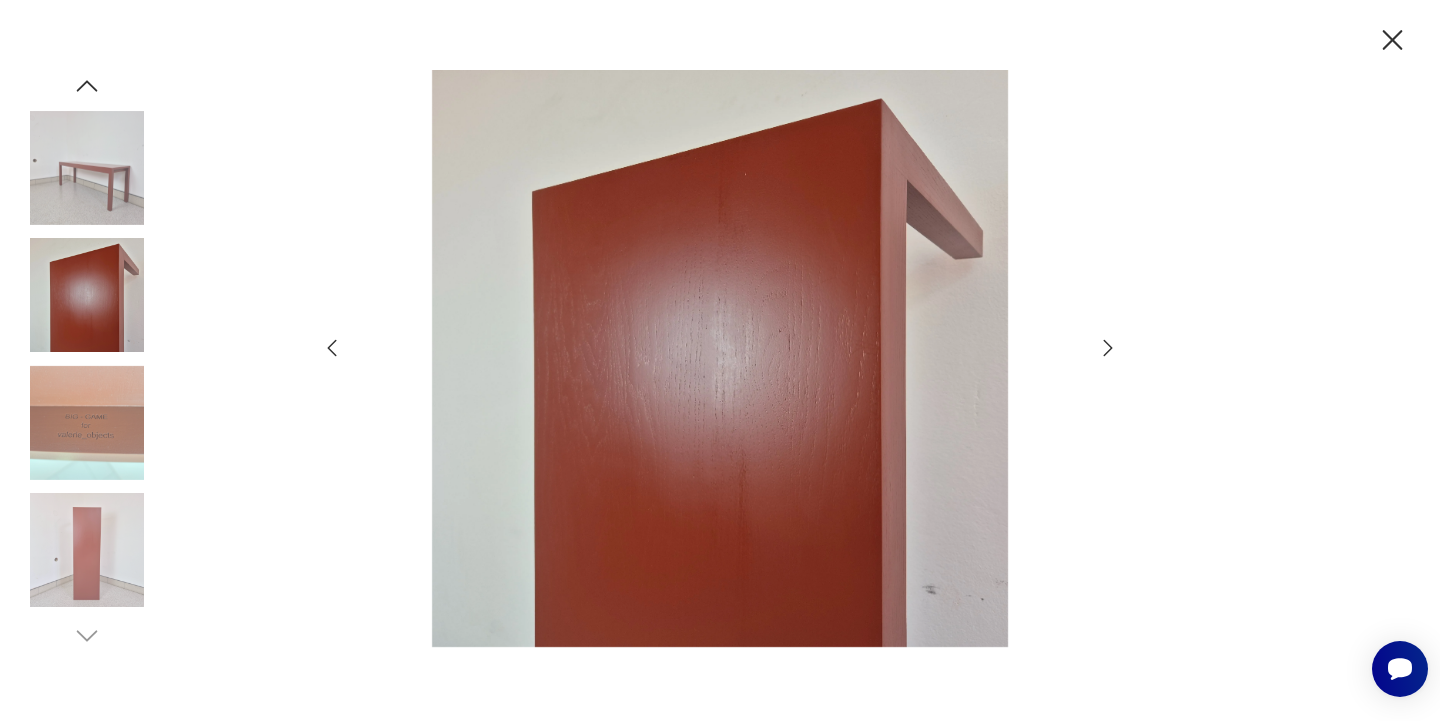 click 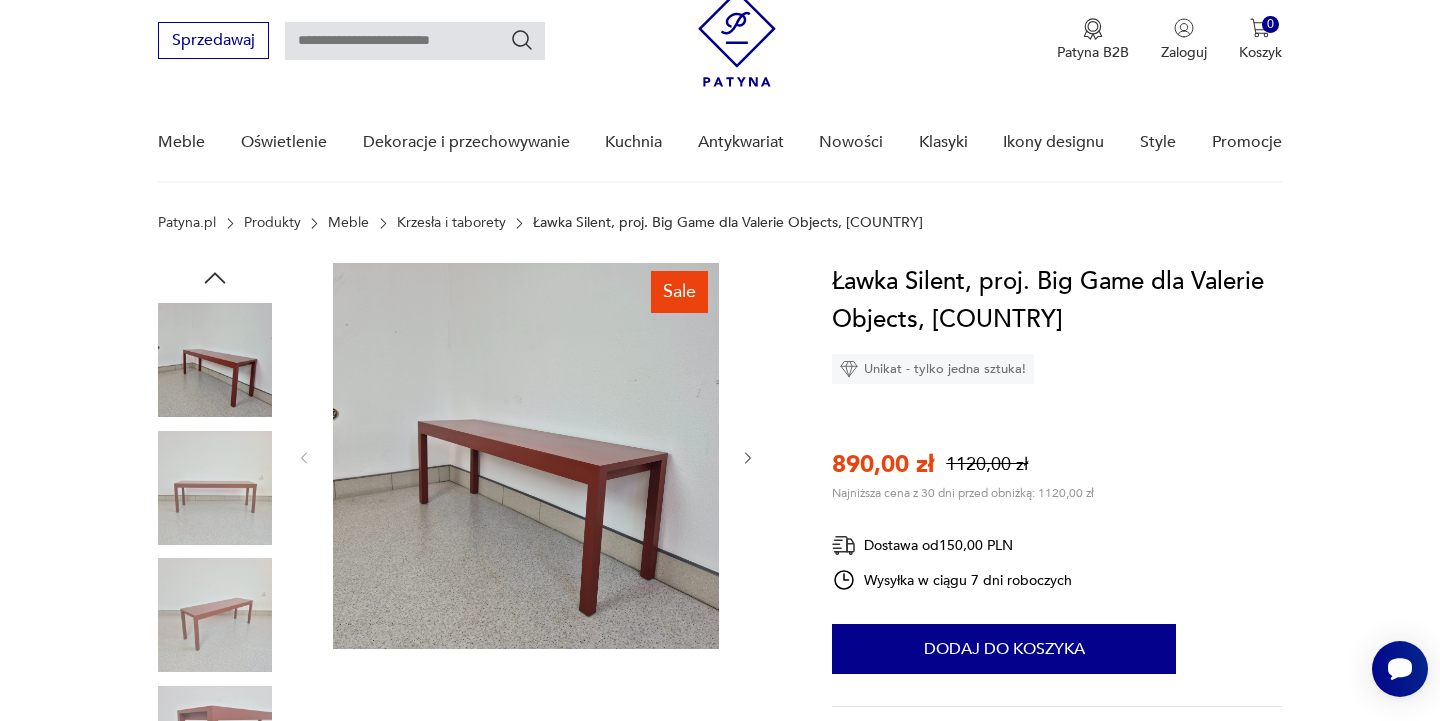 scroll, scrollTop: 71, scrollLeft: 0, axis: vertical 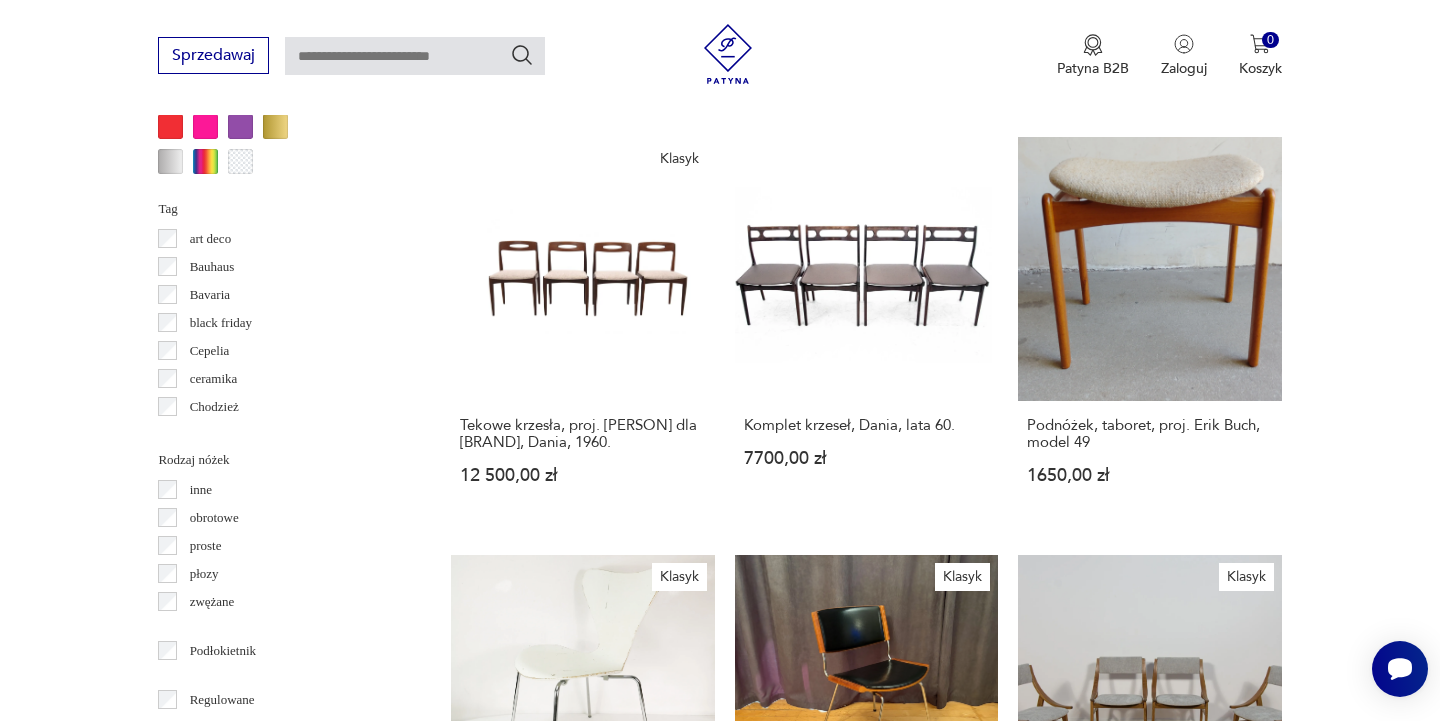 click 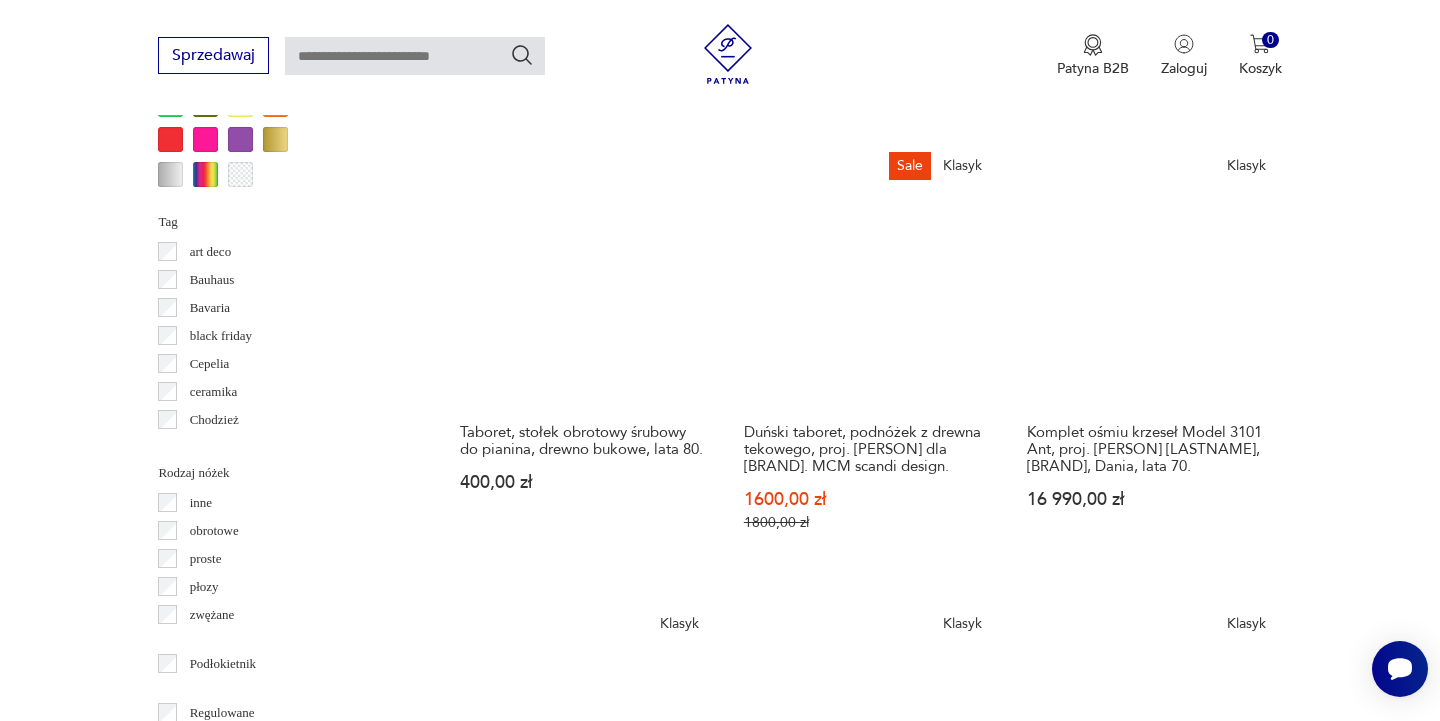 scroll, scrollTop: 2061, scrollLeft: 0, axis: vertical 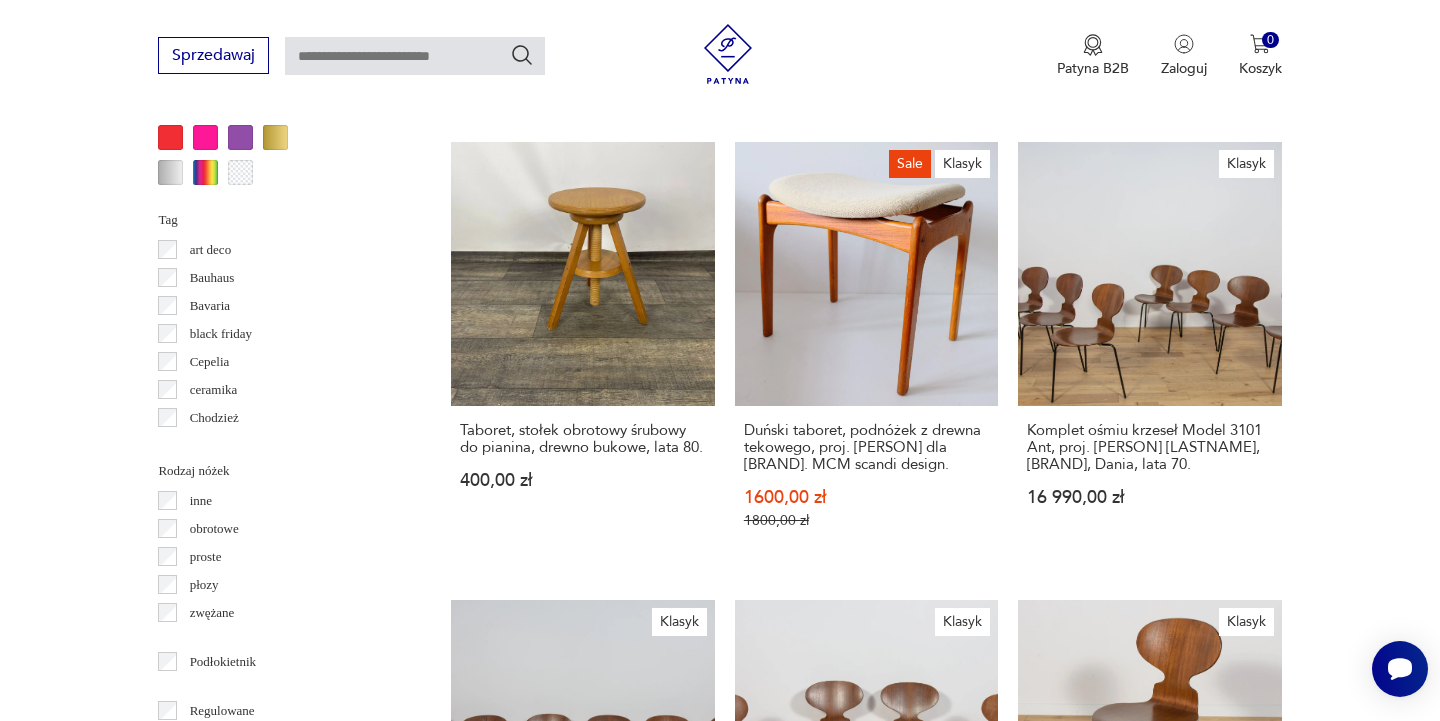 click 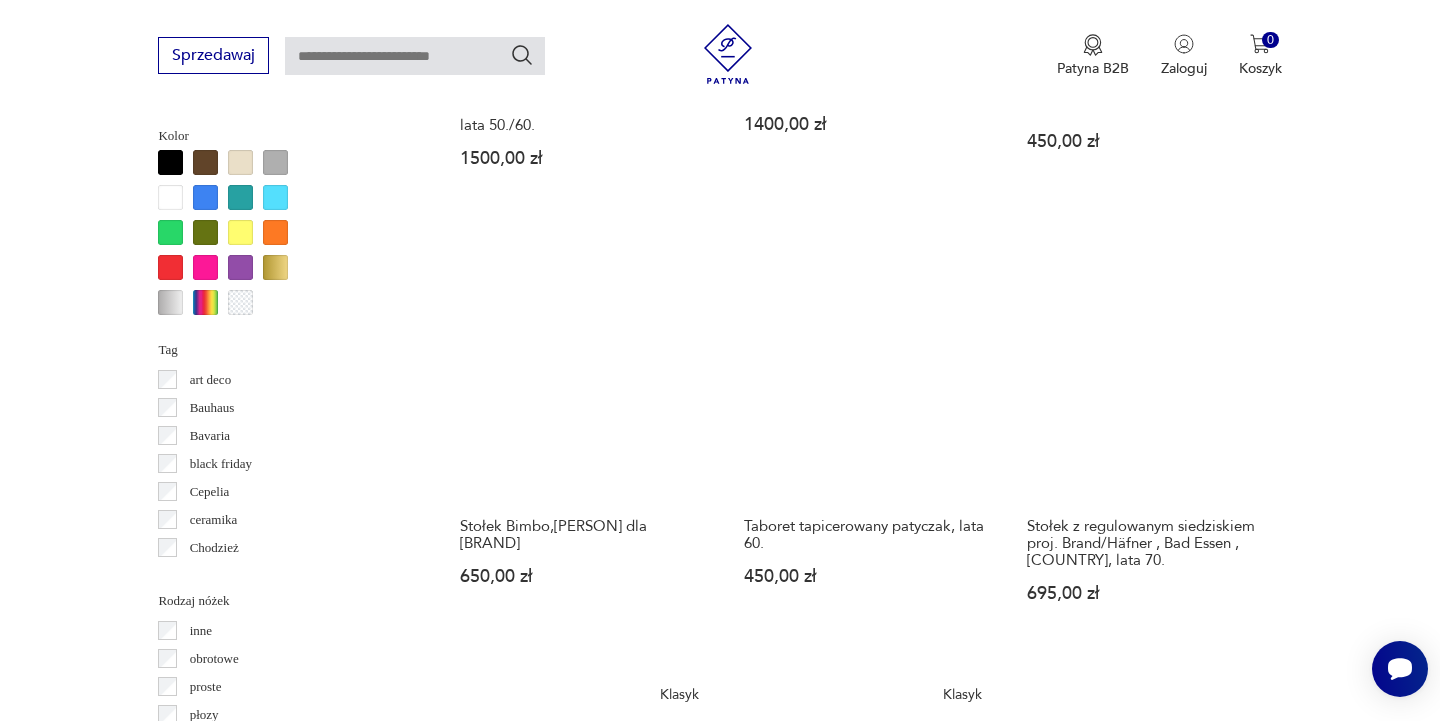 scroll, scrollTop: 1946, scrollLeft: 0, axis: vertical 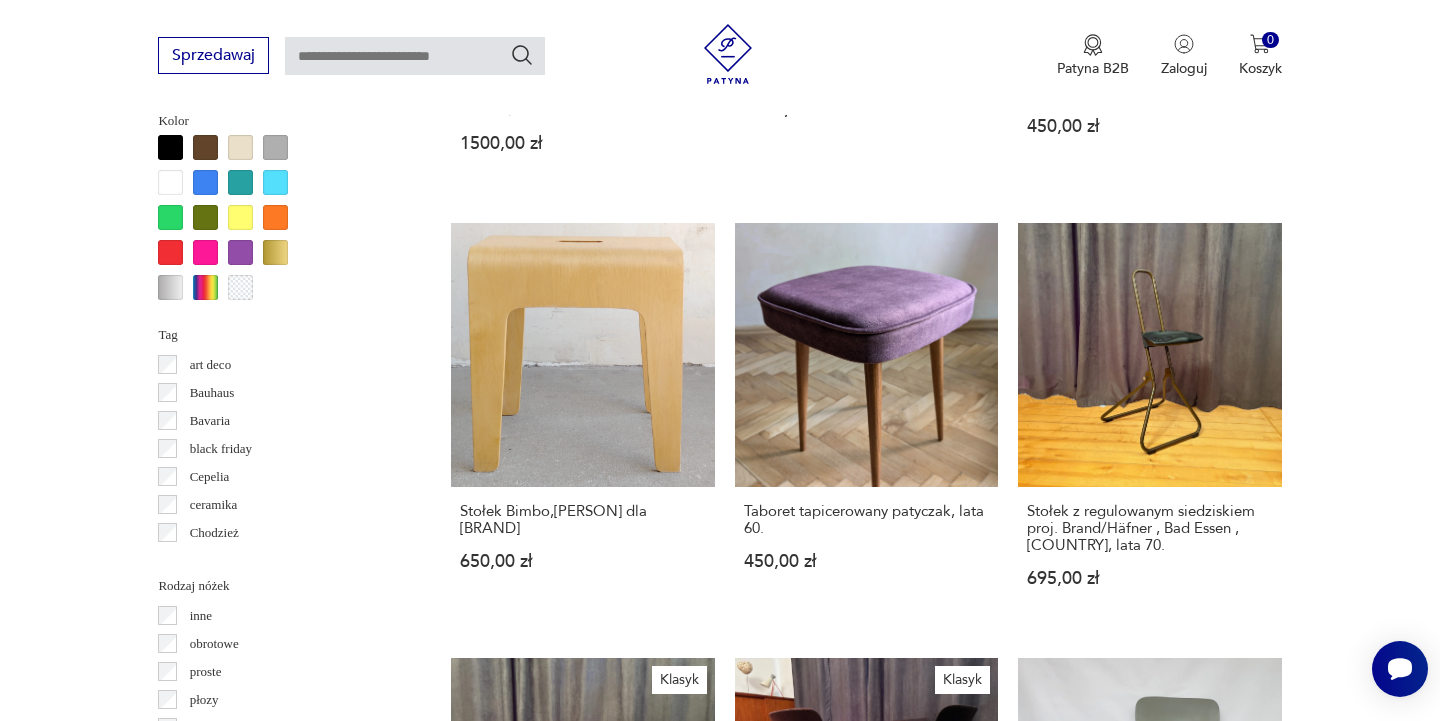 click 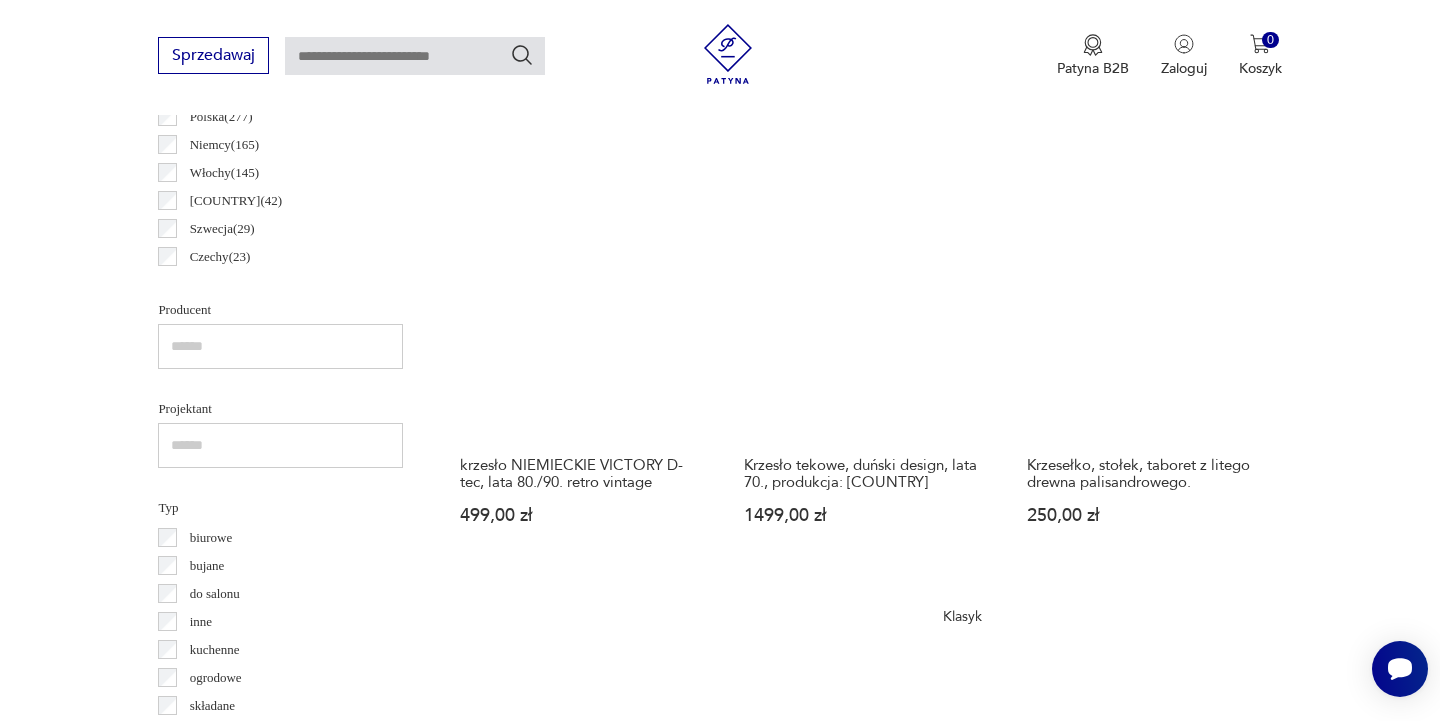 scroll, scrollTop: 1157, scrollLeft: 0, axis: vertical 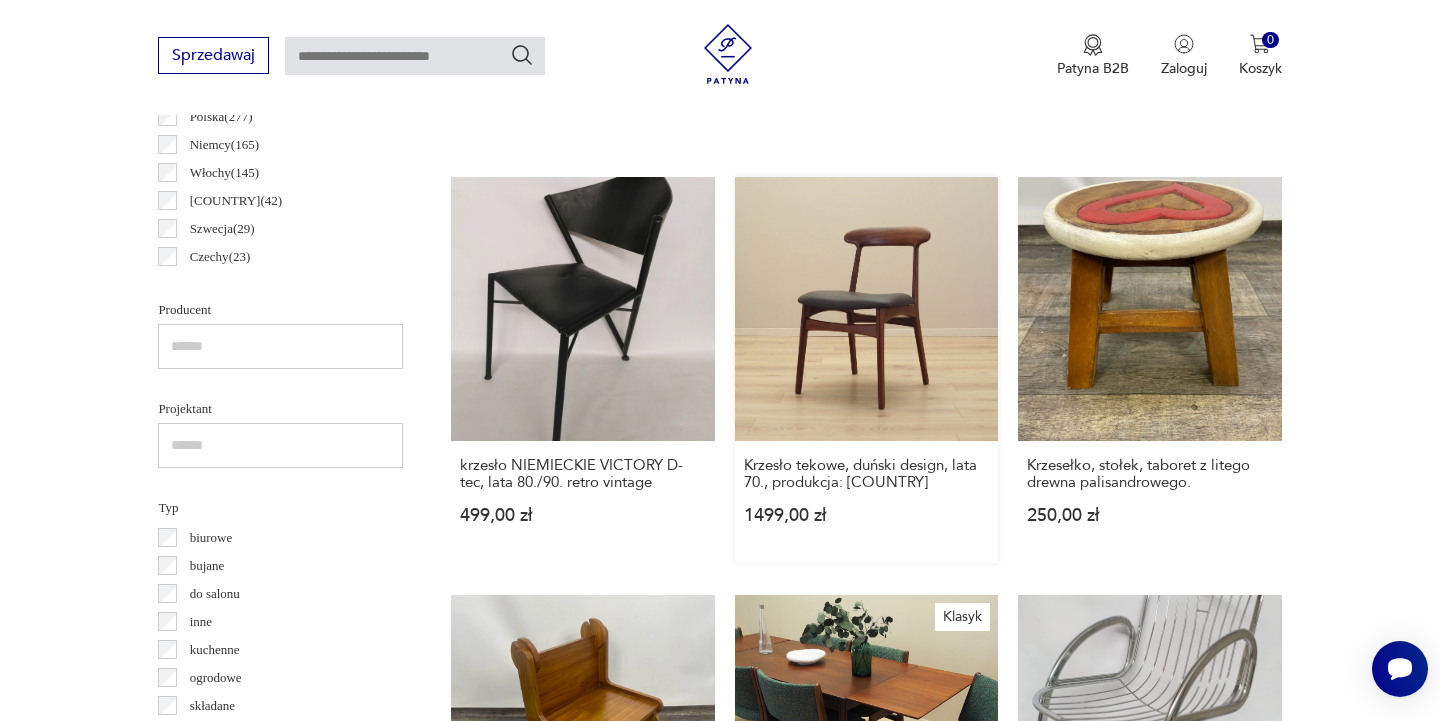 click on "Krzesło tekowe, duński design, lata 70., produkcja: Dania 1499,00 zł" at bounding box center (866, 369) 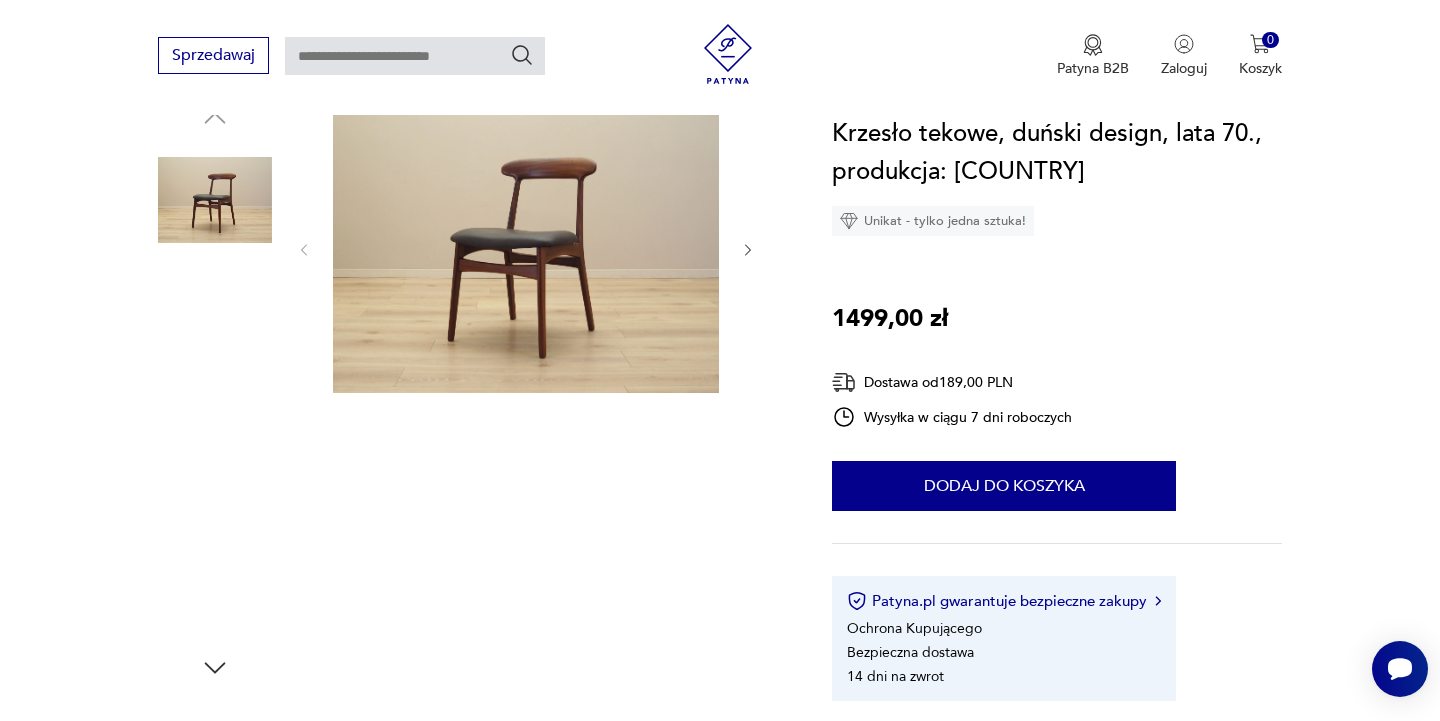 scroll, scrollTop: 72, scrollLeft: 0, axis: vertical 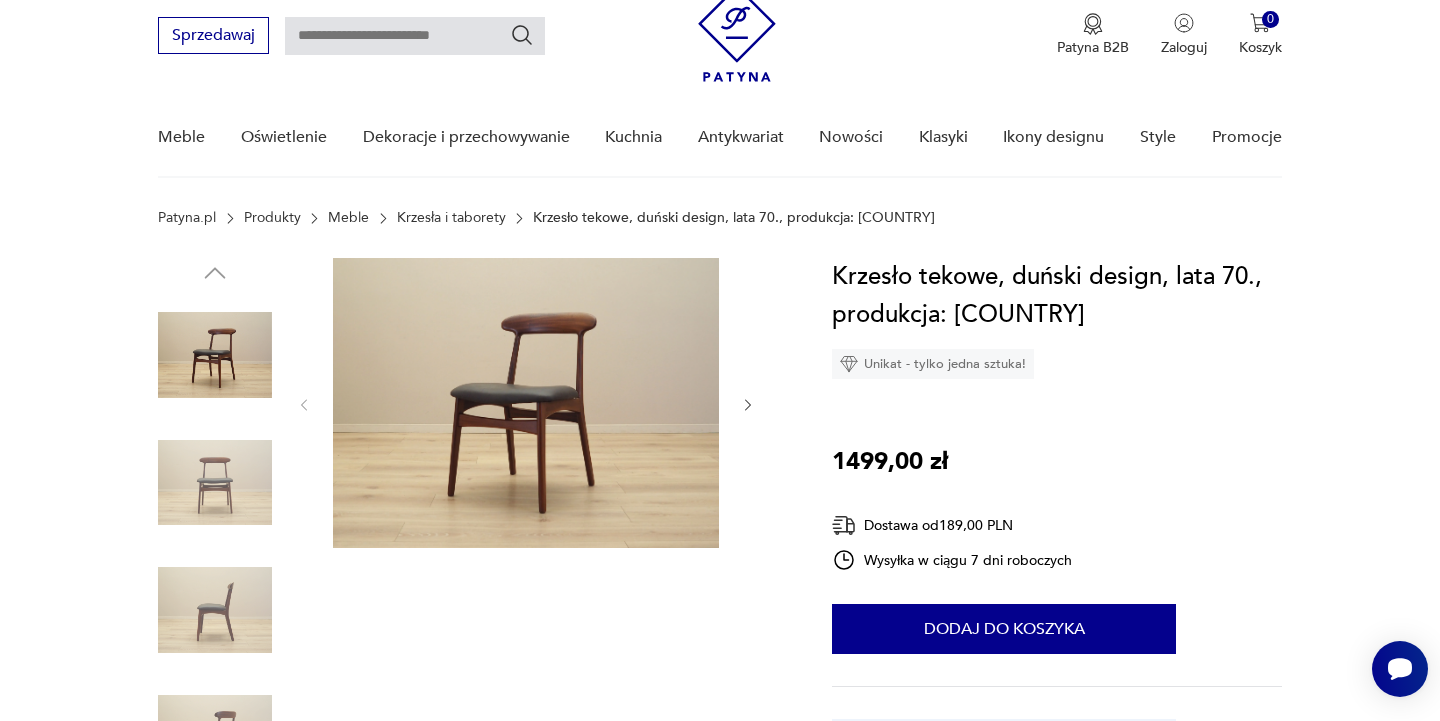 click at bounding box center (526, 403) 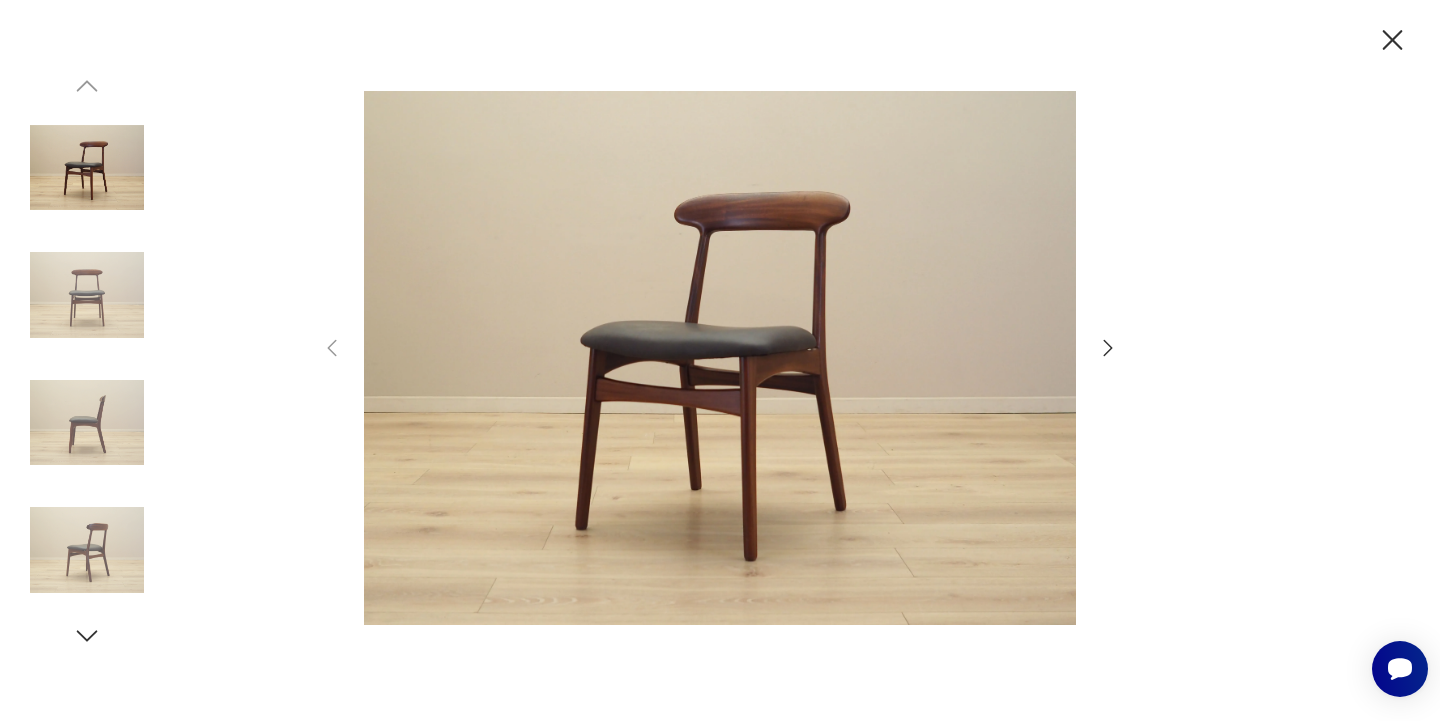 click at bounding box center (720, 358) 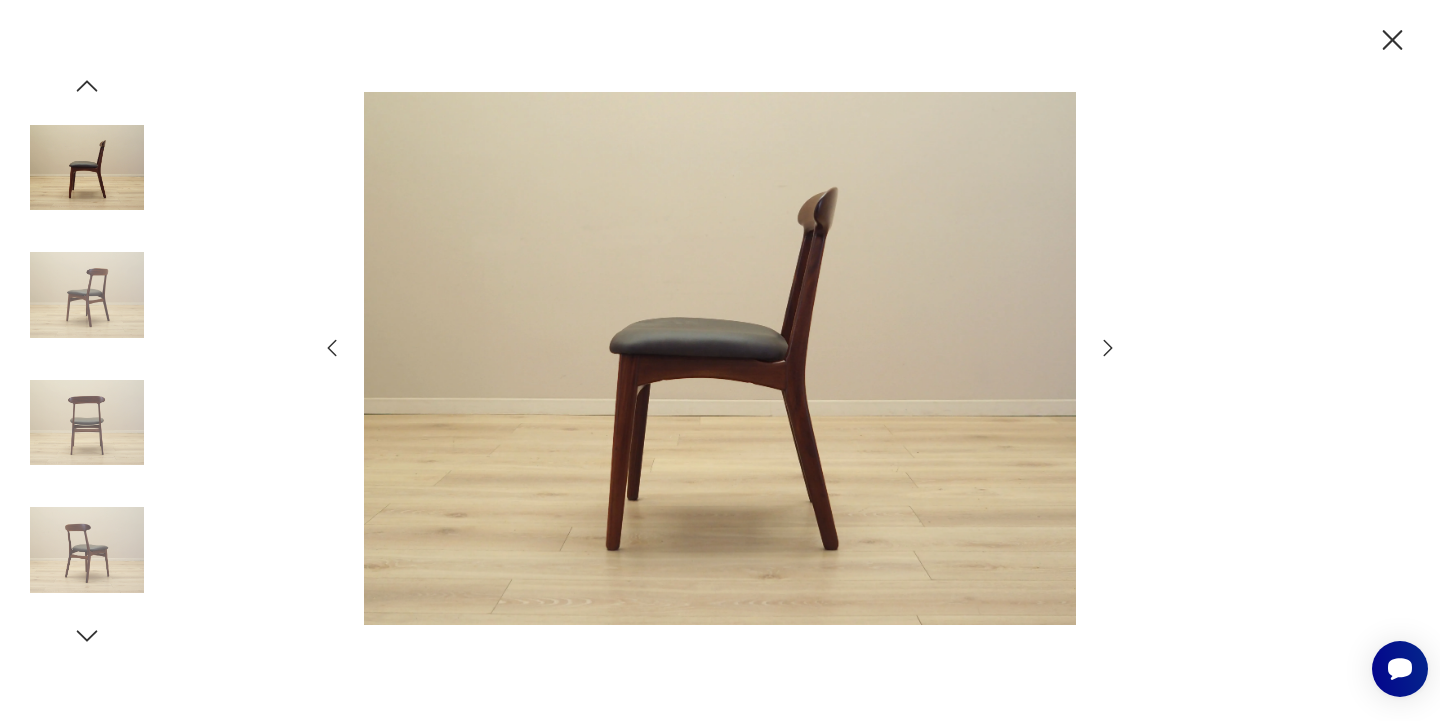 click at bounding box center (87, 295) 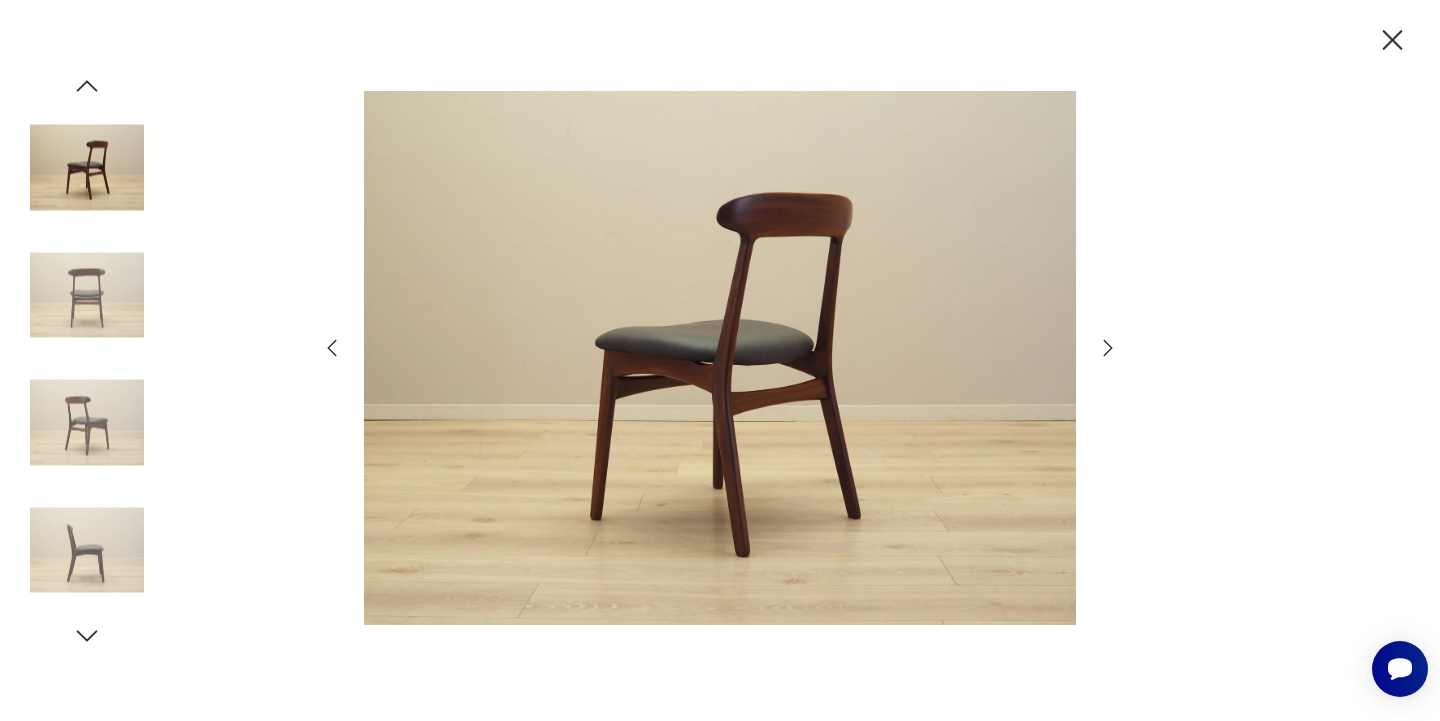 click at bounding box center (87, 550) 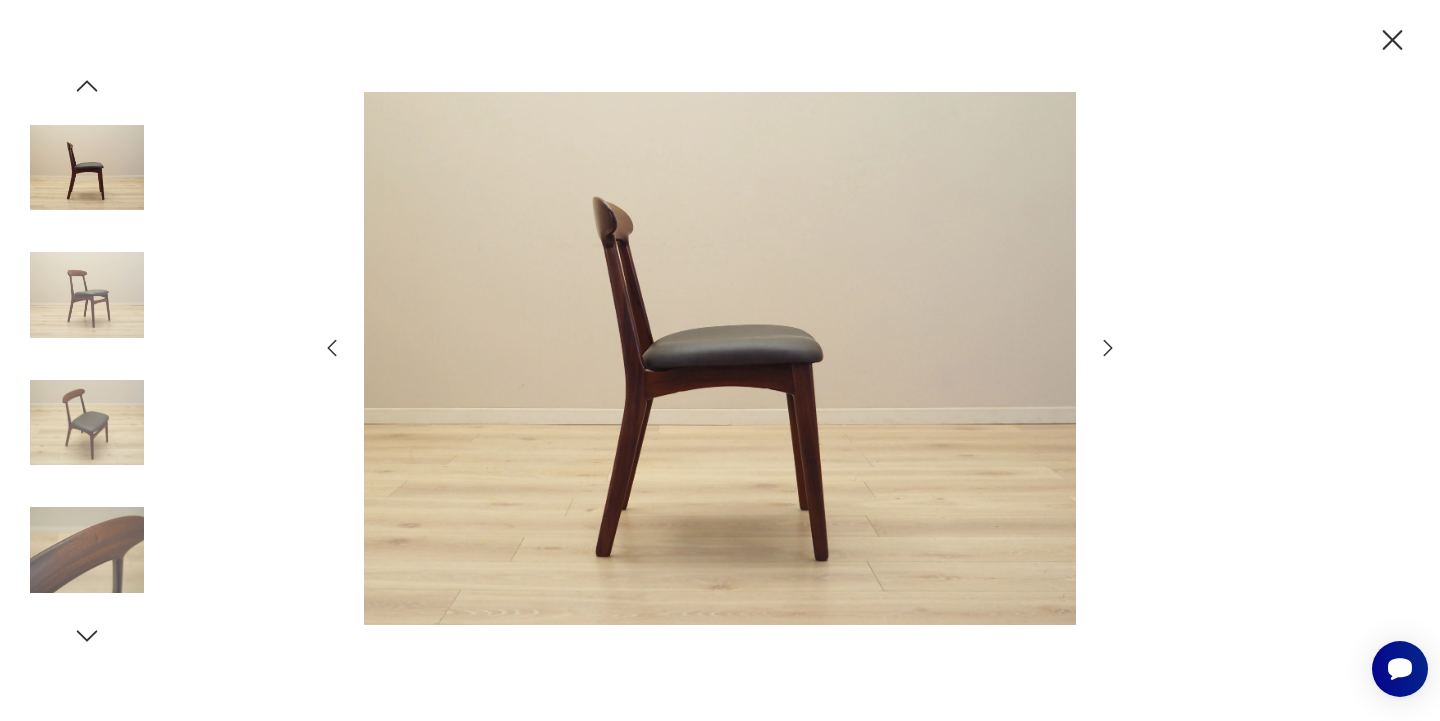 click 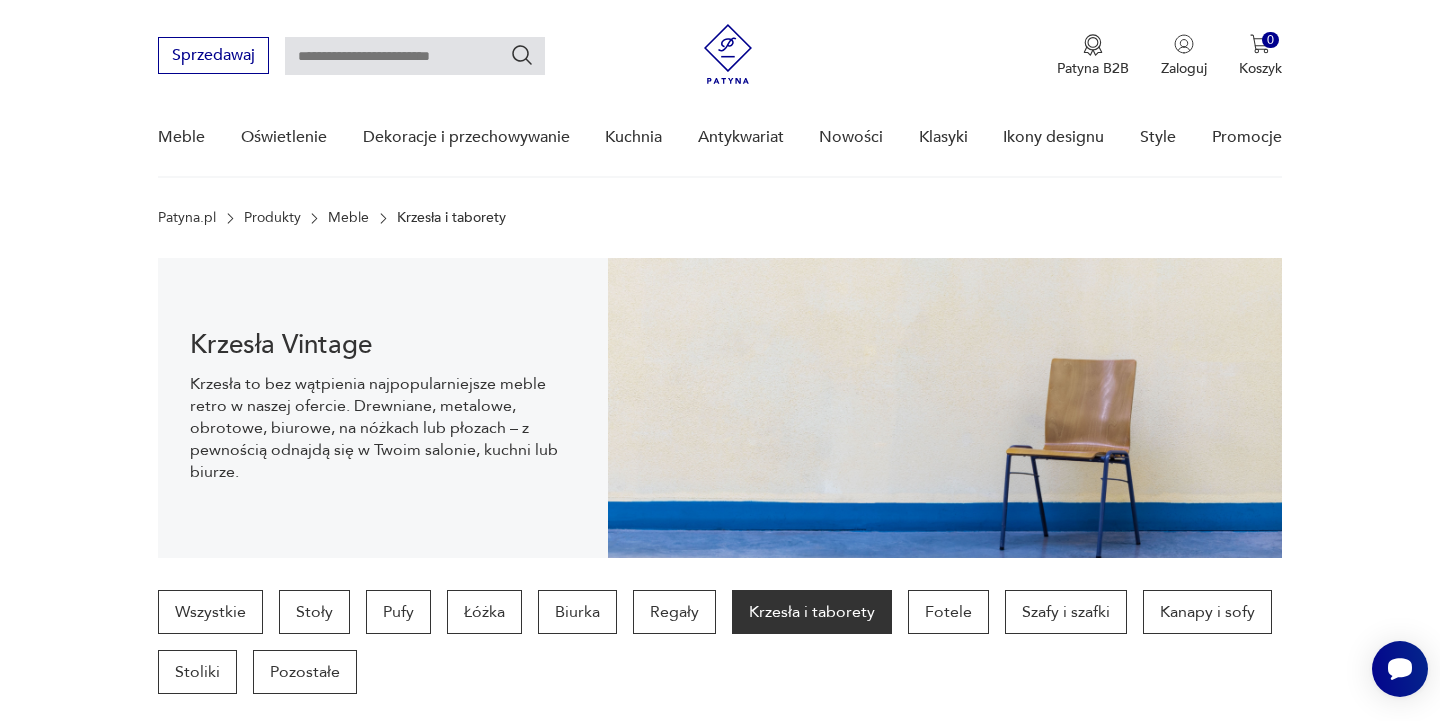 scroll, scrollTop: 1157, scrollLeft: 0, axis: vertical 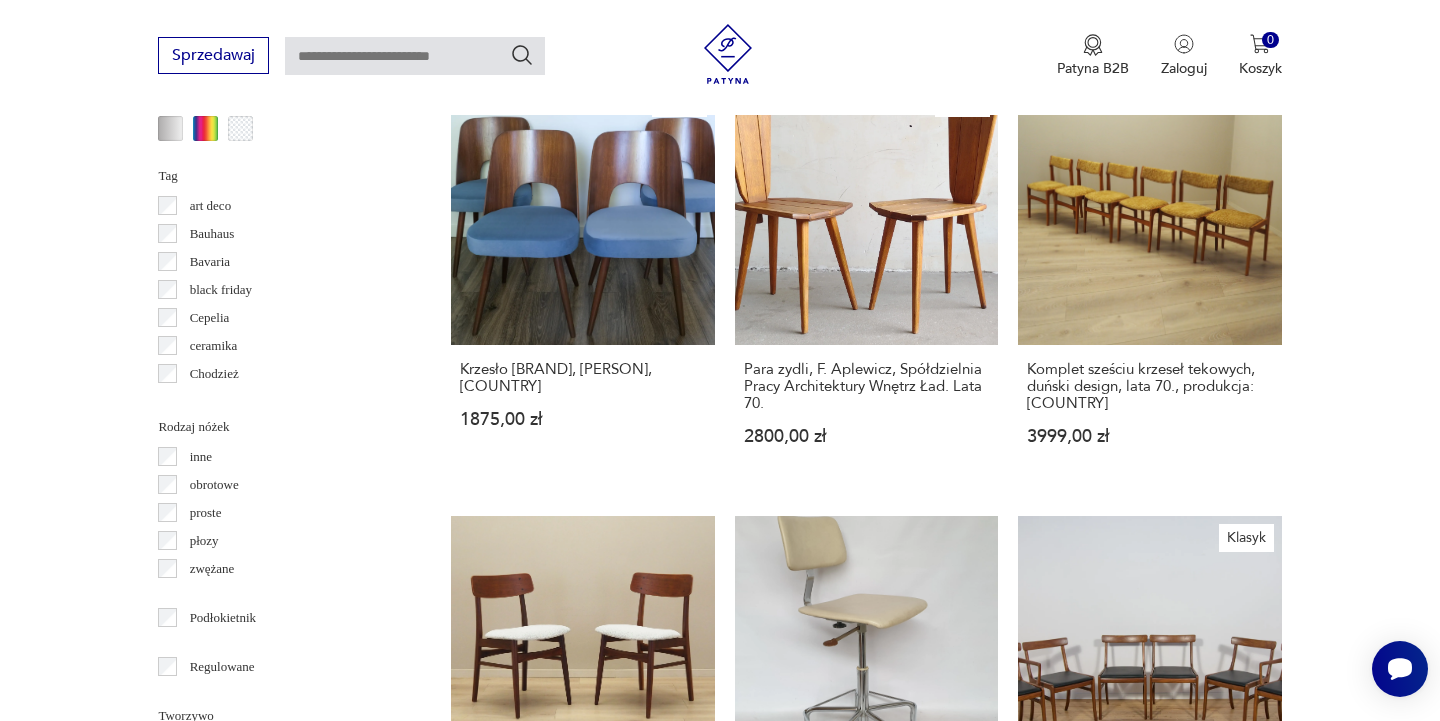 click 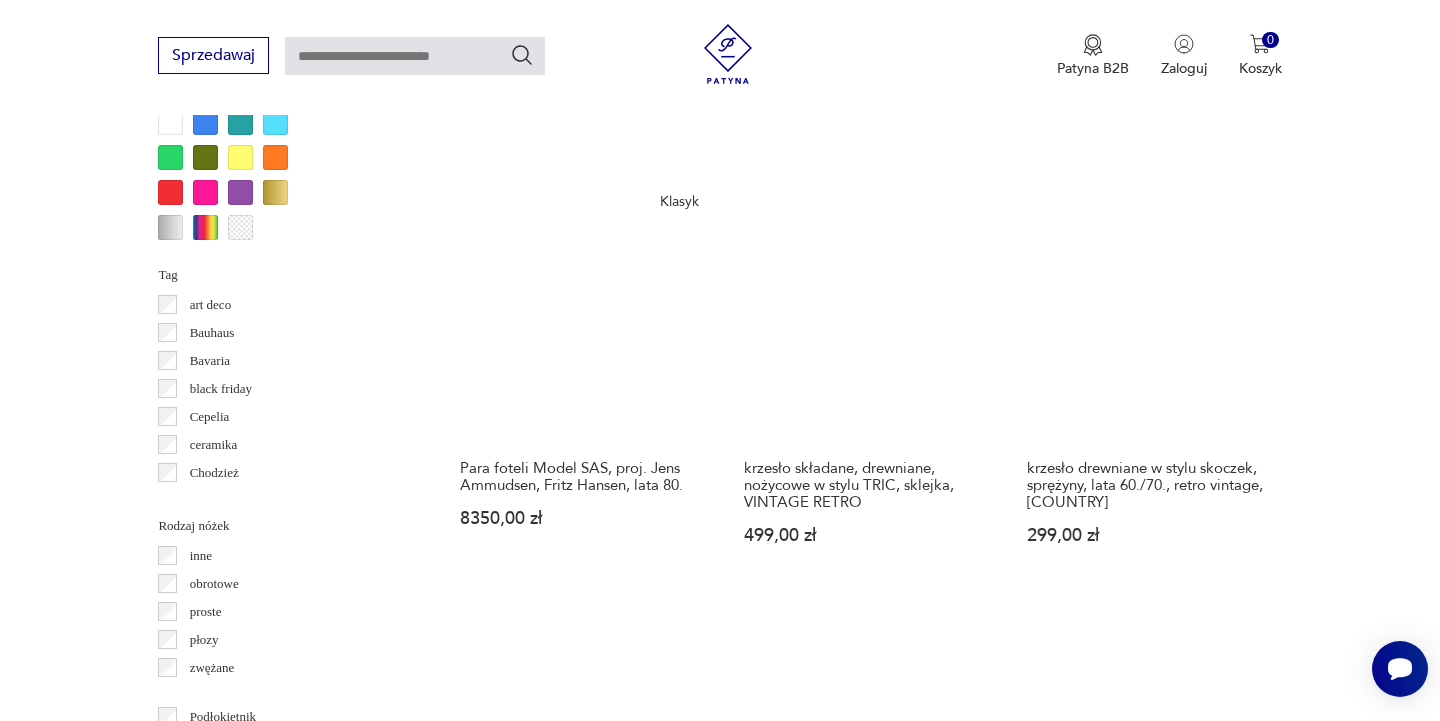 scroll, scrollTop: 2027, scrollLeft: 0, axis: vertical 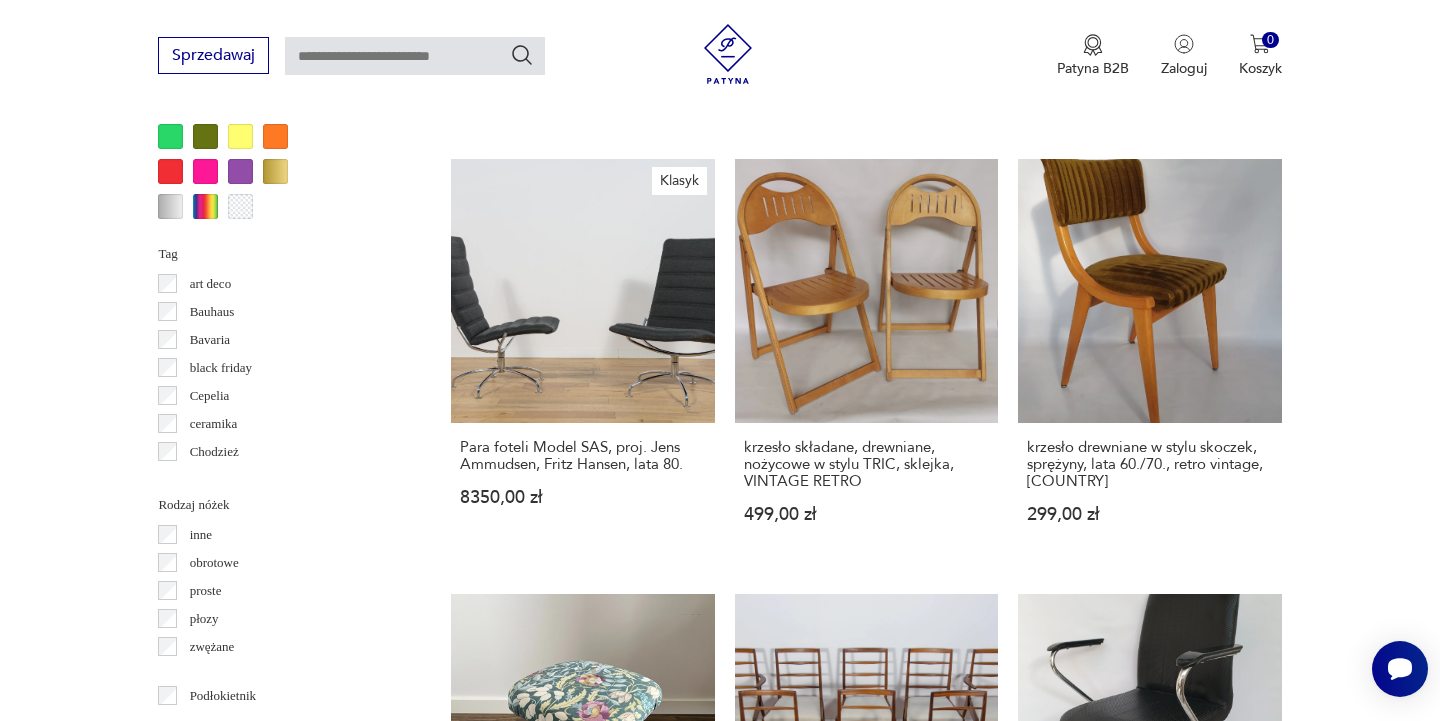 click 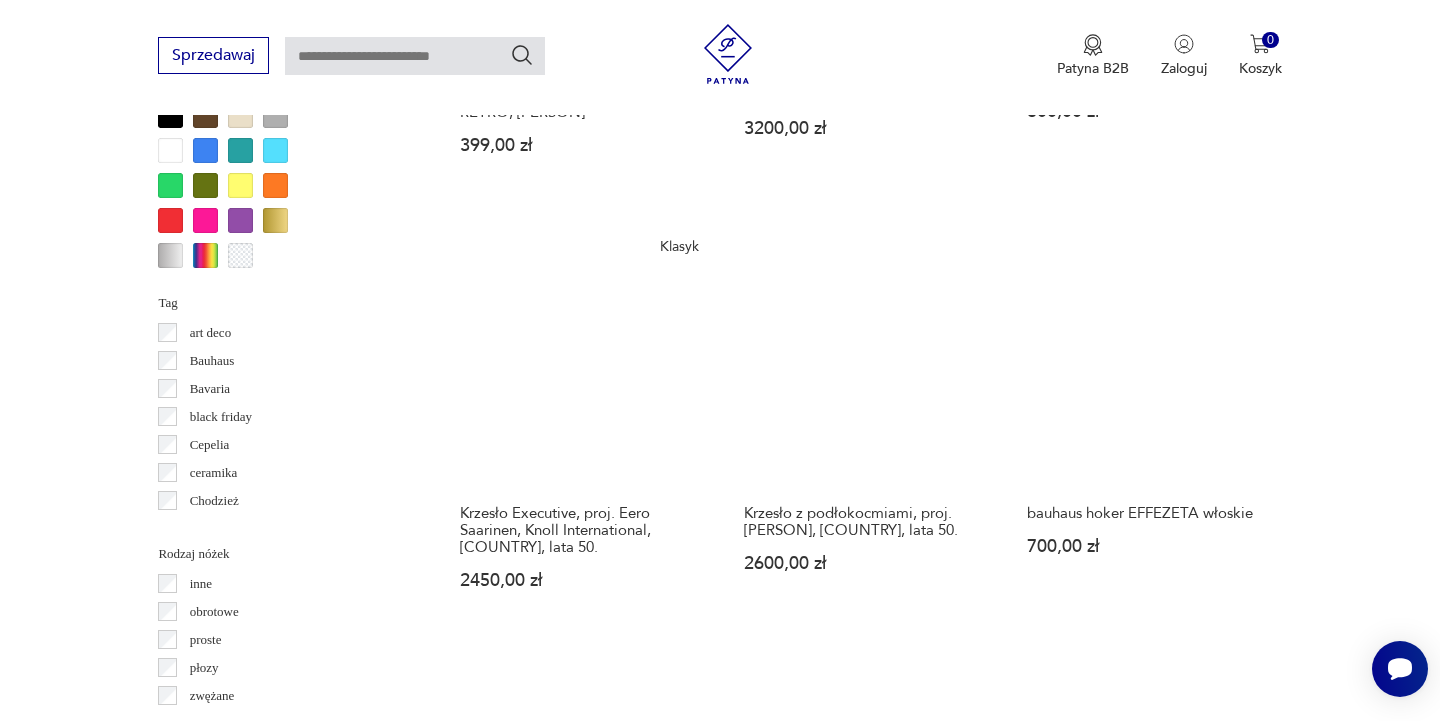 scroll, scrollTop: 1983, scrollLeft: 0, axis: vertical 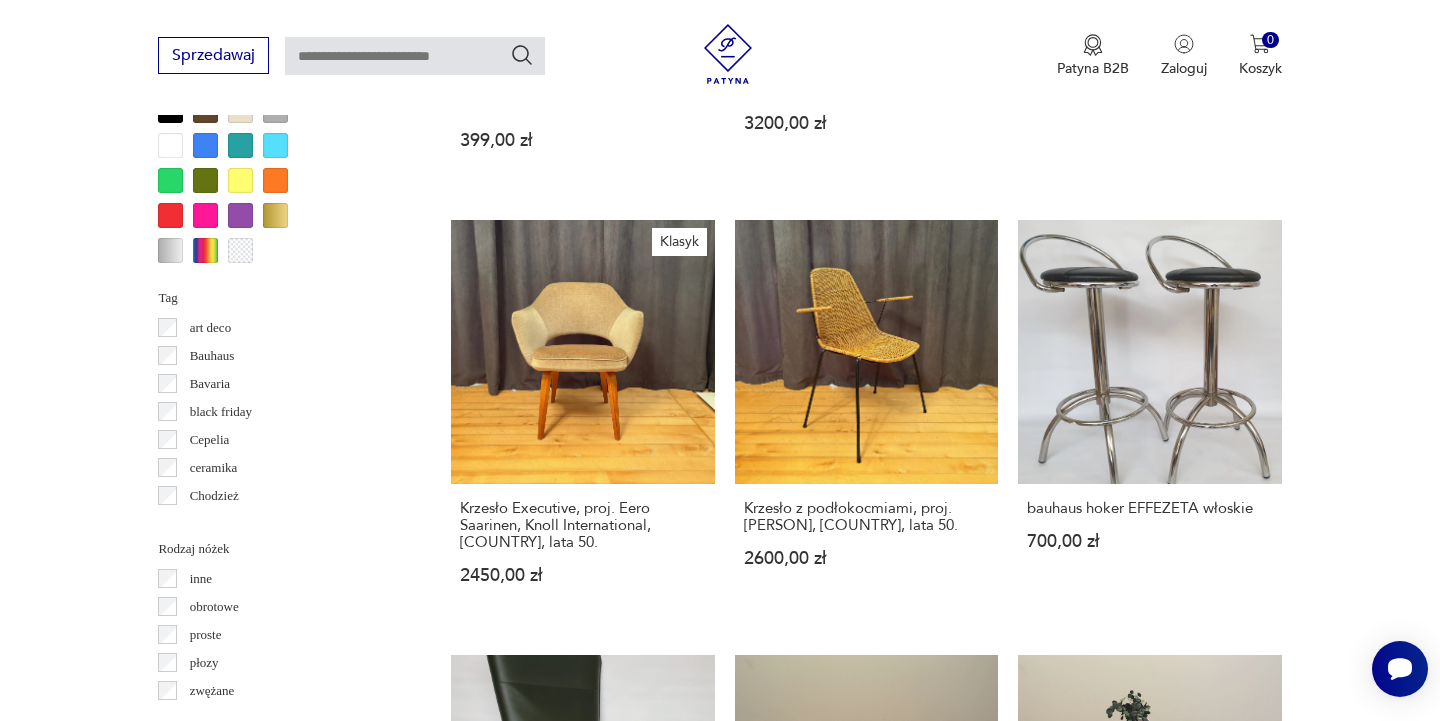 click 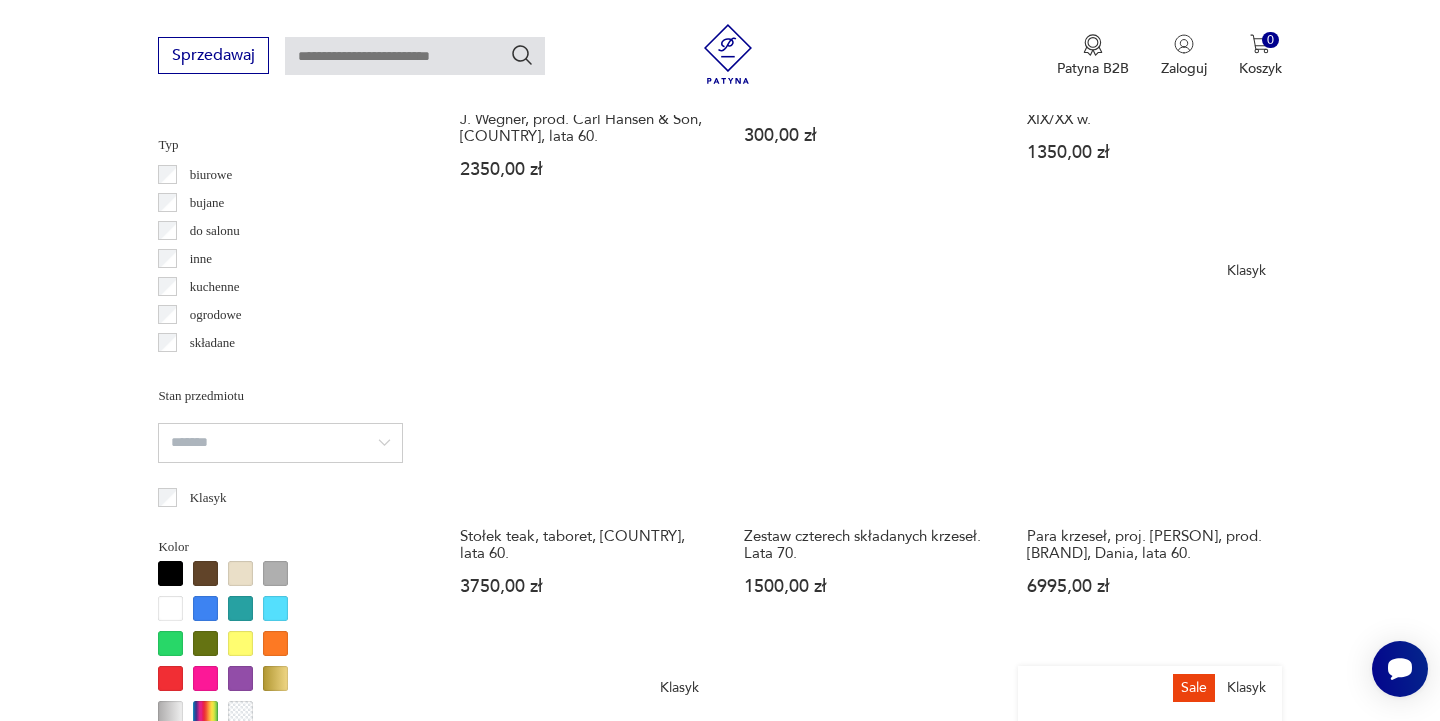 scroll, scrollTop: 1524, scrollLeft: 0, axis: vertical 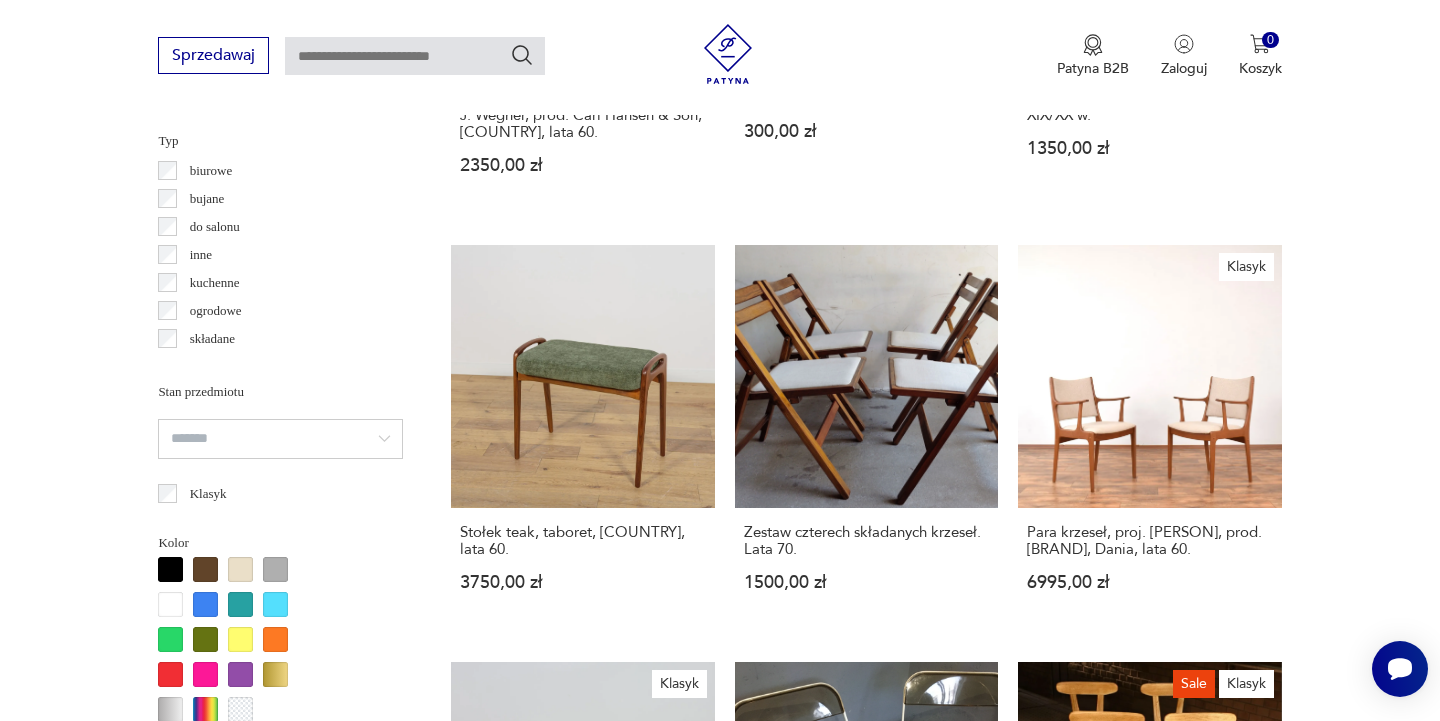 click on "Filtruj produkty Cena MIN MAX OK Promocja Datowanie OK Kraj pochodzenia Japonia  ( 2 ) Belgia  ( 2 ) Hiszpania  ( 1 ) Izrael  ( 1 ) Sahara Zachodnia  ( 1 ) Niderlandy  ( 1 ) Meksyk  ( 1 ) Kanada  ( 1 ) Producent Projektant Typ biurowe bujane do salonu inne kuchenne ogrodowe składane taboret Stan przedmiotu Klasyk Kolor Tag art deco Bauhaus Bavaria black friday Cepelia ceramika Chodzież Ćmielów Rodzaj nóżek inne obrotowe proste płozy zwężane Podłokietnik Regulowane Tworzywo chrom drewno inne metal rafia rattan skóra tkanina tworzywo sztuczne wiklina Liczba sztuk 1 2 3 4 5 6 powyżej 6 Wyczyść filtry Znaleziono  1502   produkty Filtruj Sortuj według daty dodania Sortuj według daty dodania Para krzeseł Sinus, proj. Karl Friedrich Förster, KFF, Niemcy, lata 80. 1250,00 zł Piękny komplet 6 krzeseł ART - DECO / po renowacji / zestaw / antyk 6650,00 zł Krzesło z litego drewna dębowego rzeźbionego 750,00 zł Klasyk 2350,00 zł Taboret, podnóżek z lat 70. 300,00 zł 1350,00 zł Klasyk 1" at bounding box center (720, 716) 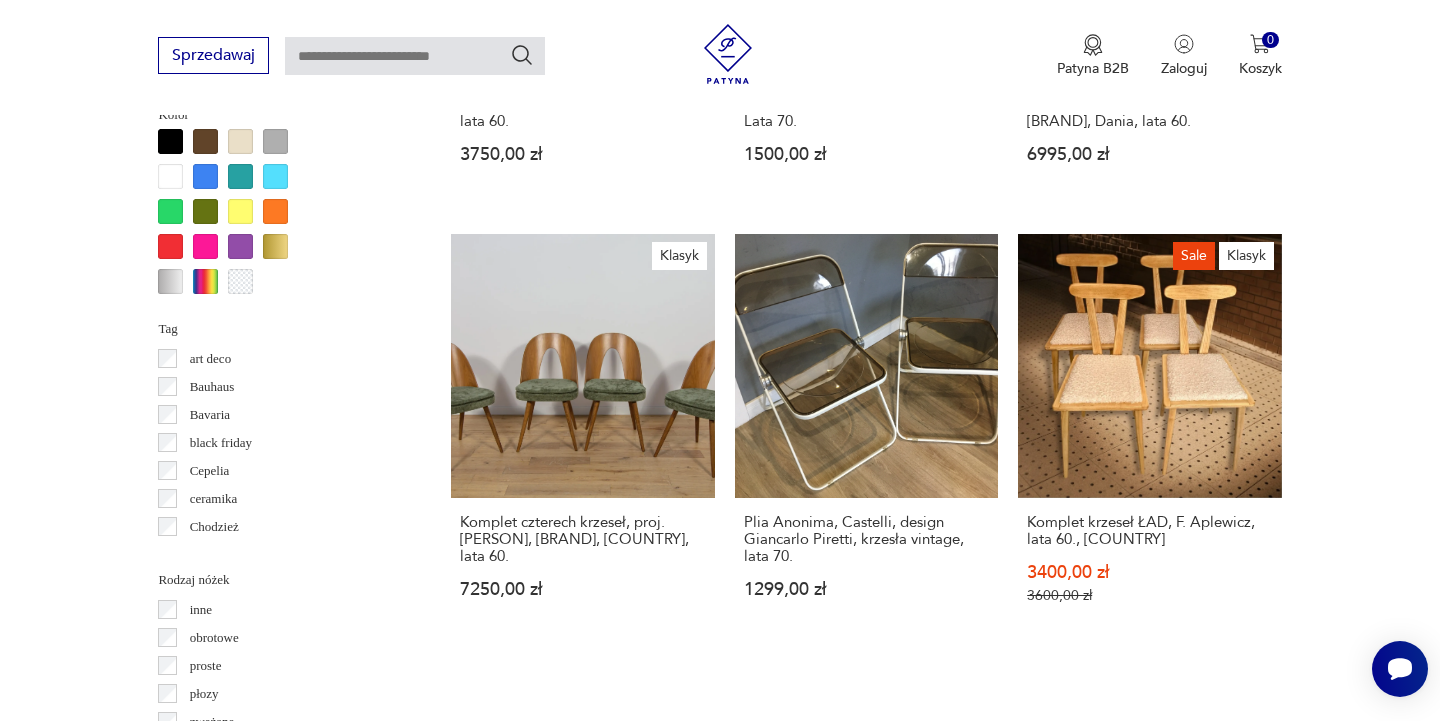 scroll, scrollTop: 1952, scrollLeft: 0, axis: vertical 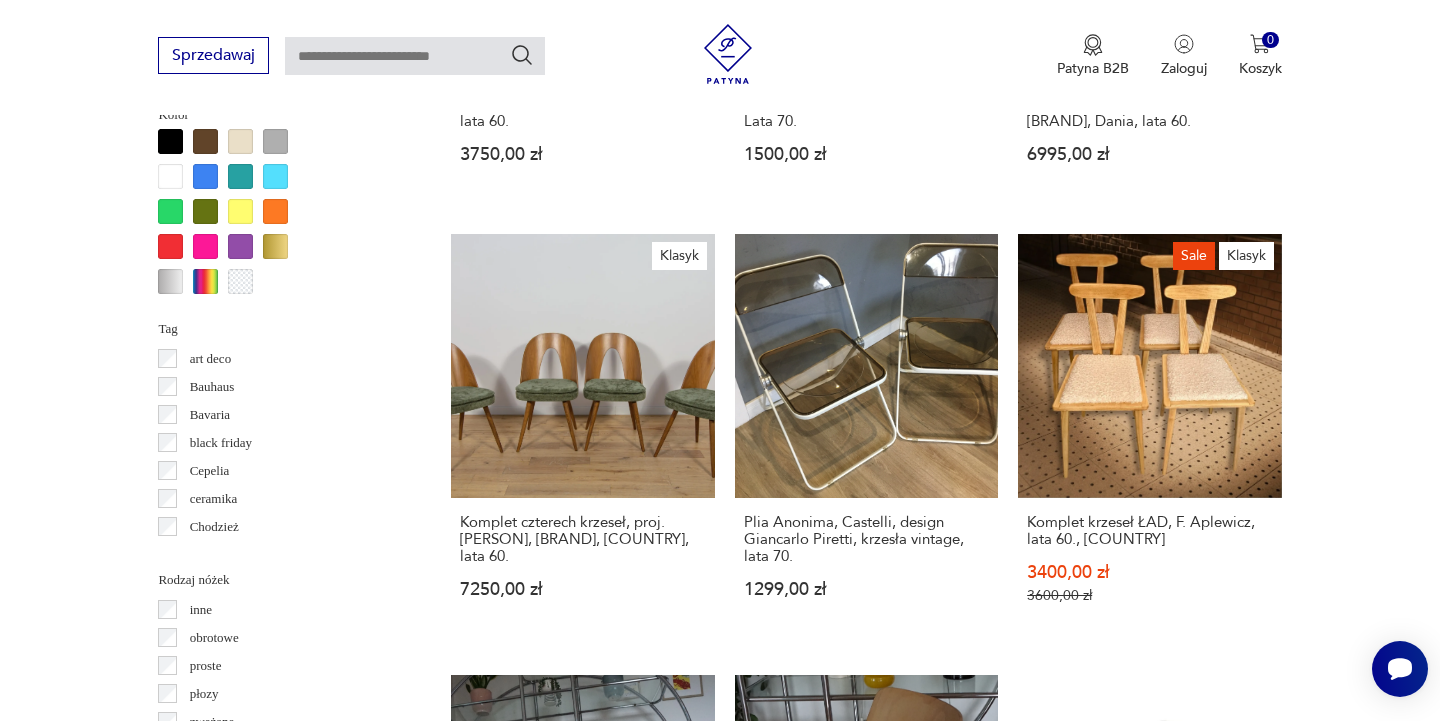 click 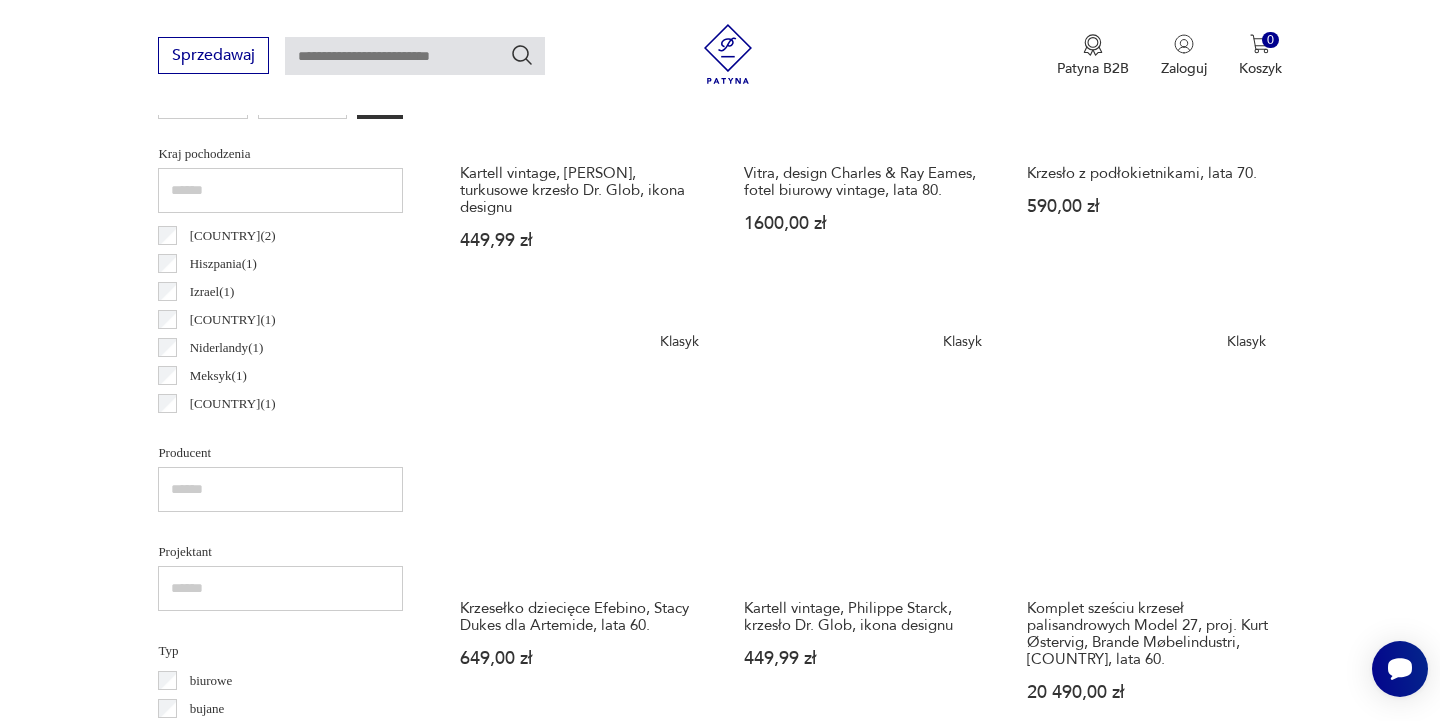 scroll, scrollTop: 1016, scrollLeft: 0, axis: vertical 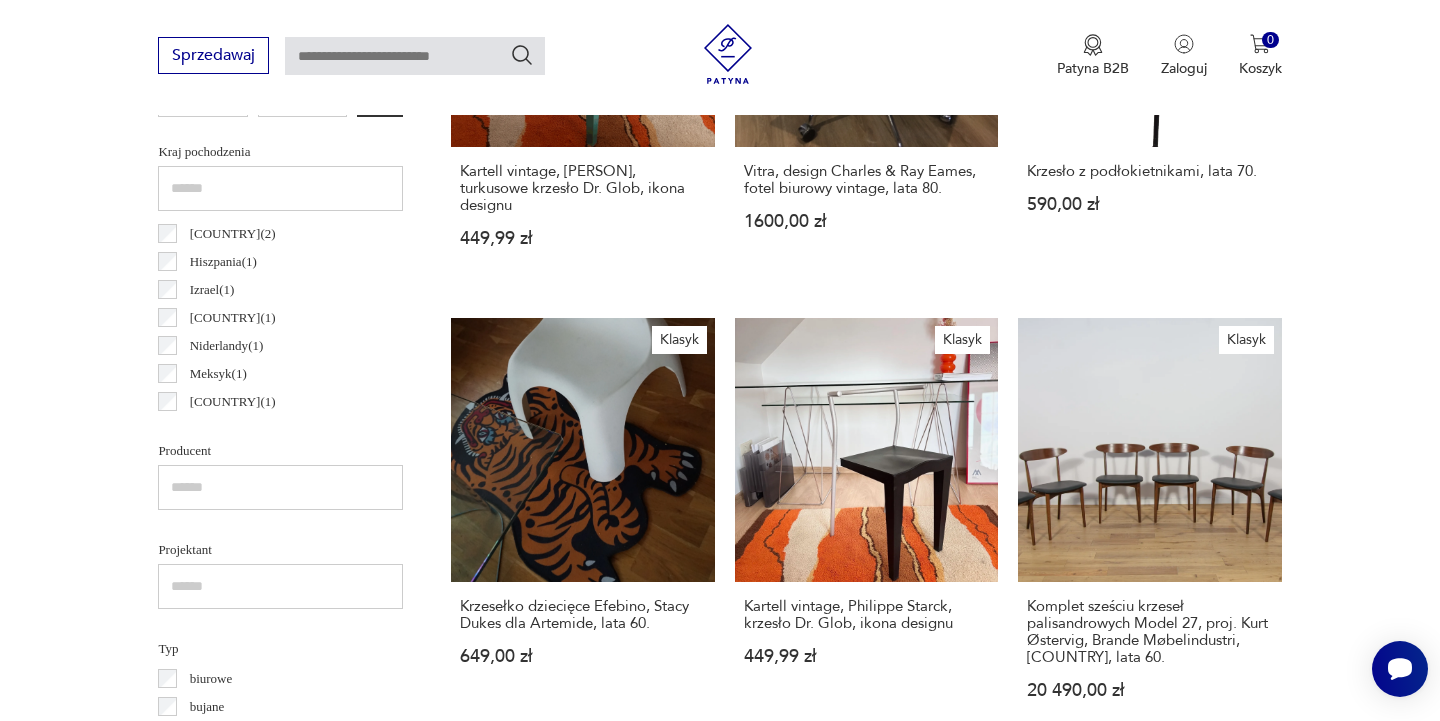 click on "Fotel z okresu międzywojennego, Niemcy 2490,00 zł" at bounding box center (582, 971) 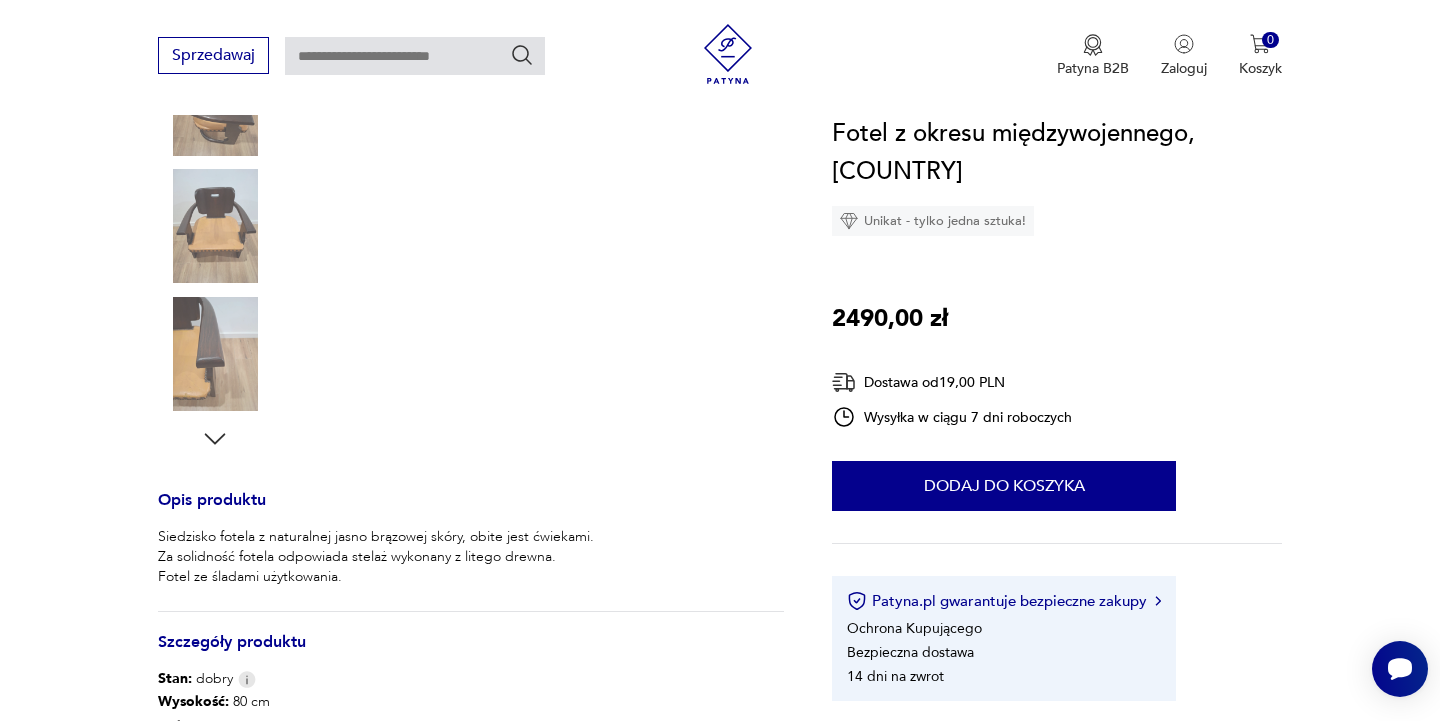 scroll, scrollTop: 0, scrollLeft: 0, axis: both 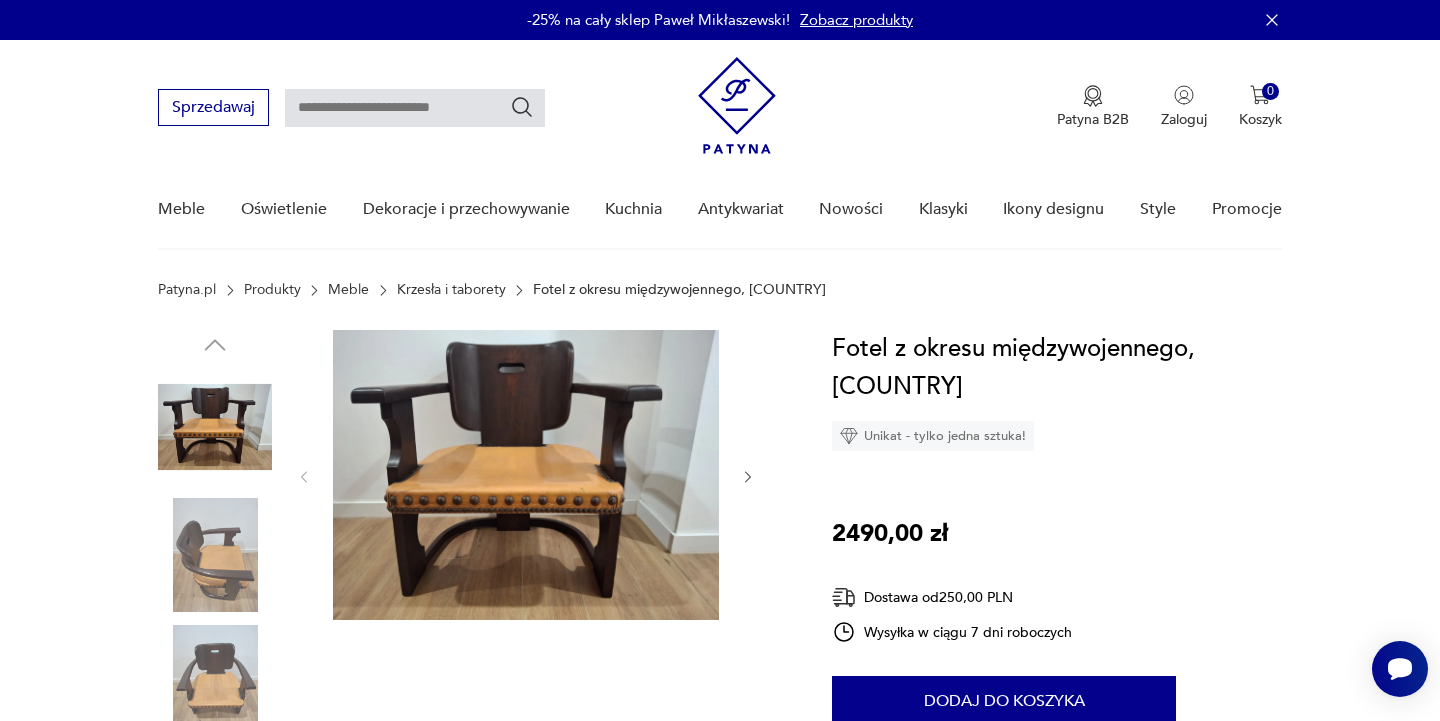 click at bounding box center [526, 475] 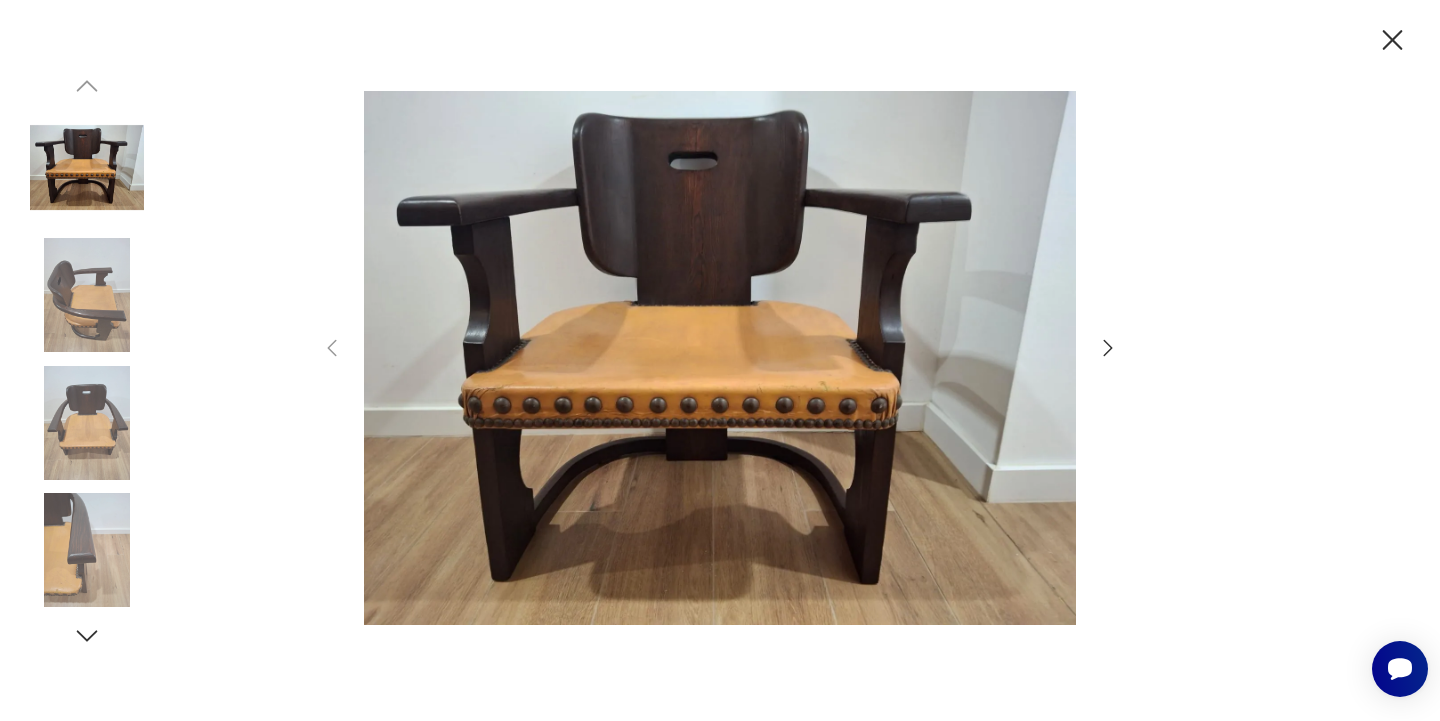 click 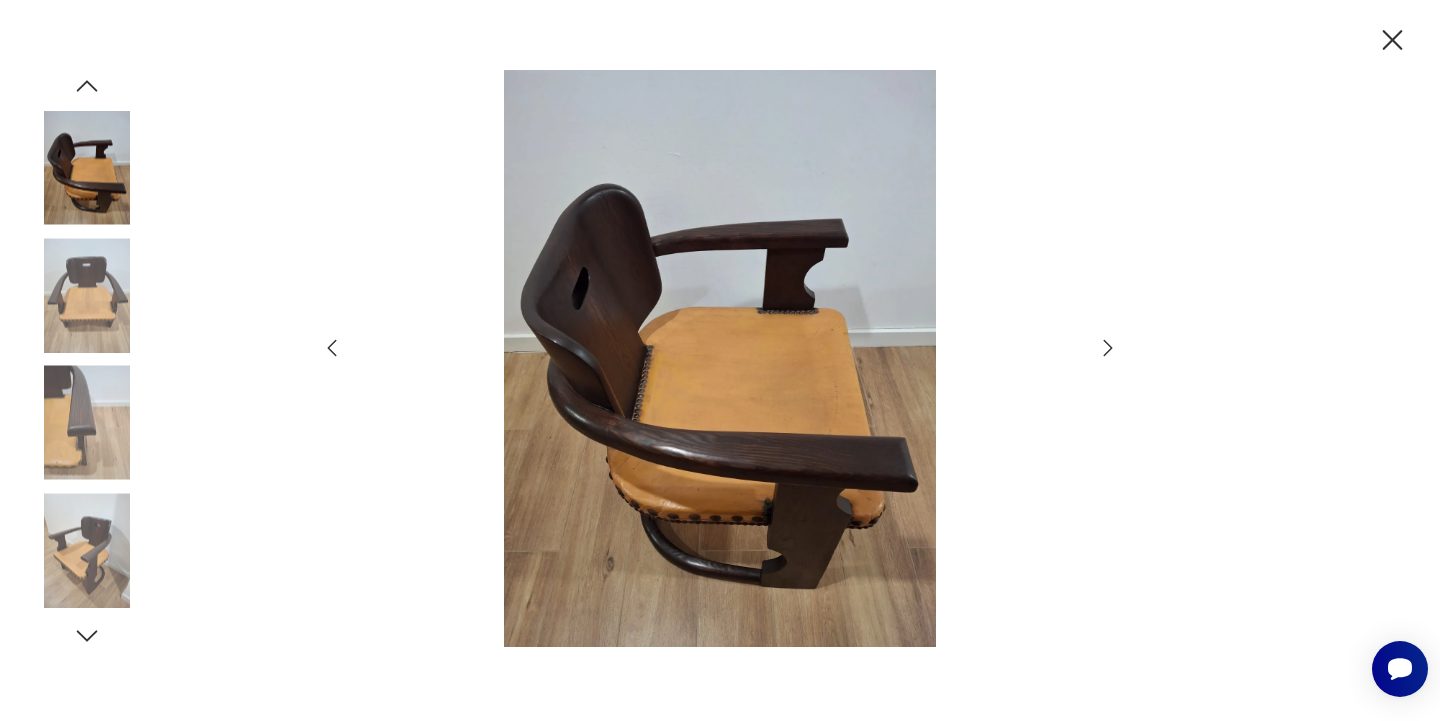 click 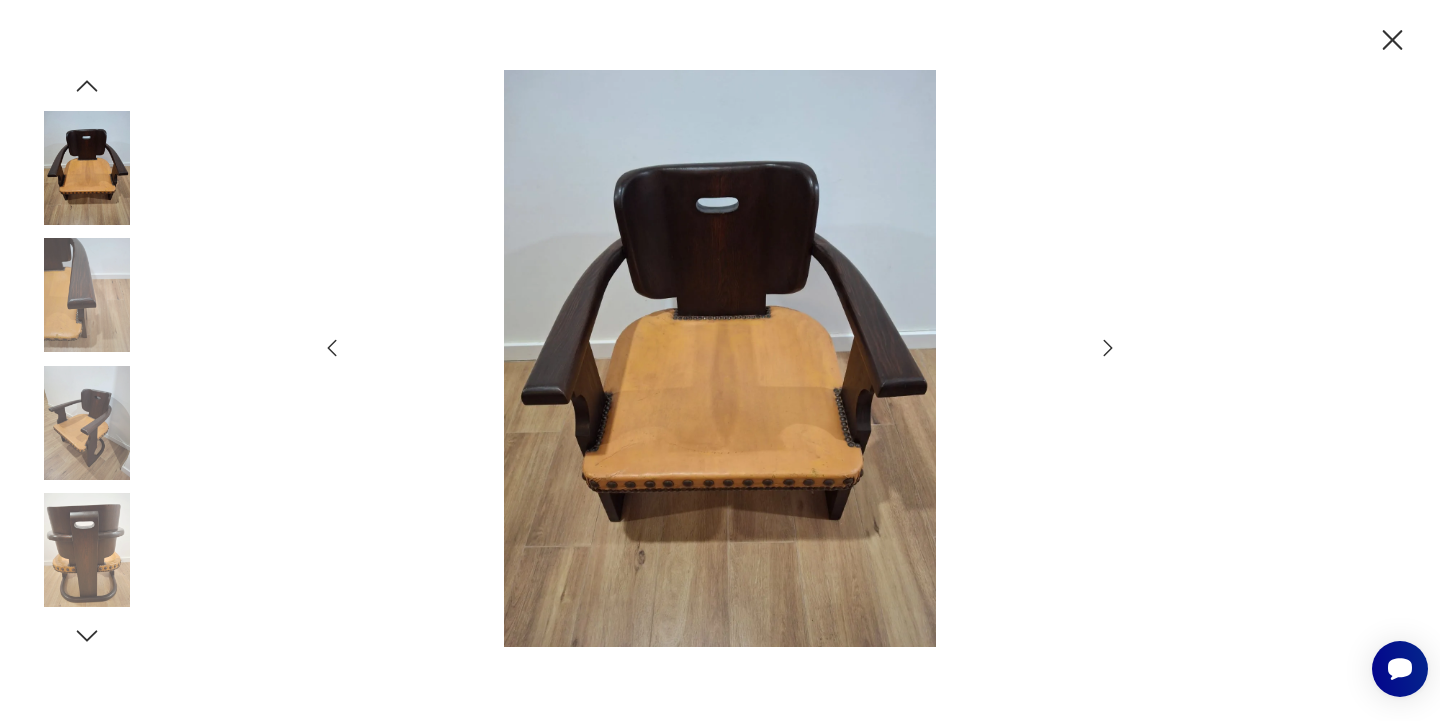 click 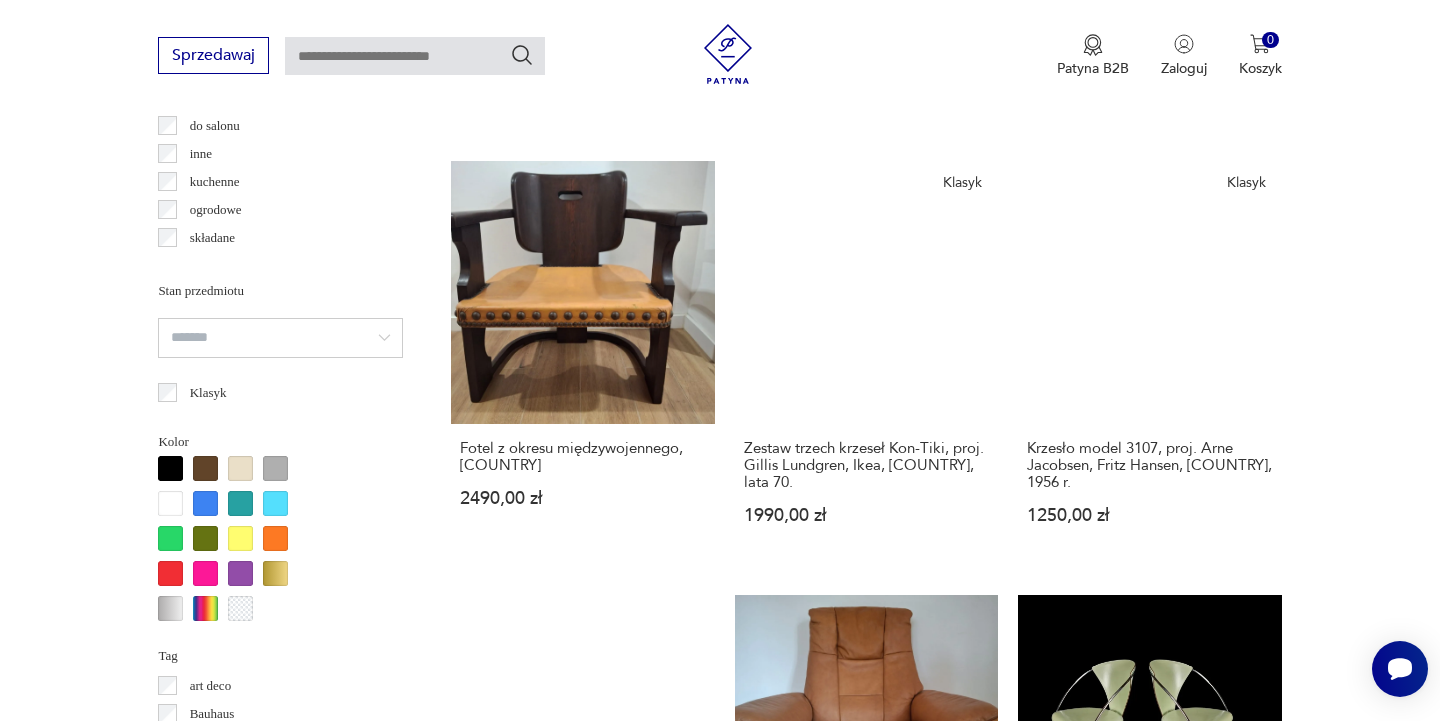 scroll, scrollTop: 1631, scrollLeft: 0, axis: vertical 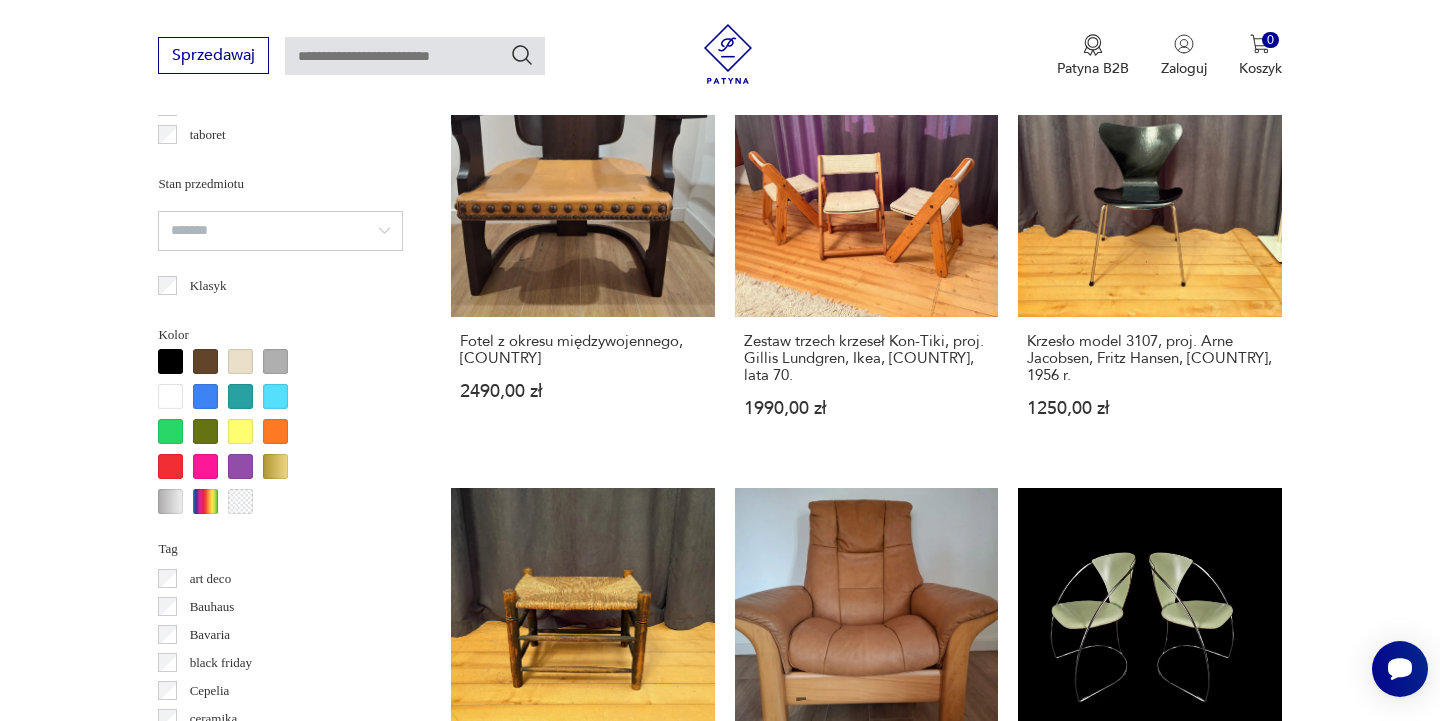 click on "Klasyk Hokery Philippe Starck, model Sarapis dla Driade, lata 80., 2 szt. 3600,00 zł" at bounding box center (1149, 1098) 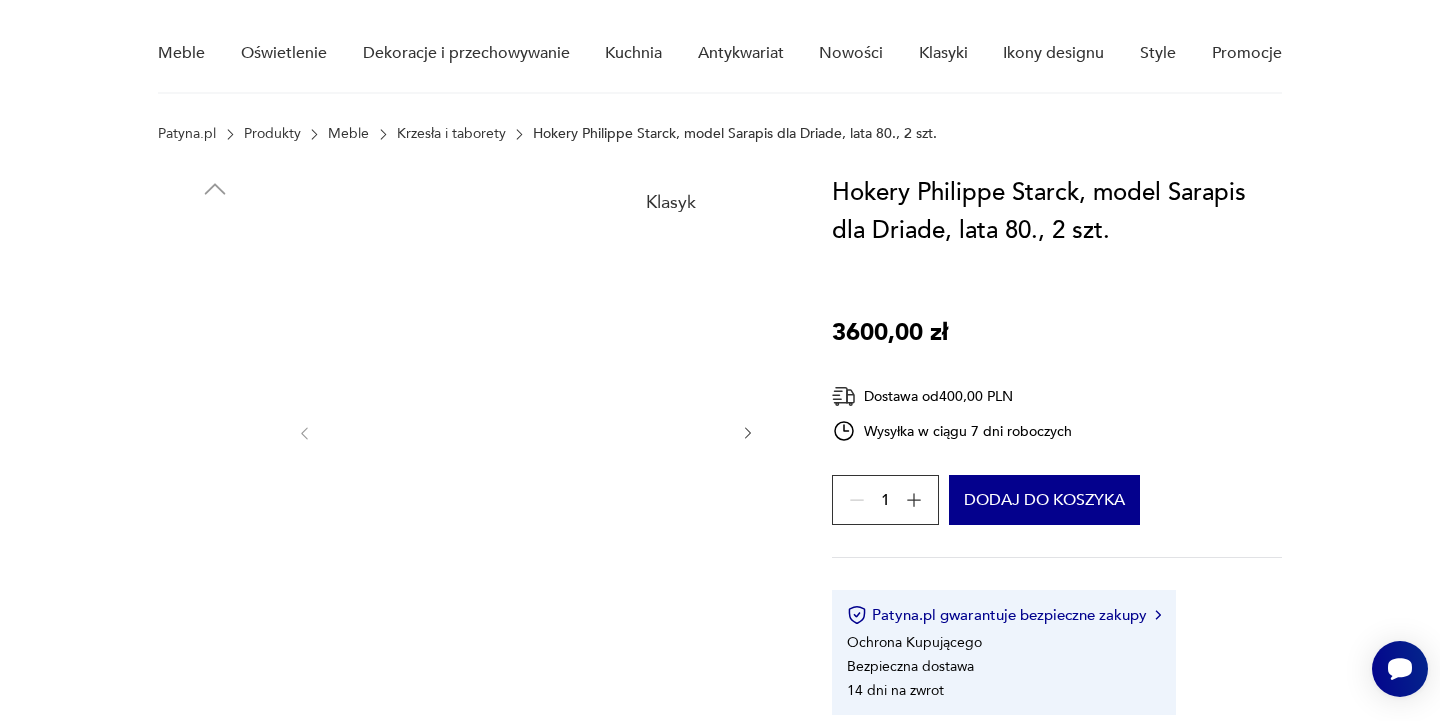 scroll, scrollTop: 158, scrollLeft: 0, axis: vertical 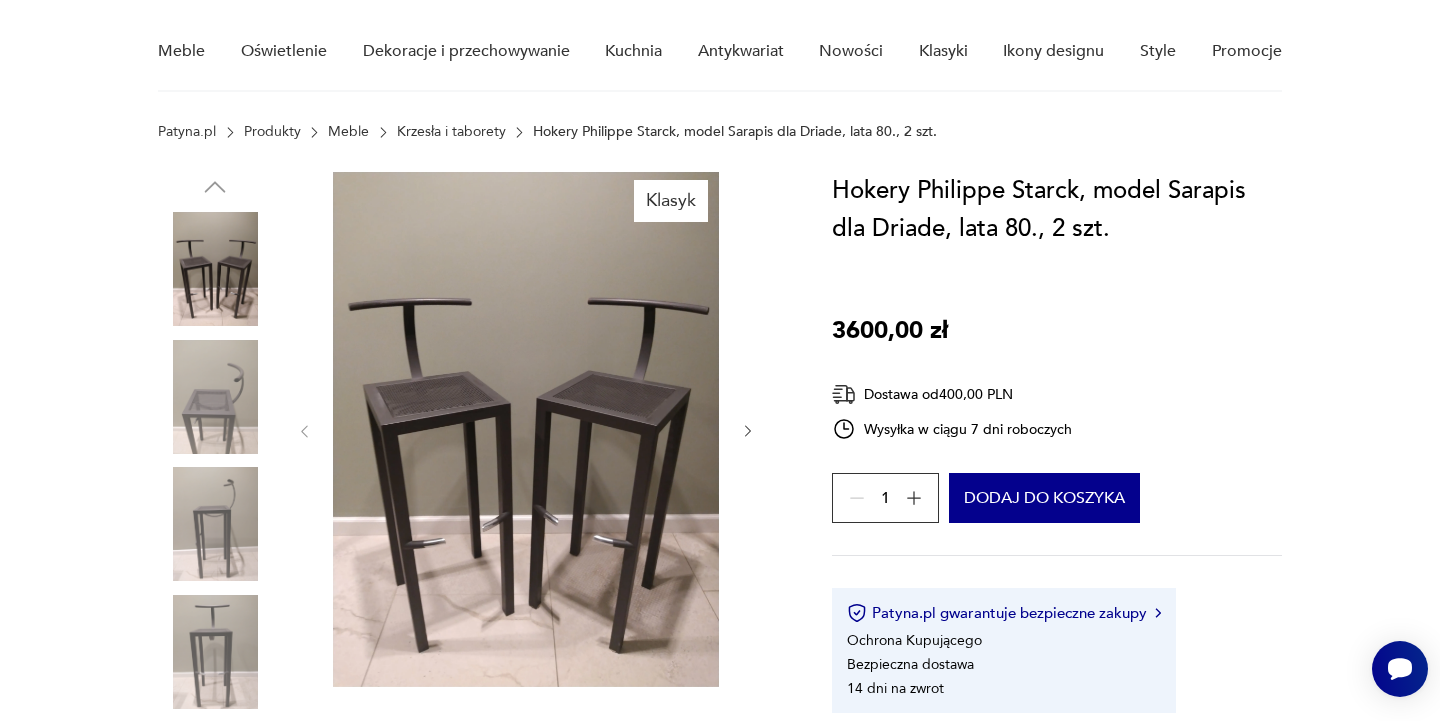click at bounding box center [215, 397] 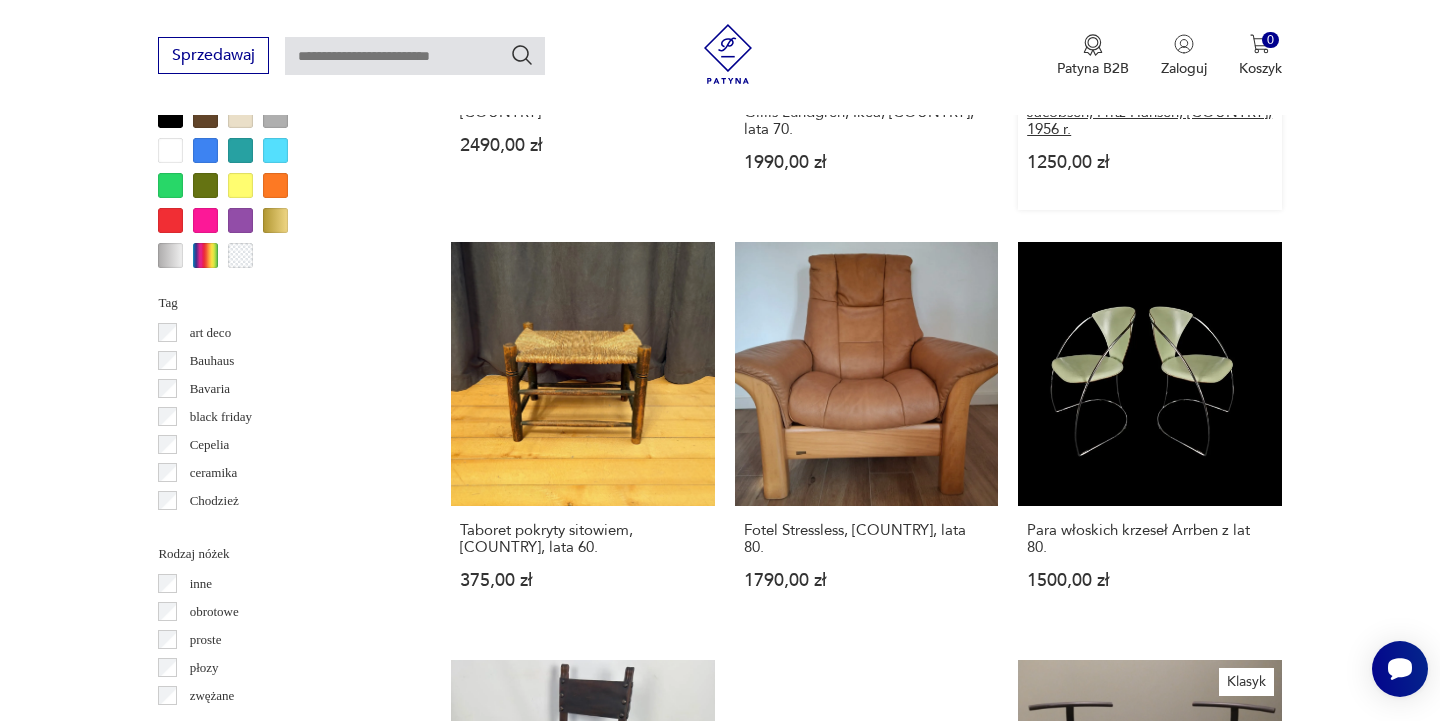 scroll, scrollTop: 1979, scrollLeft: 0, axis: vertical 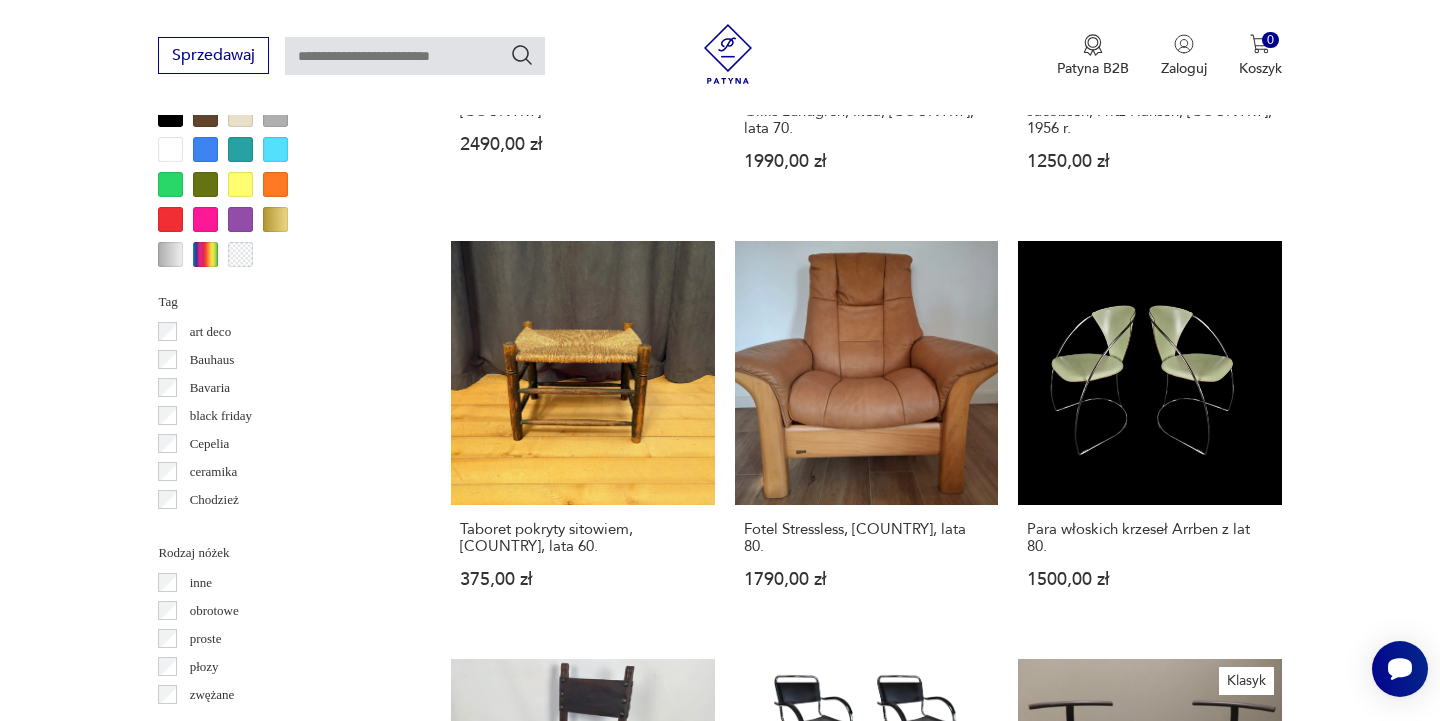 click 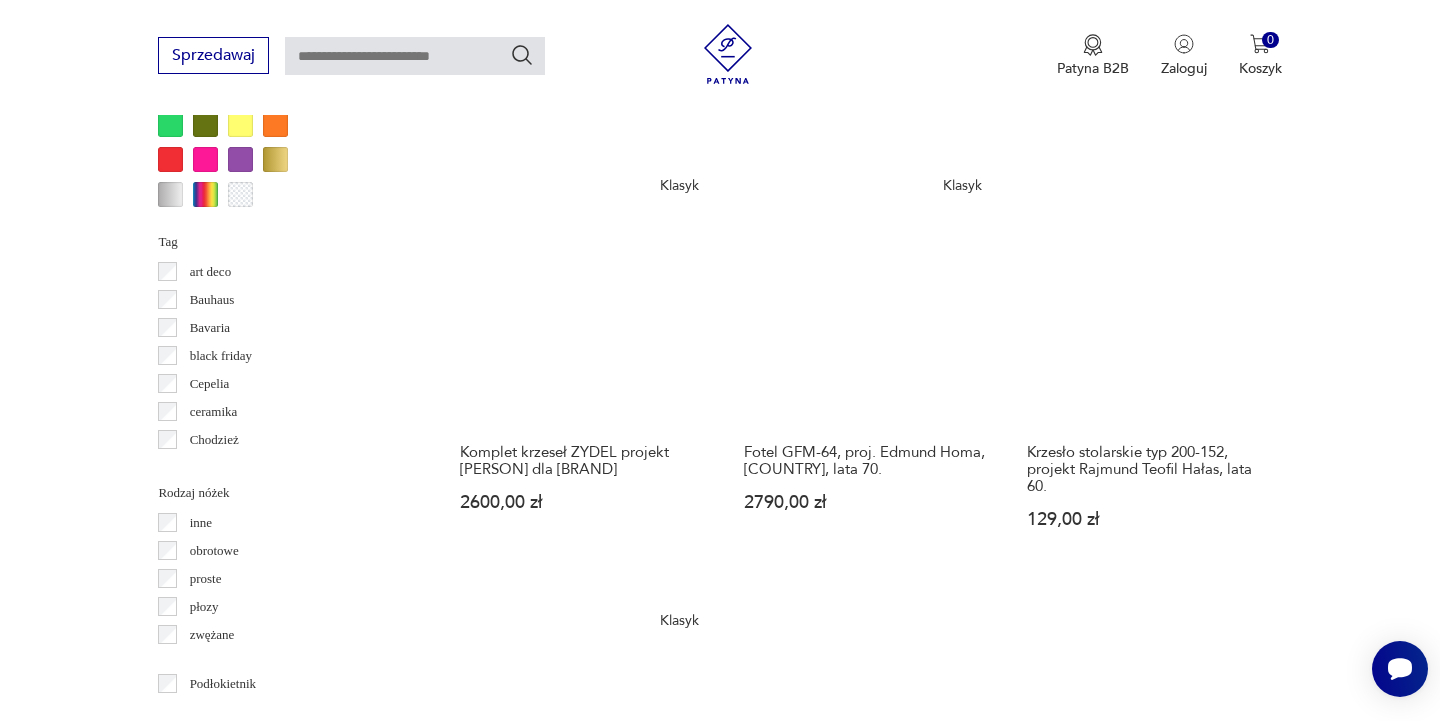 scroll, scrollTop: 2052, scrollLeft: 0, axis: vertical 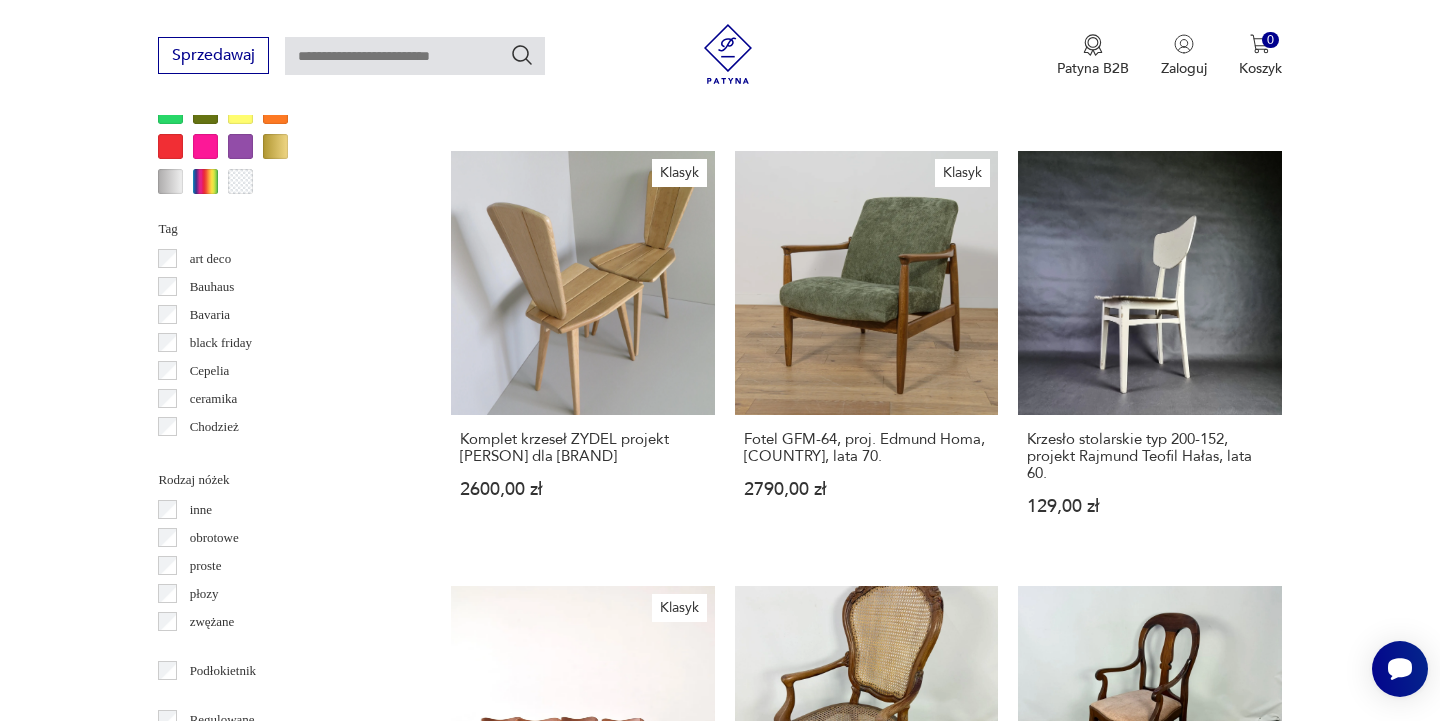click 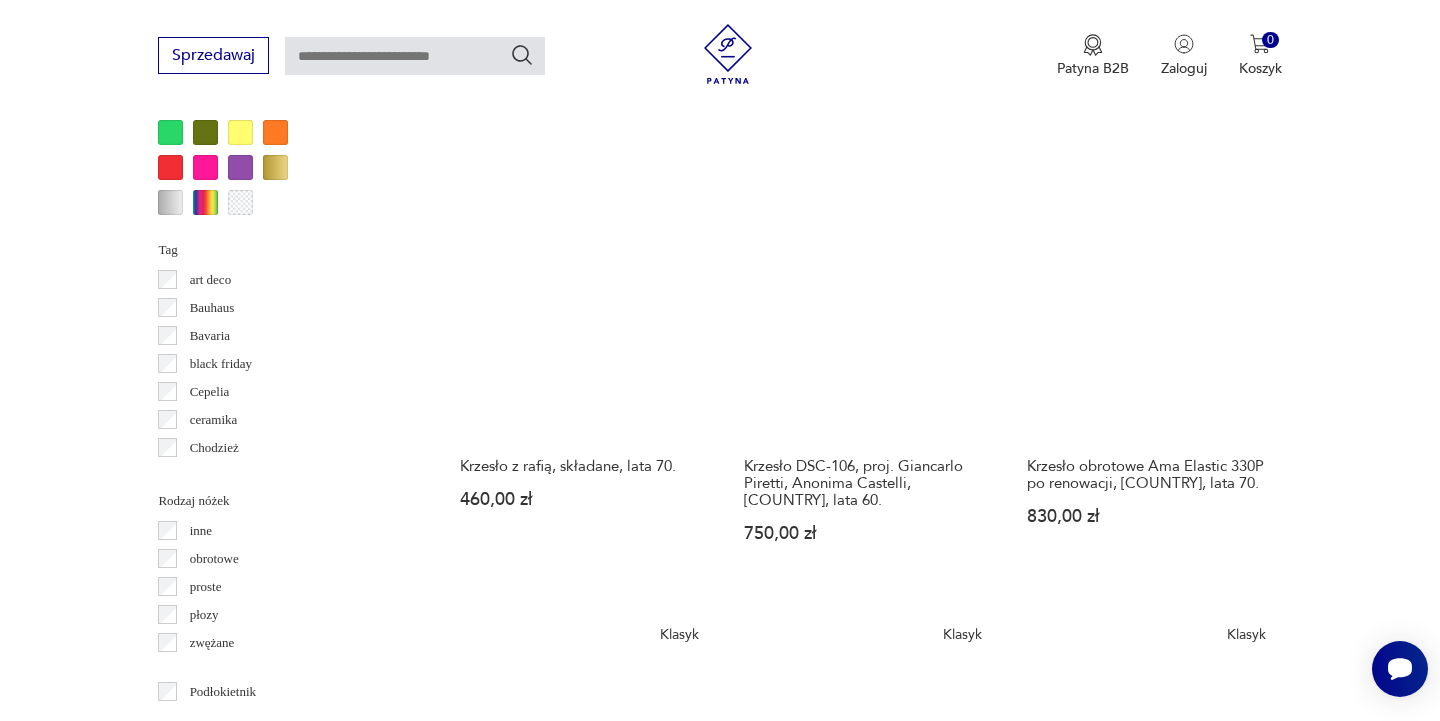 scroll, scrollTop: 2046, scrollLeft: 0, axis: vertical 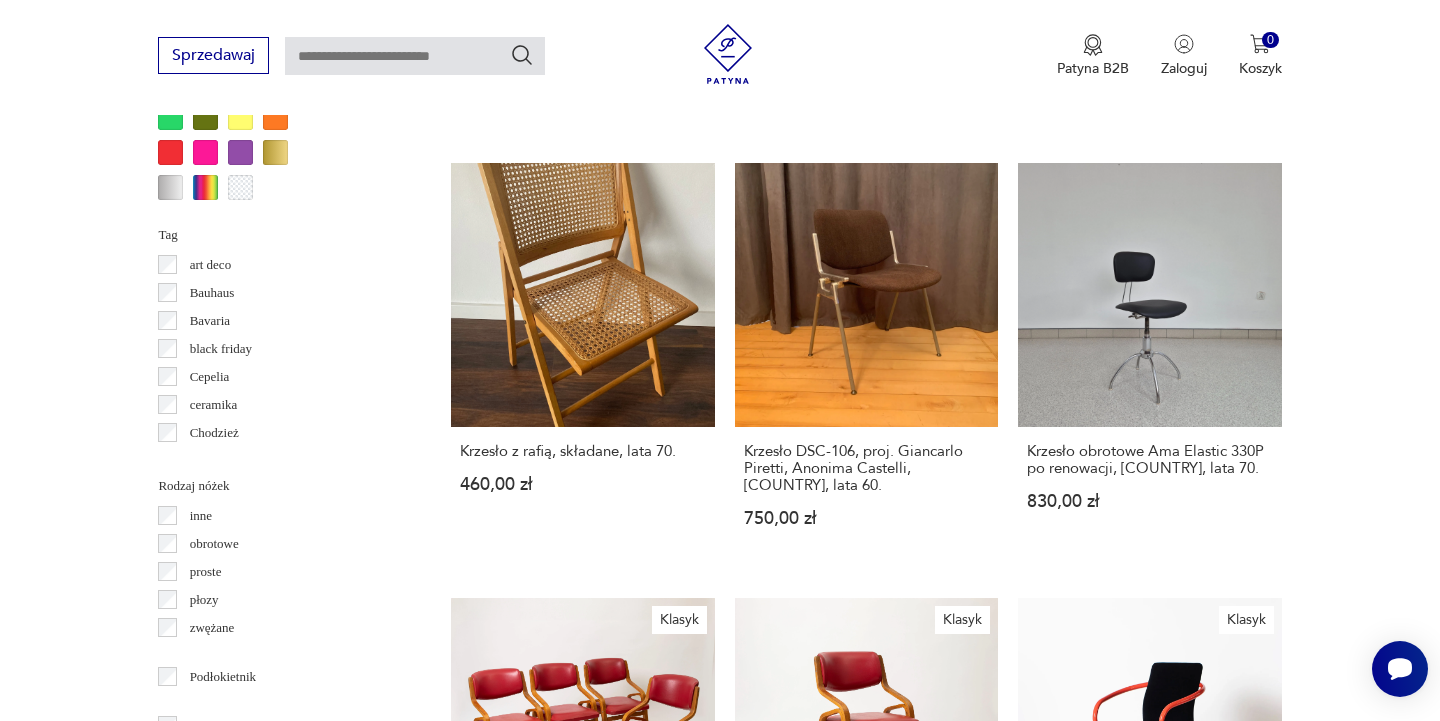click 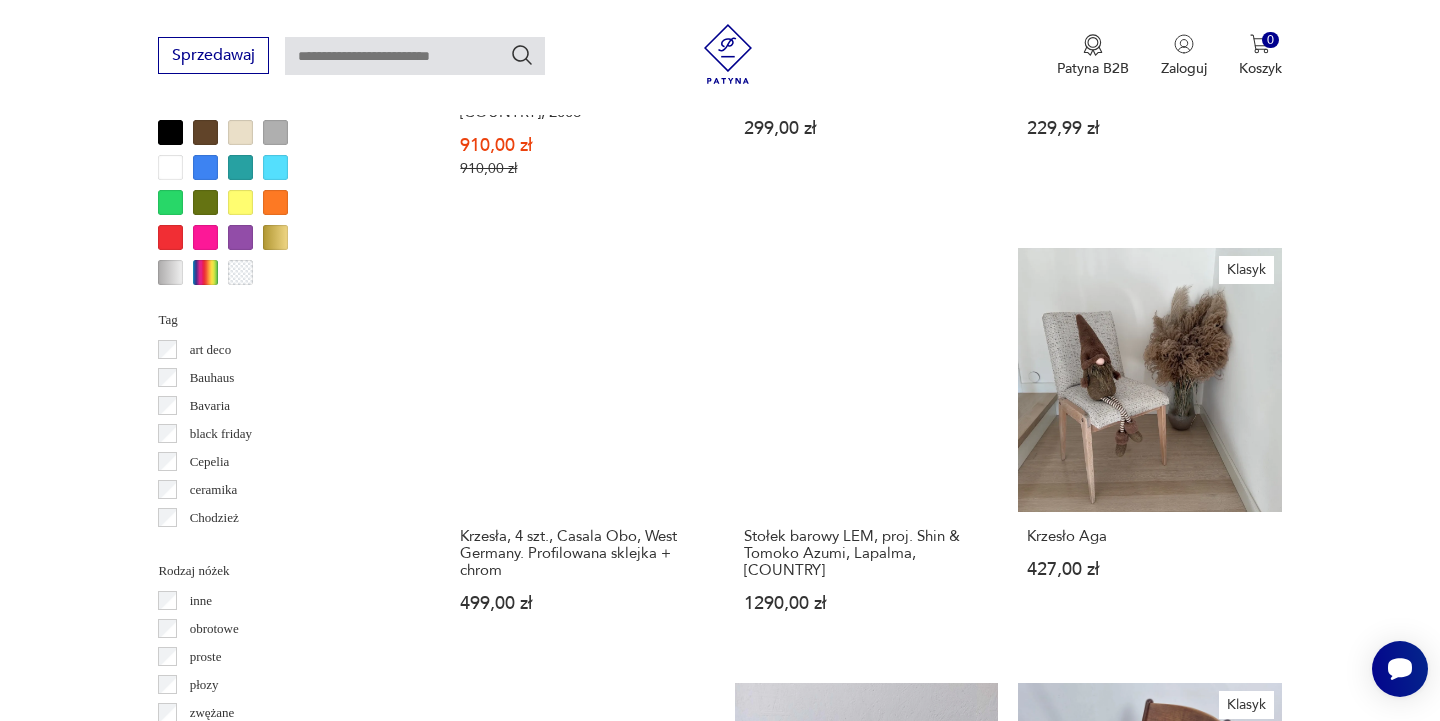 scroll, scrollTop: 1978, scrollLeft: 0, axis: vertical 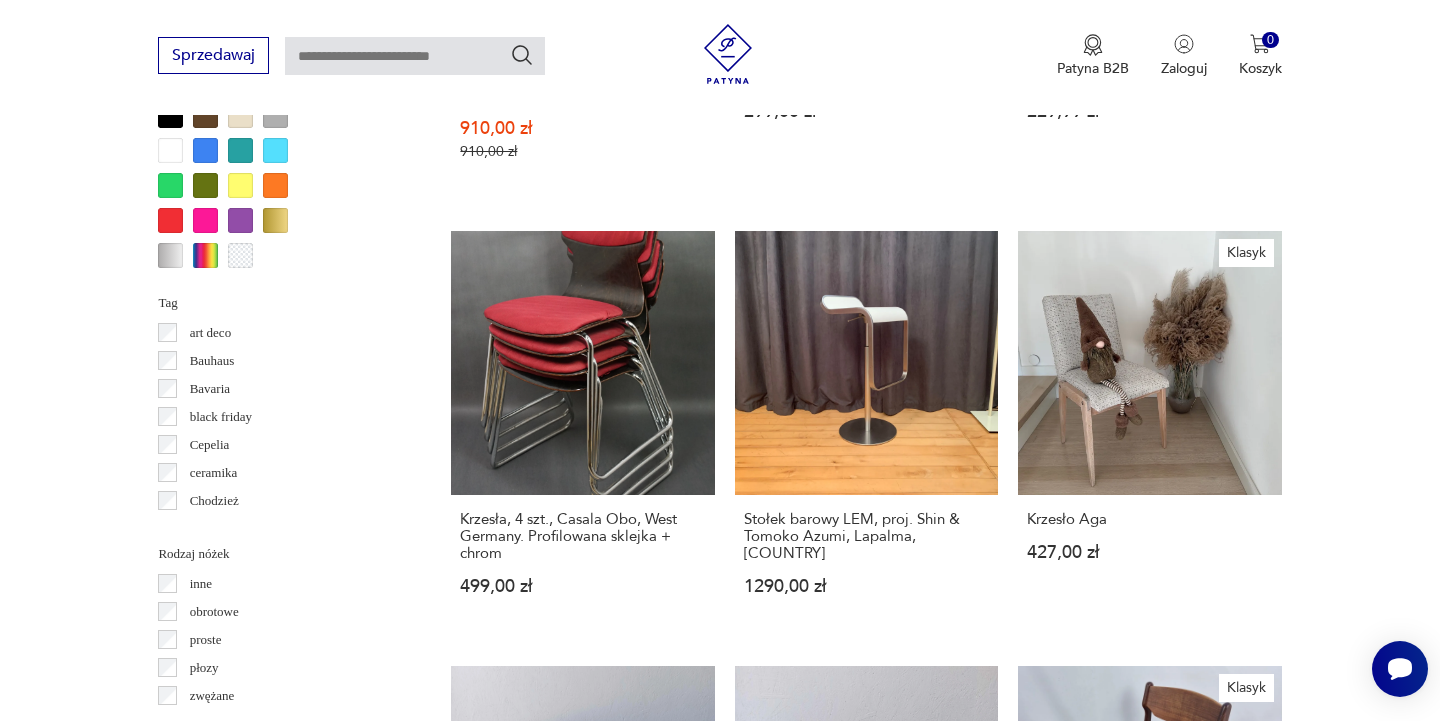 click 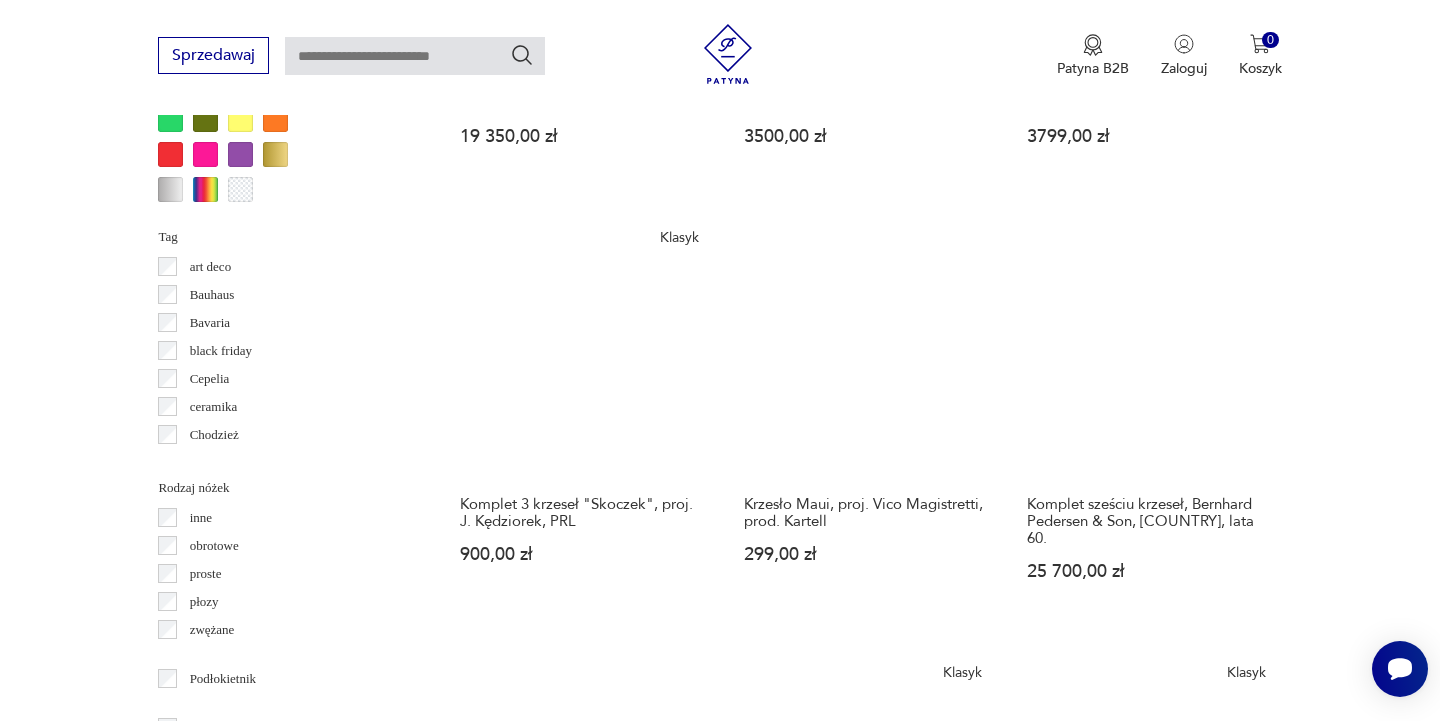 scroll, scrollTop: 2078, scrollLeft: 0, axis: vertical 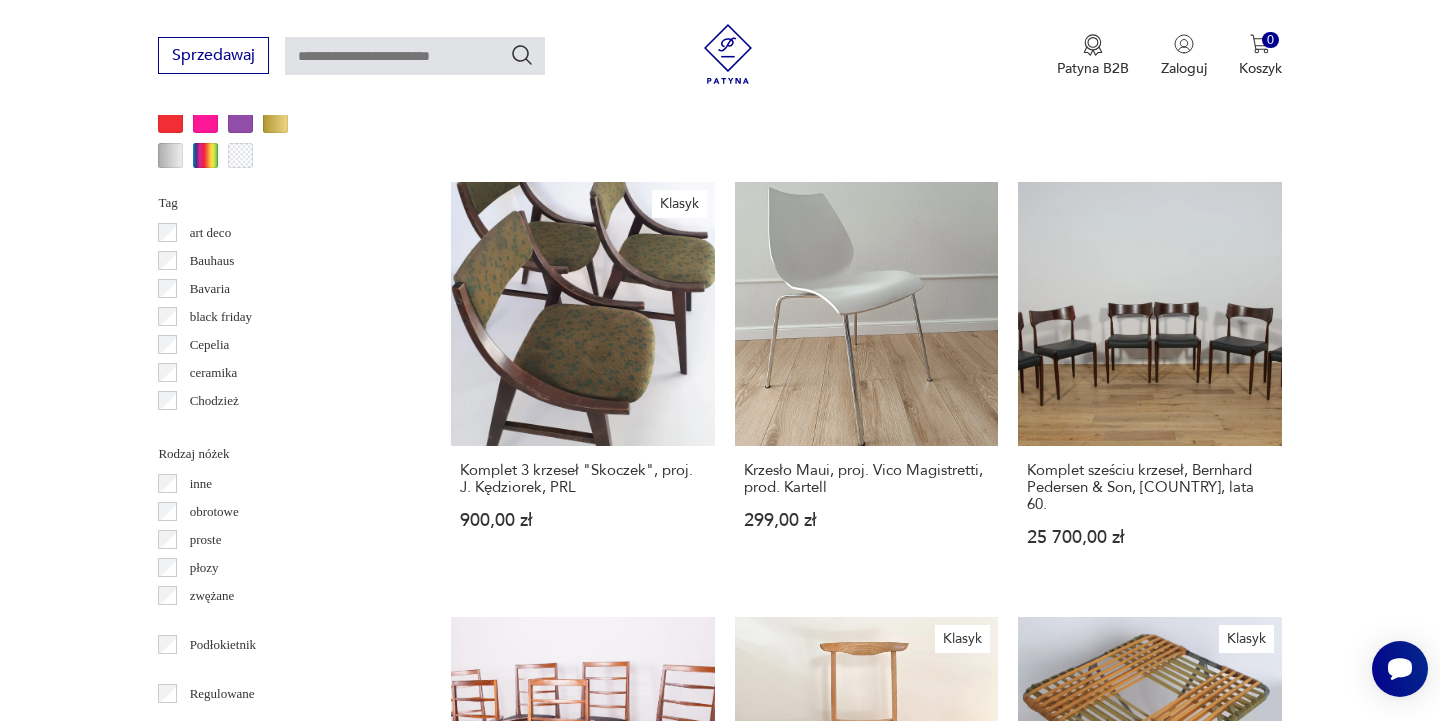 click 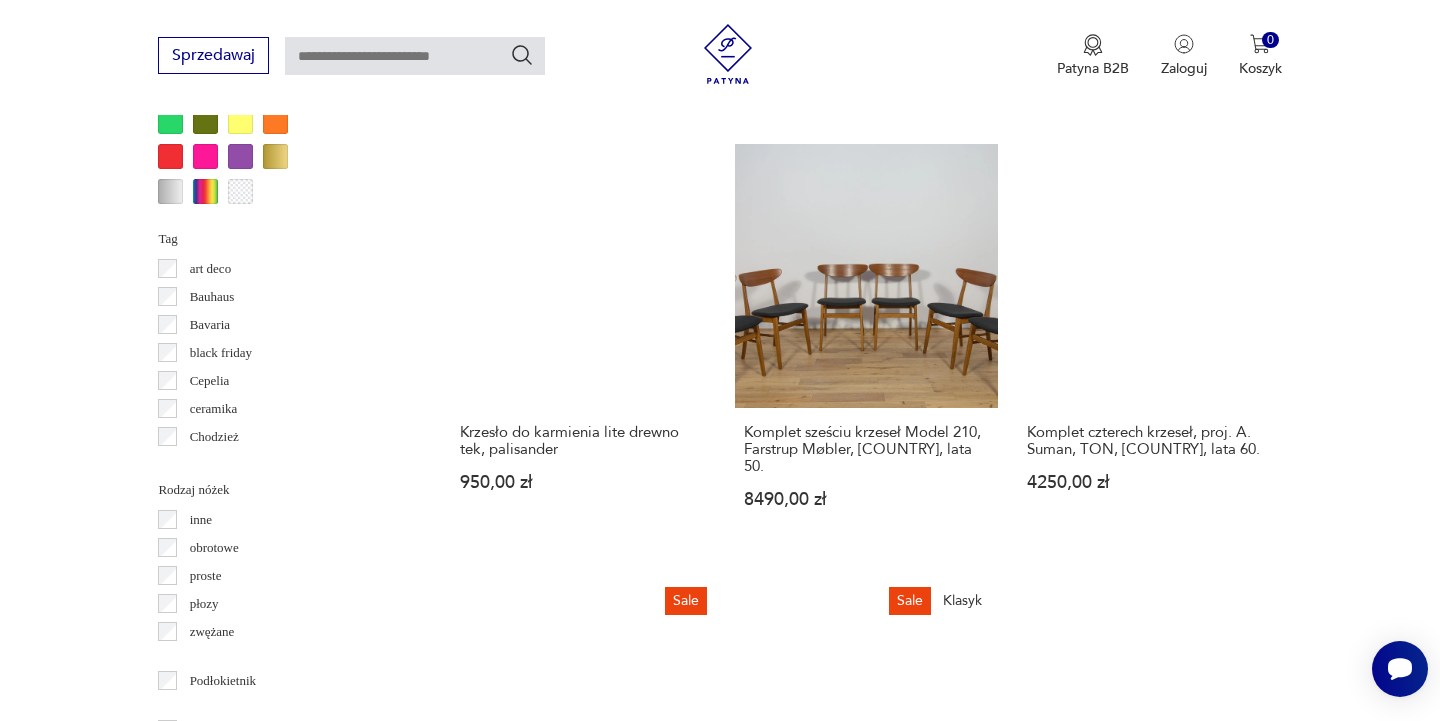 scroll, scrollTop: 2057, scrollLeft: 0, axis: vertical 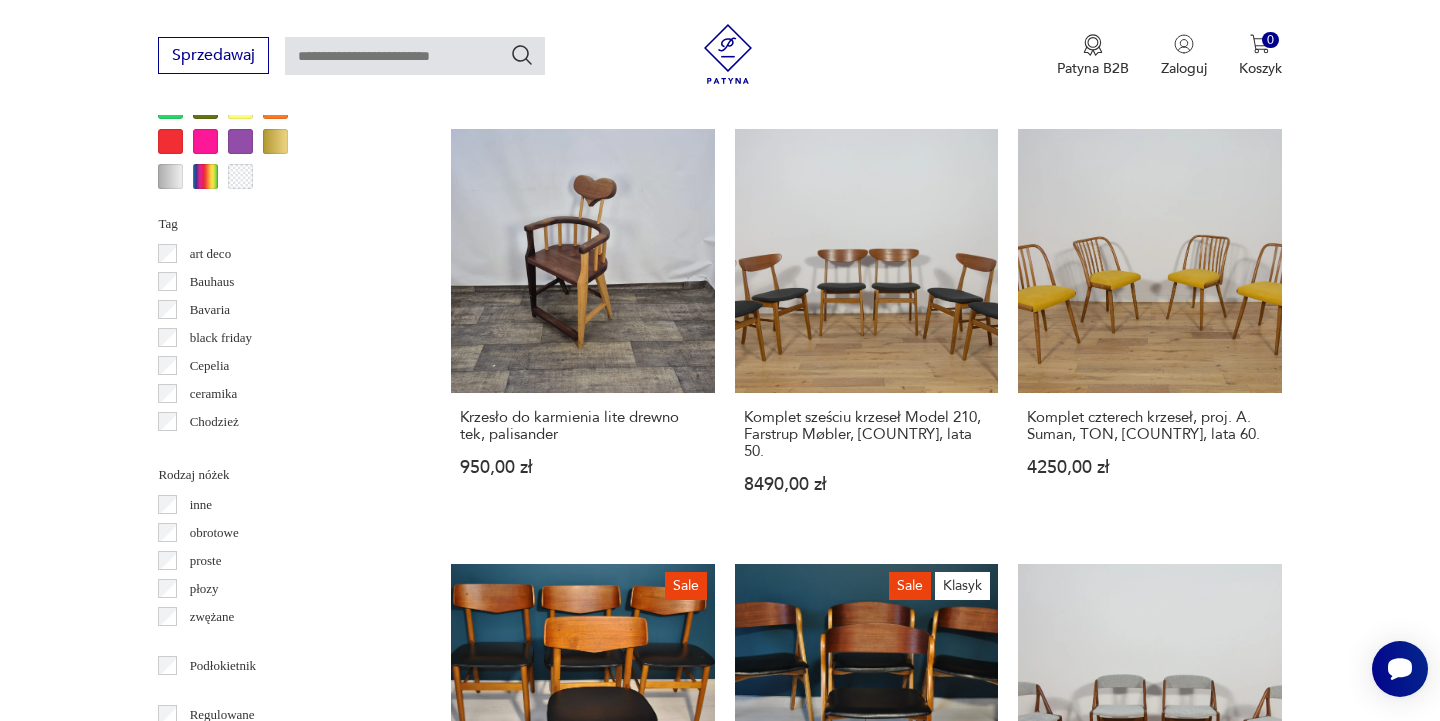 click 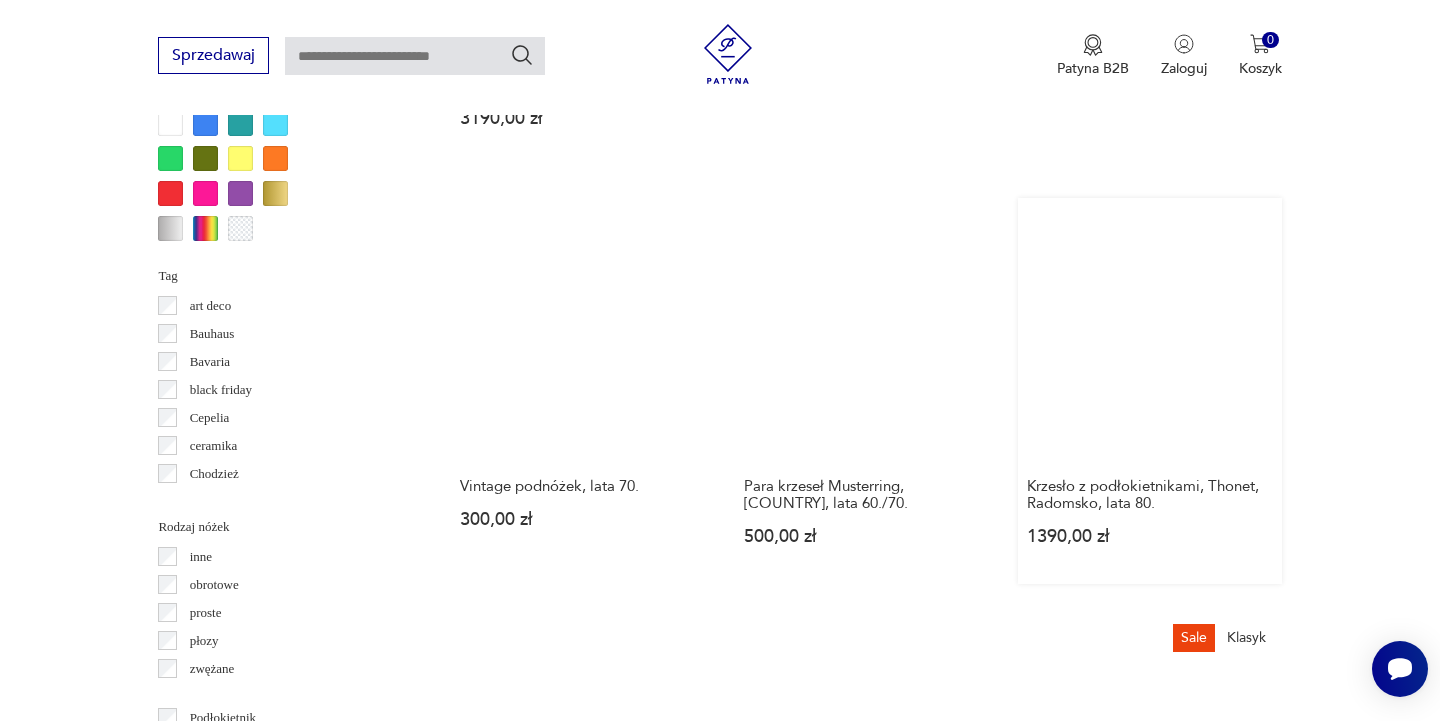 scroll, scrollTop: 2007, scrollLeft: 0, axis: vertical 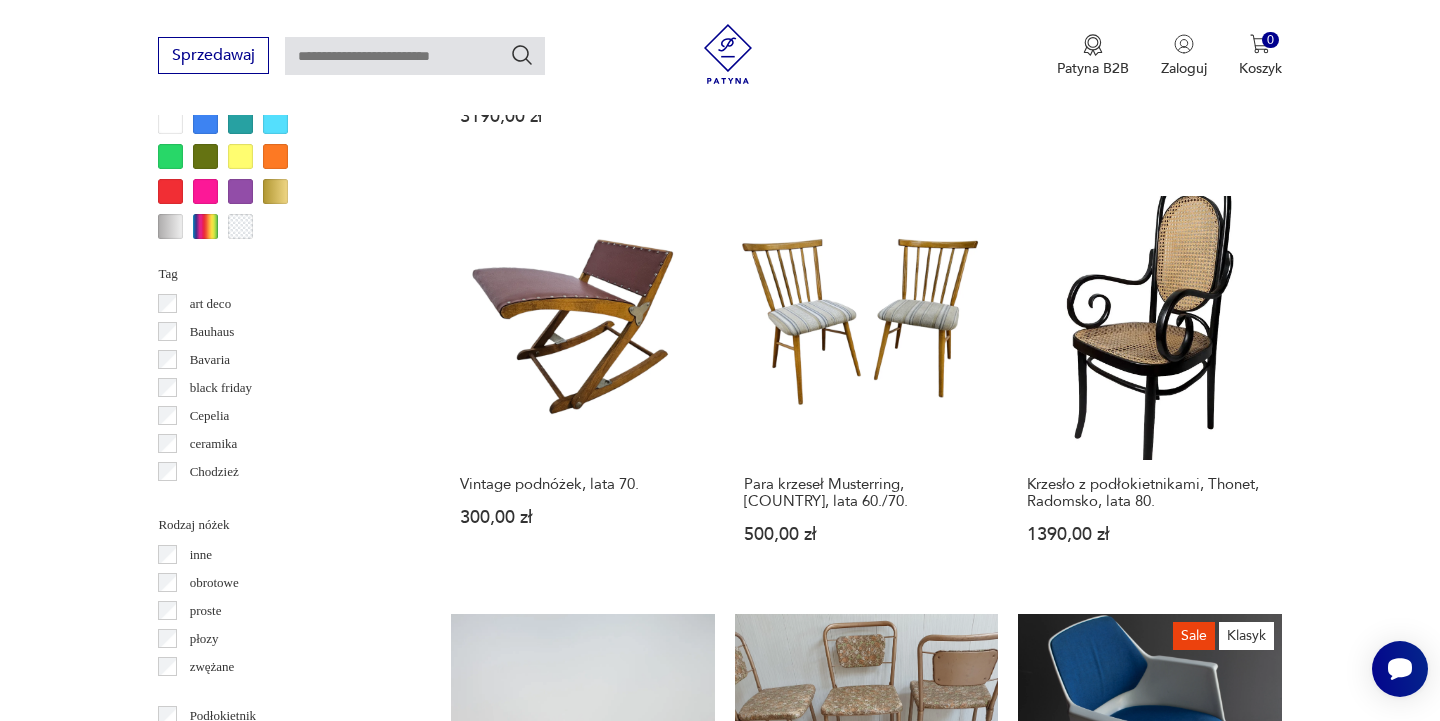 click 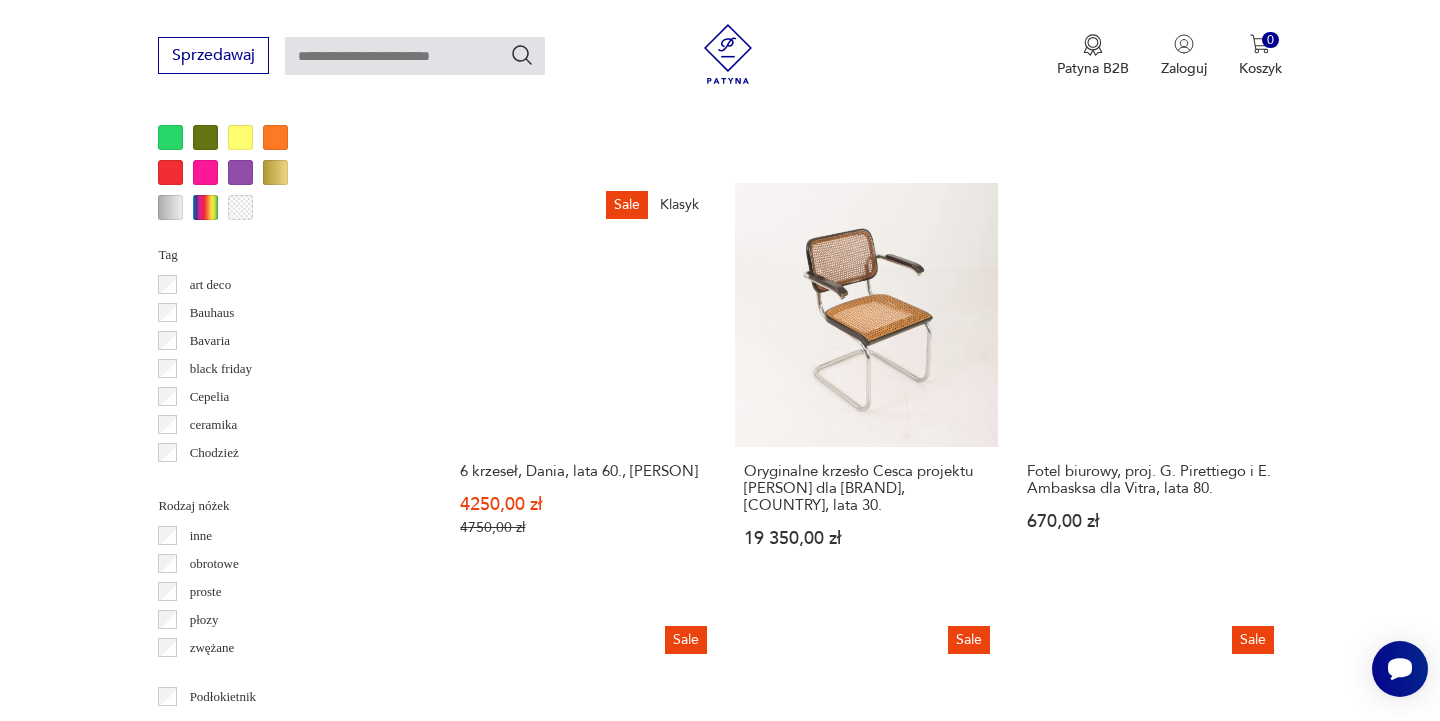 scroll, scrollTop: 2027, scrollLeft: 0, axis: vertical 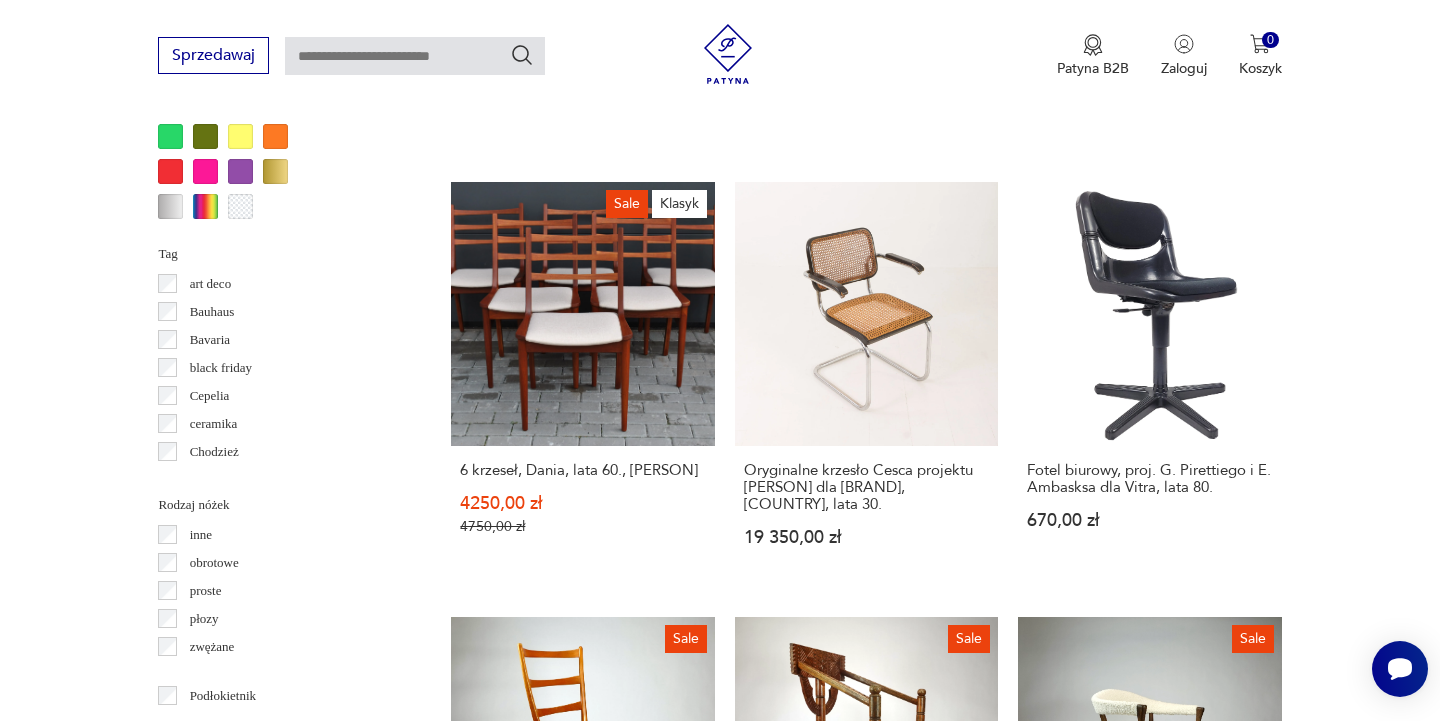 click 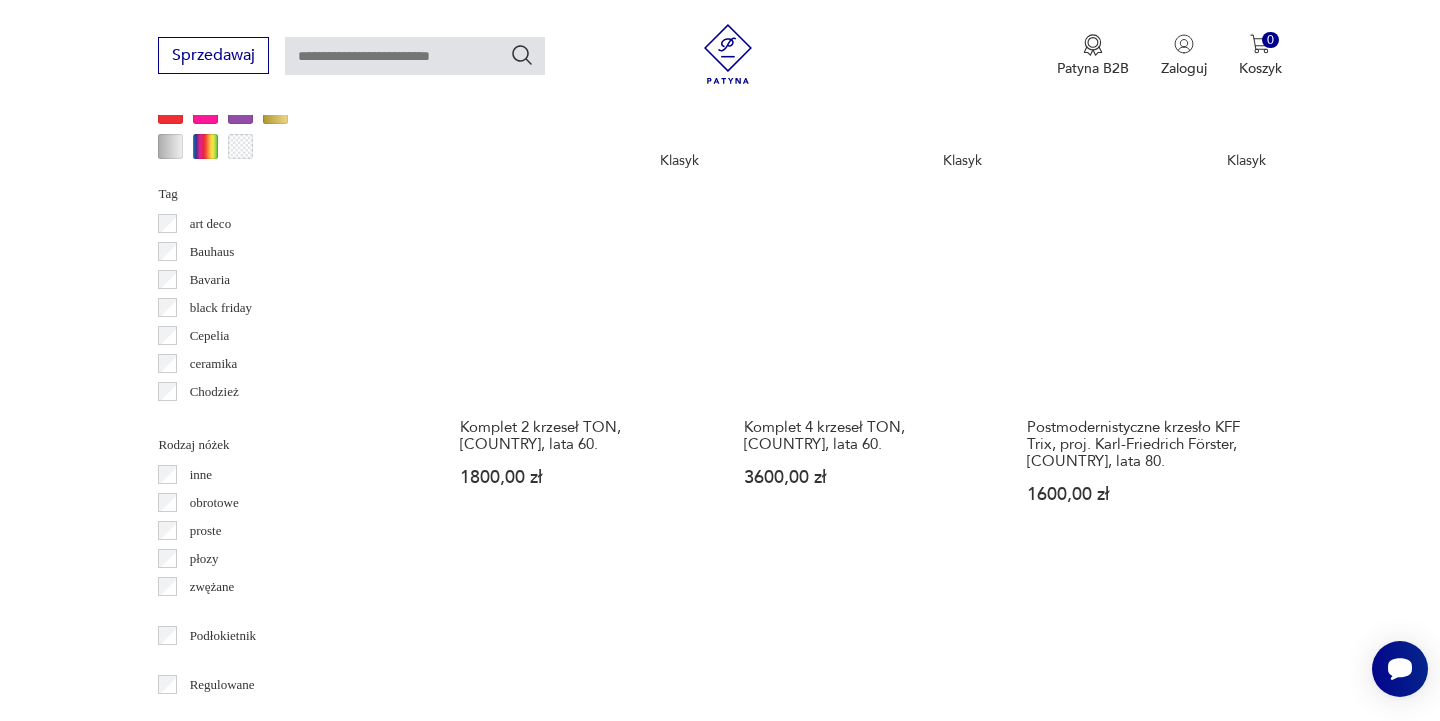 scroll, scrollTop: 2120, scrollLeft: 0, axis: vertical 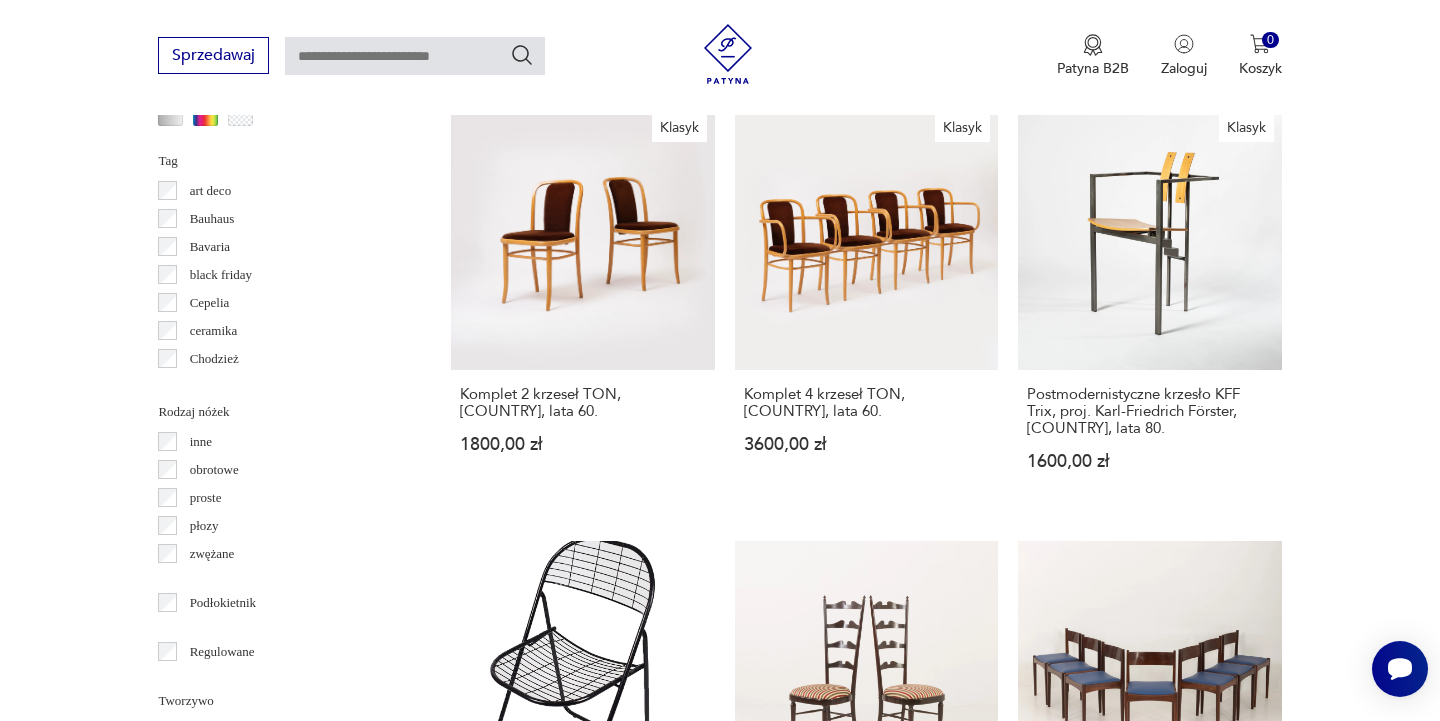 click 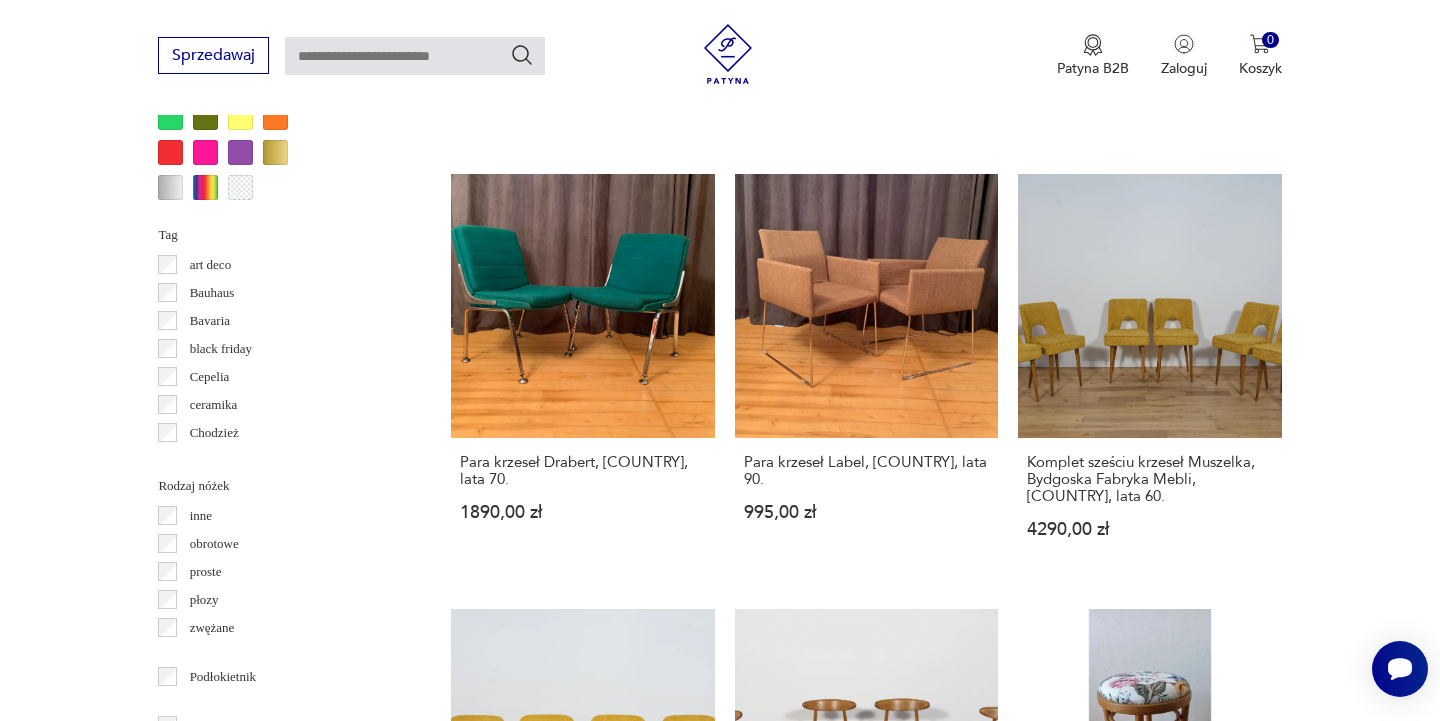 scroll, scrollTop: 2094, scrollLeft: 0, axis: vertical 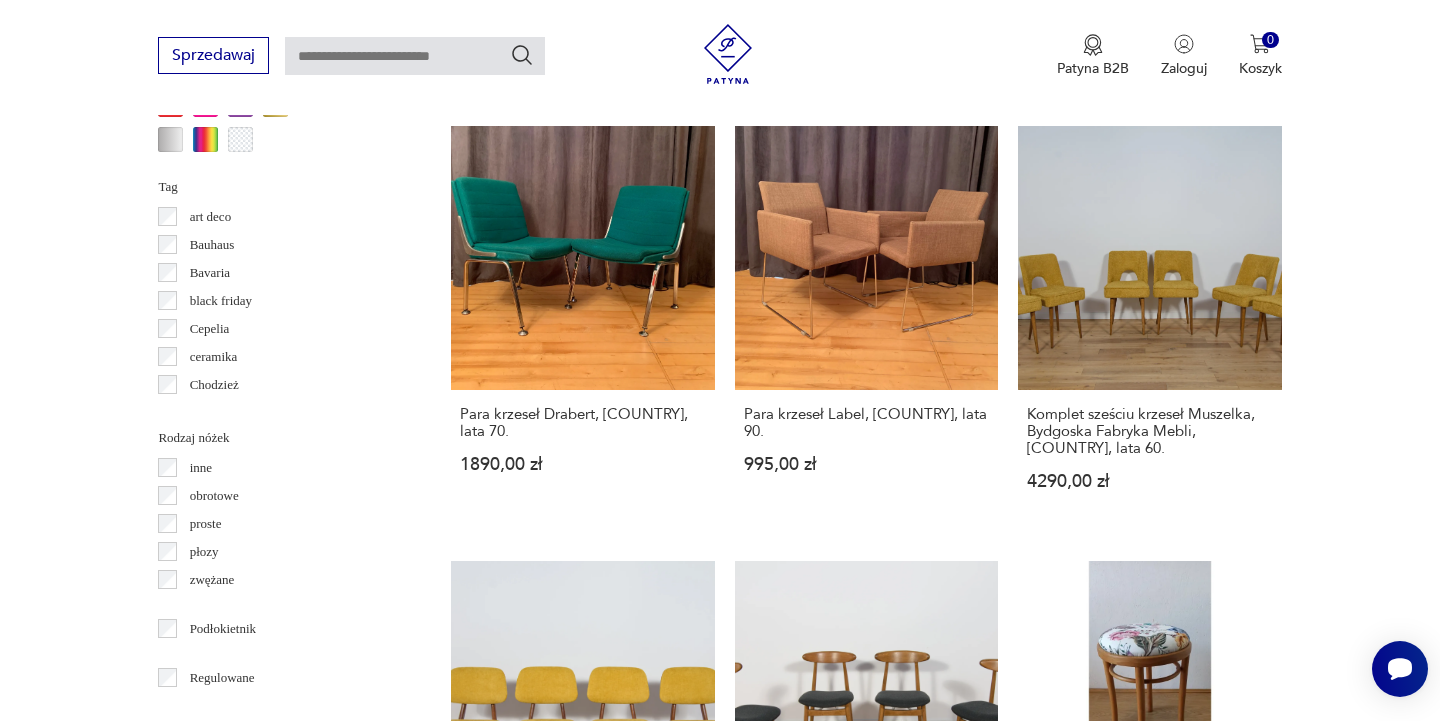 click 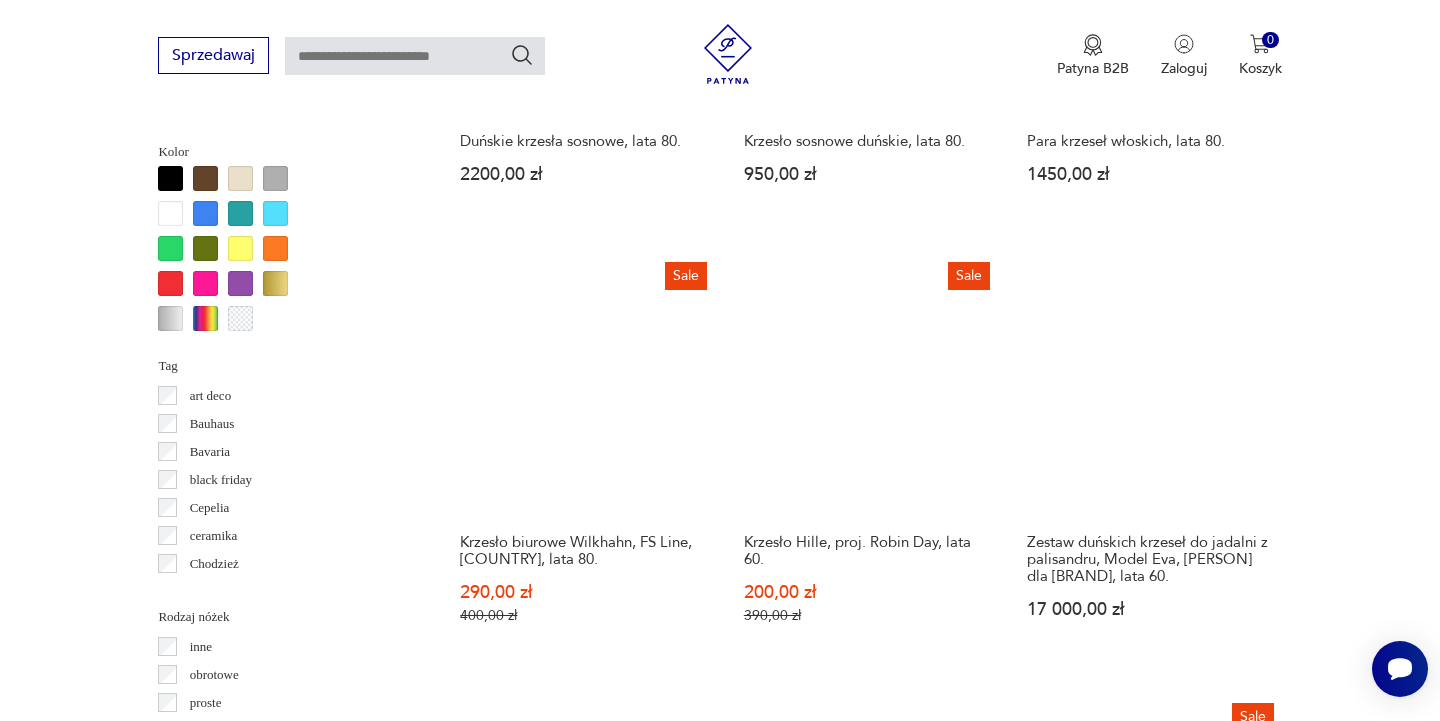 scroll, scrollTop: 1920, scrollLeft: 0, axis: vertical 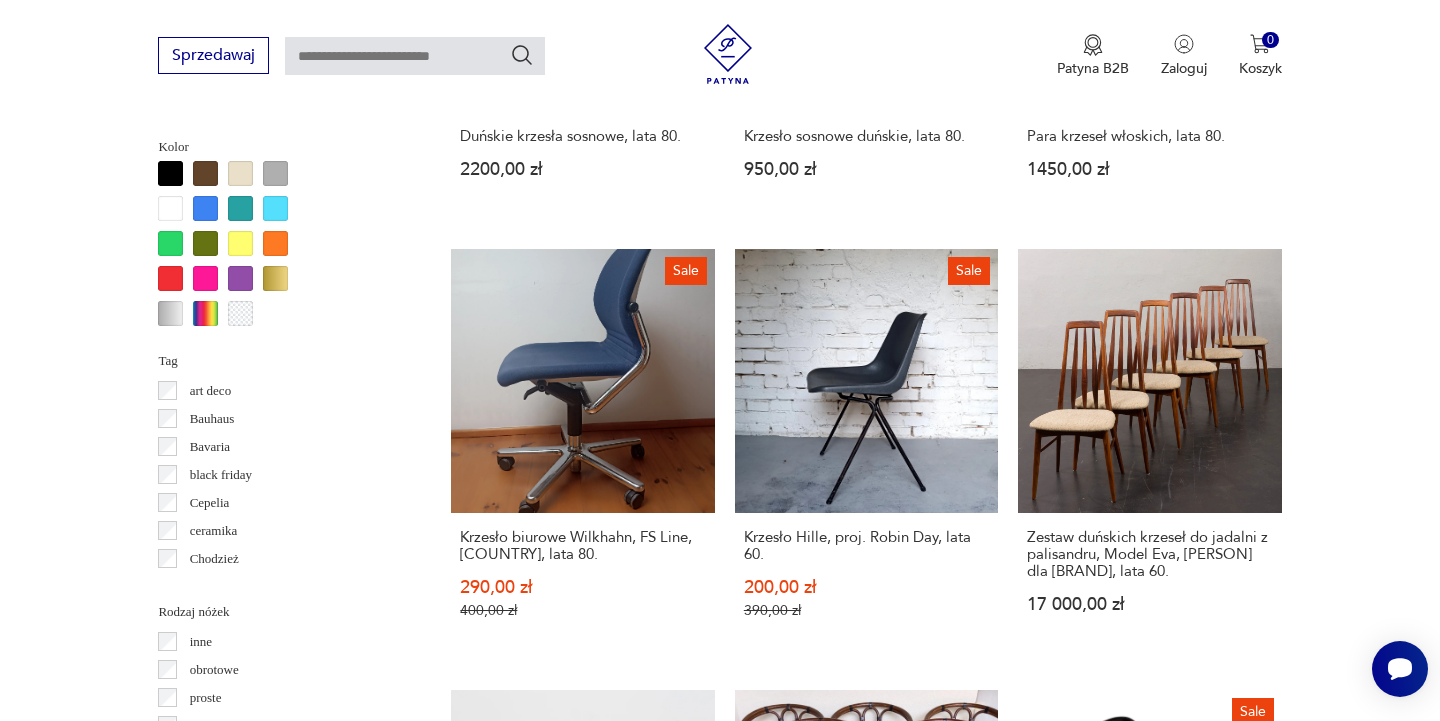 click 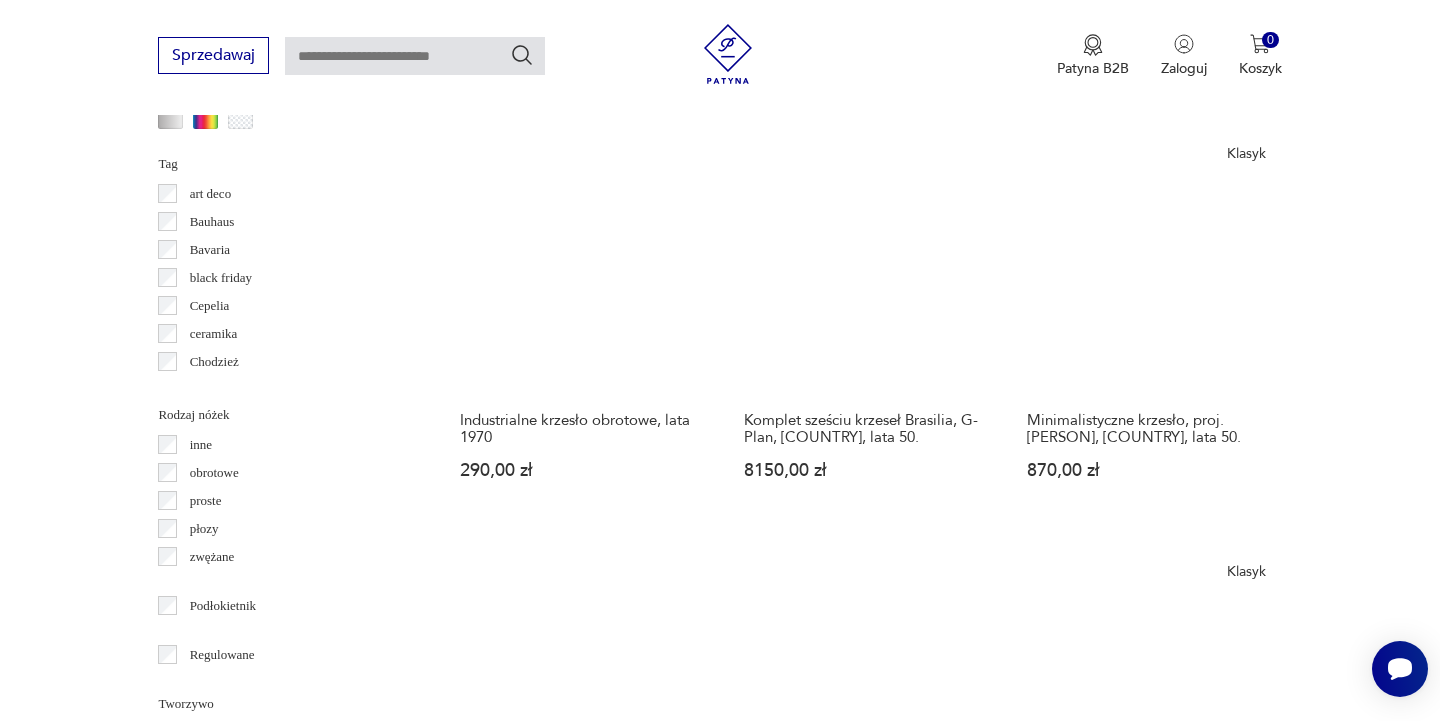 scroll, scrollTop: 2139, scrollLeft: 0, axis: vertical 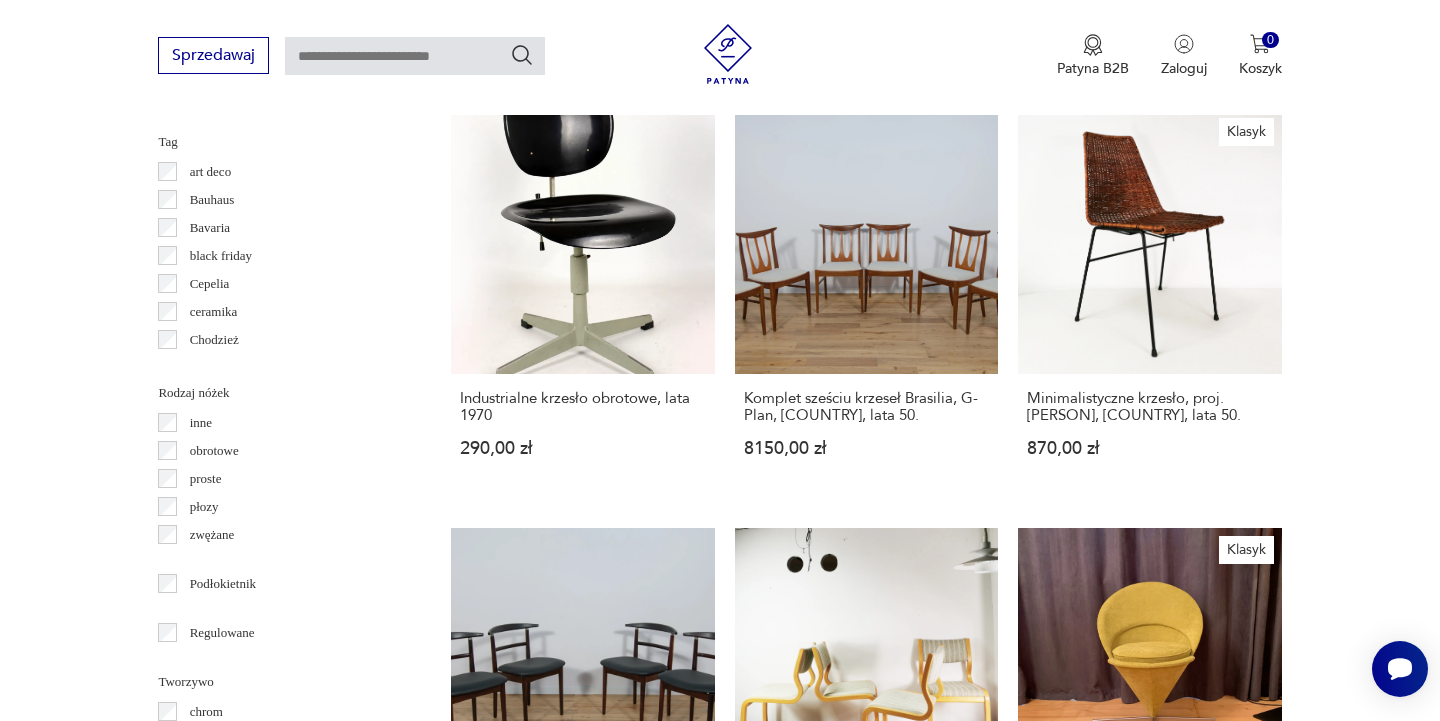click 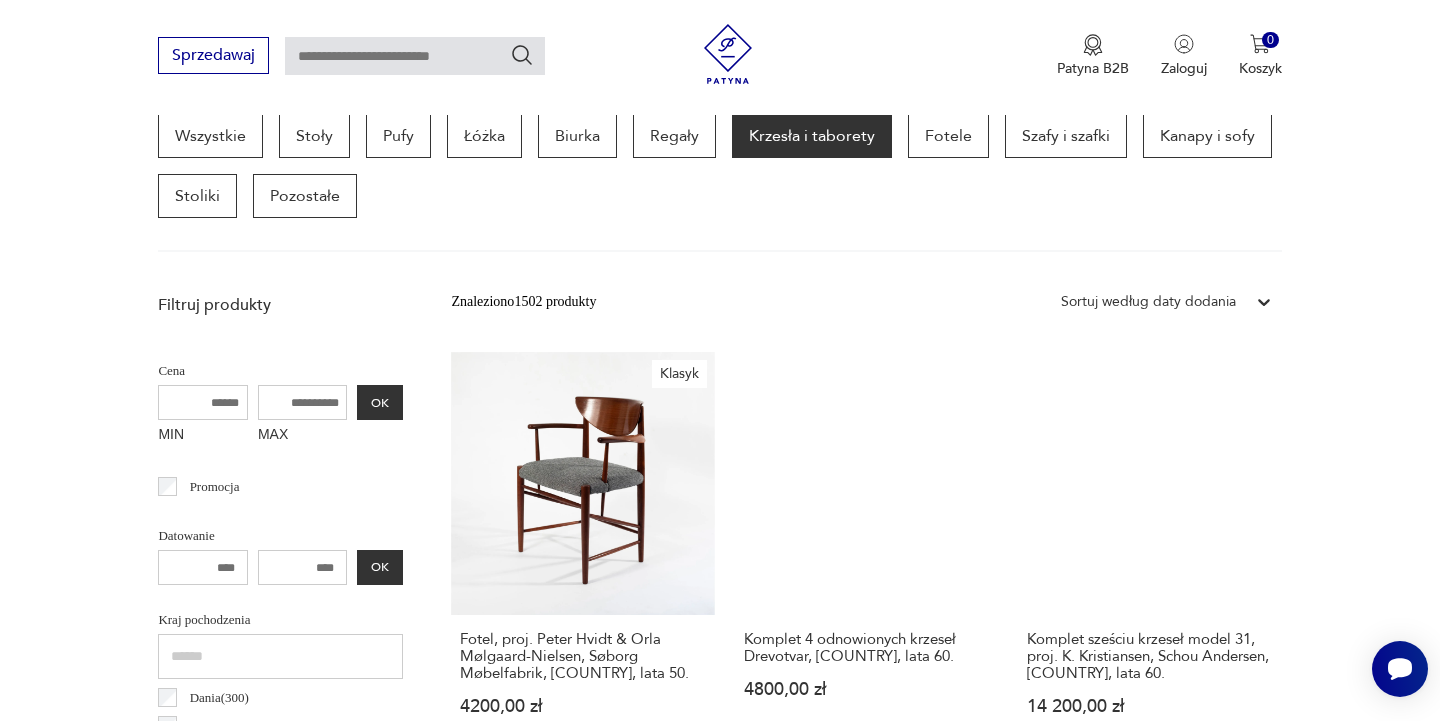 scroll, scrollTop: 532, scrollLeft: 0, axis: vertical 